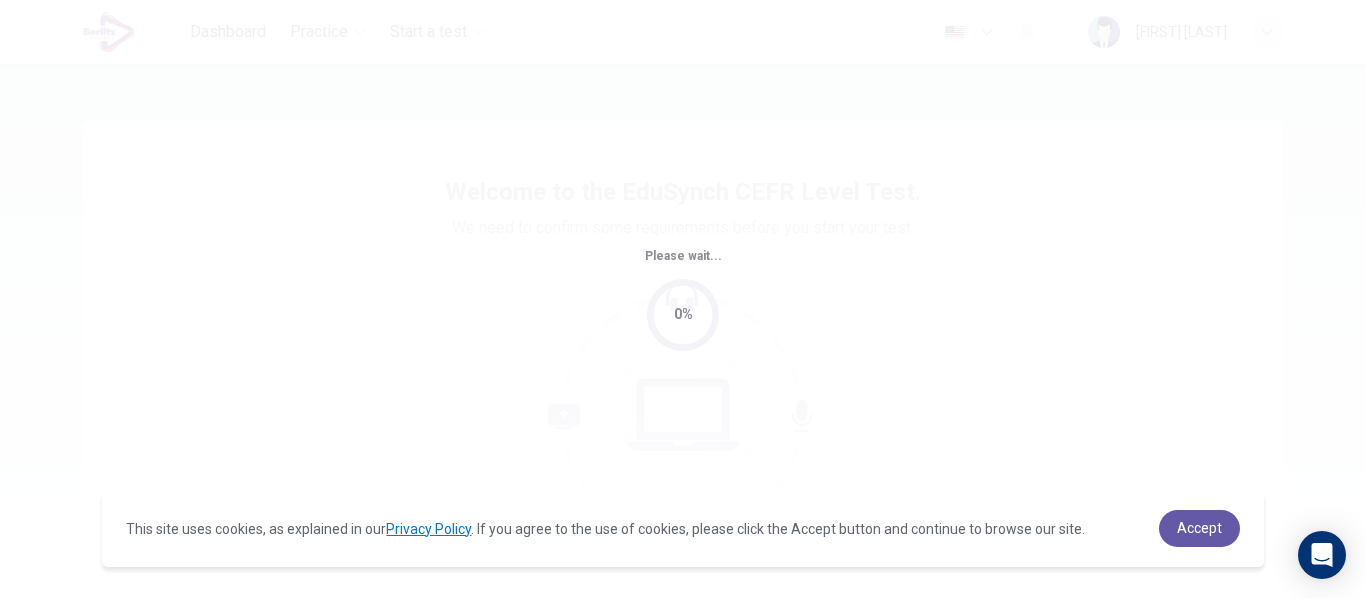 scroll, scrollTop: 0, scrollLeft: 0, axis: both 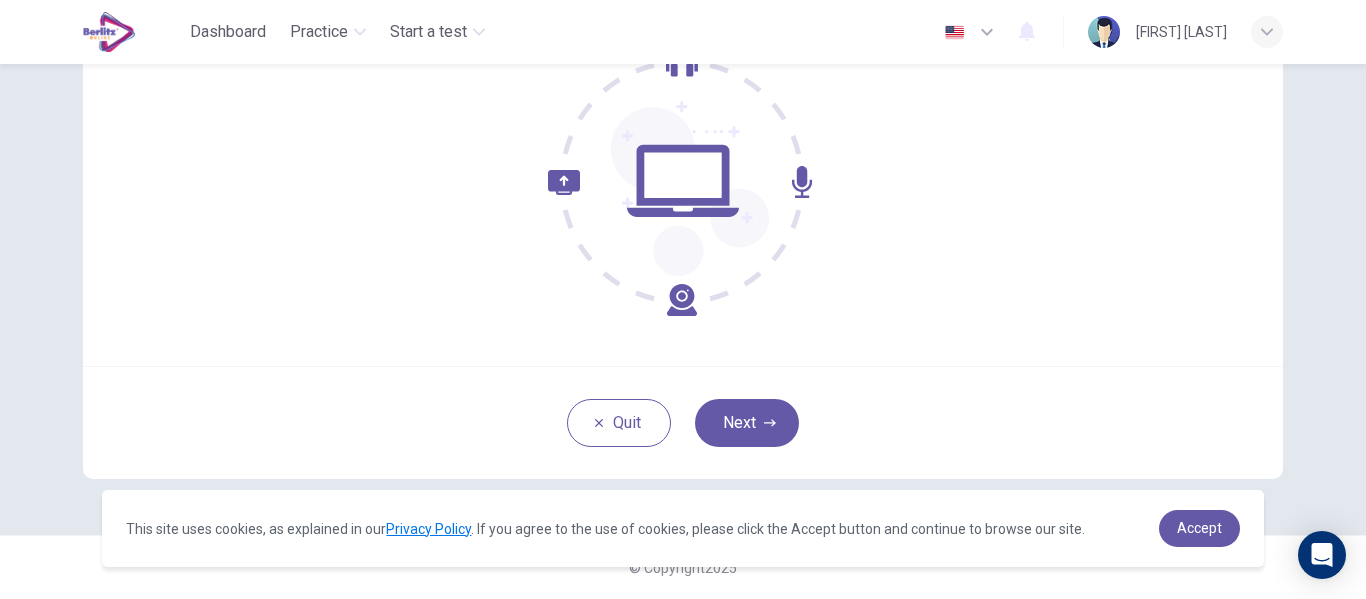 click on "Welcome to the EduSynch CEFR Level Test. We need to confirm some requirements before you start your test." at bounding box center [683, 126] 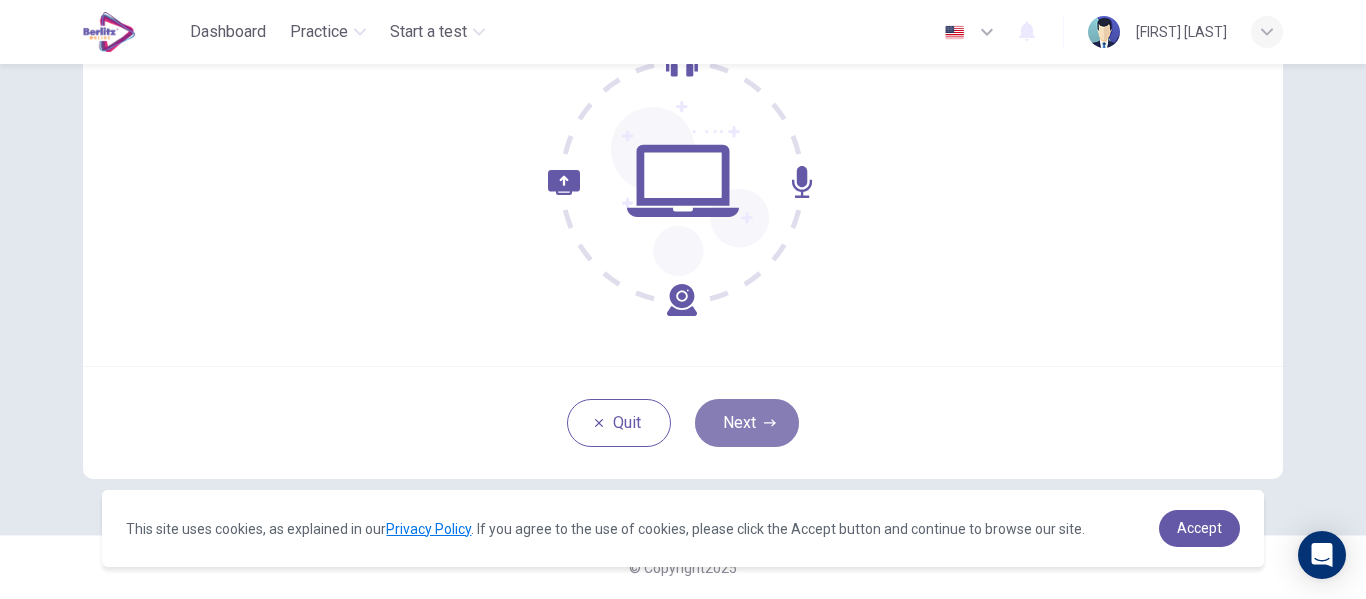 click on "Next" at bounding box center [747, 423] 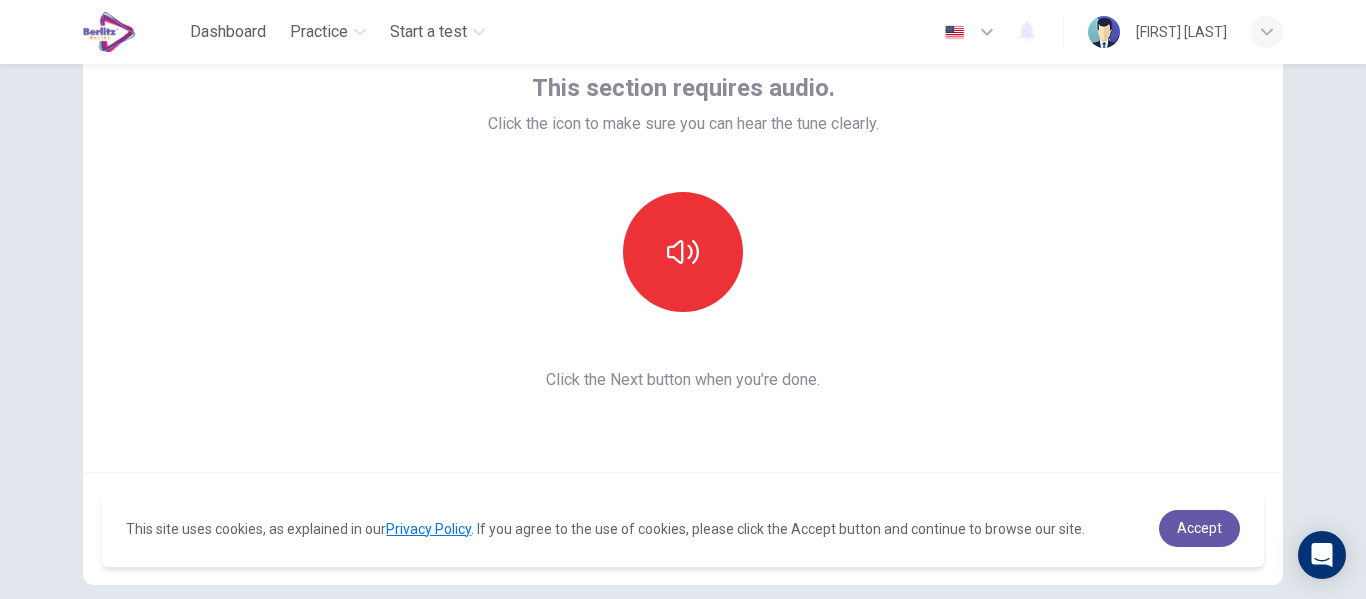scroll, scrollTop: 125, scrollLeft: 0, axis: vertical 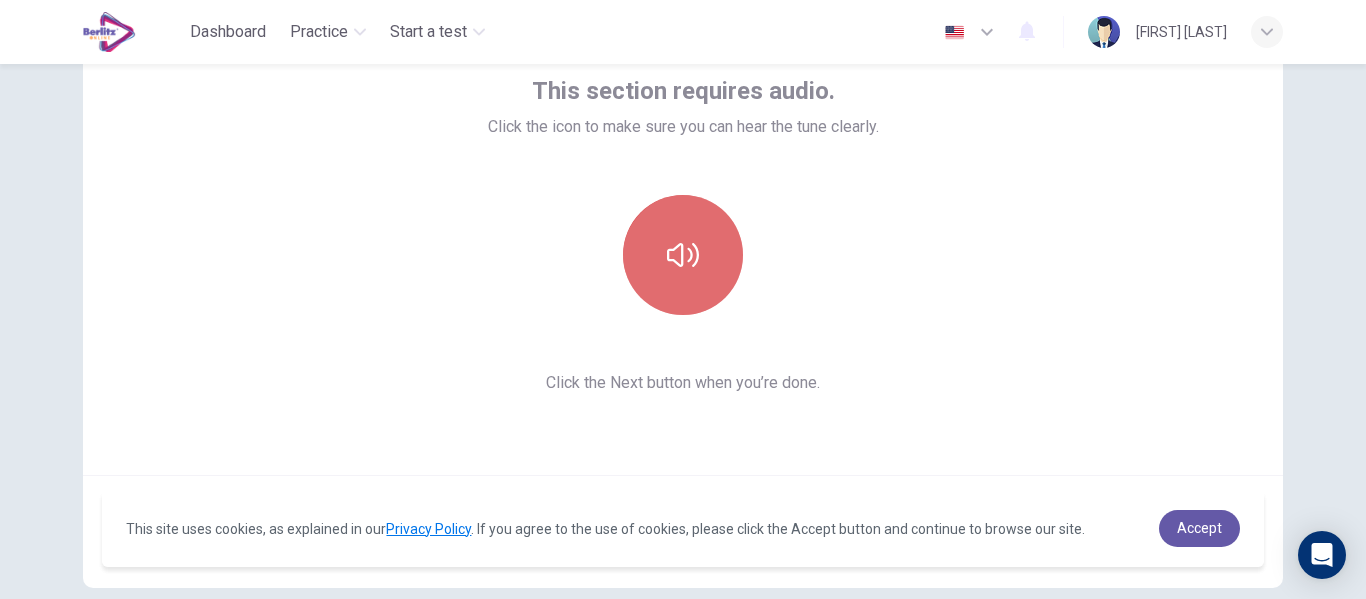 click at bounding box center (683, 255) 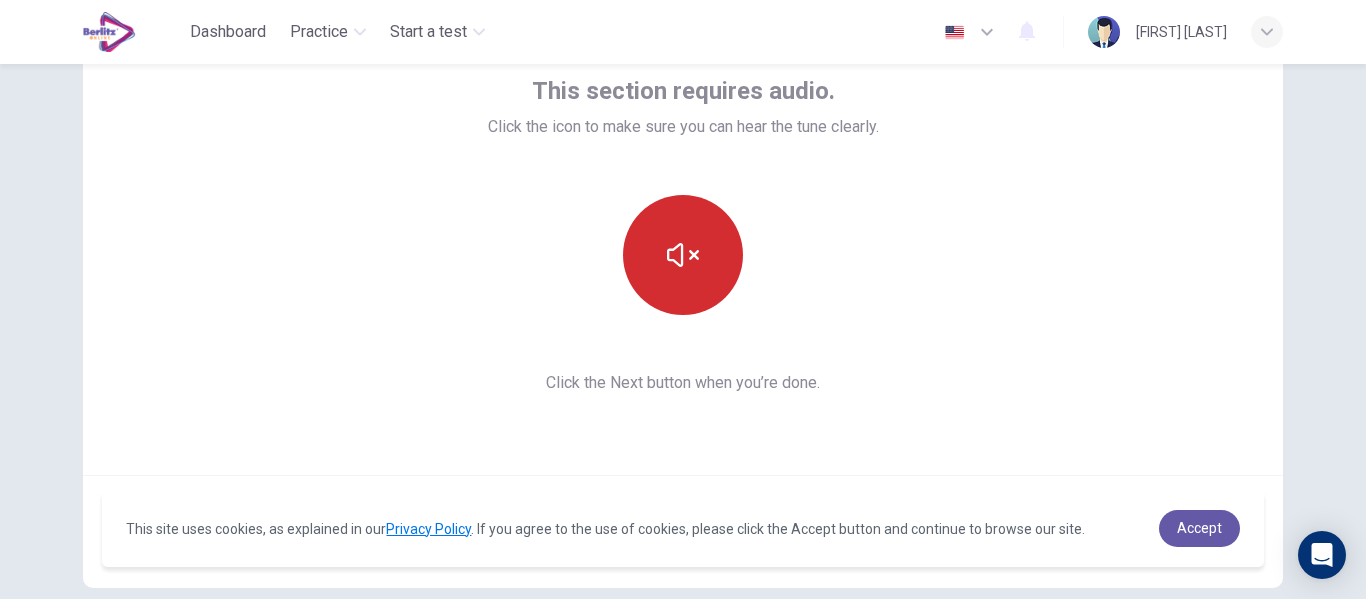 type 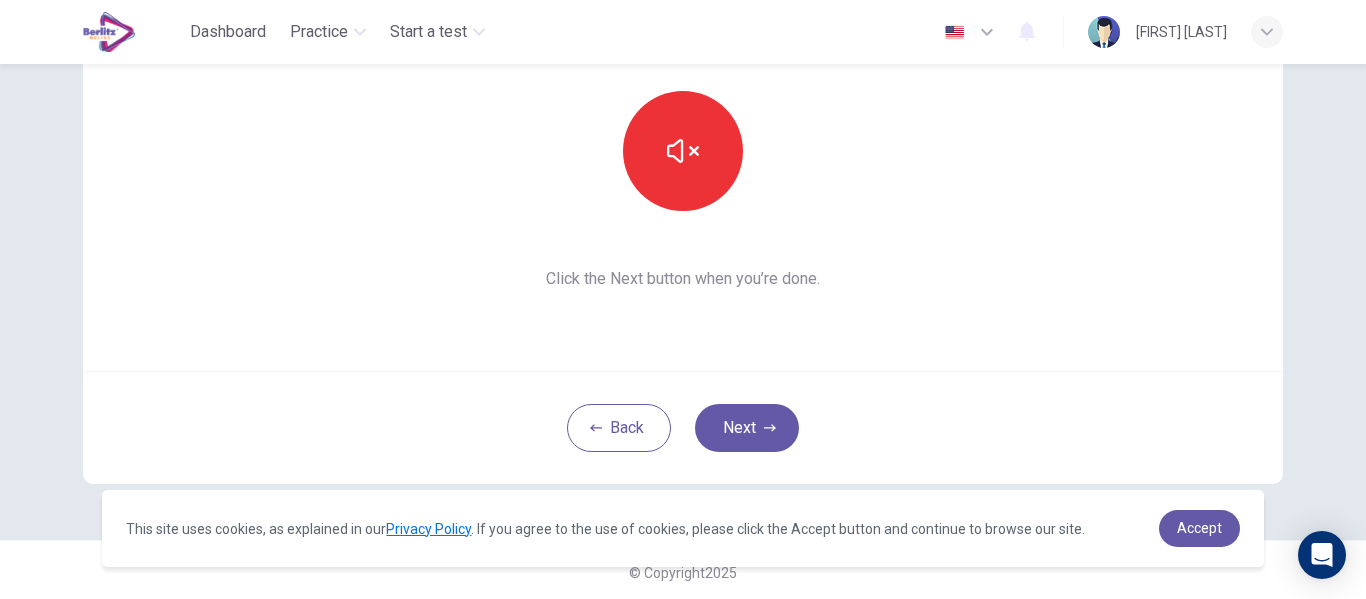 scroll, scrollTop: 234, scrollLeft: 0, axis: vertical 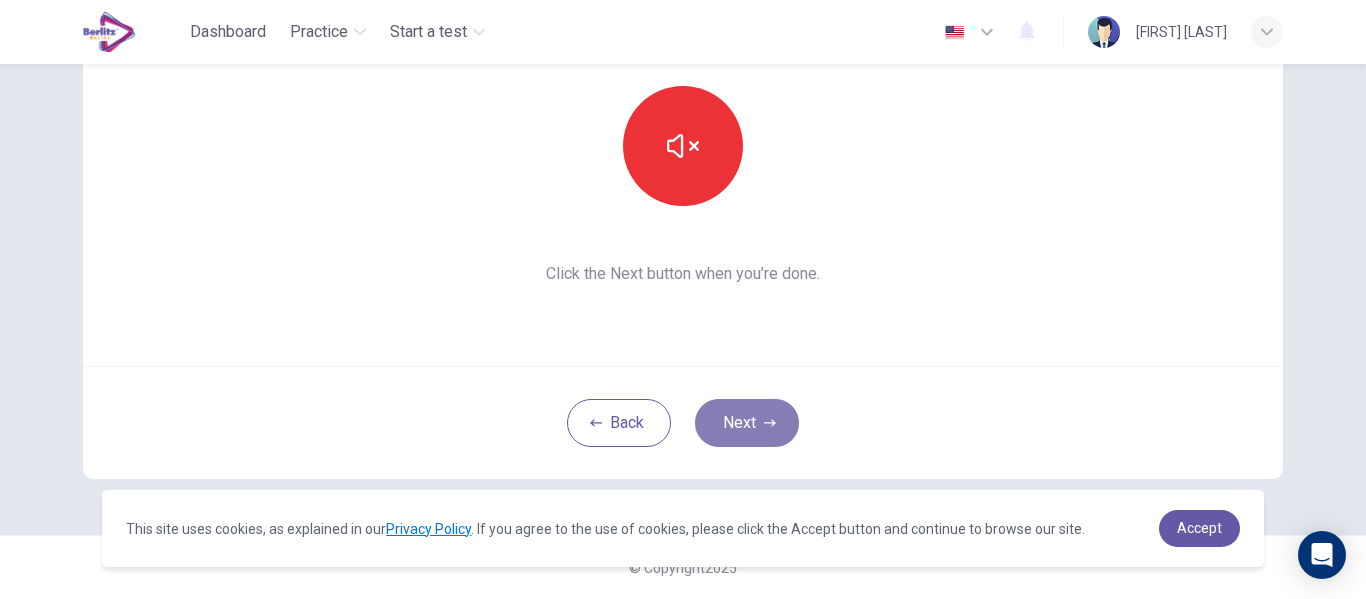 click on "Next" at bounding box center [747, 423] 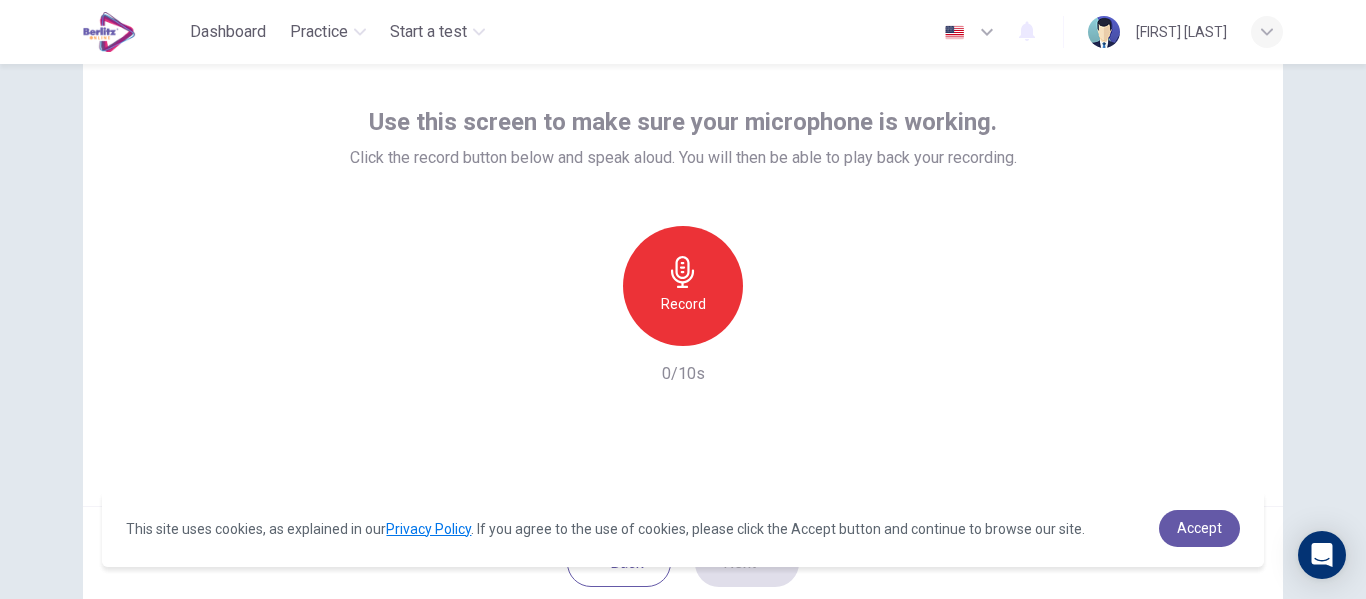 scroll, scrollTop: 92, scrollLeft: 0, axis: vertical 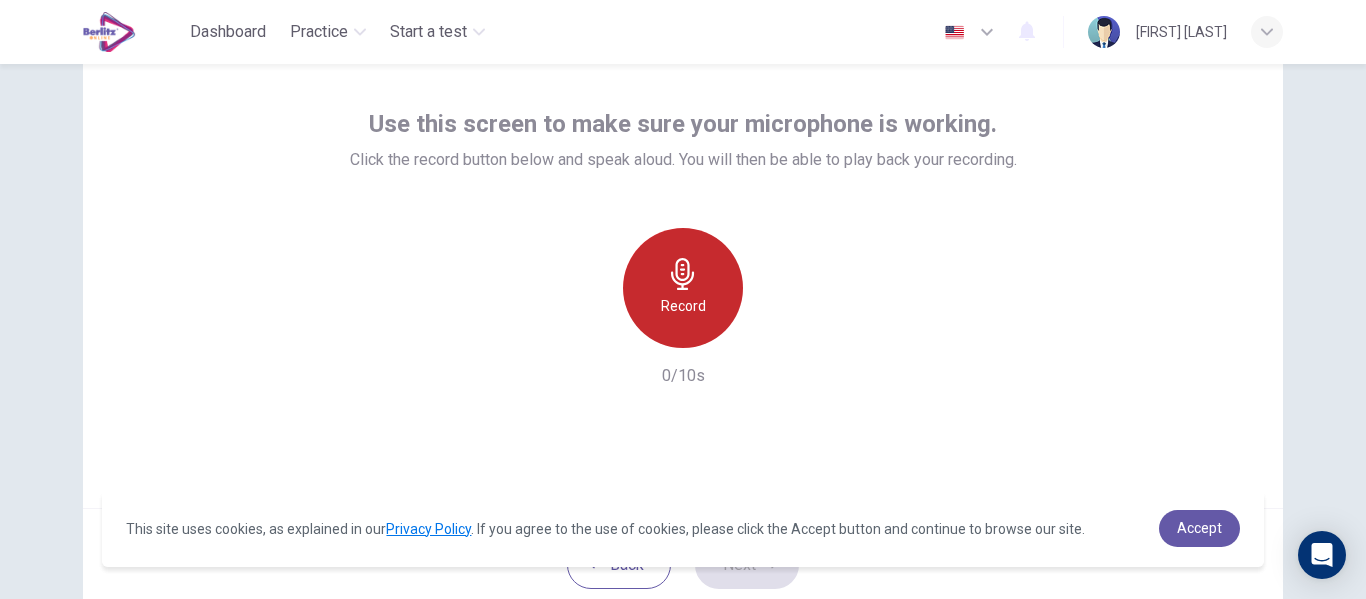 click on "Record" at bounding box center [683, 288] 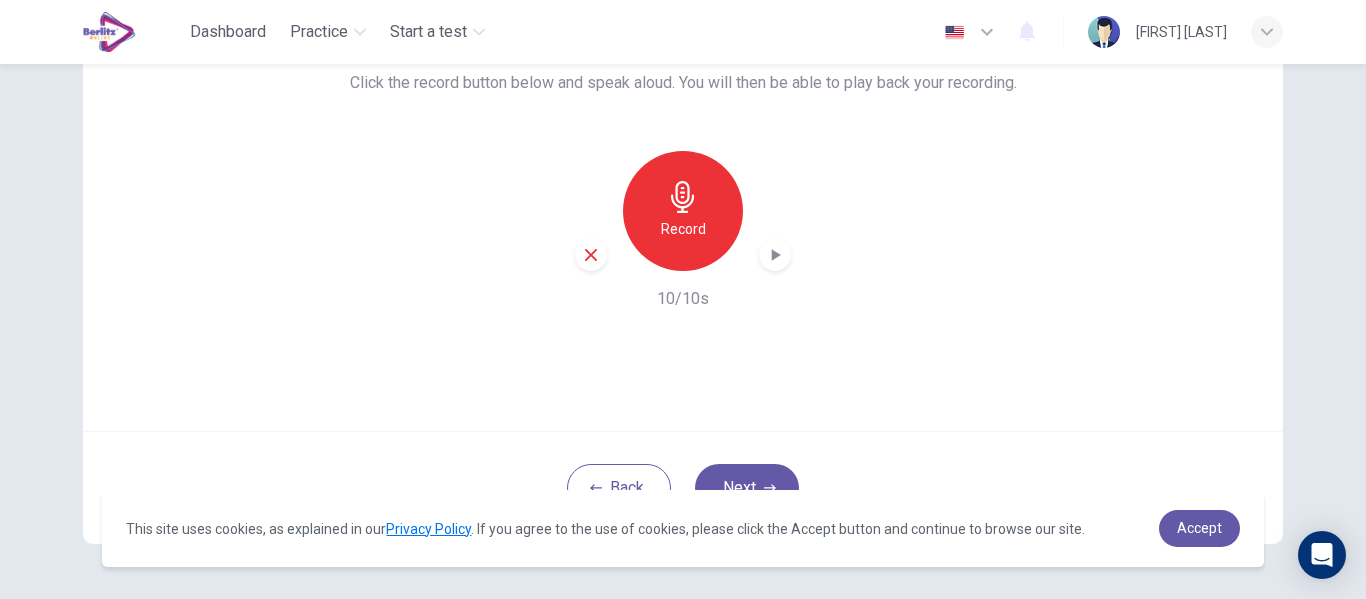 scroll, scrollTop: 171, scrollLeft: 0, axis: vertical 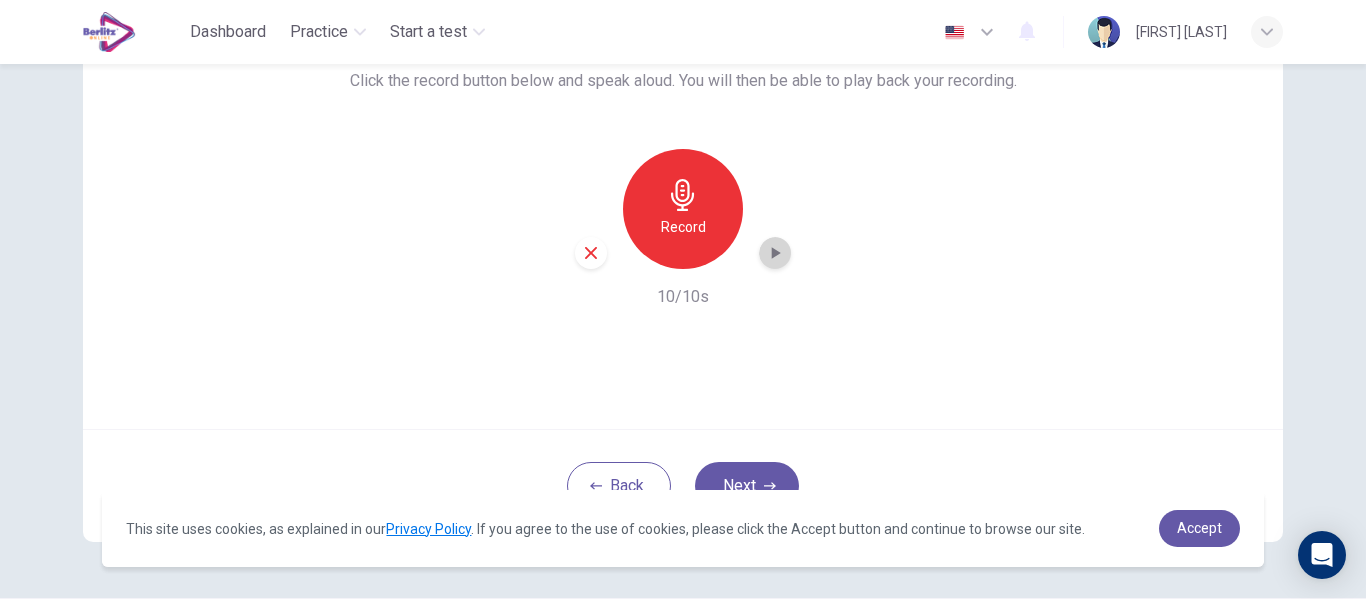 click 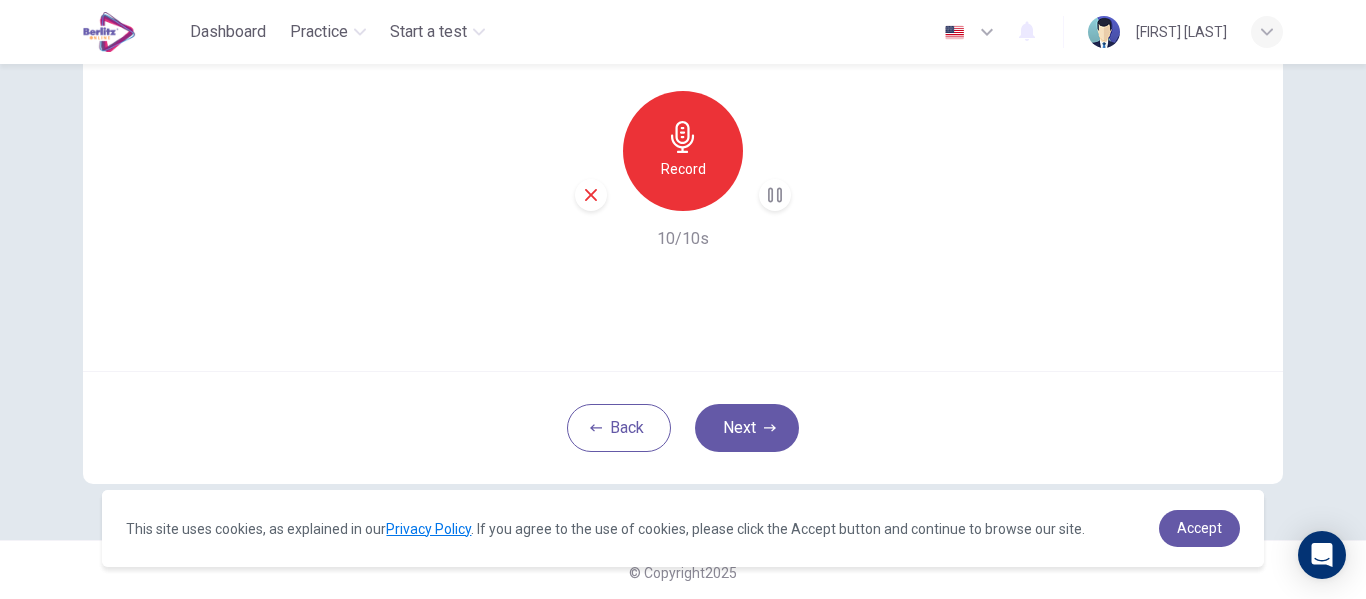 scroll, scrollTop: 234, scrollLeft: 0, axis: vertical 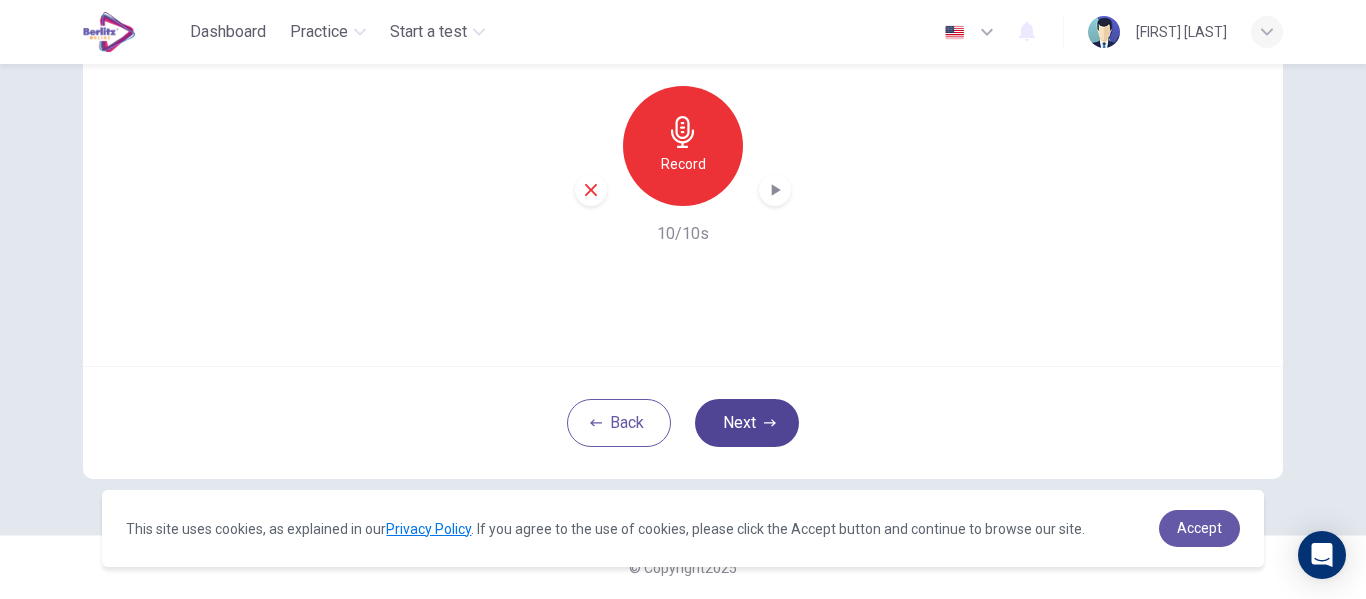 click 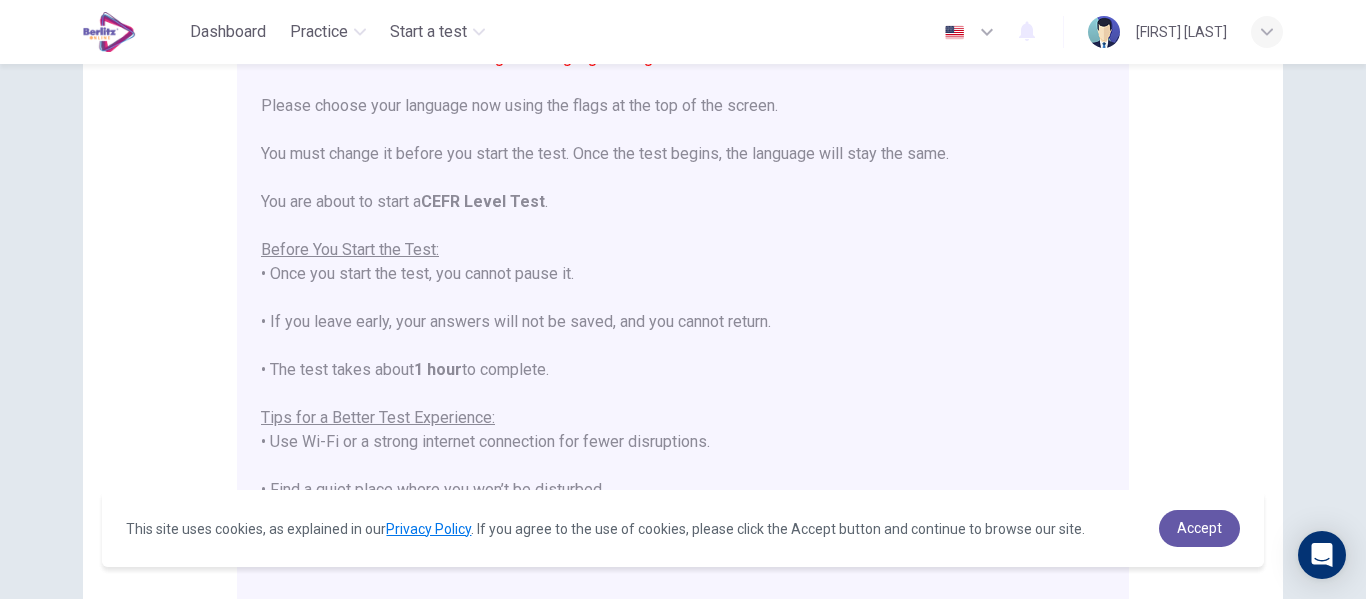 drag, startPoint x: 1361, startPoint y: 203, endPoint x: 1320, endPoint y: 54, distance: 154.53802 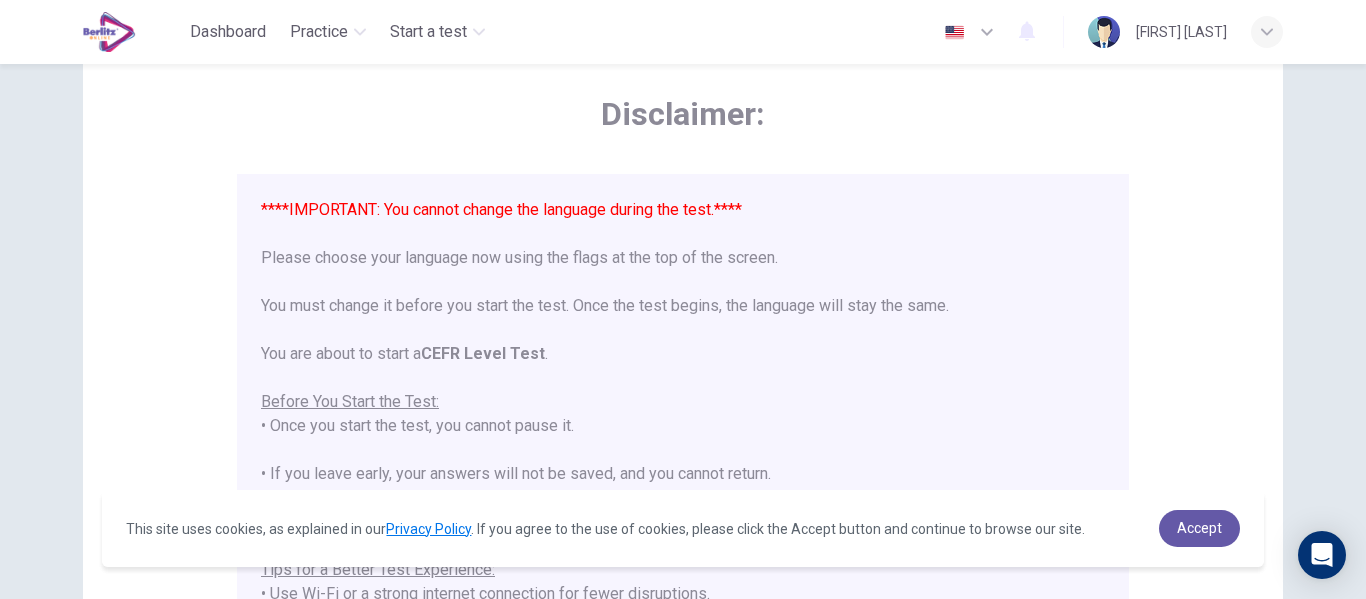 scroll, scrollTop: 80, scrollLeft: 0, axis: vertical 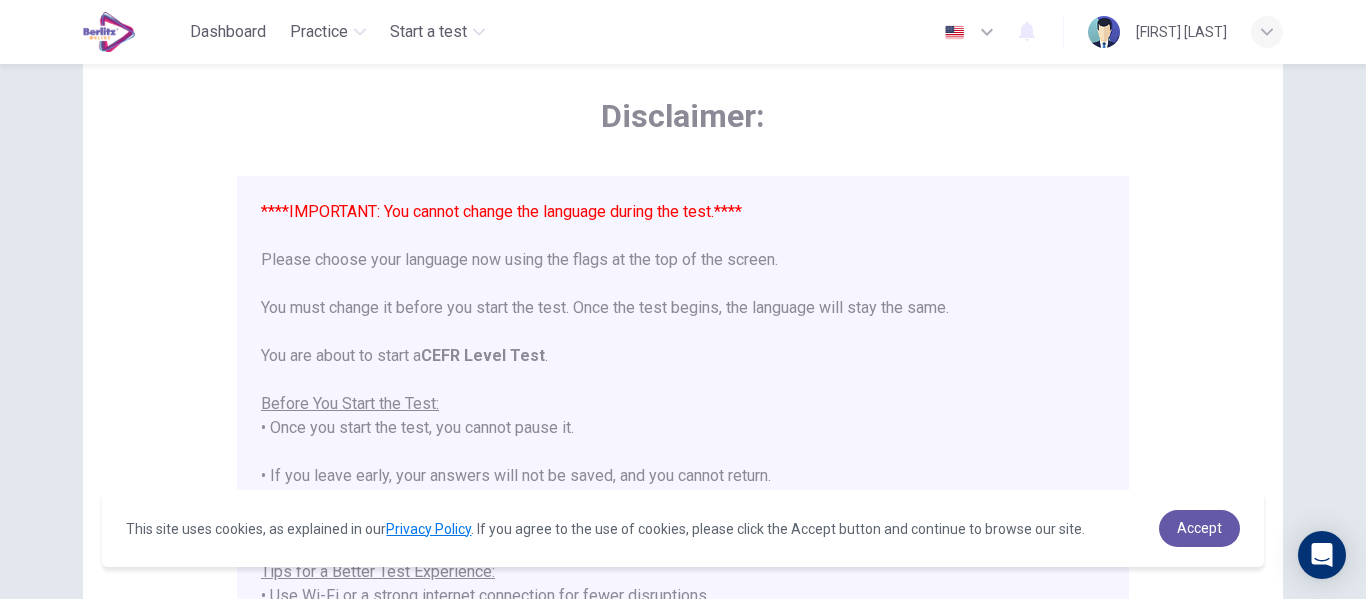 click 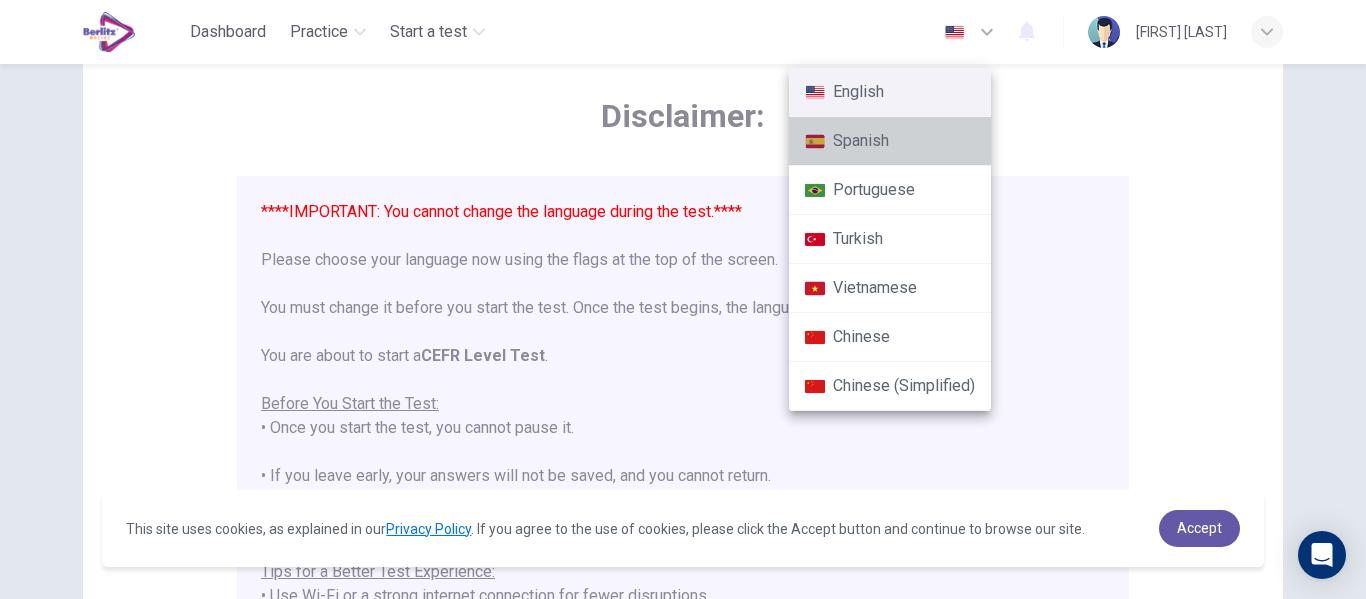 click on "Spanish" at bounding box center [890, 141] 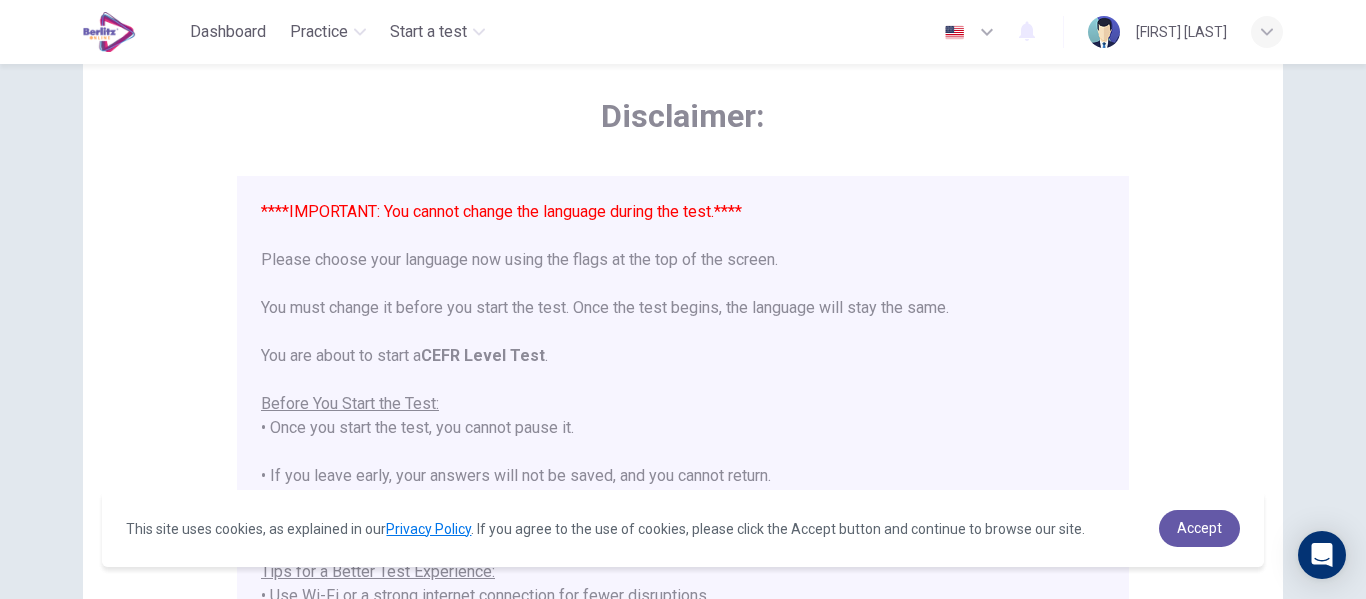 type on "**" 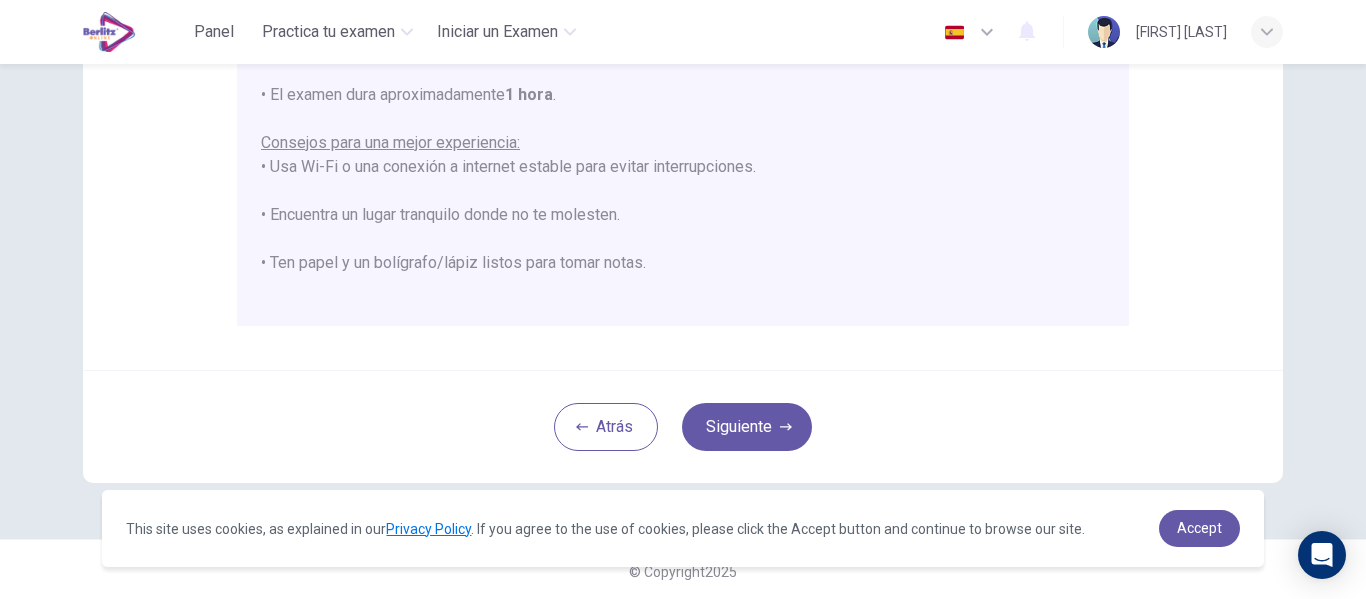 scroll, scrollTop: 513, scrollLeft: 0, axis: vertical 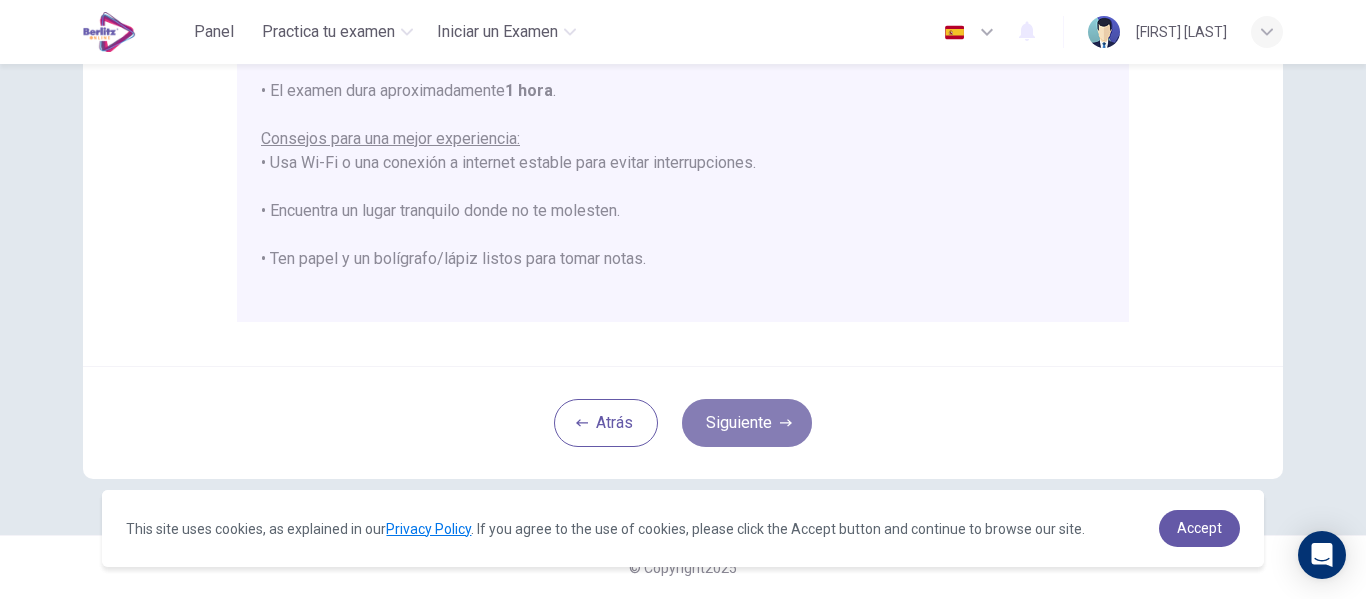 click on "Siguiente" at bounding box center (747, 423) 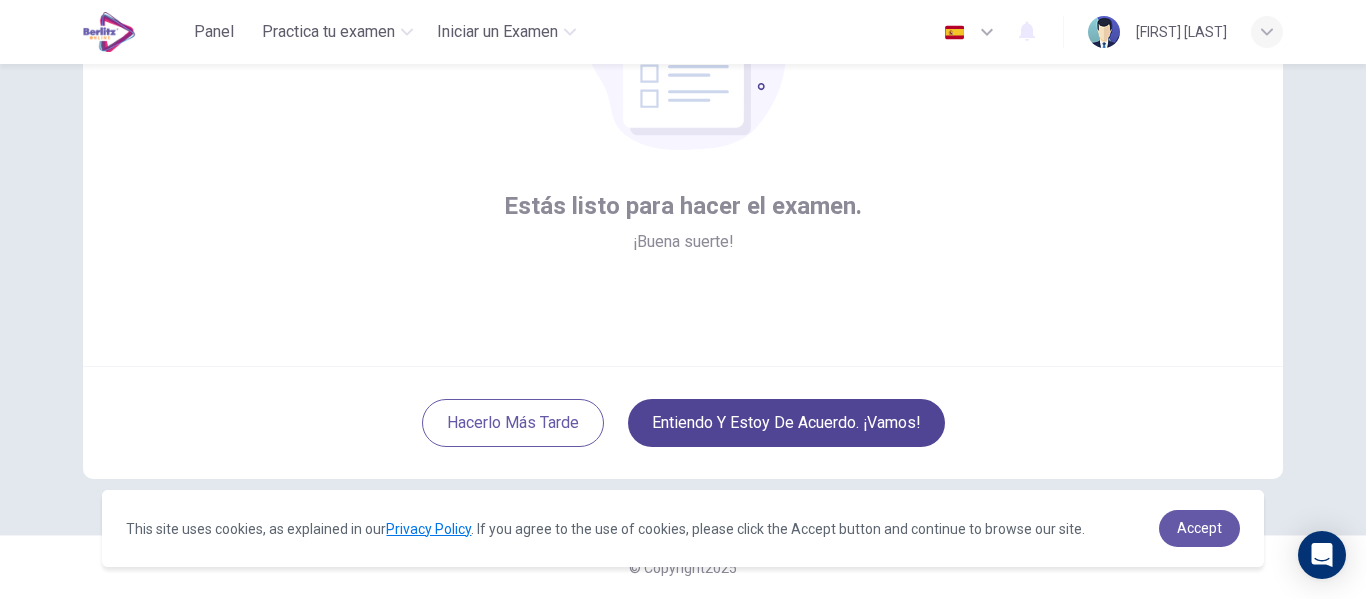 scroll, scrollTop: 234, scrollLeft: 0, axis: vertical 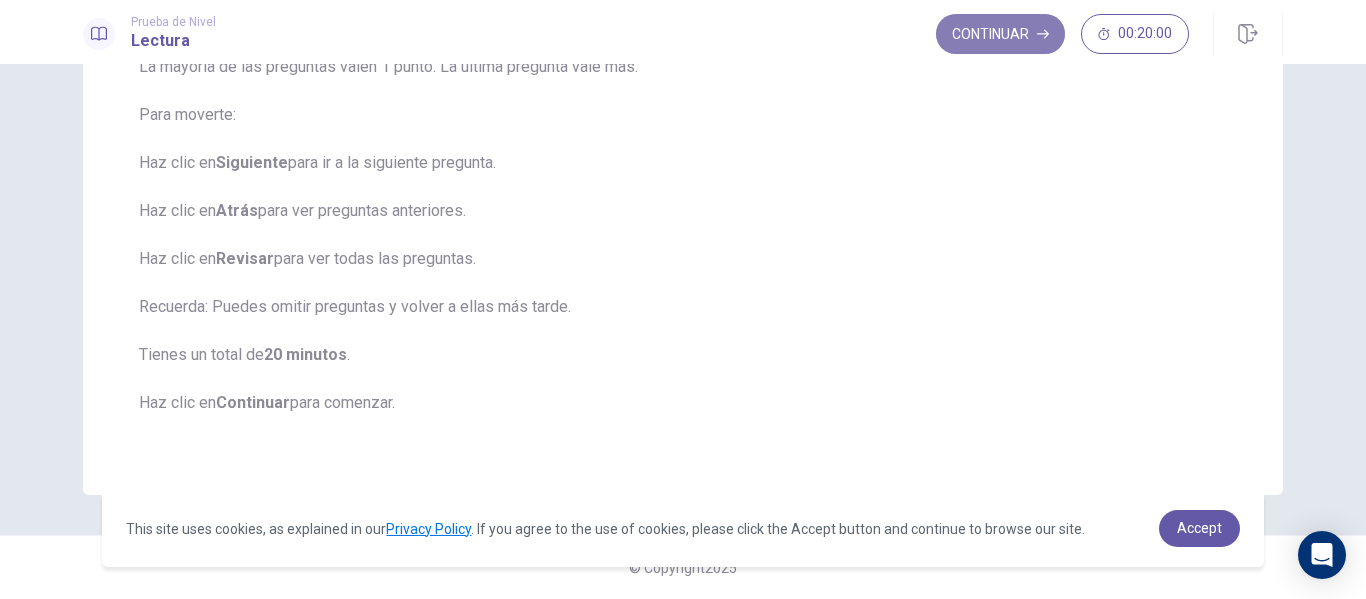 click on "Continuar" at bounding box center (1000, 34) 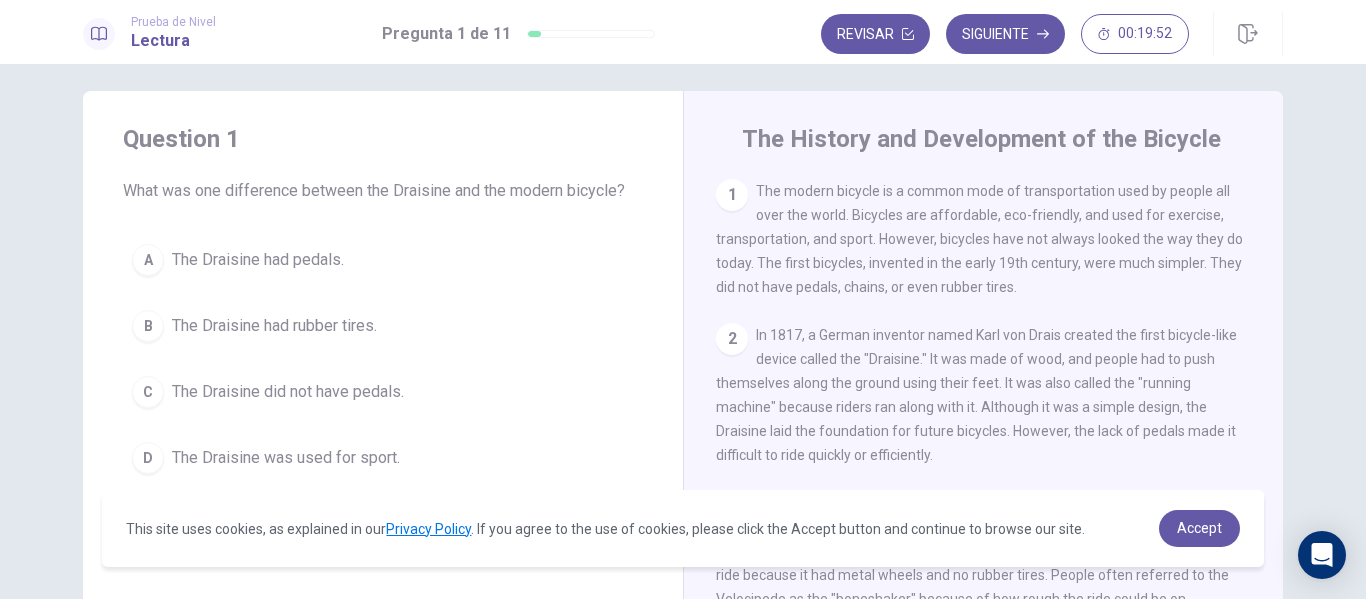 scroll, scrollTop: 16, scrollLeft: 0, axis: vertical 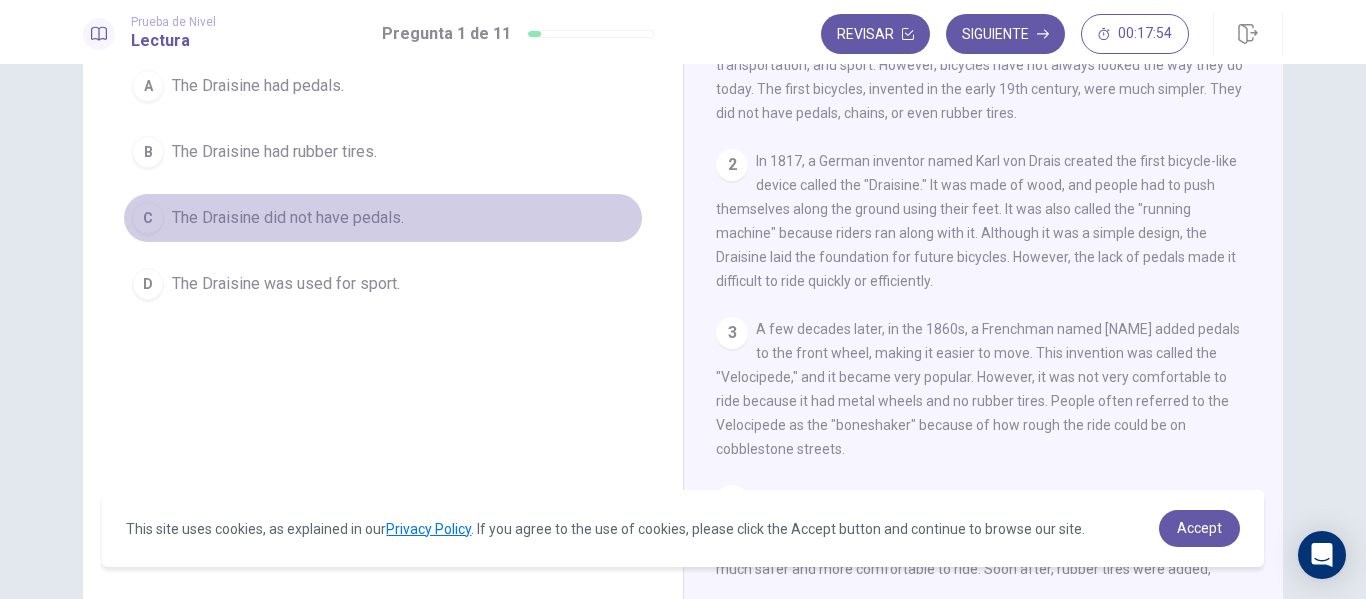 click on "C" at bounding box center [148, 218] 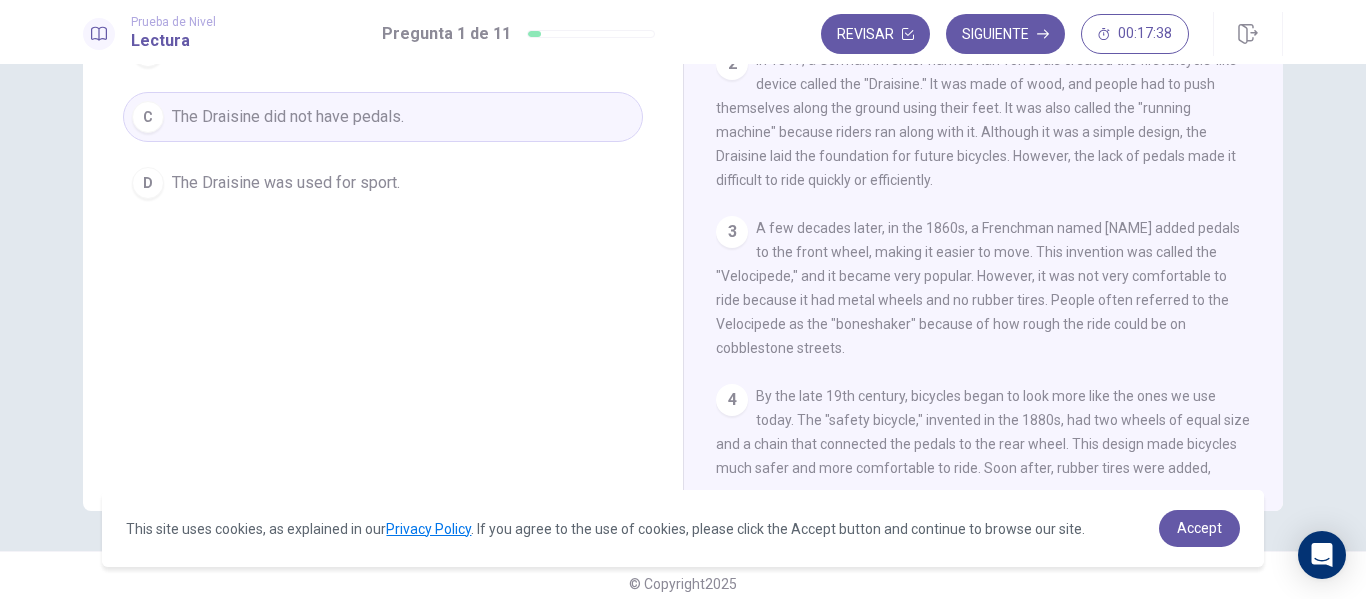 scroll, scrollTop: 304, scrollLeft: 0, axis: vertical 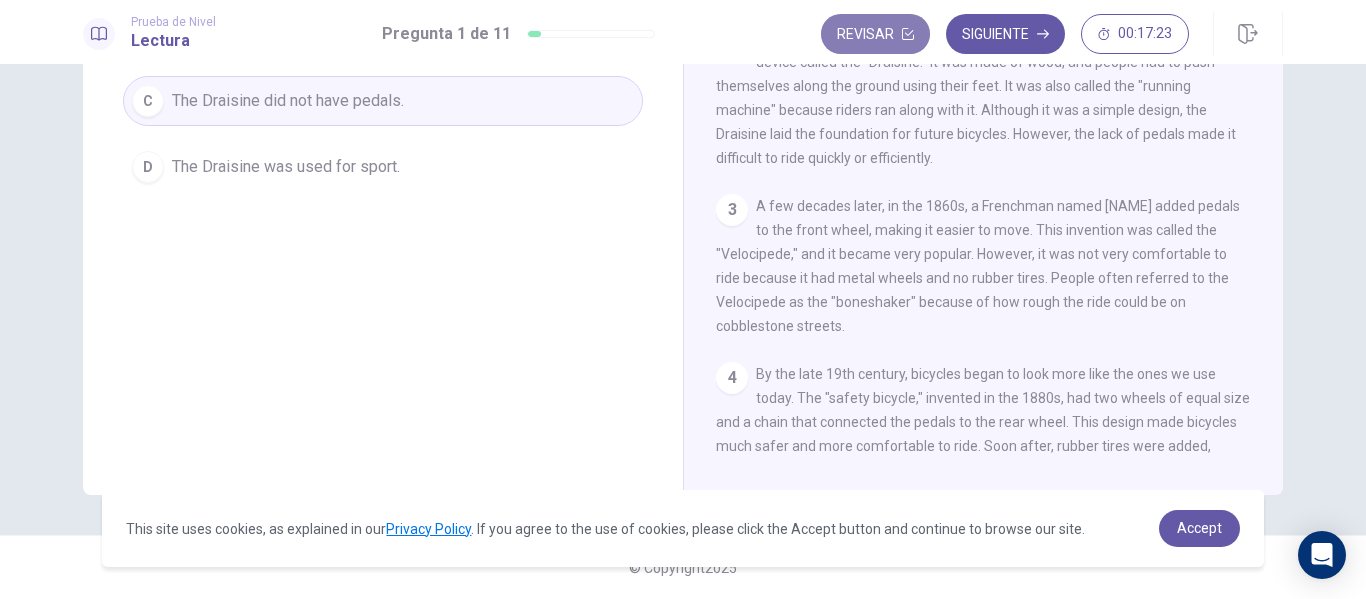 click on "Revisar" at bounding box center [875, 34] 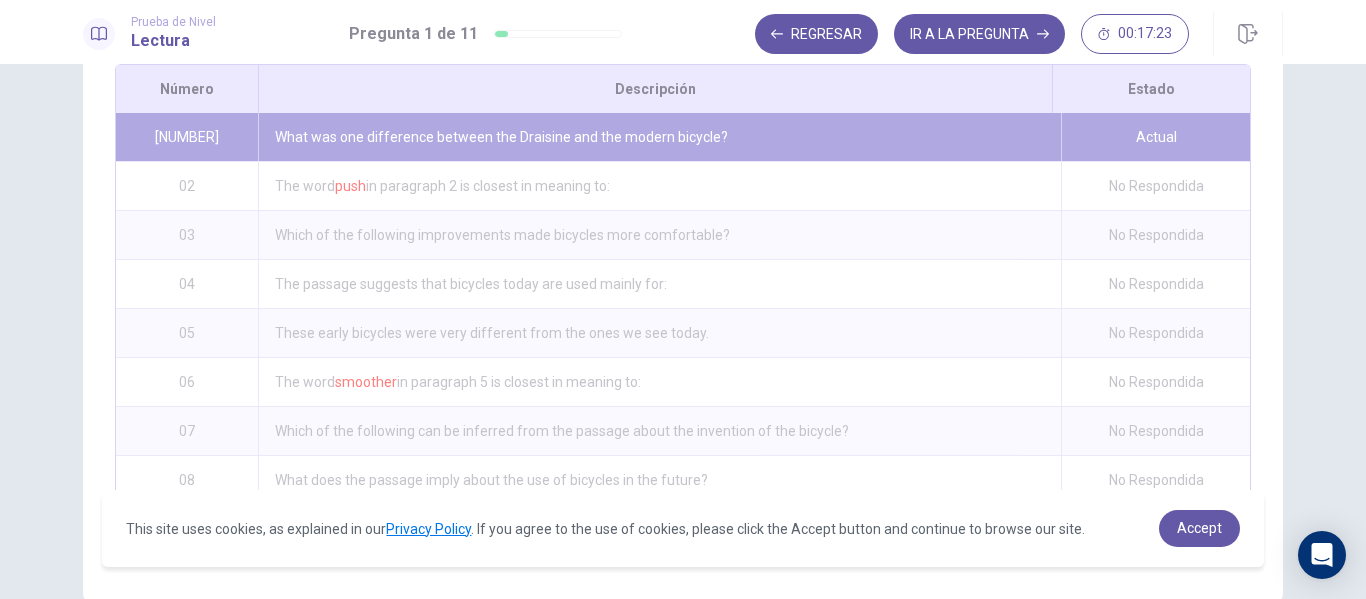 scroll, scrollTop: 353, scrollLeft: 0, axis: vertical 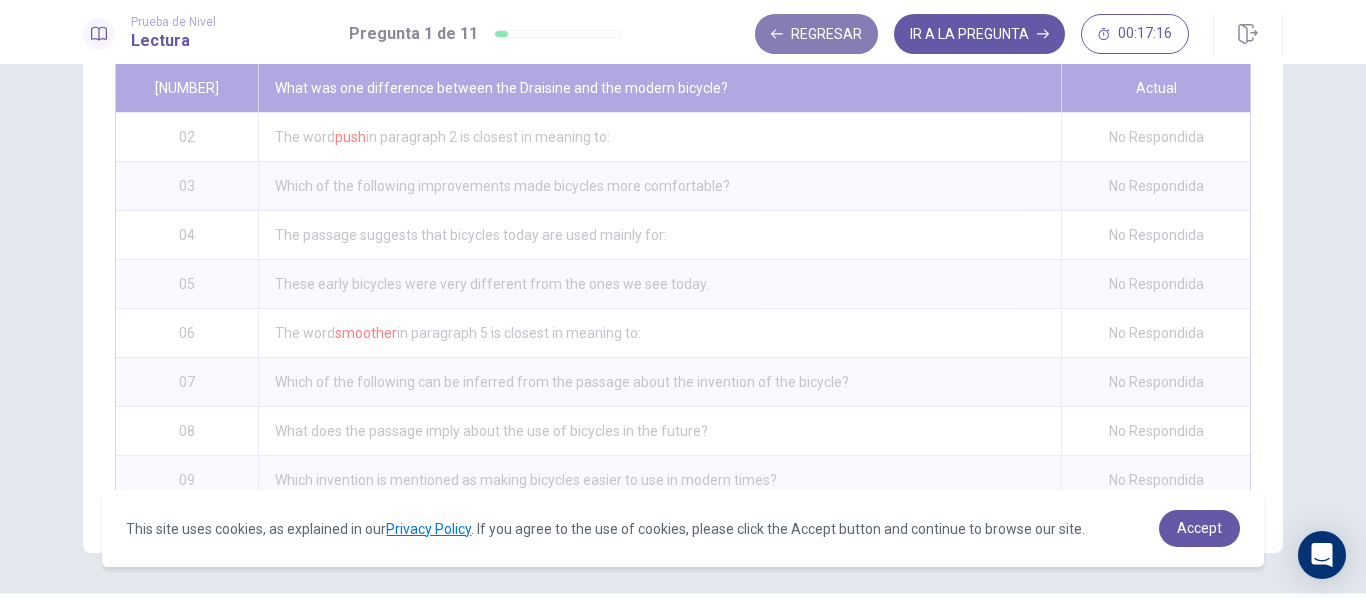 click on "Regresar" at bounding box center (816, 34) 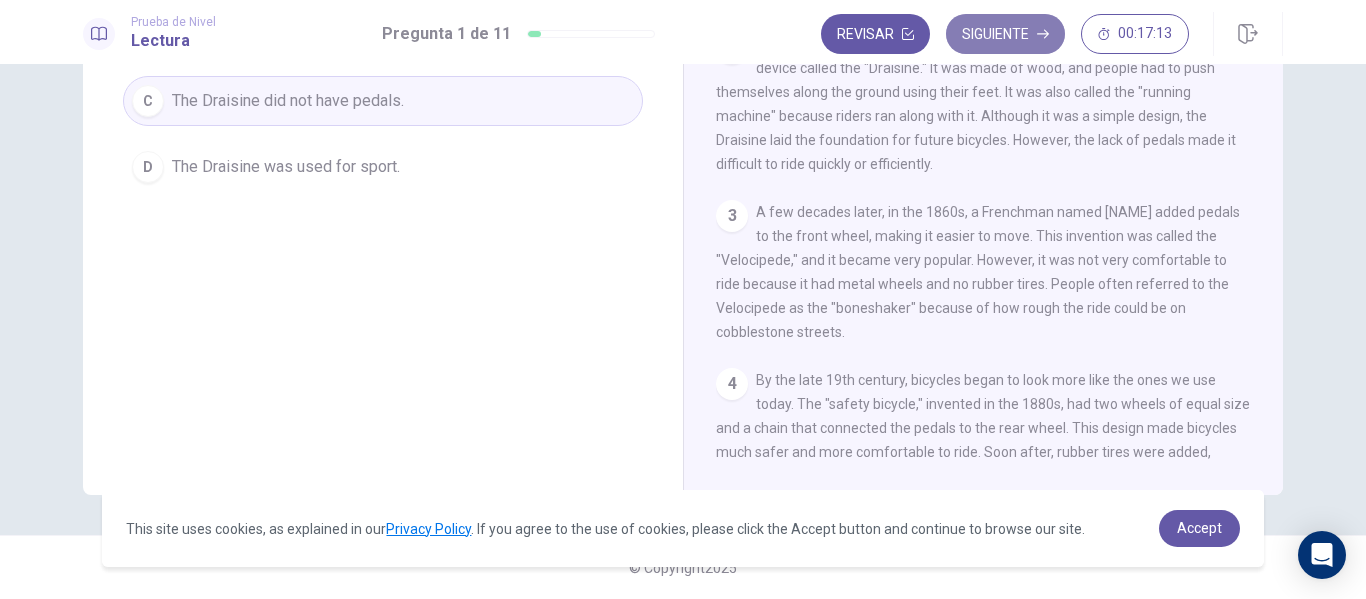 click on "Siguiente" at bounding box center (1005, 34) 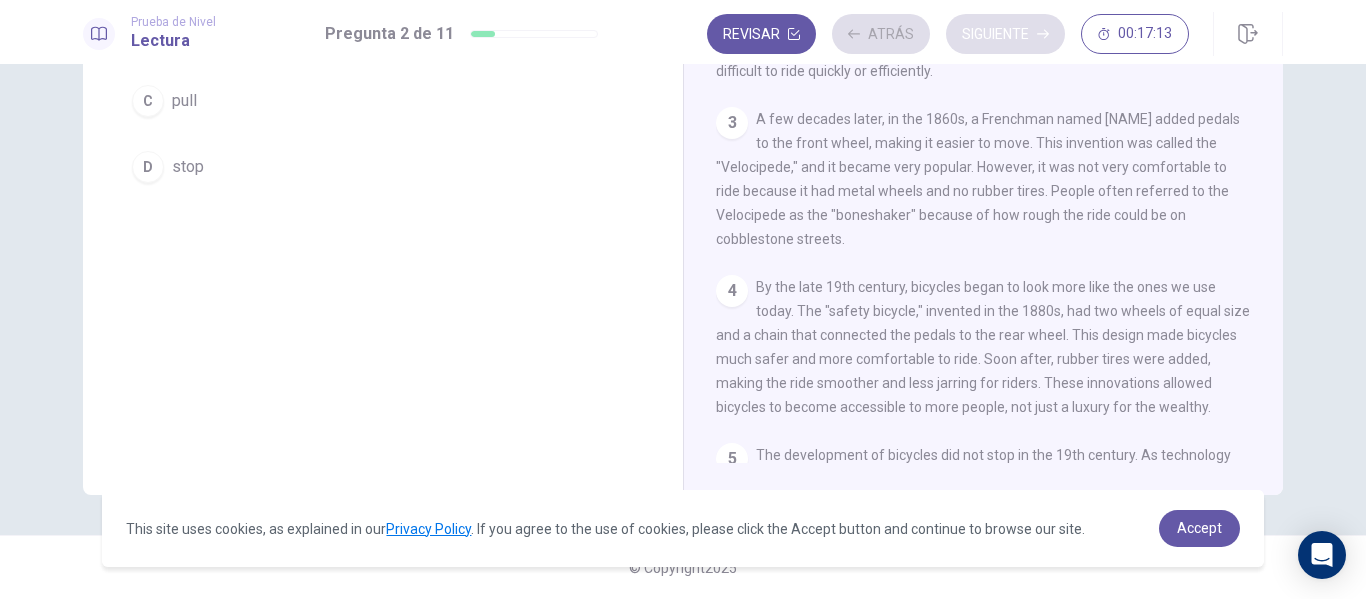 scroll, scrollTop: 149, scrollLeft: 0, axis: vertical 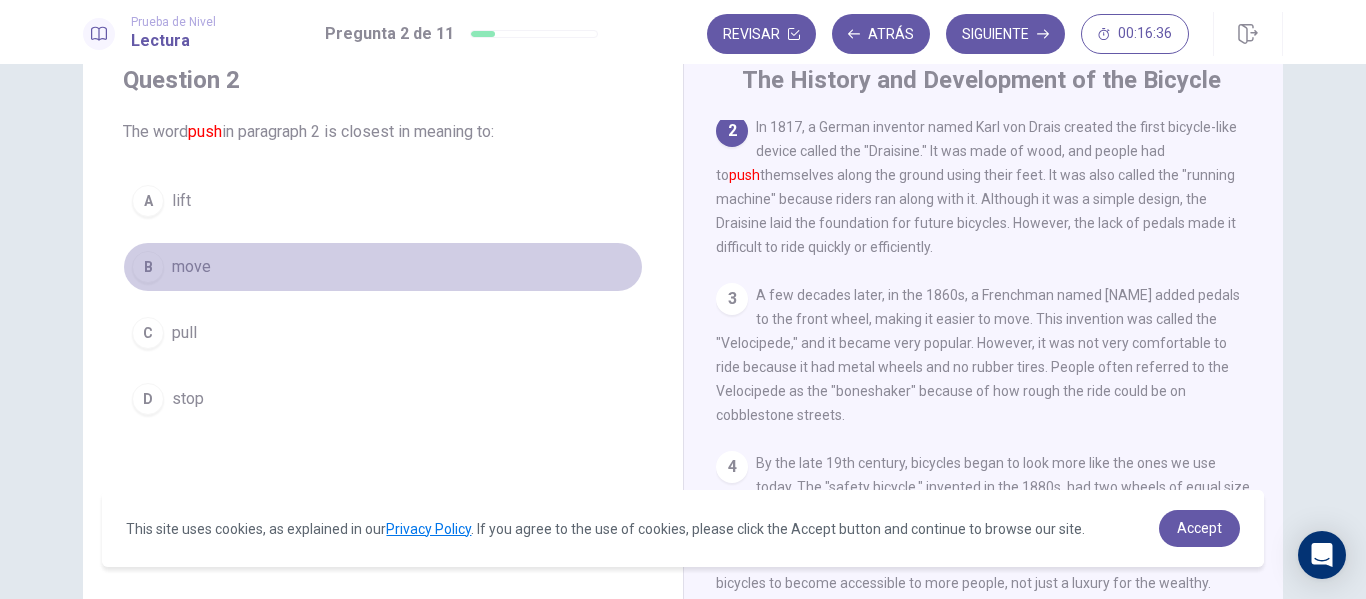 click on "B" at bounding box center (148, 267) 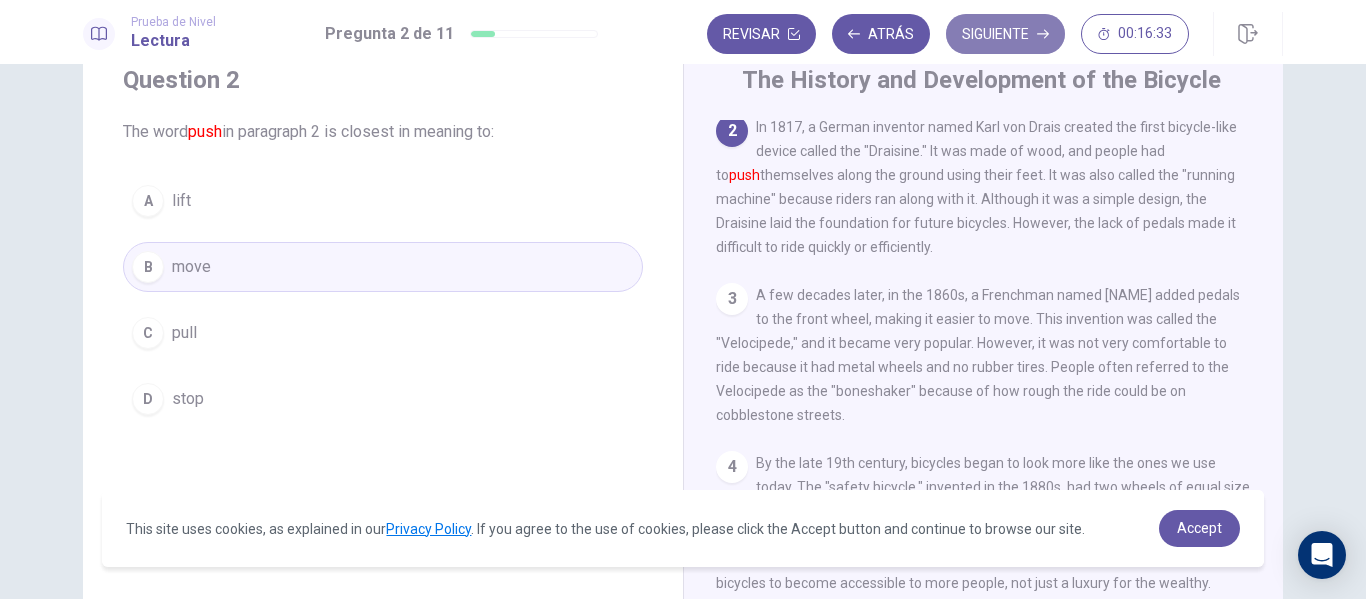 click on "Siguiente" at bounding box center (1005, 34) 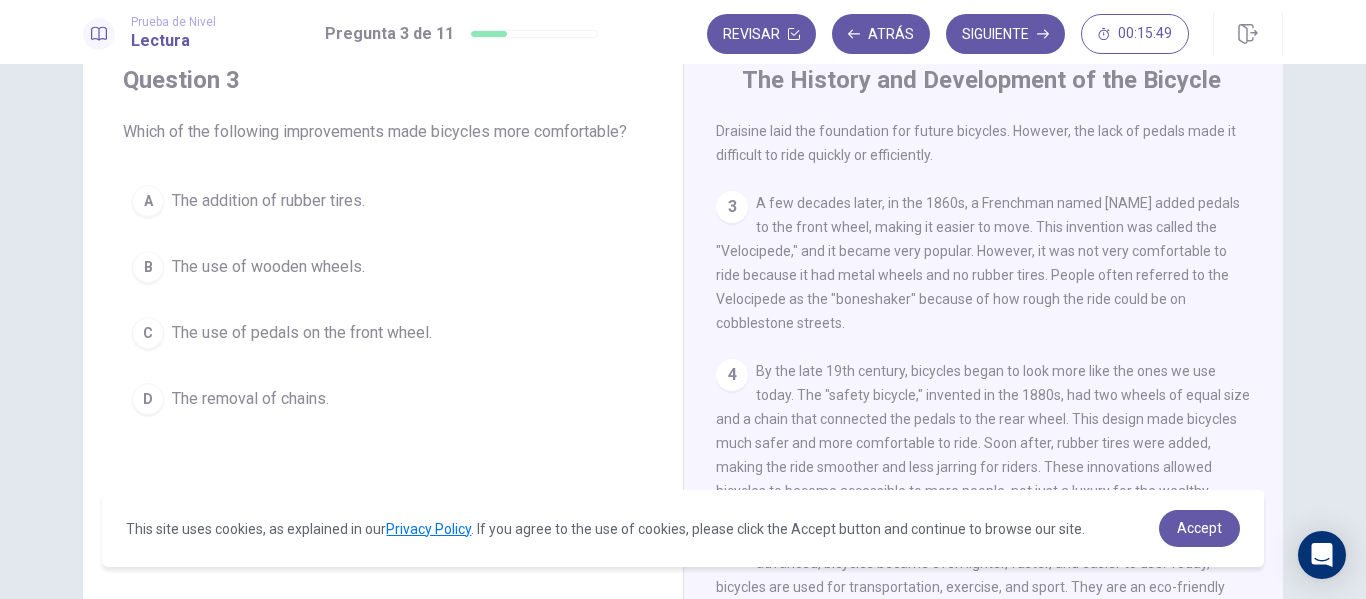 scroll, scrollTop: 270, scrollLeft: 0, axis: vertical 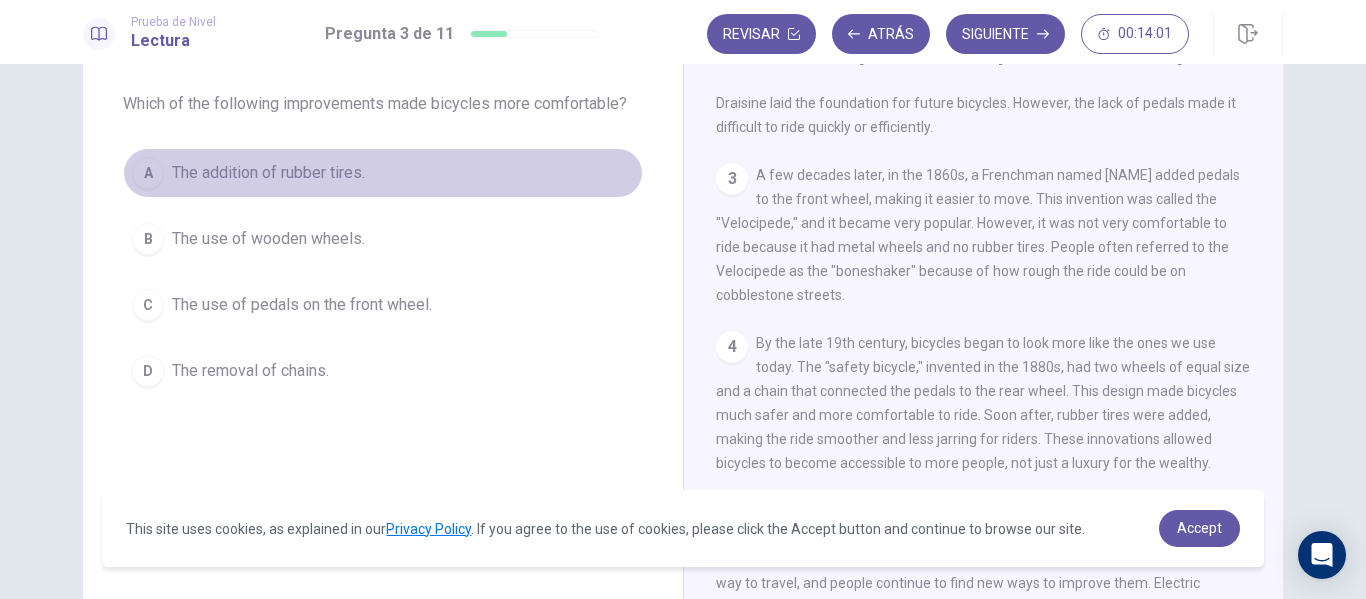 click on "A" at bounding box center (148, 173) 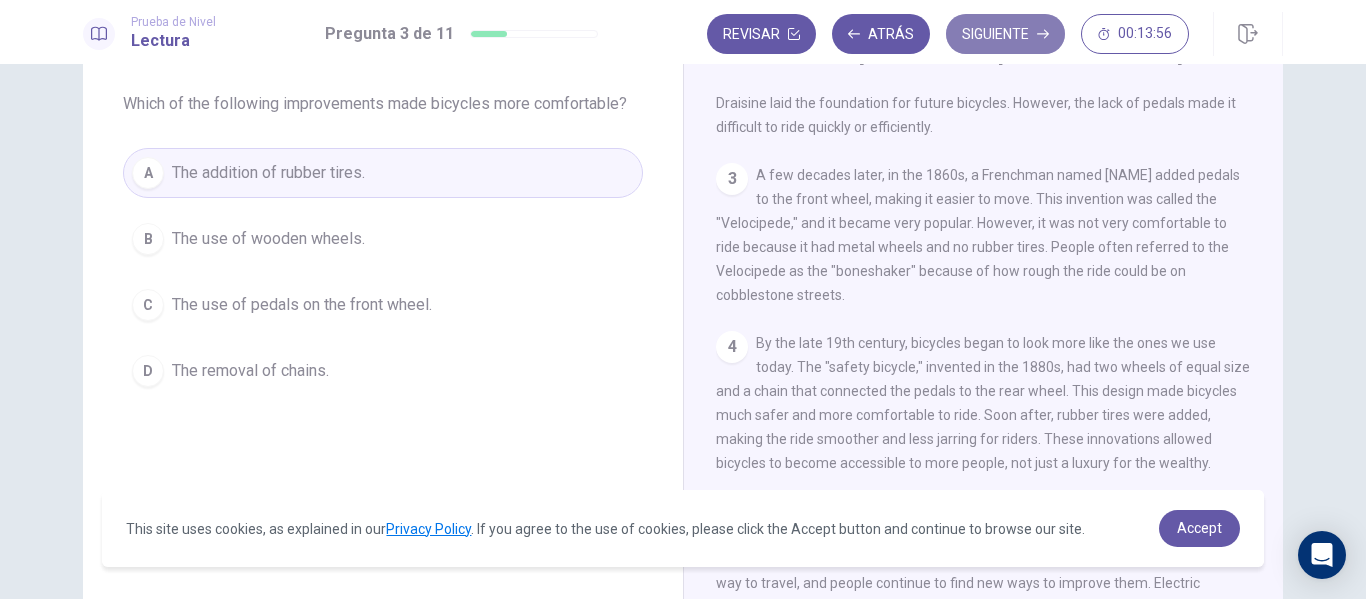 click on "Siguiente" at bounding box center (1005, 34) 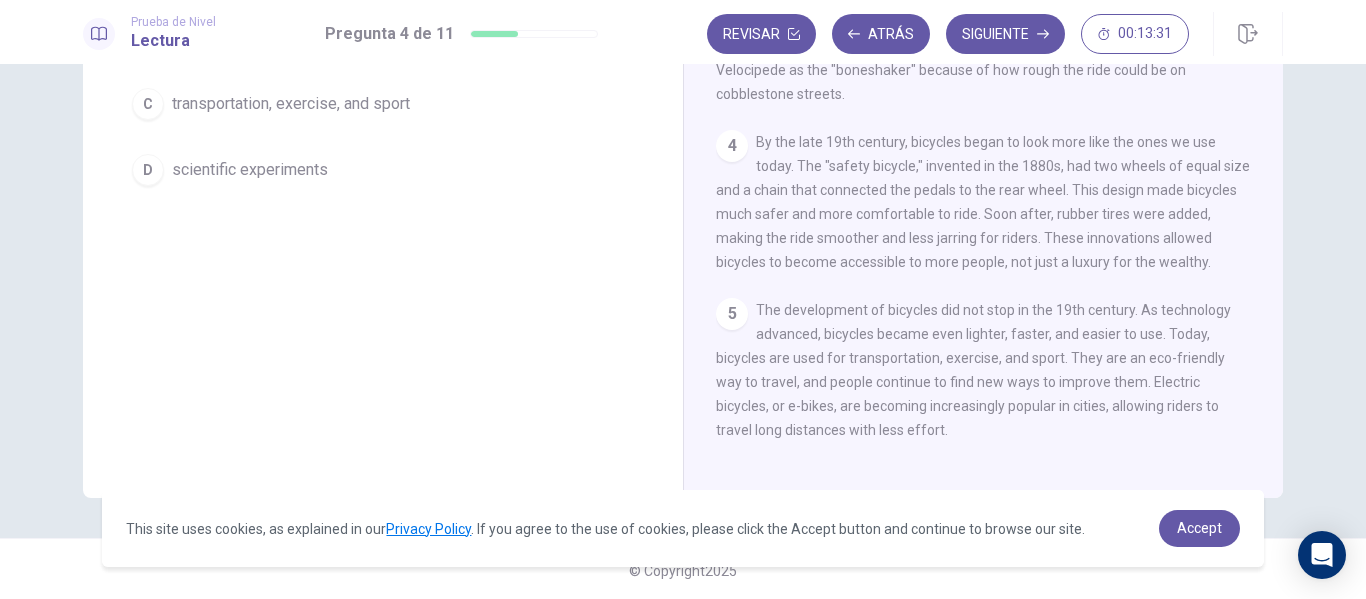 scroll, scrollTop: 304, scrollLeft: 0, axis: vertical 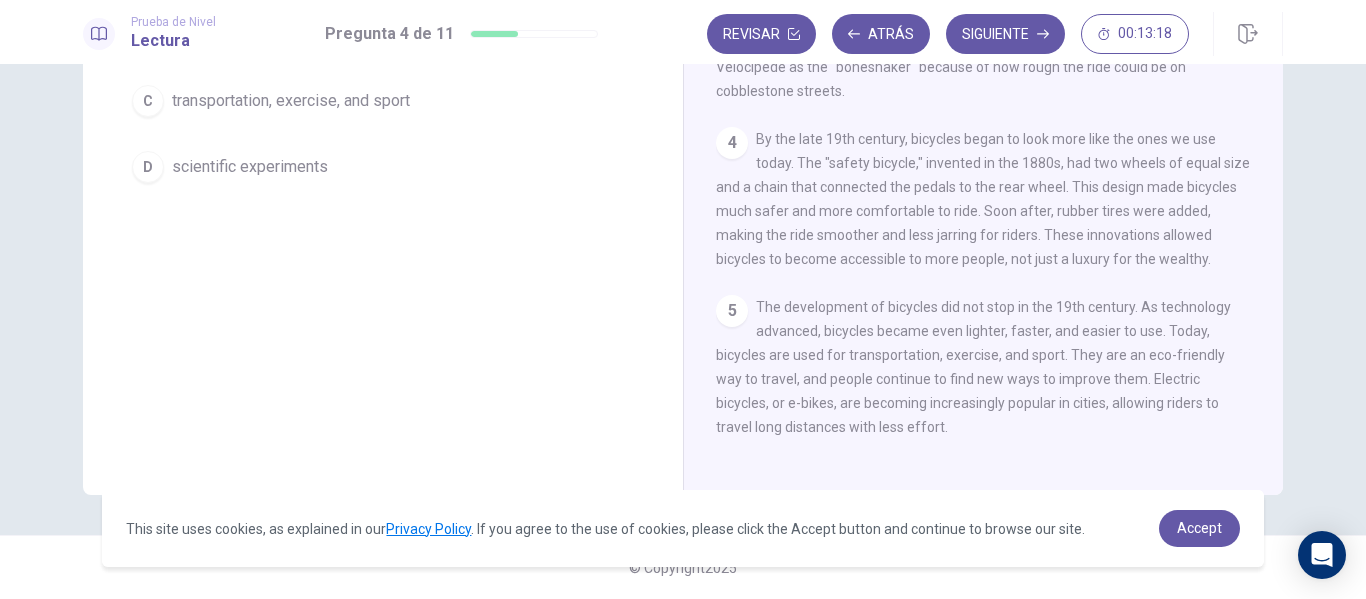click on "C" at bounding box center [148, 101] 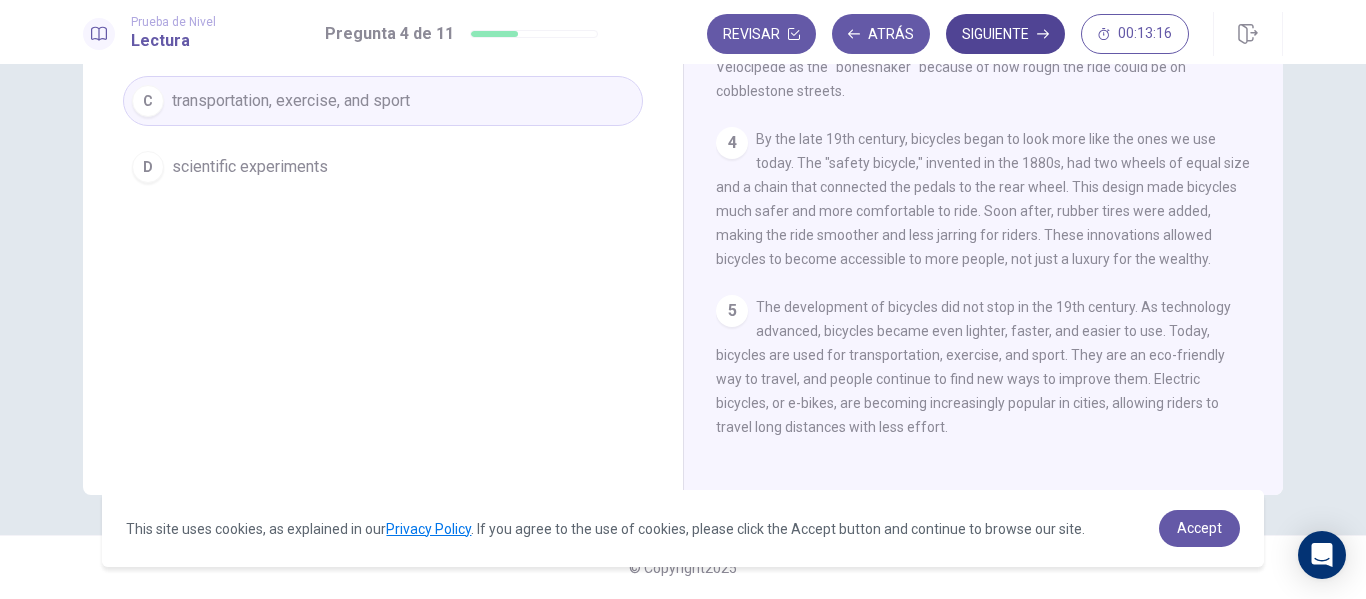 click on "Siguiente" at bounding box center [1005, 34] 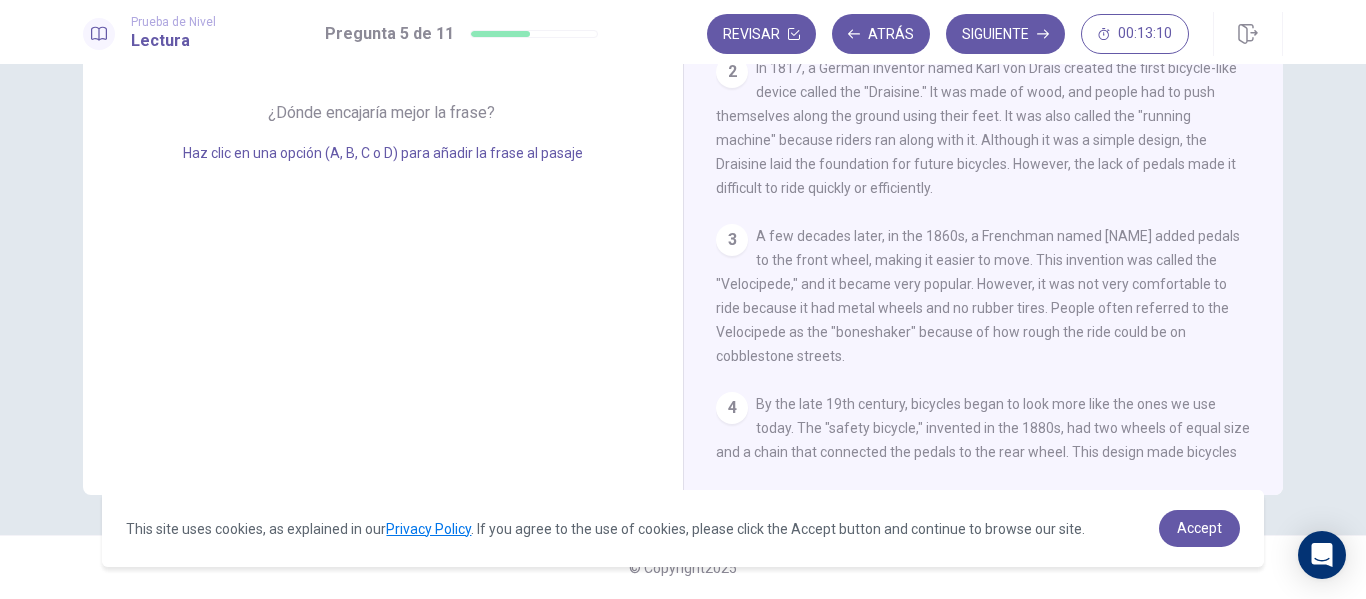drag, startPoint x: 1354, startPoint y: 279, endPoint x: 1345, endPoint y: 224, distance: 55.7315 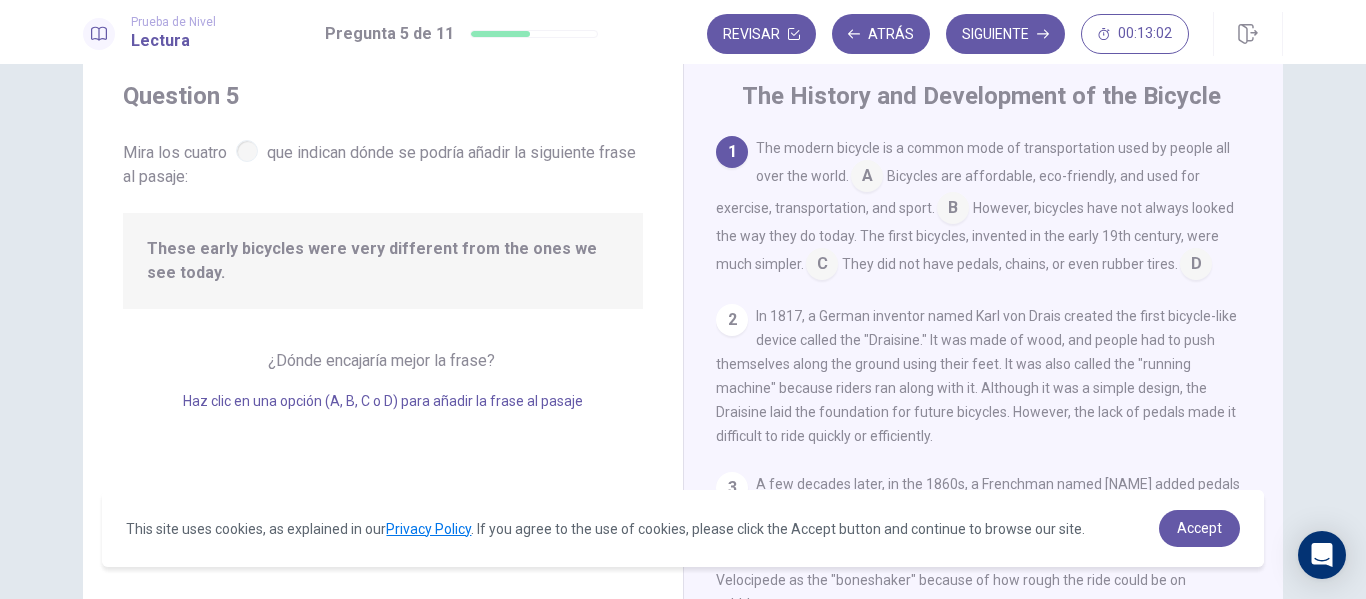 scroll, scrollTop: 41, scrollLeft: 0, axis: vertical 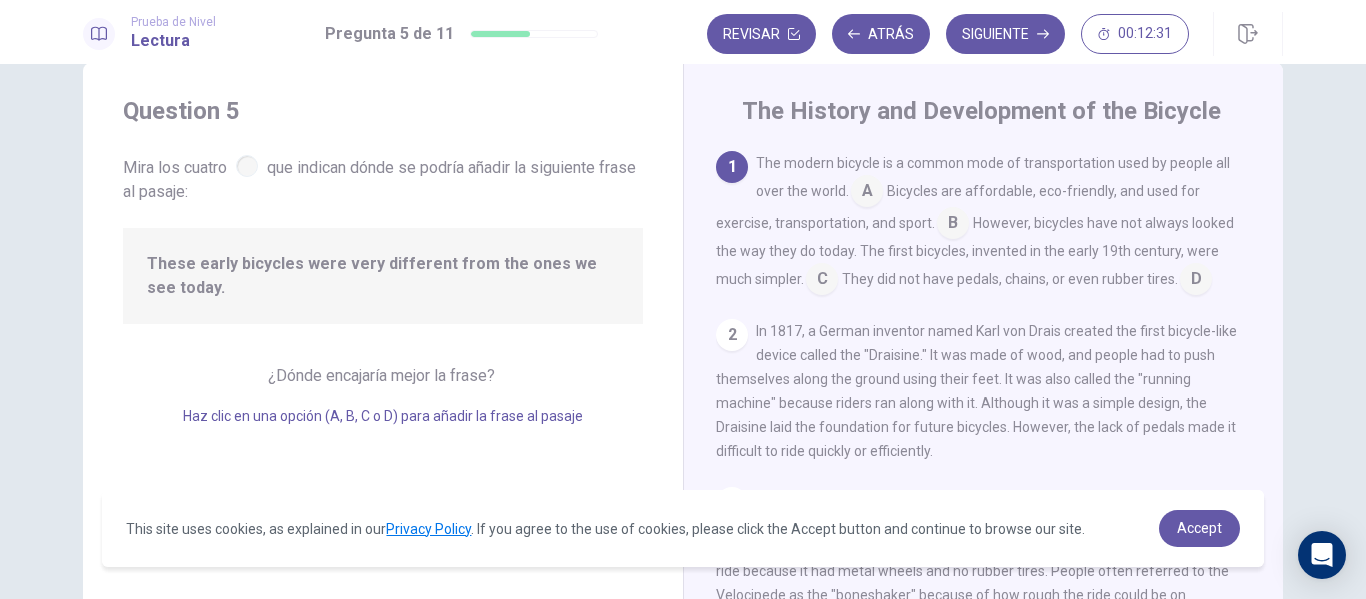 click at bounding box center [822, 281] 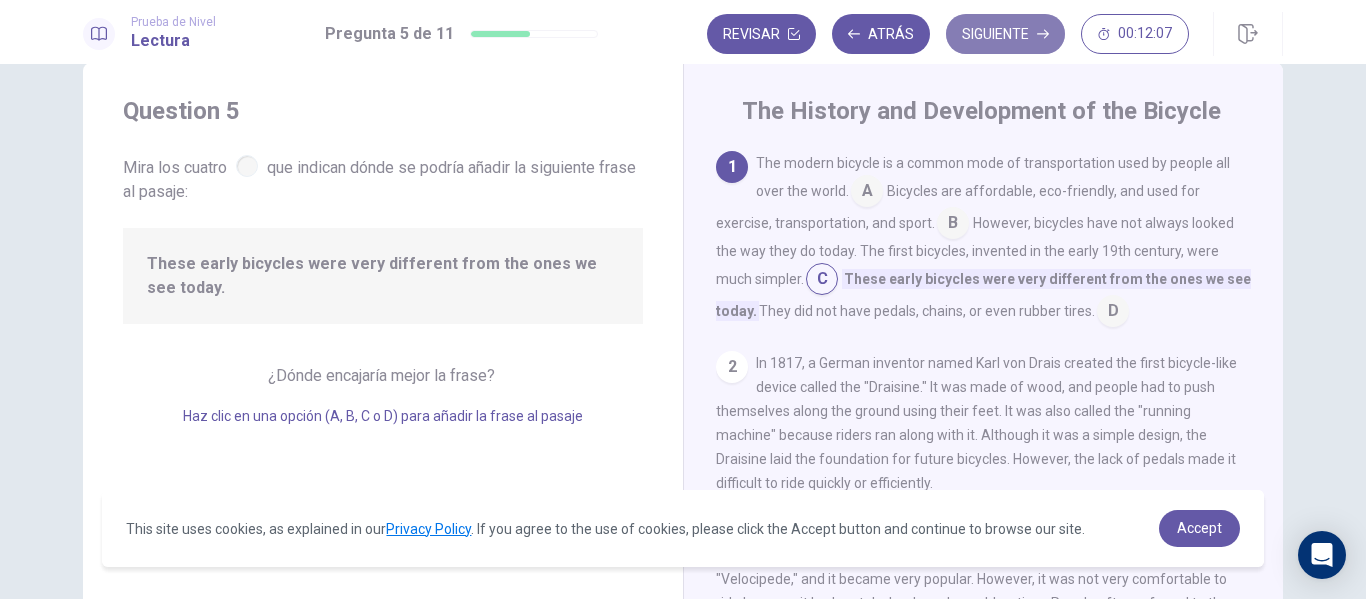 click on "Siguiente" at bounding box center [1005, 34] 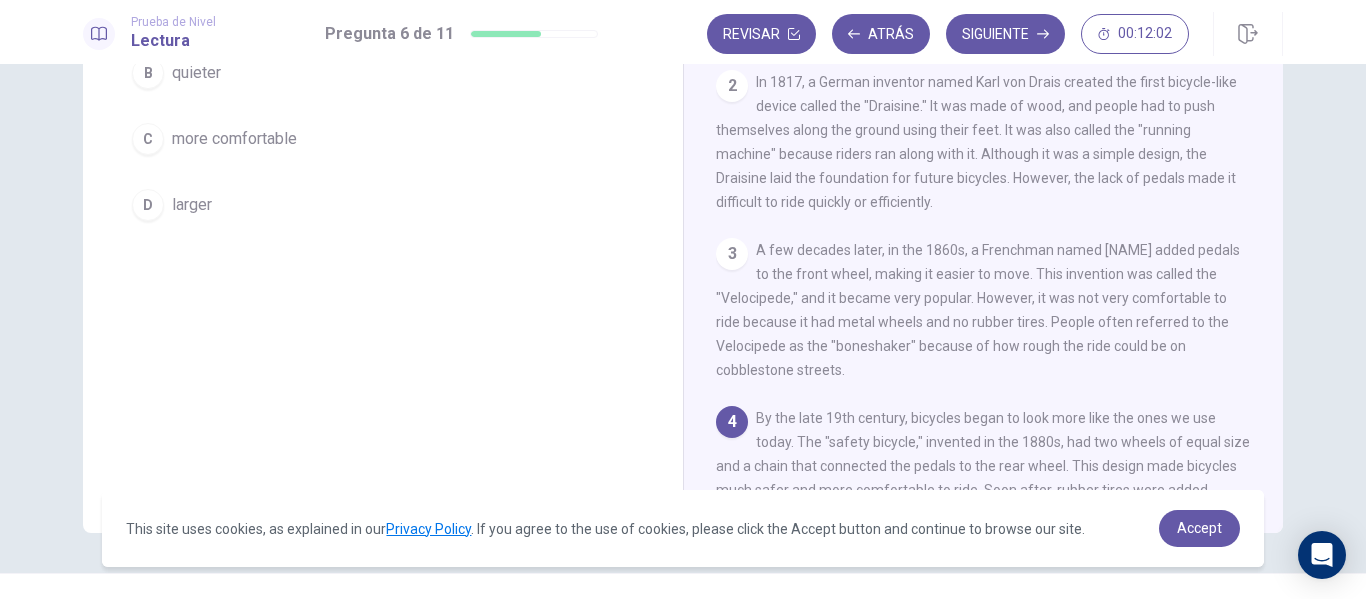 scroll, scrollTop: 304, scrollLeft: 0, axis: vertical 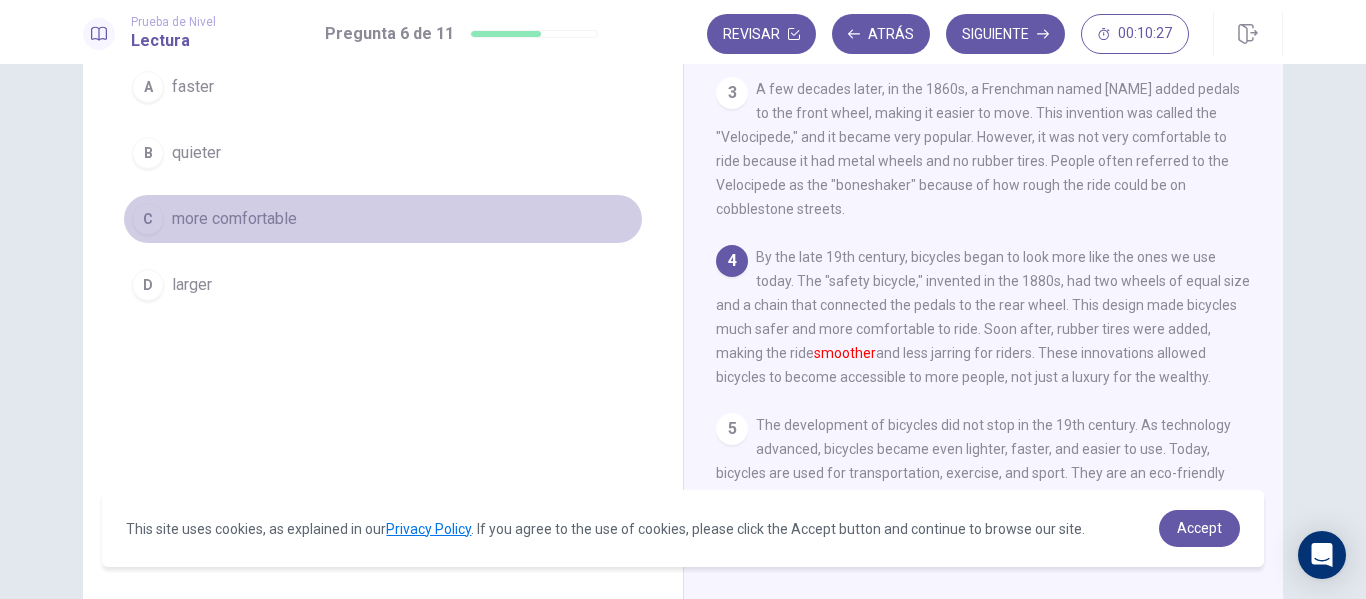 click on "C" at bounding box center (148, 219) 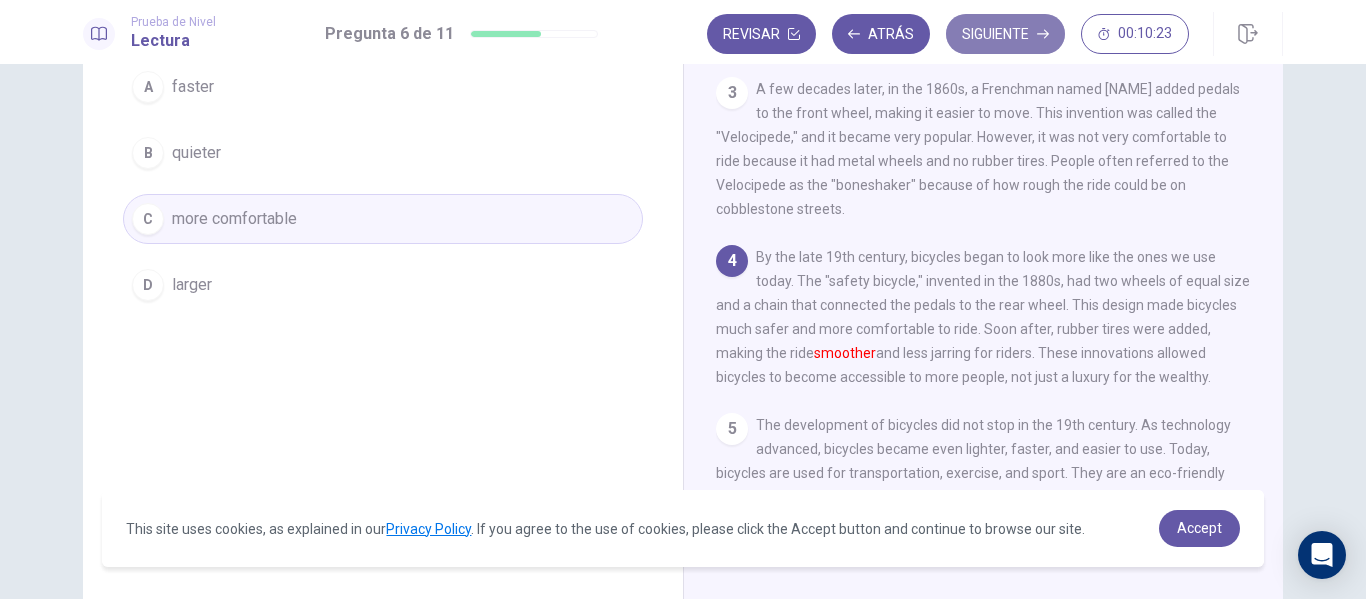 click on "Siguiente" at bounding box center (1005, 34) 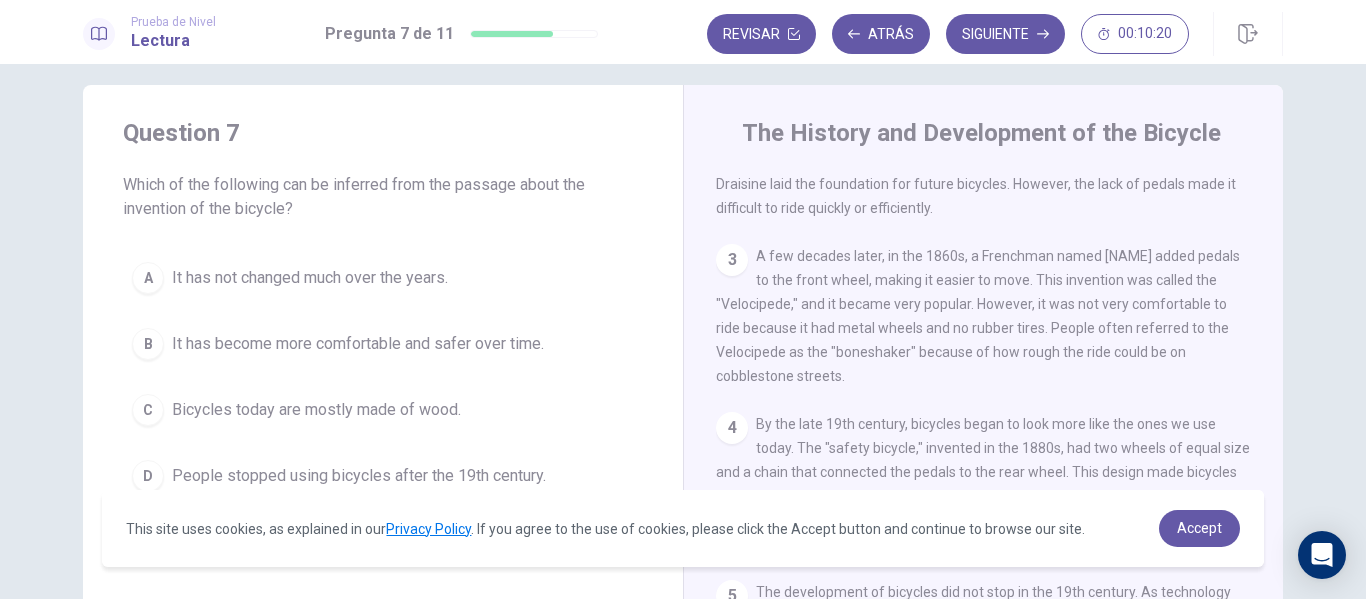 scroll, scrollTop: 12, scrollLeft: 0, axis: vertical 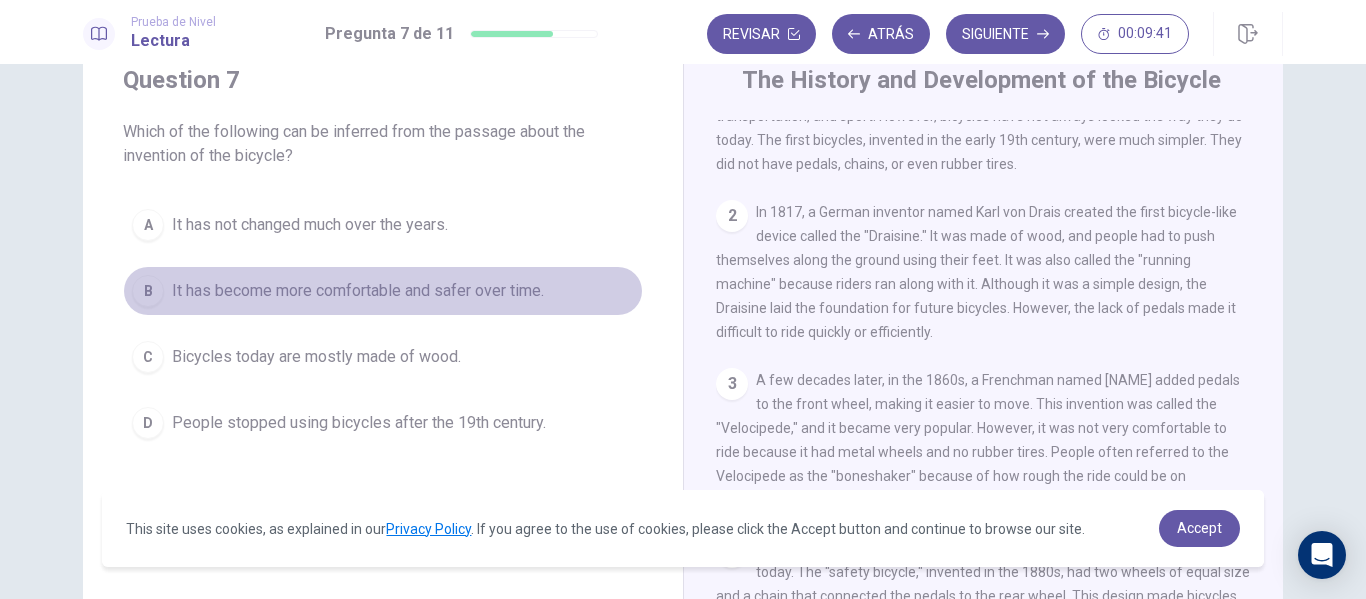 click on "B" at bounding box center [148, 291] 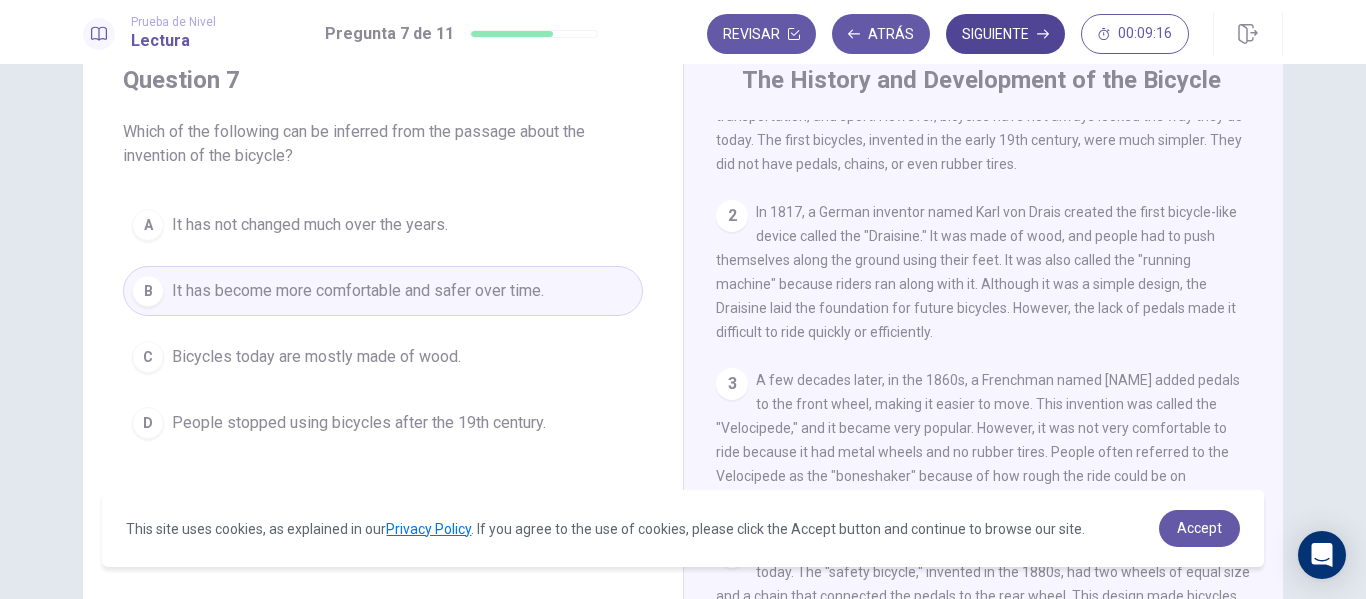 click on "Siguiente" at bounding box center [1005, 34] 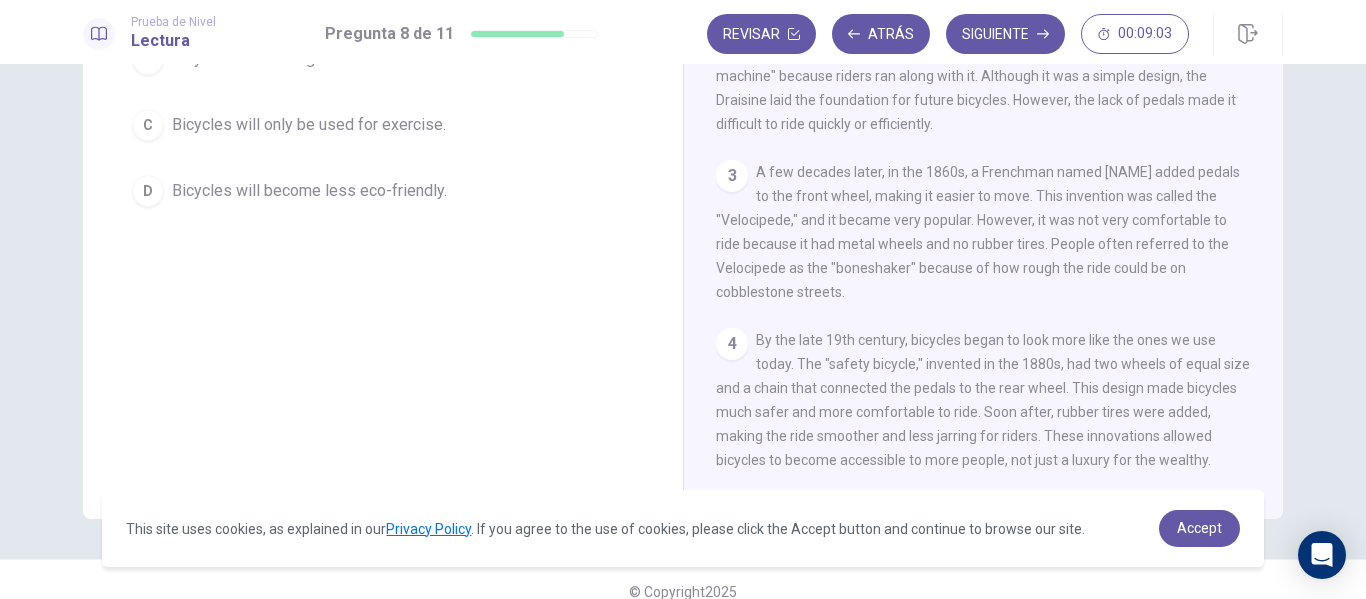 scroll, scrollTop: 304, scrollLeft: 0, axis: vertical 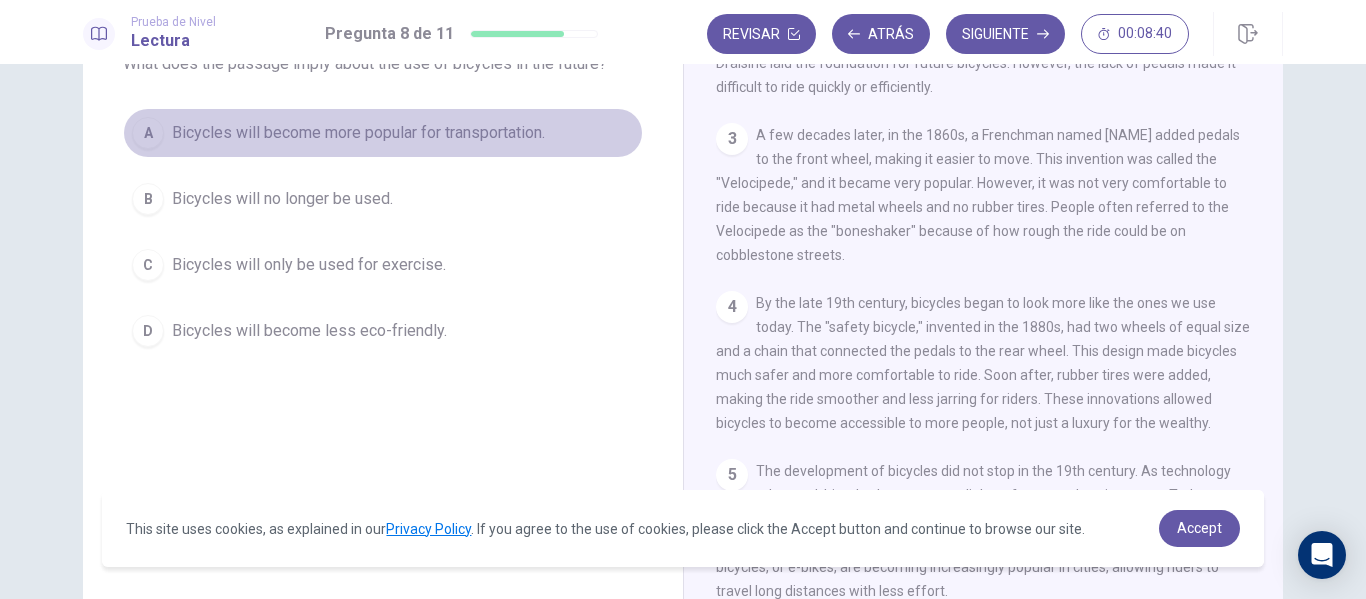 click on "A" at bounding box center (148, 133) 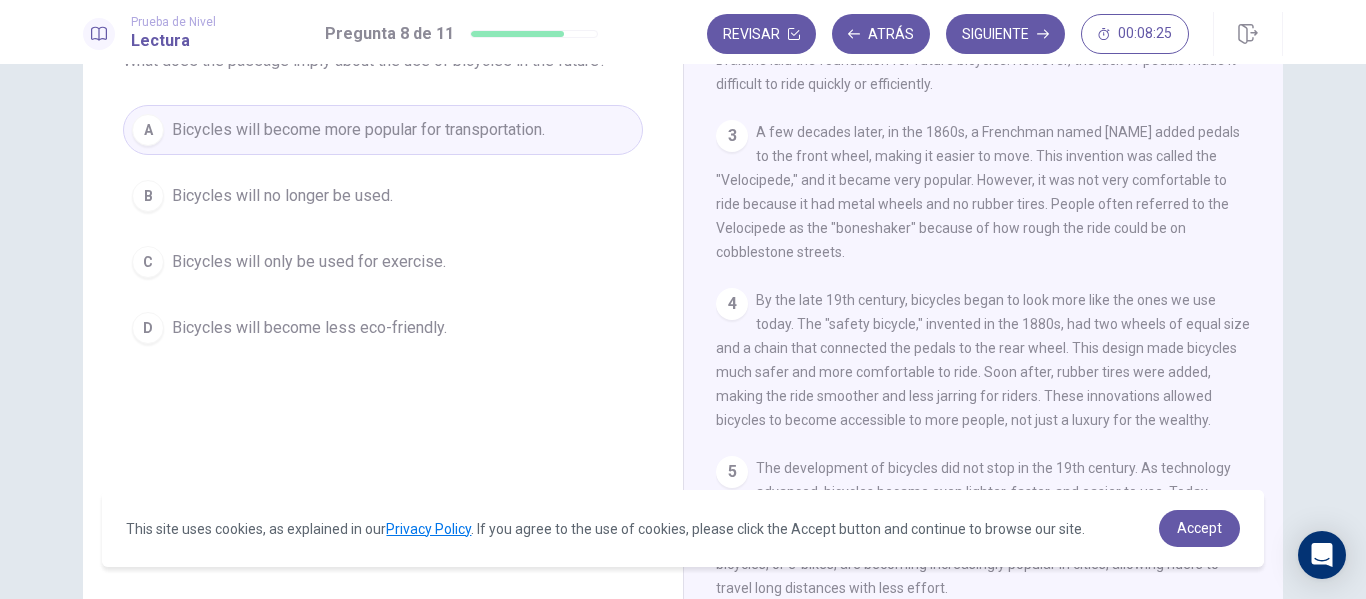 scroll, scrollTop: 0, scrollLeft: 0, axis: both 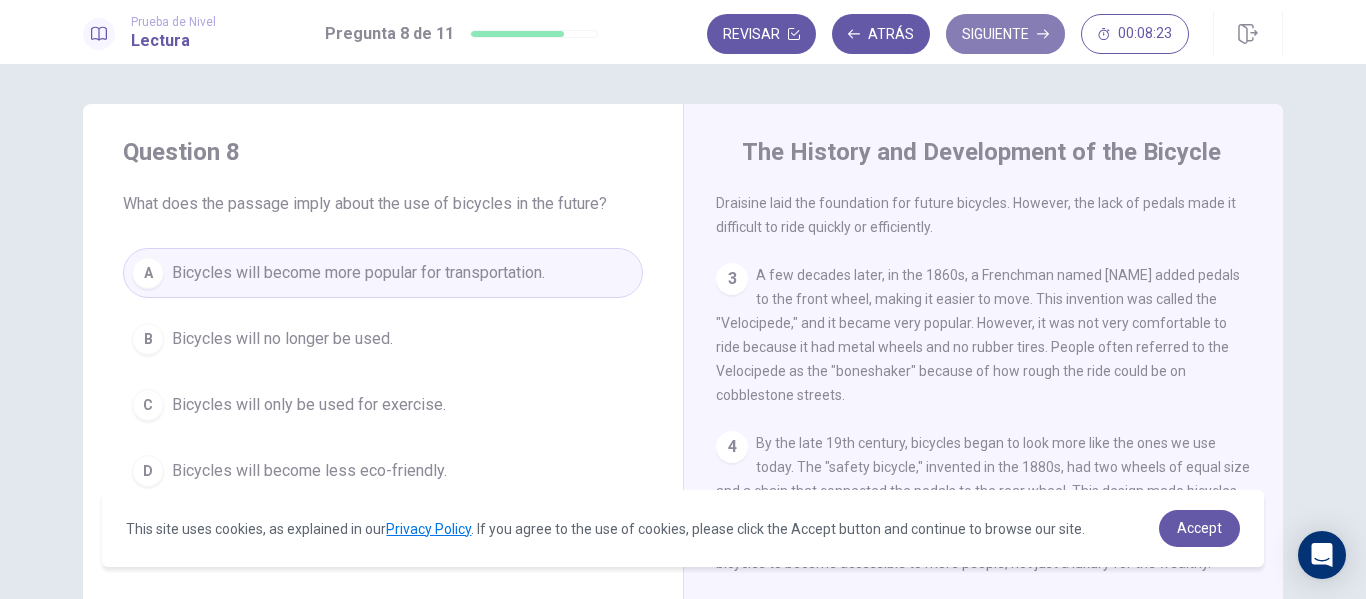 click on "Siguiente" at bounding box center (1005, 34) 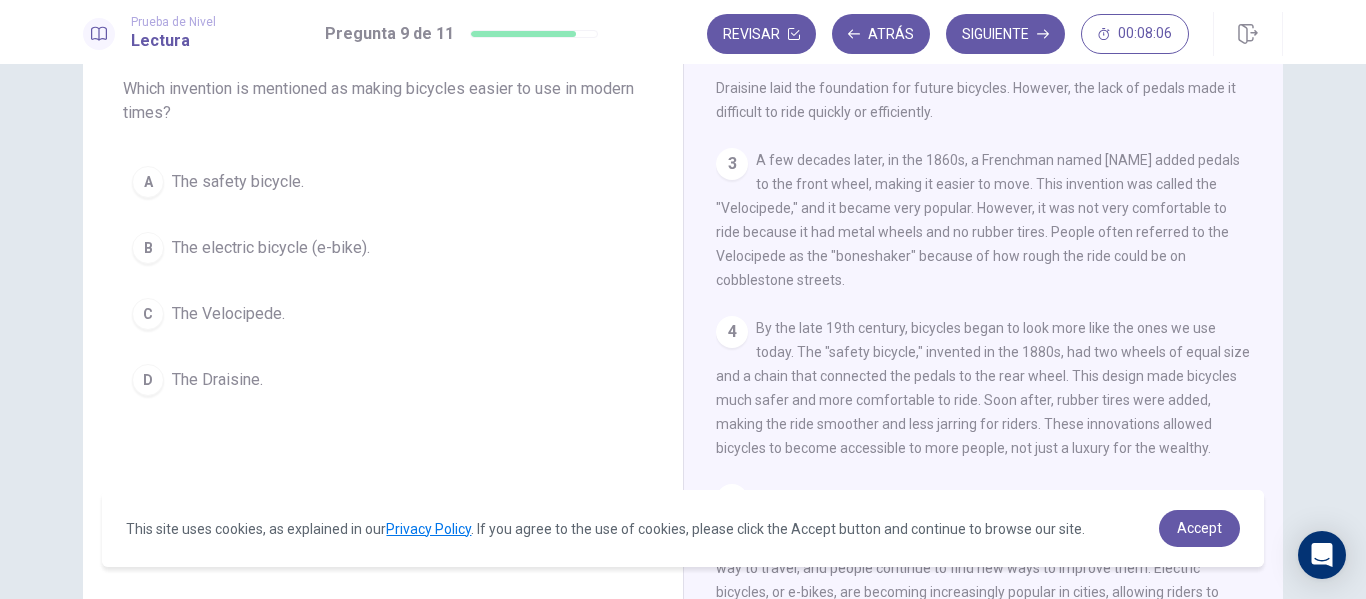scroll, scrollTop: 150, scrollLeft: 0, axis: vertical 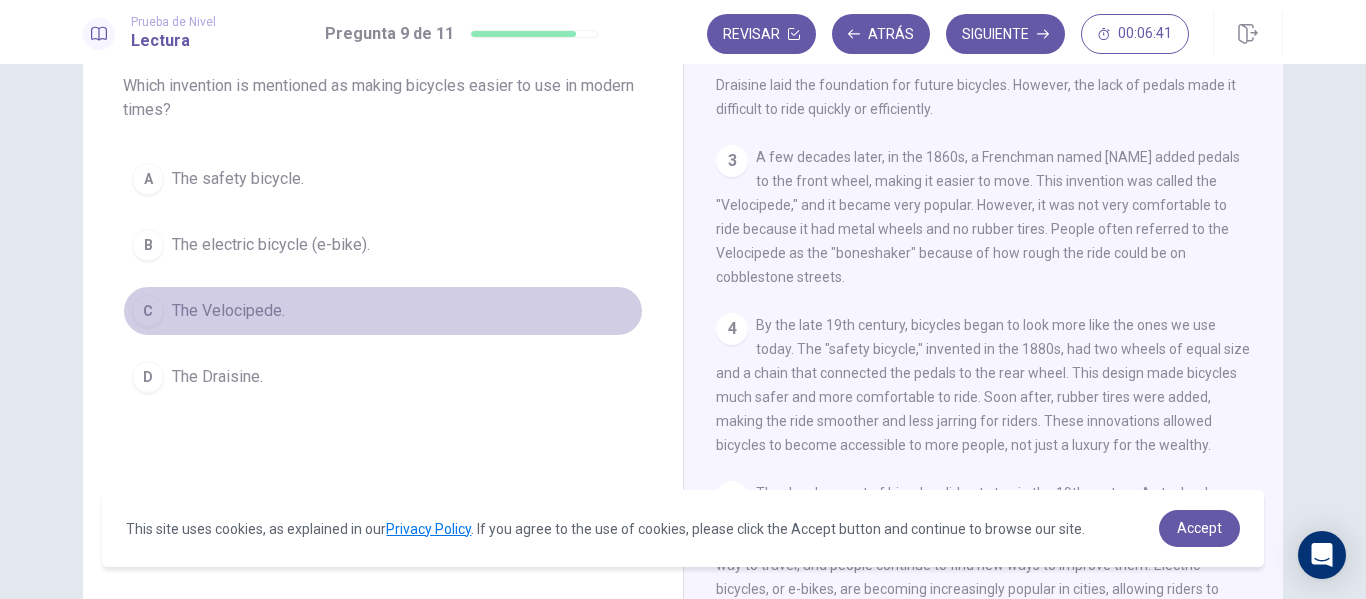 click on "C" at bounding box center (148, 311) 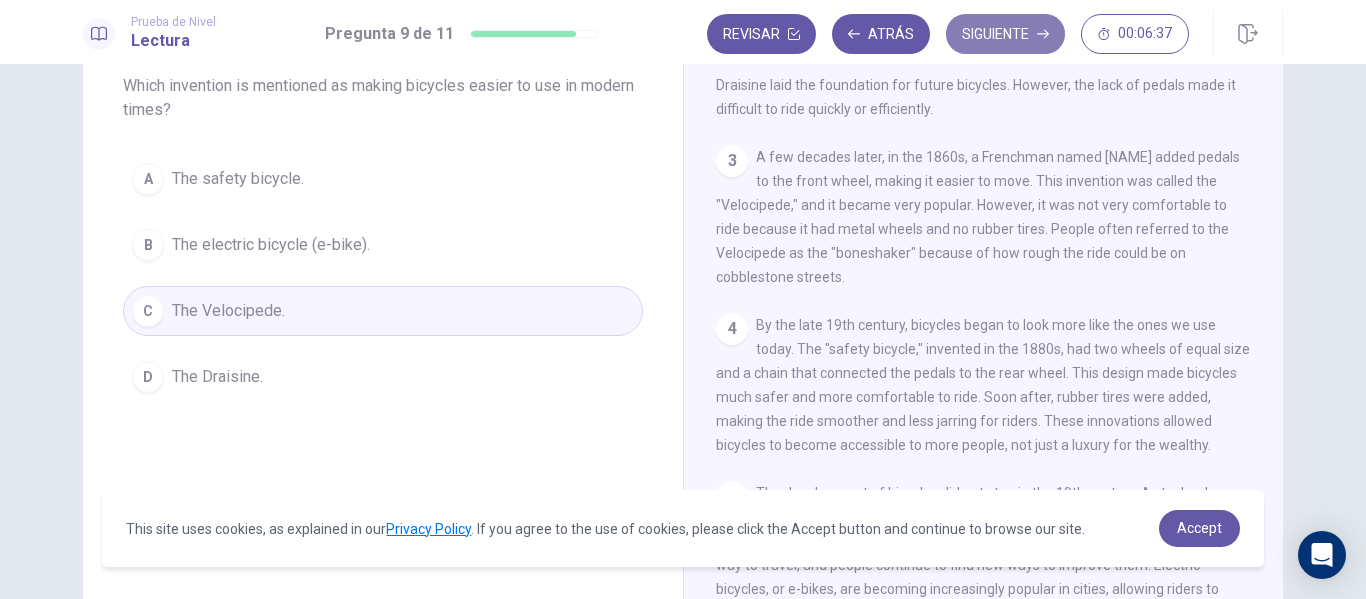 click on "Siguiente" at bounding box center (1005, 34) 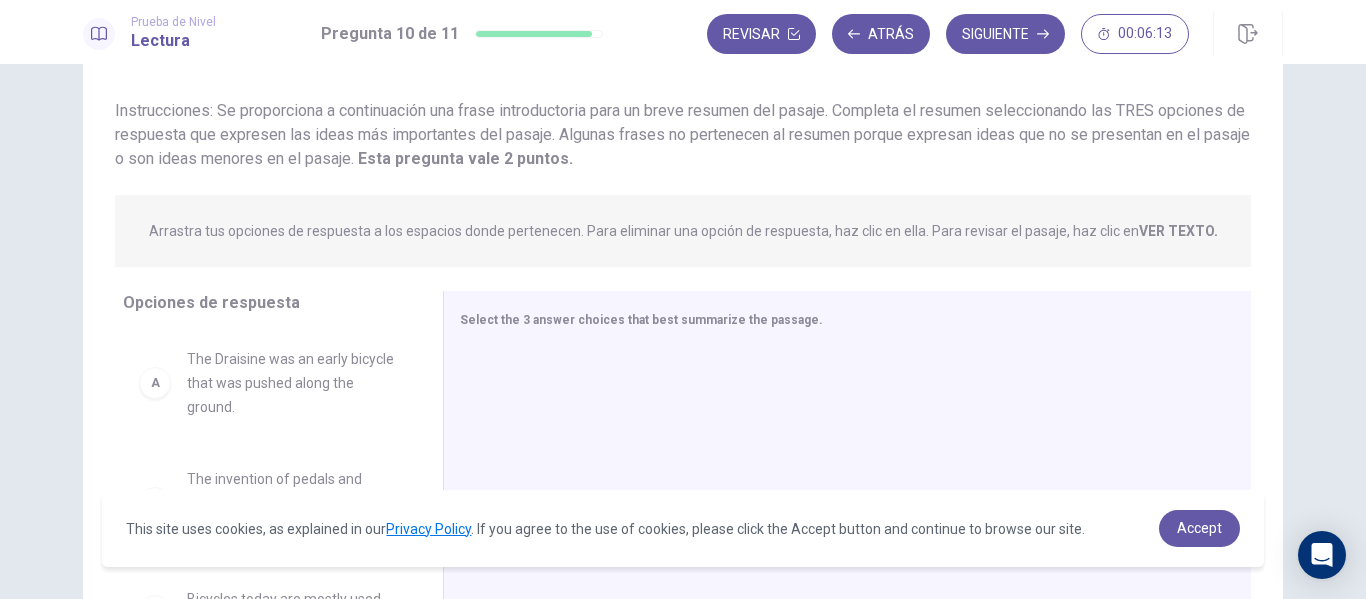 drag, startPoint x: 1355, startPoint y: 218, endPoint x: 1364, endPoint y: 247, distance: 30.364452 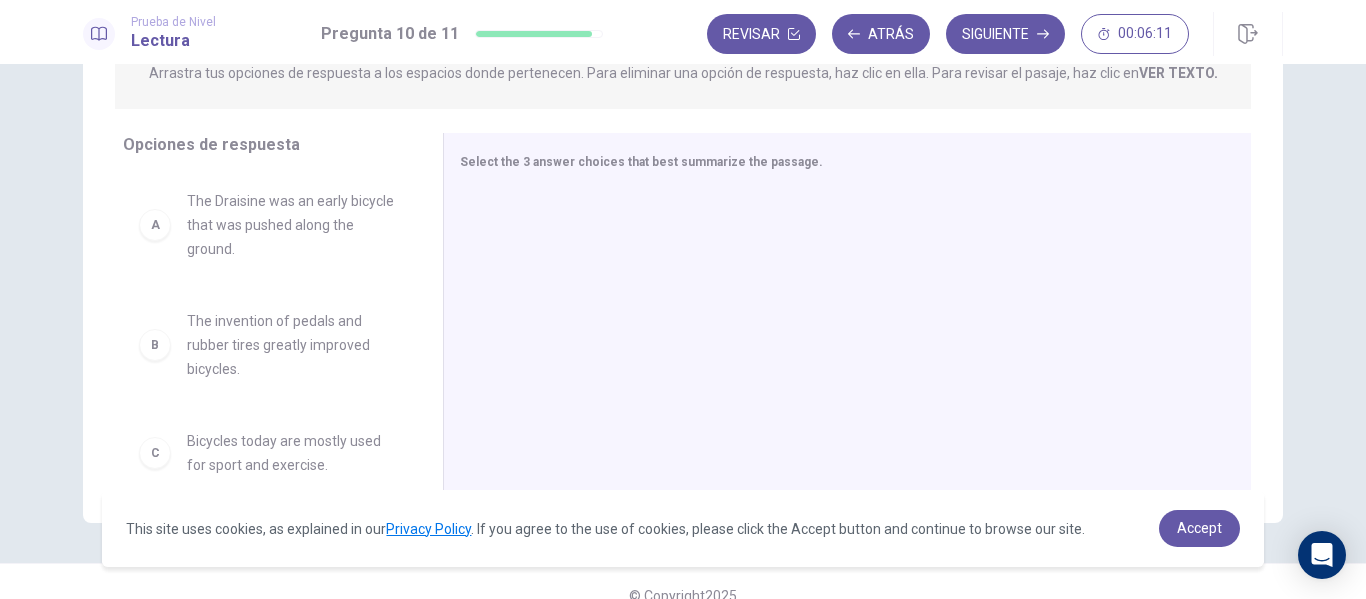 scroll, scrollTop: 294, scrollLeft: 0, axis: vertical 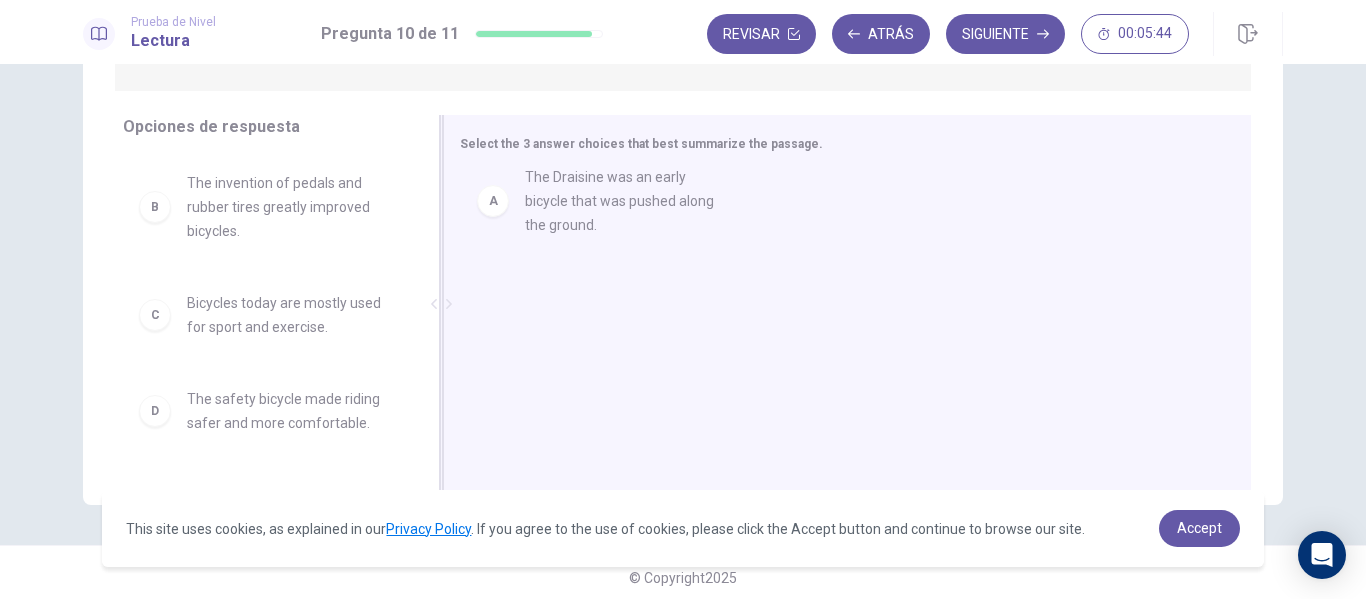 drag, startPoint x: 148, startPoint y: 208, endPoint x: 500, endPoint y: 202, distance: 352.05115 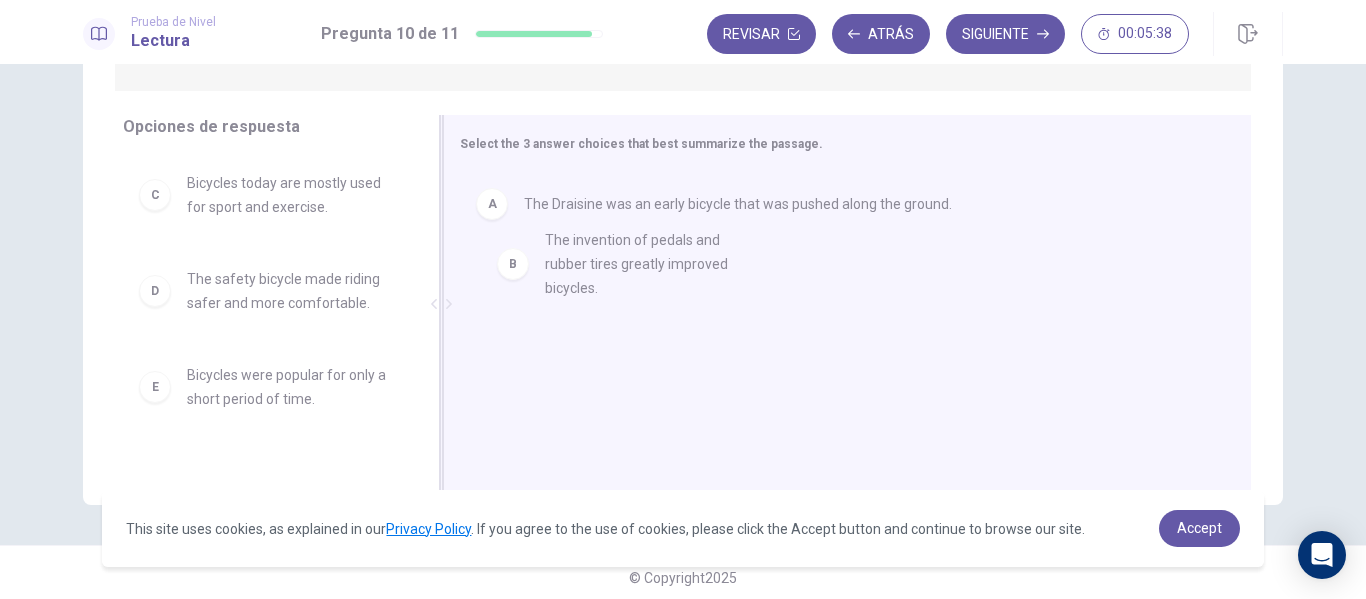 drag, startPoint x: 151, startPoint y: 220, endPoint x: 526, endPoint y: 286, distance: 380.7637 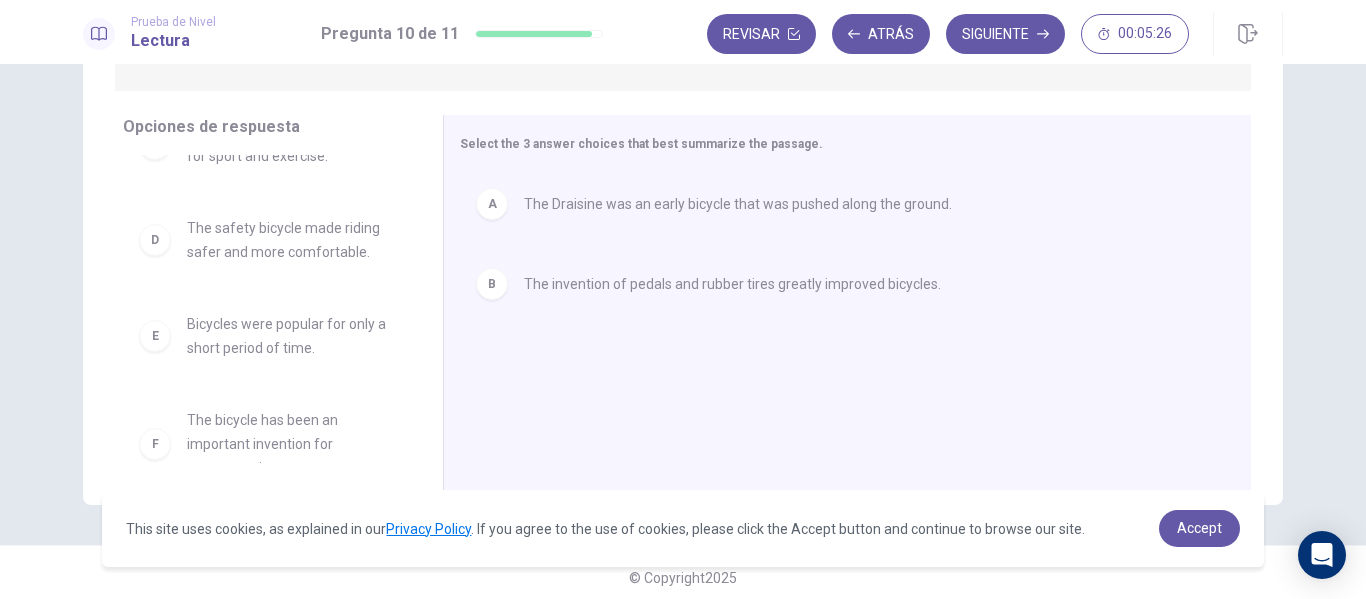 scroll, scrollTop: 84, scrollLeft: 0, axis: vertical 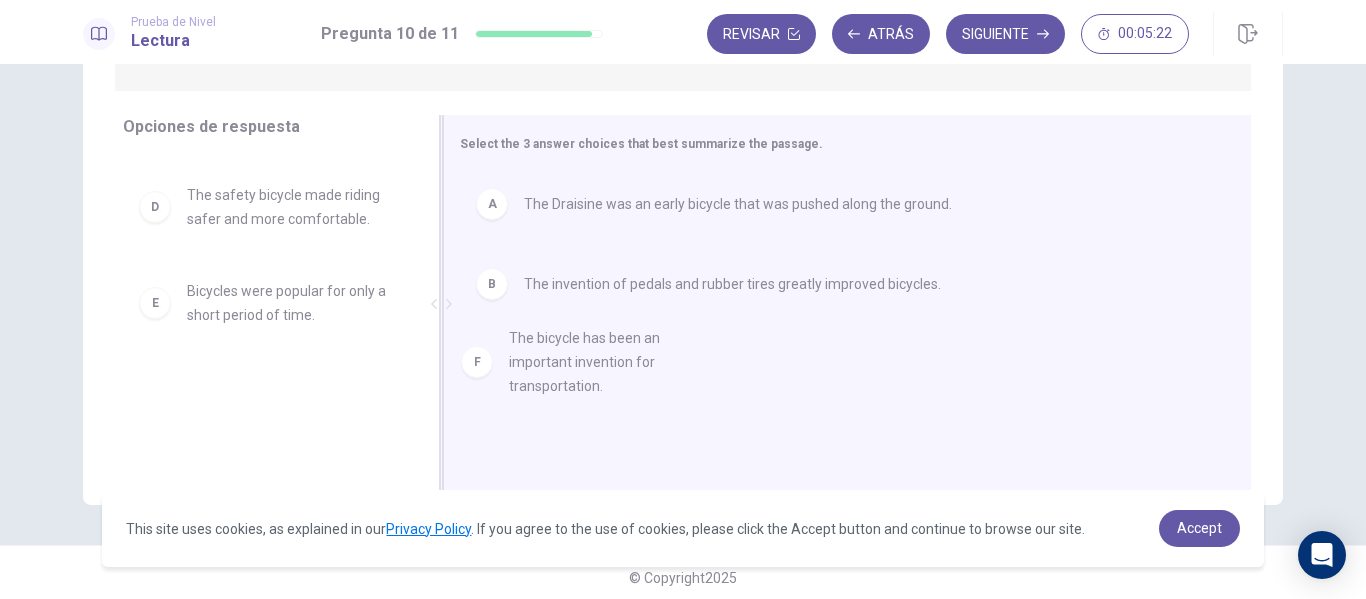 drag, startPoint x: 162, startPoint y: 413, endPoint x: 505, endPoint y: 365, distance: 346.34232 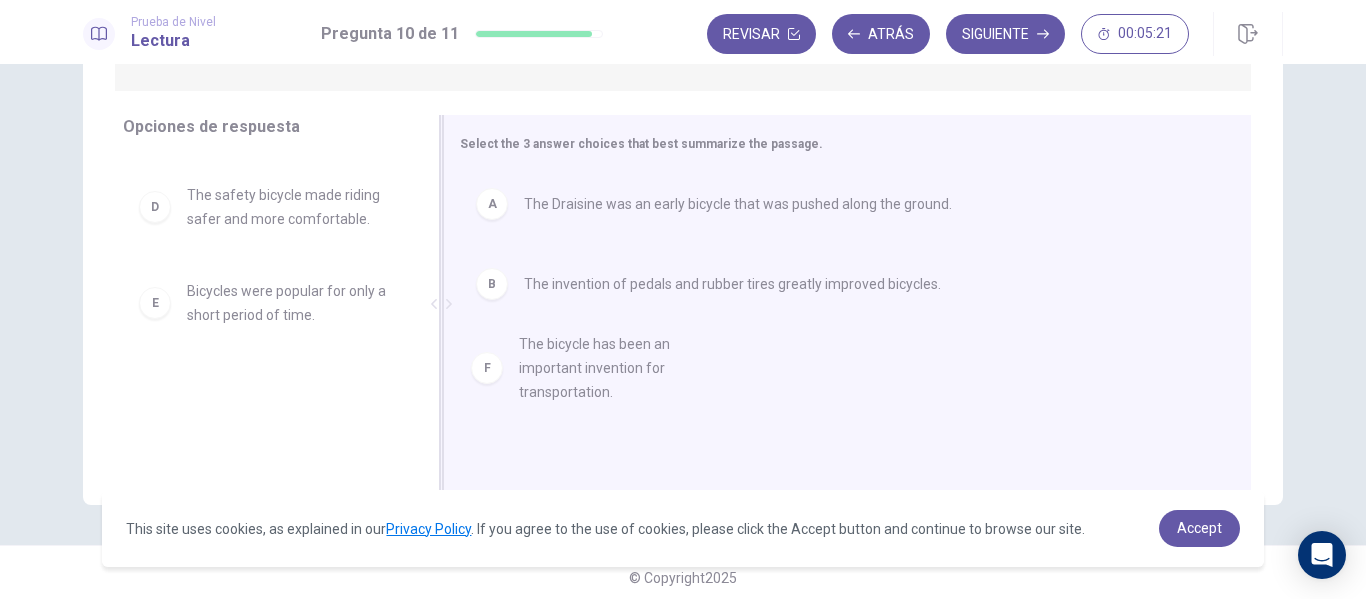 scroll, scrollTop: 0, scrollLeft: 0, axis: both 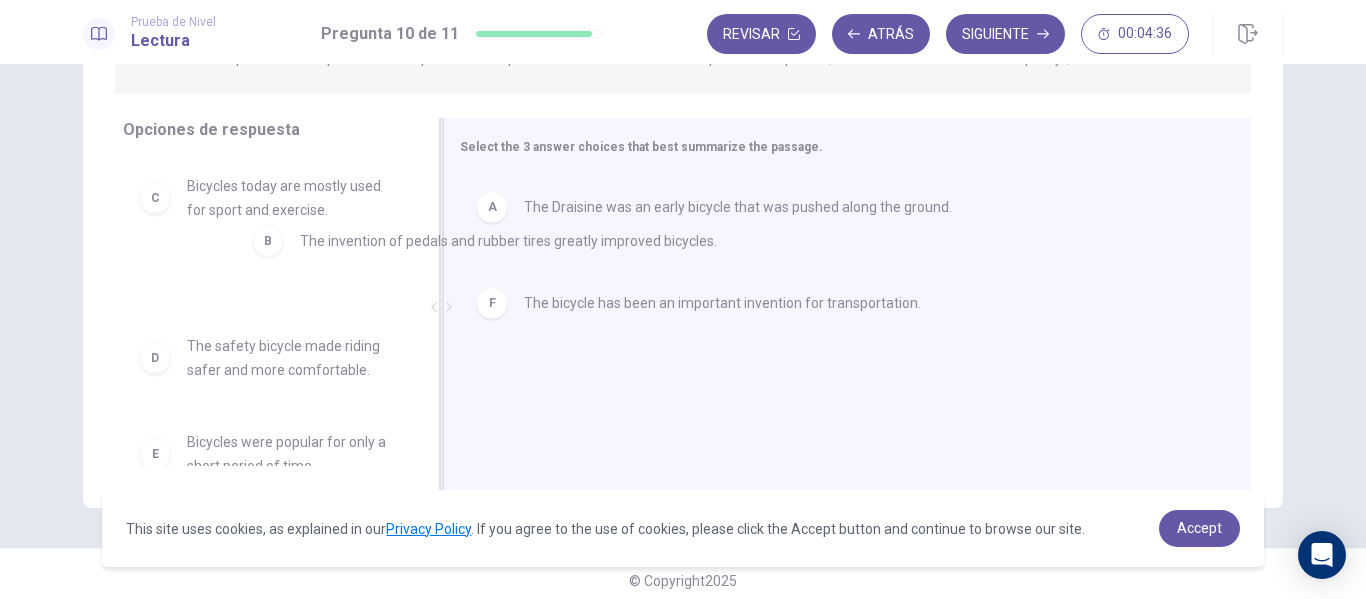 drag, startPoint x: 498, startPoint y: 298, endPoint x: 268, endPoint y: 244, distance: 236.2541 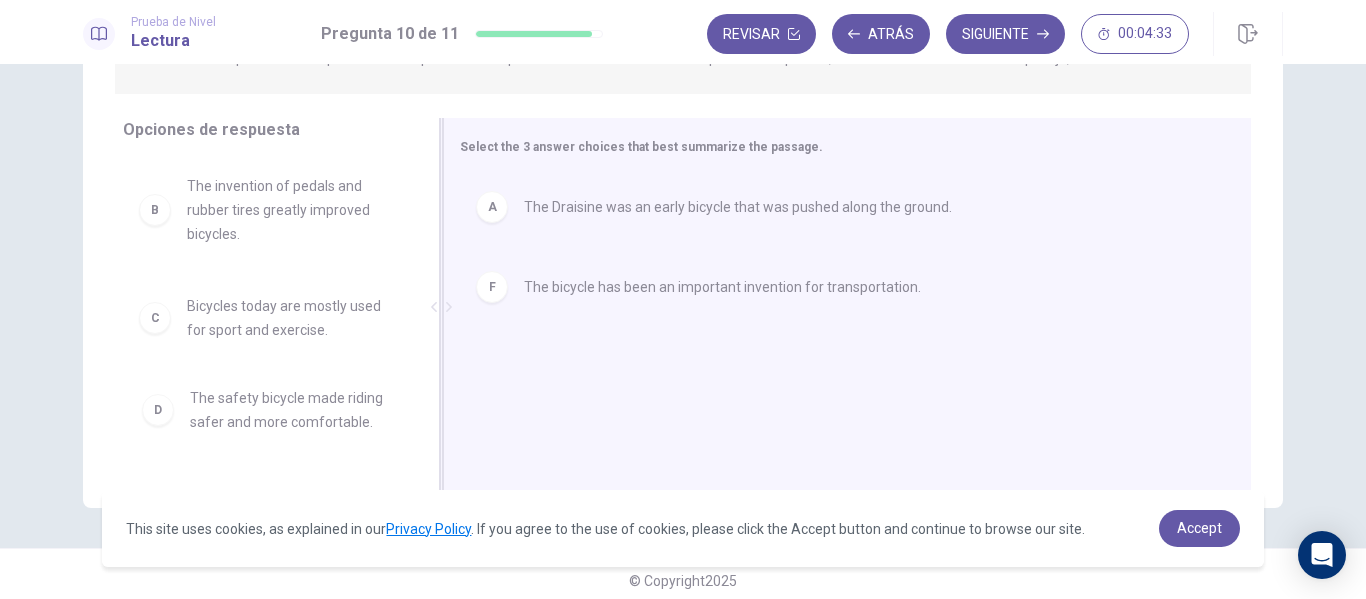 scroll, scrollTop: 3, scrollLeft: 0, axis: vertical 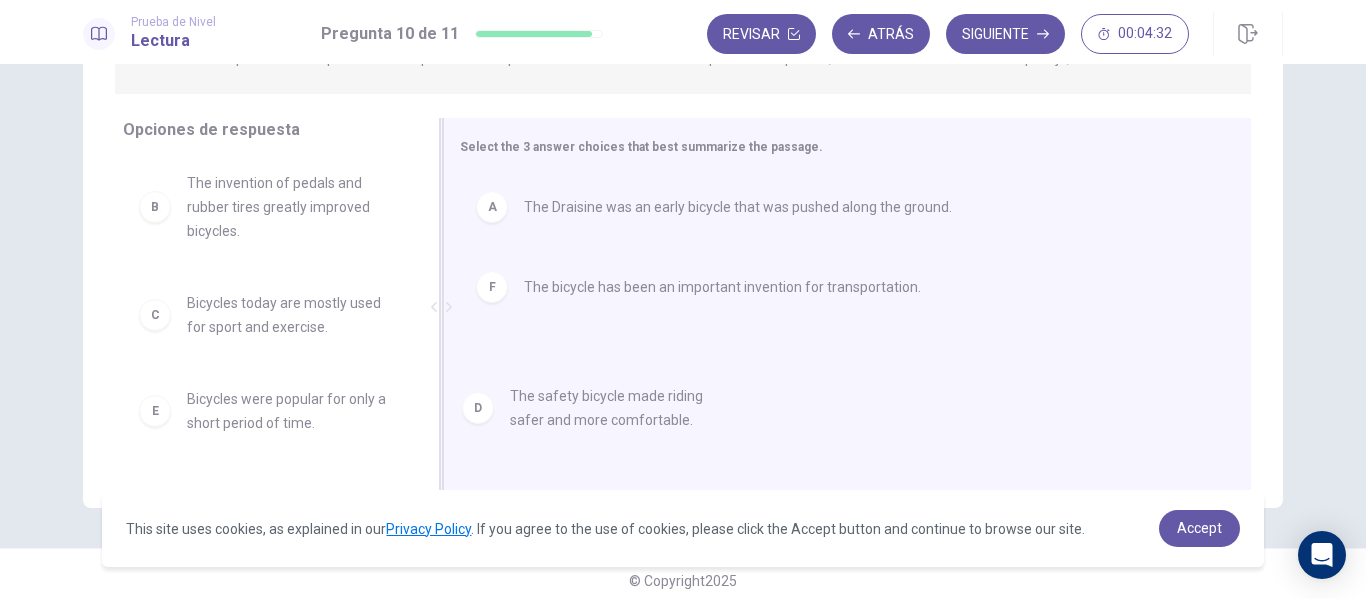 drag, startPoint x: 175, startPoint y: 418, endPoint x: 517, endPoint y: 386, distance: 343.4938 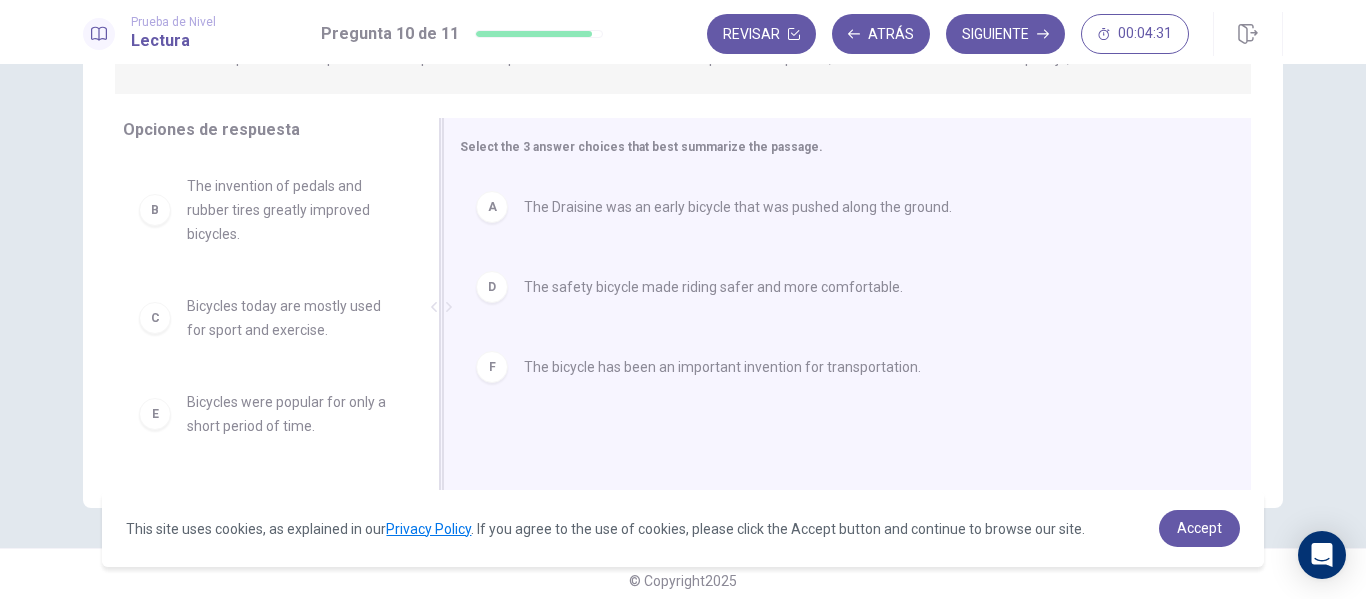 scroll, scrollTop: 0, scrollLeft: 0, axis: both 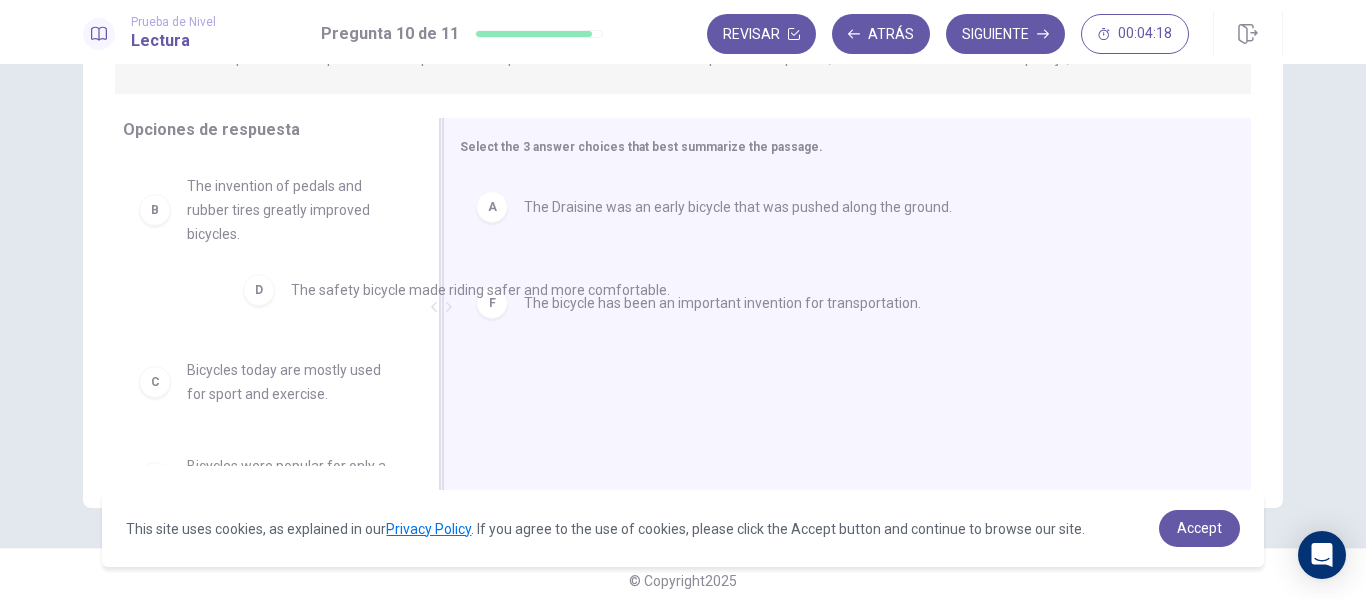drag, startPoint x: 564, startPoint y: 290, endPoint x: 298, endPoint y: 293, distance: 266.0169 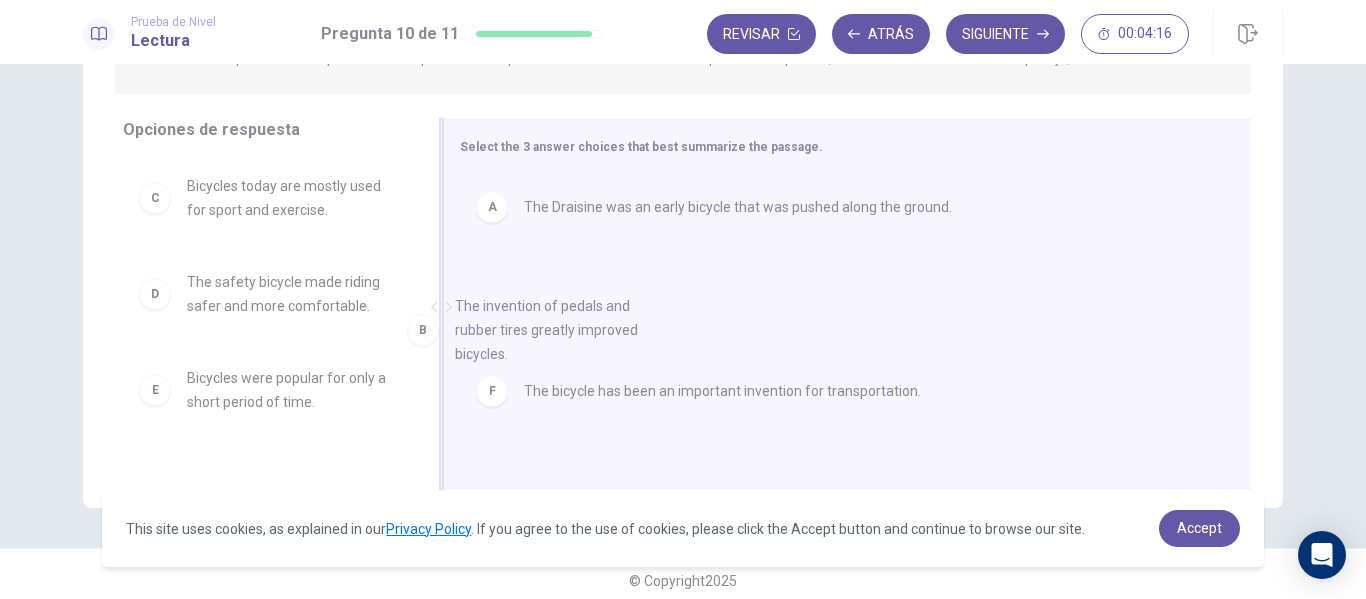 drag, startPoint x: 292, startPoint y: 194, endPoint x: 643, endPoint y: 339, distance: 379.771 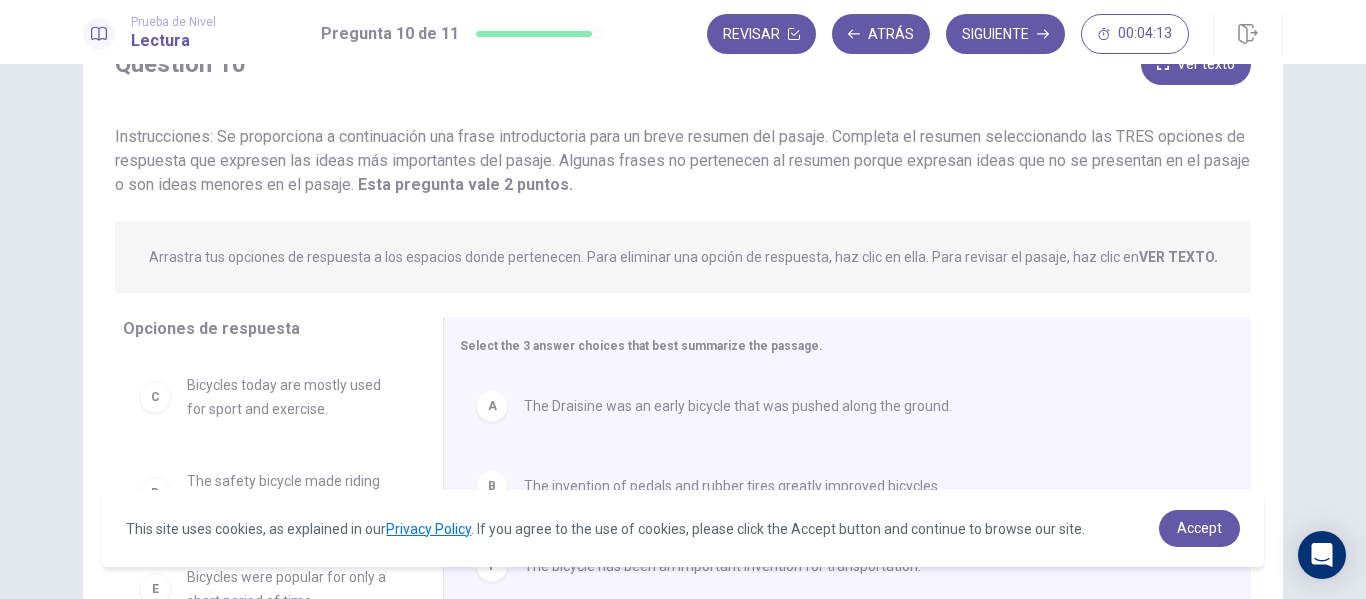 scroll, scrollTop: 0, scrollLeft: 0, axis: both 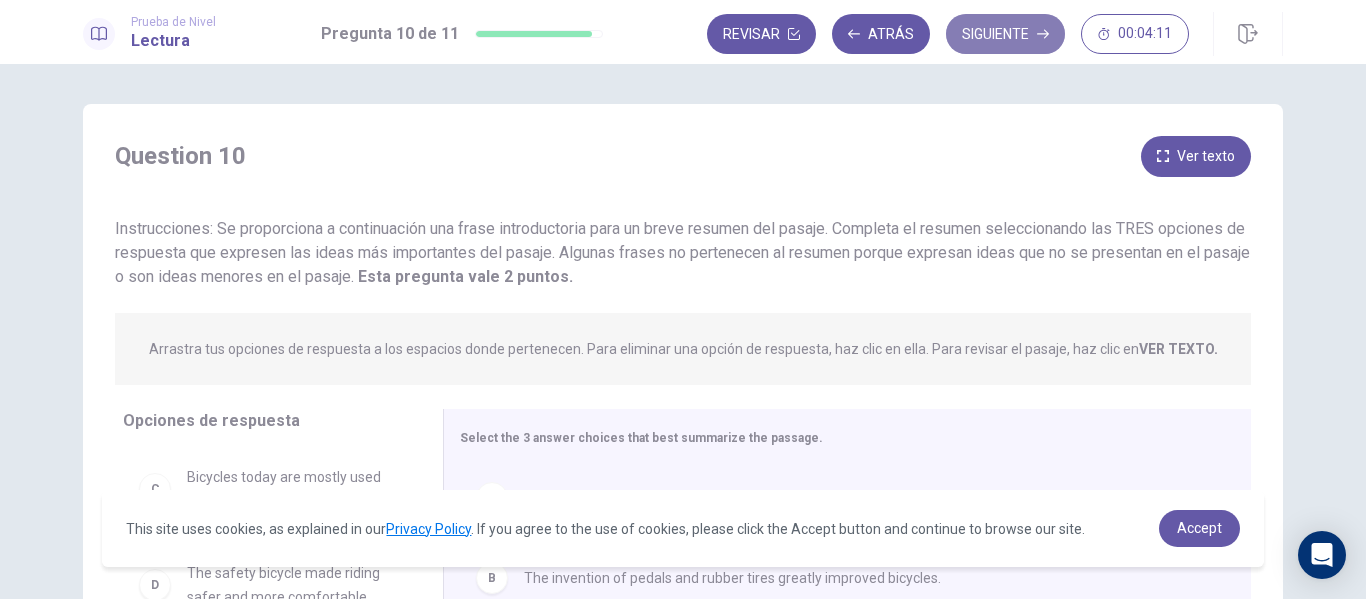 click on "Siguiente" at bounding box center [1005, 34] 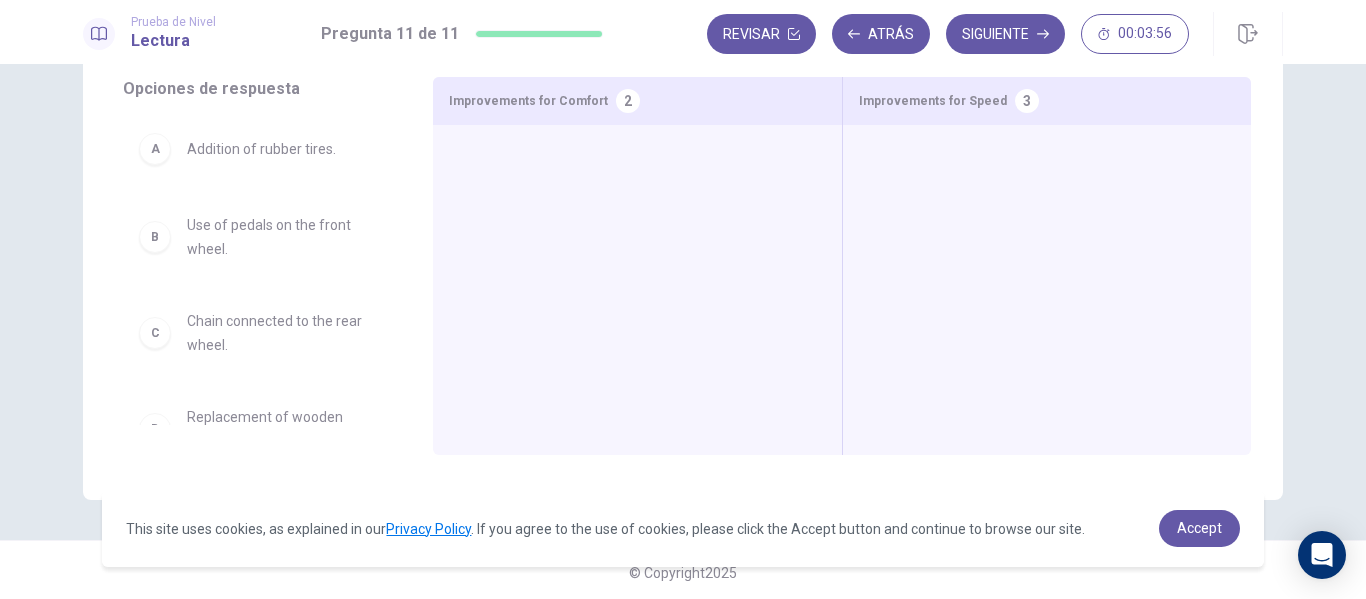 scroll, scrollTop: 304, scrollLeft: 0, axis: vertical 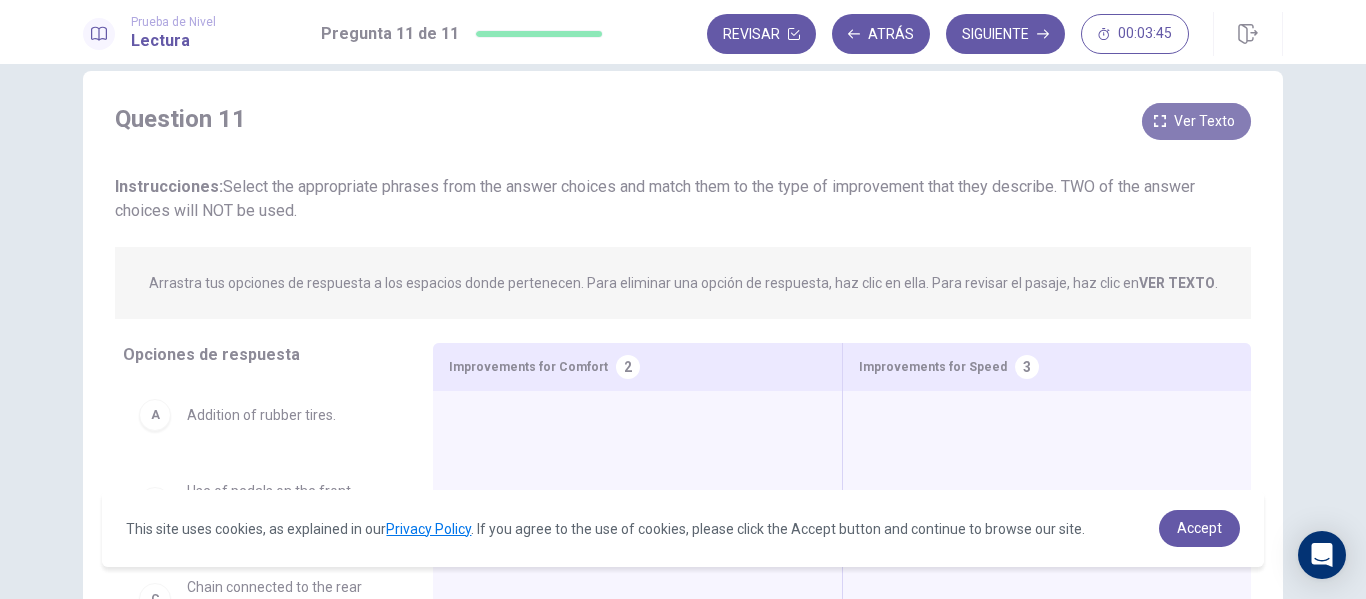 click on "Ver texto" at bounding box center (1204, 121) 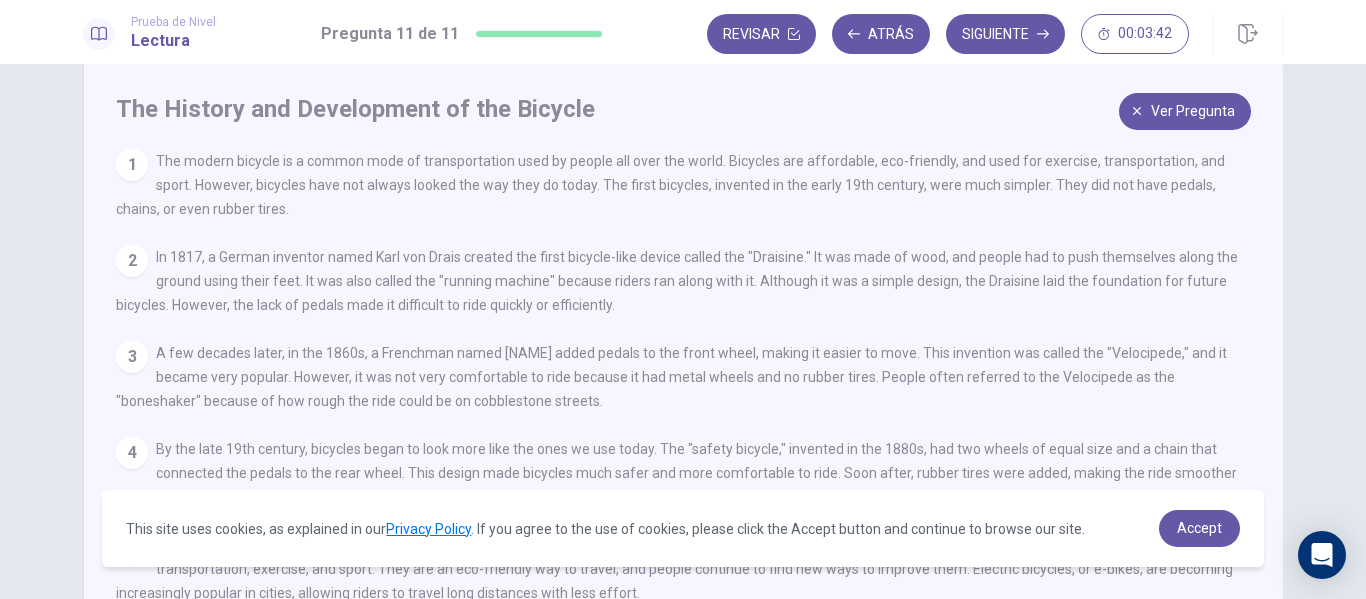 scroll, scrollTop: 44, scrollLeft: 0, axis: vertical 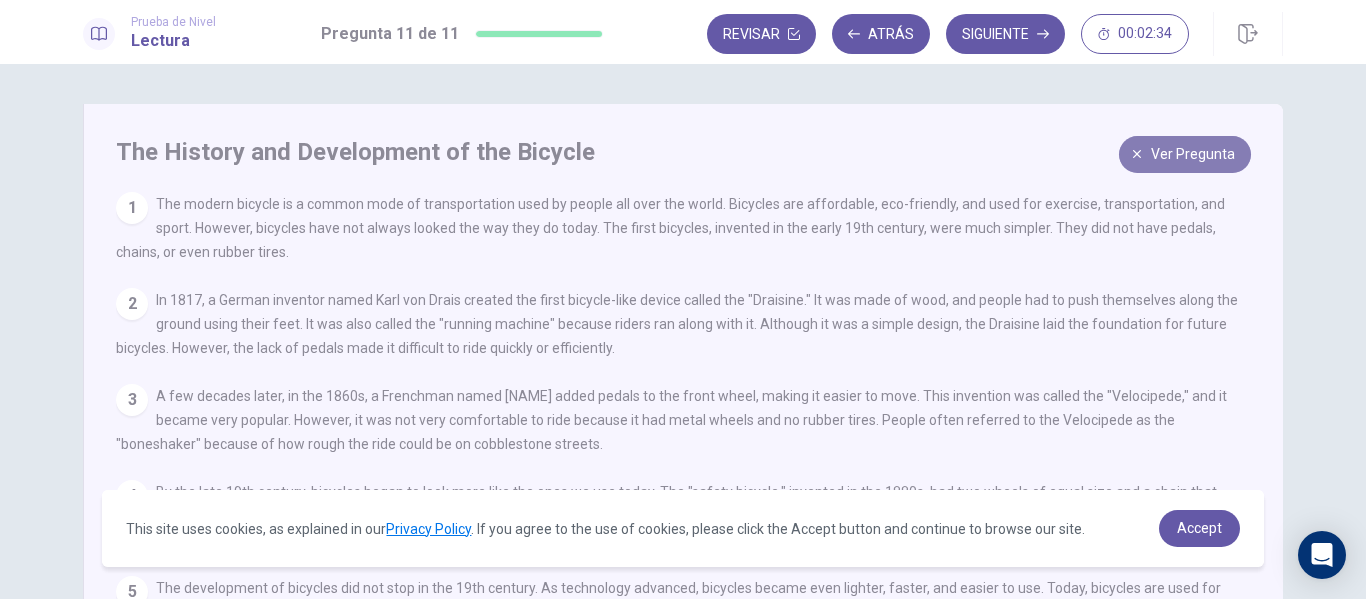 click on "Ver pregunta" at bounding box center [1193, 154] 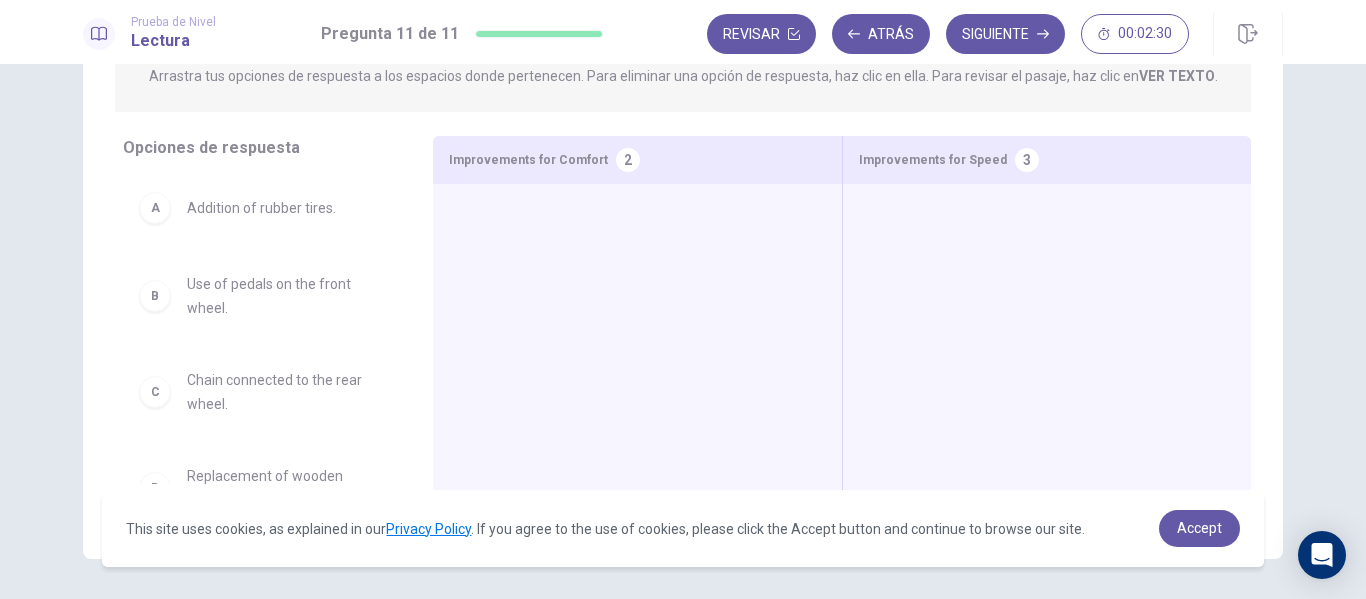 scroll, scrollTop: 243, scrollLeft: 0, axis: vertical 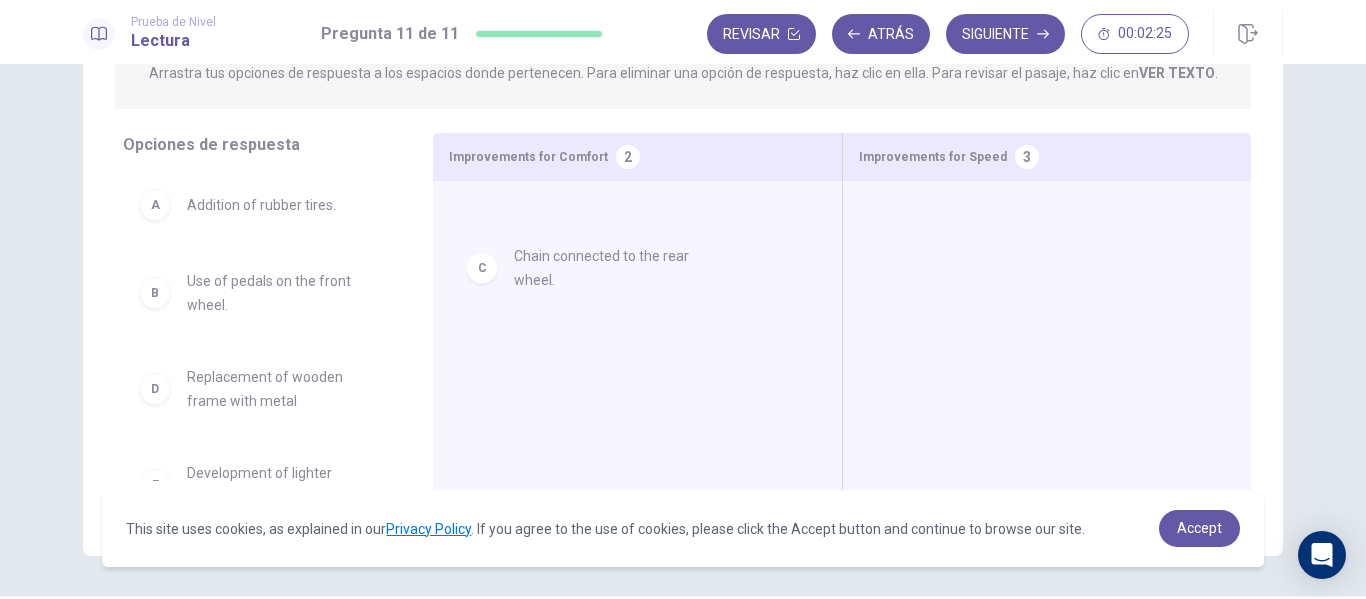 drag, startPoint x: 225, startPoint y: 388, endPoint x: 617, endPoint y: 259, distance: 412.68027 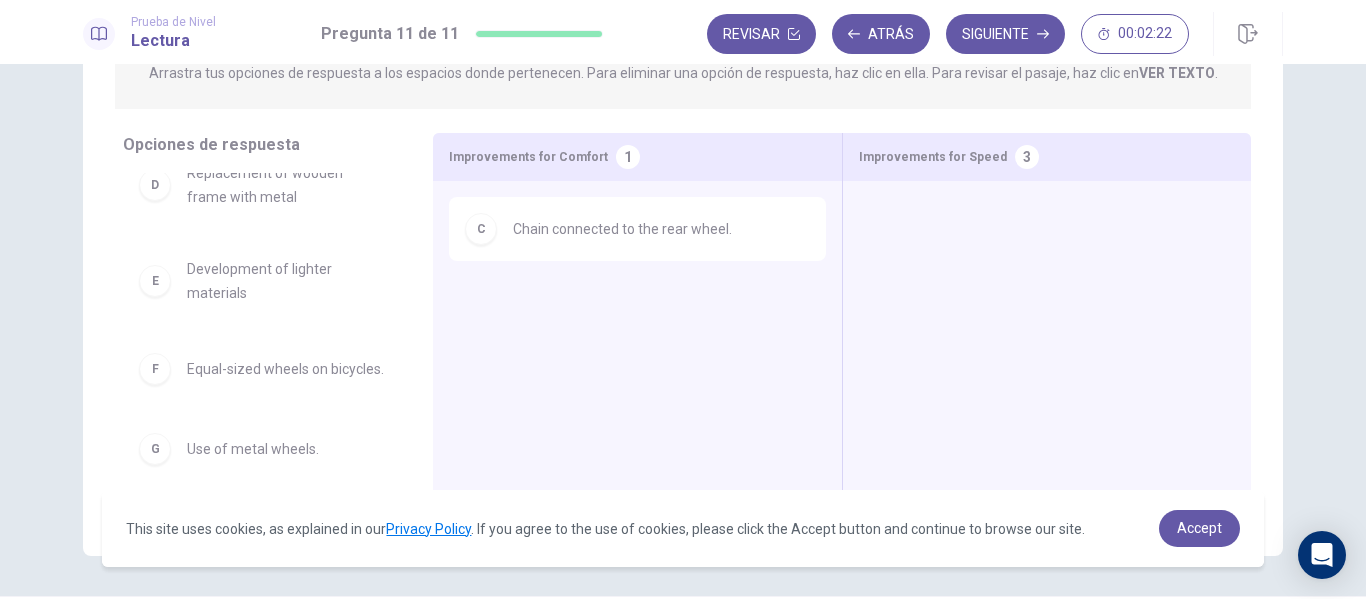 scroll, scrollTop: 220, scrollLeft: 0, axis: vertical 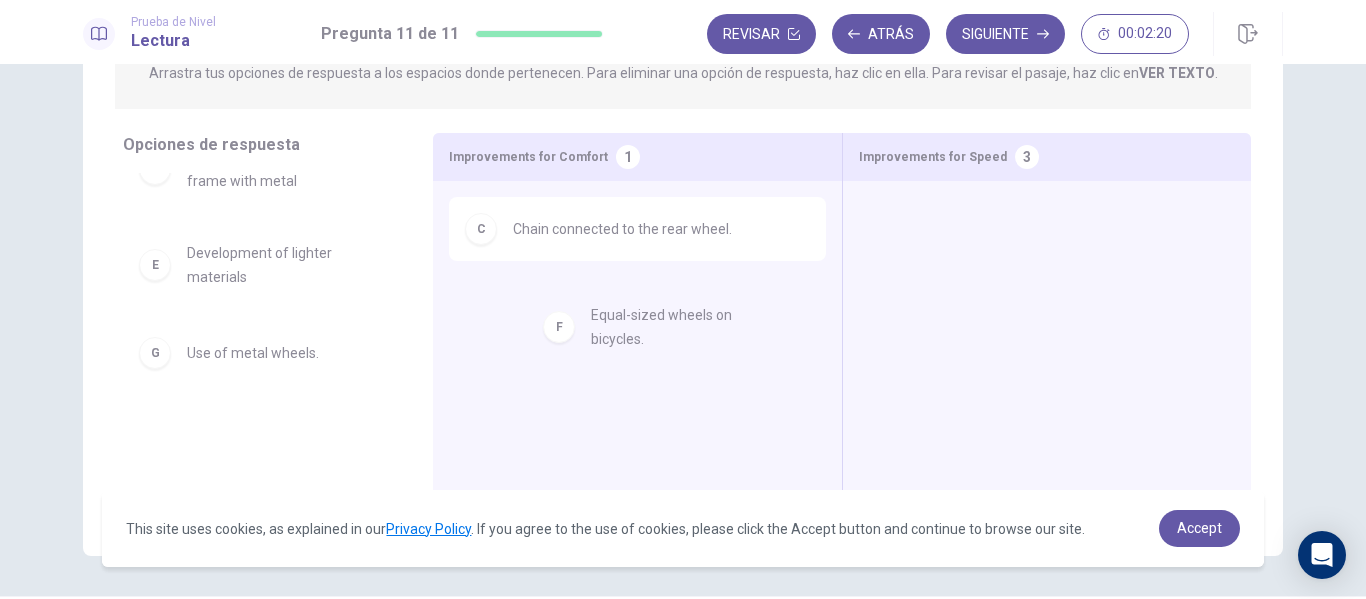 drag, startPoint x: 260, startPoint y: 364, endPoint x: 686, endPoint y: 328, distance: 427.51843 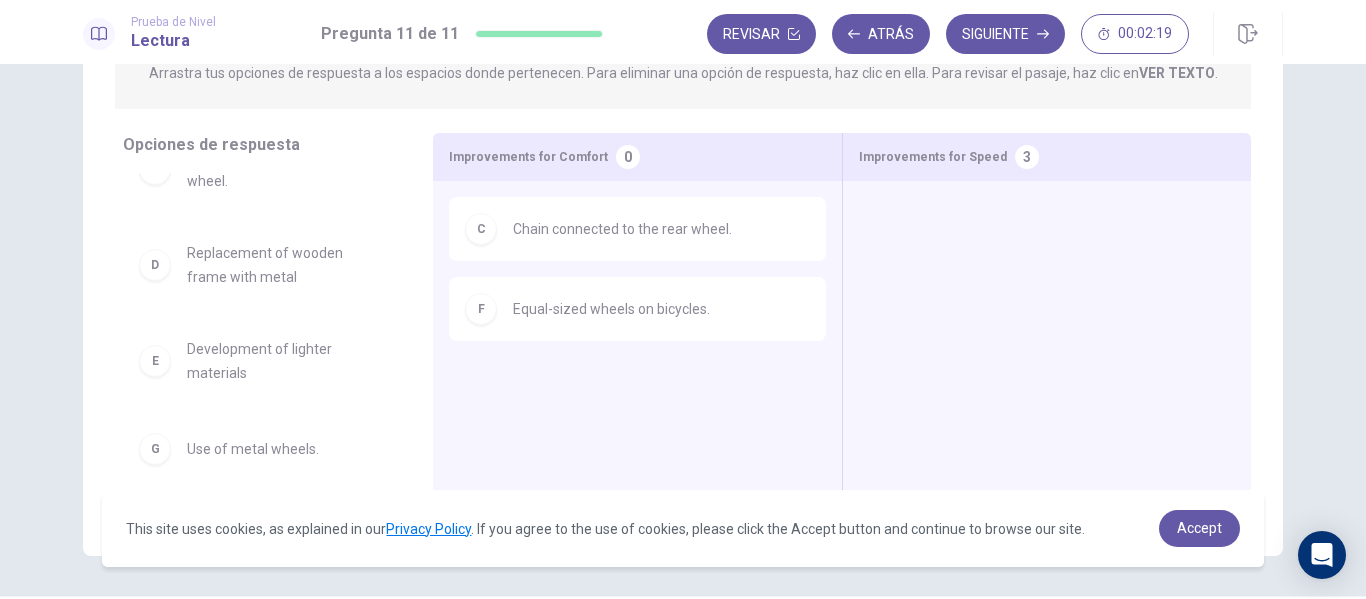scroll, scrollTop: 124, scrollLeft: 0, axis: vertical 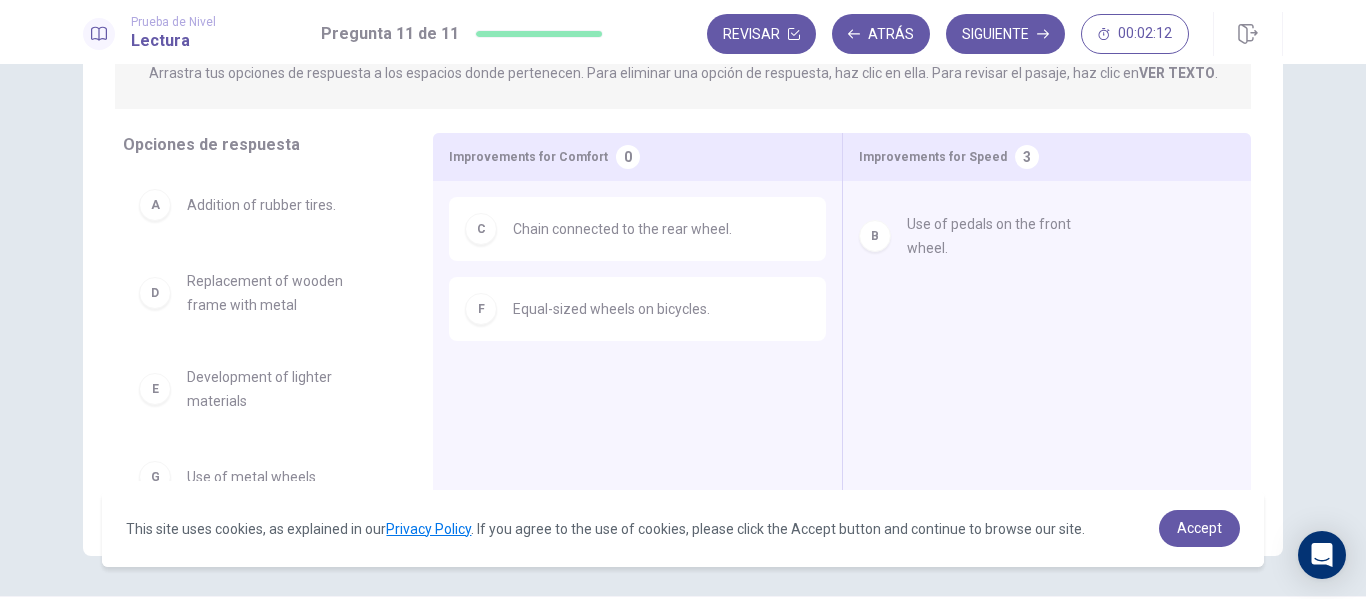 drag, startPoint x: 163, startPoint y: 296, endPoint x: 893, endPoint y: 239, distance: 732.222 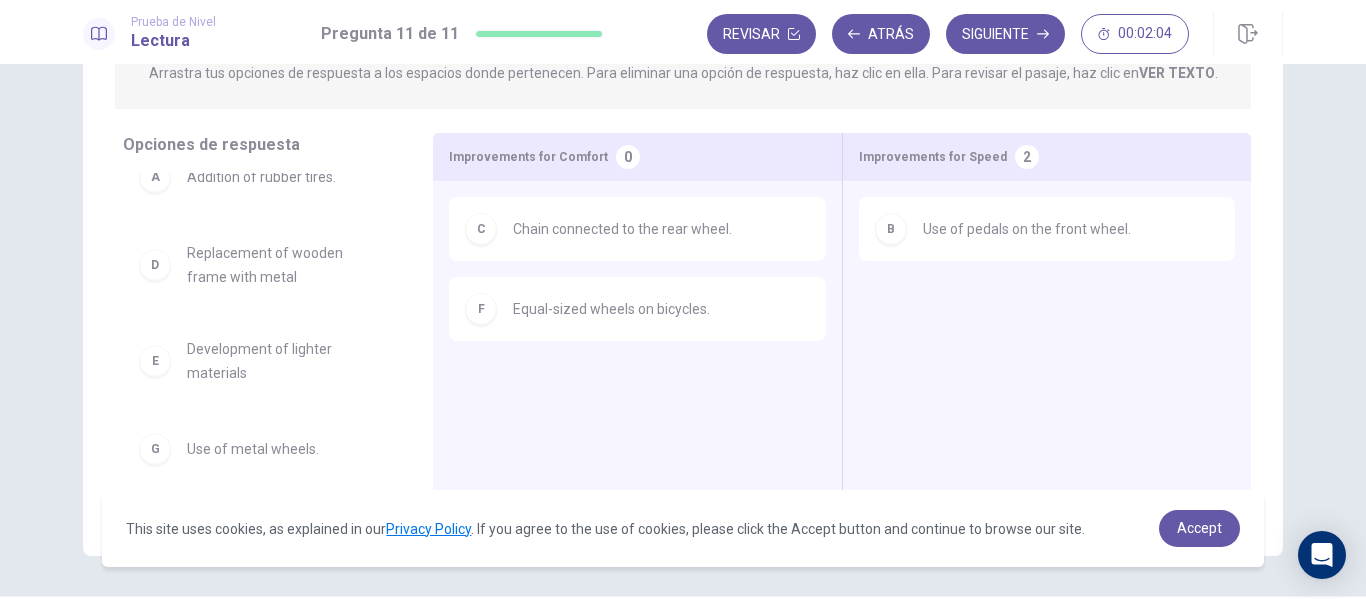 scroll, scrollTop: 0, scrollLeft: 0, axis: both 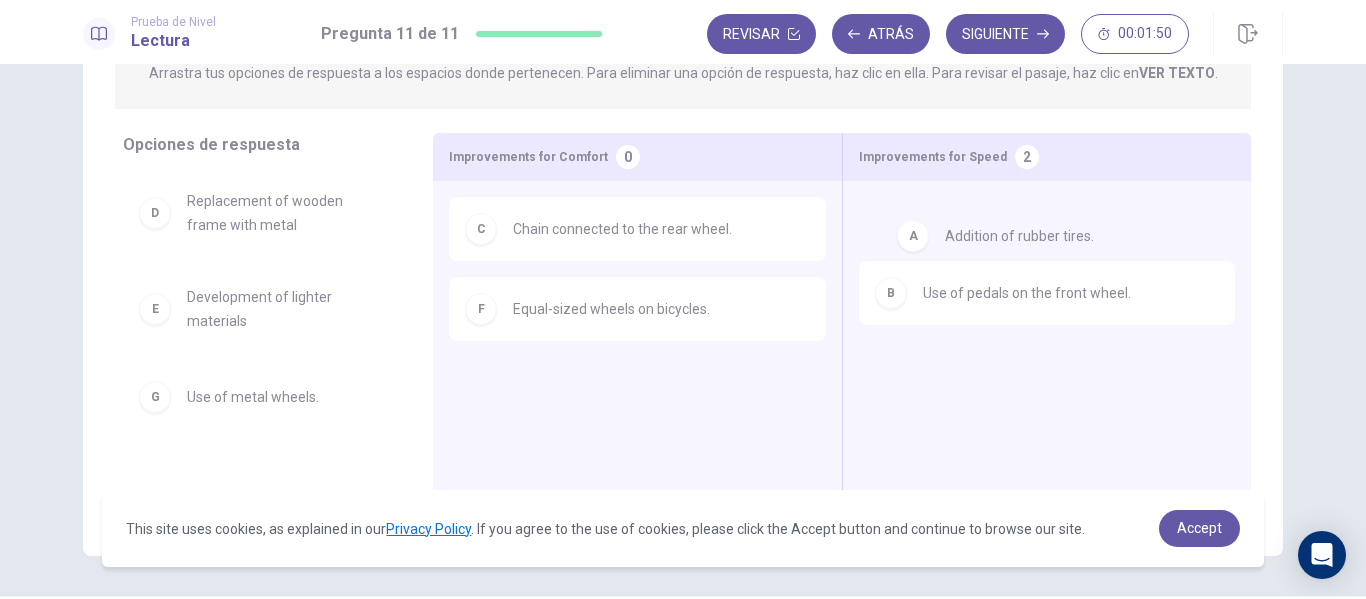 drag, startPoint x: 169, startPoint y: 205, endPoint x: 936, endPoint y: 238, distance: 767.7096 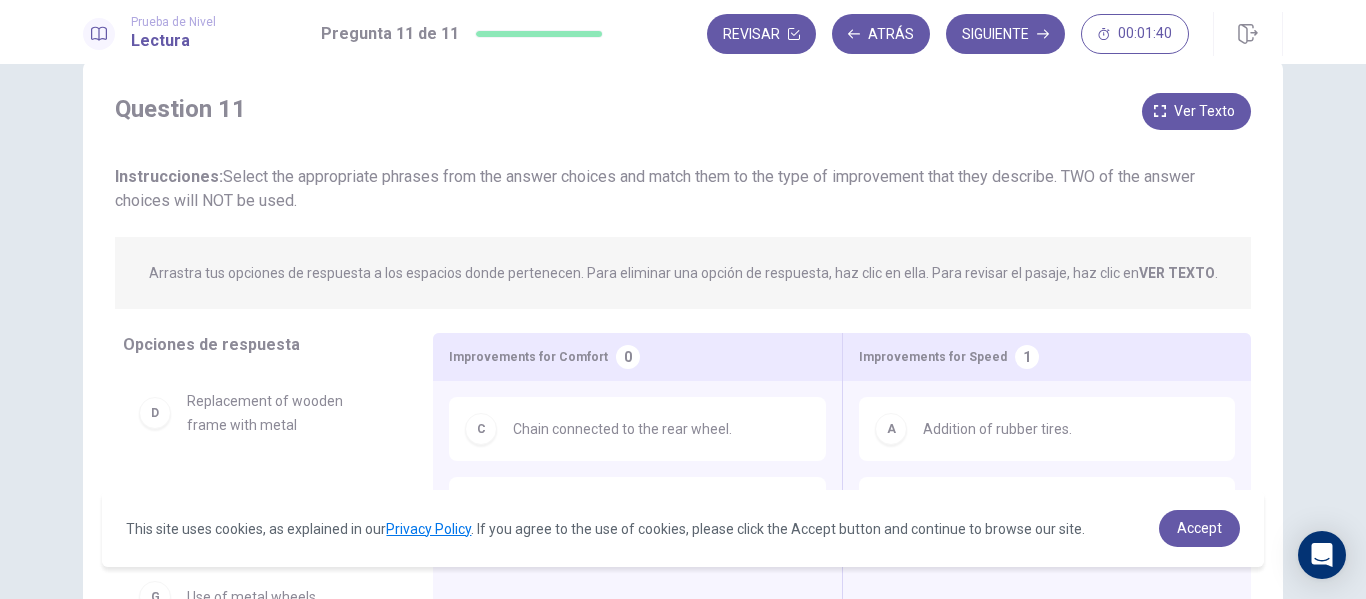 scroll, scrollTop: 7, scrollLeft: 0, axis: vertical 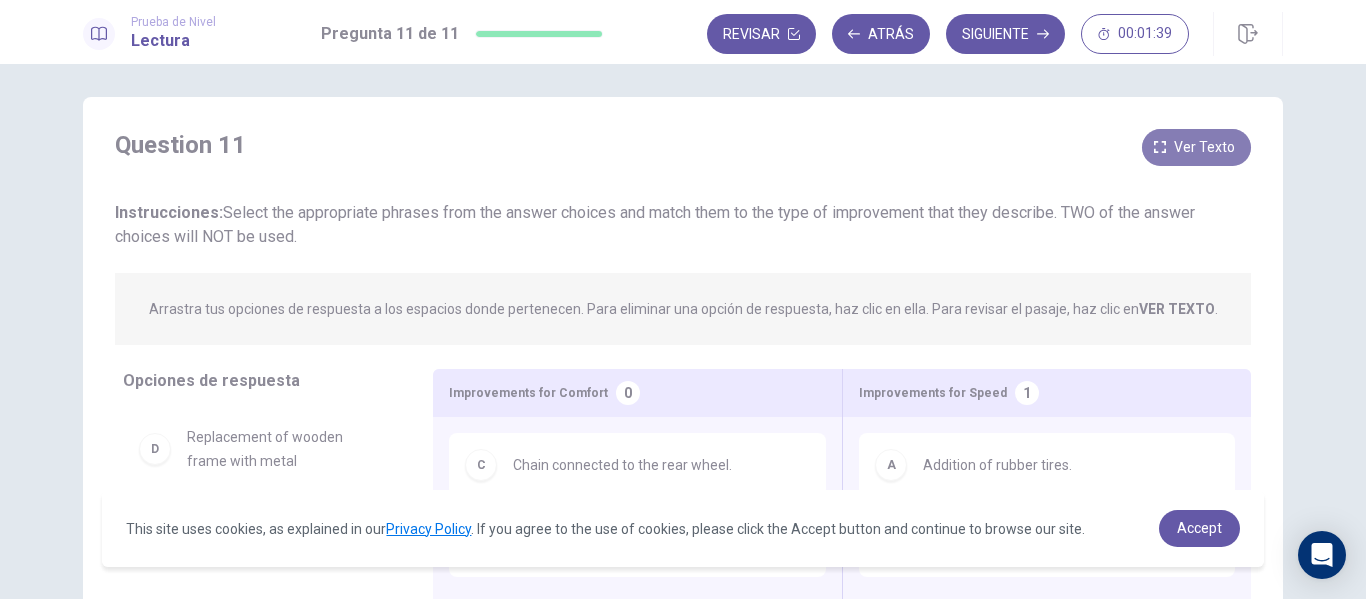 click on "Ver texto" at bounding box center (1204, 147) 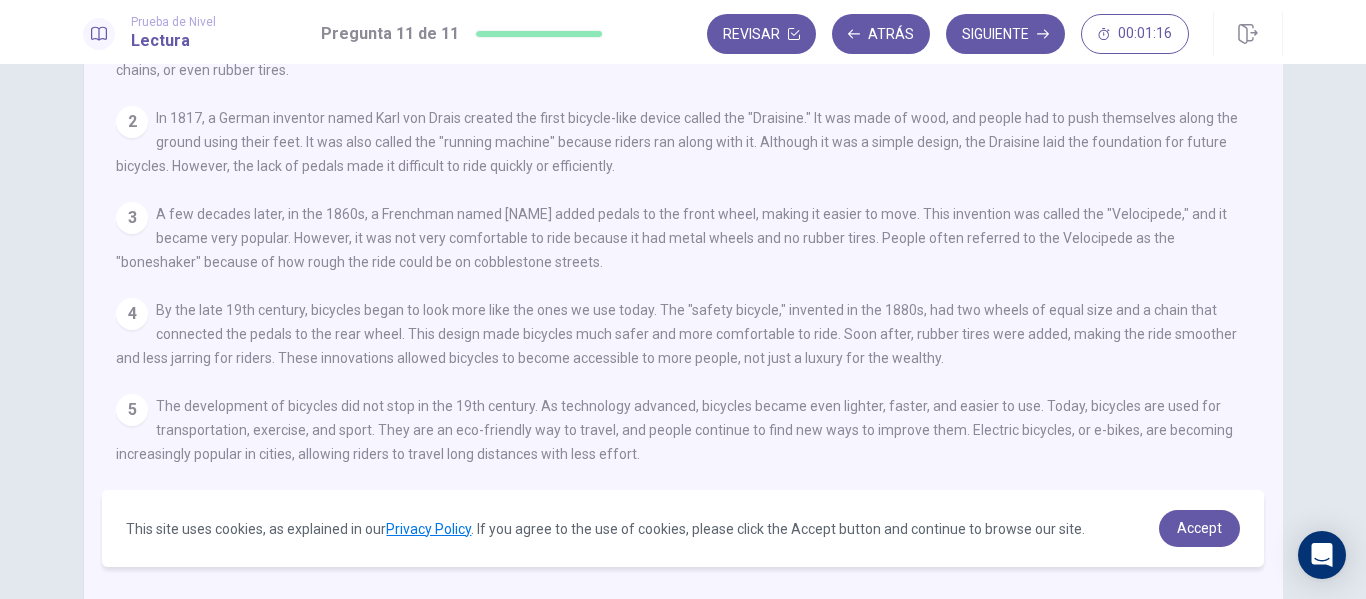 scroll, scrollTop: 194, scrollLeft: 0, axis: vertical 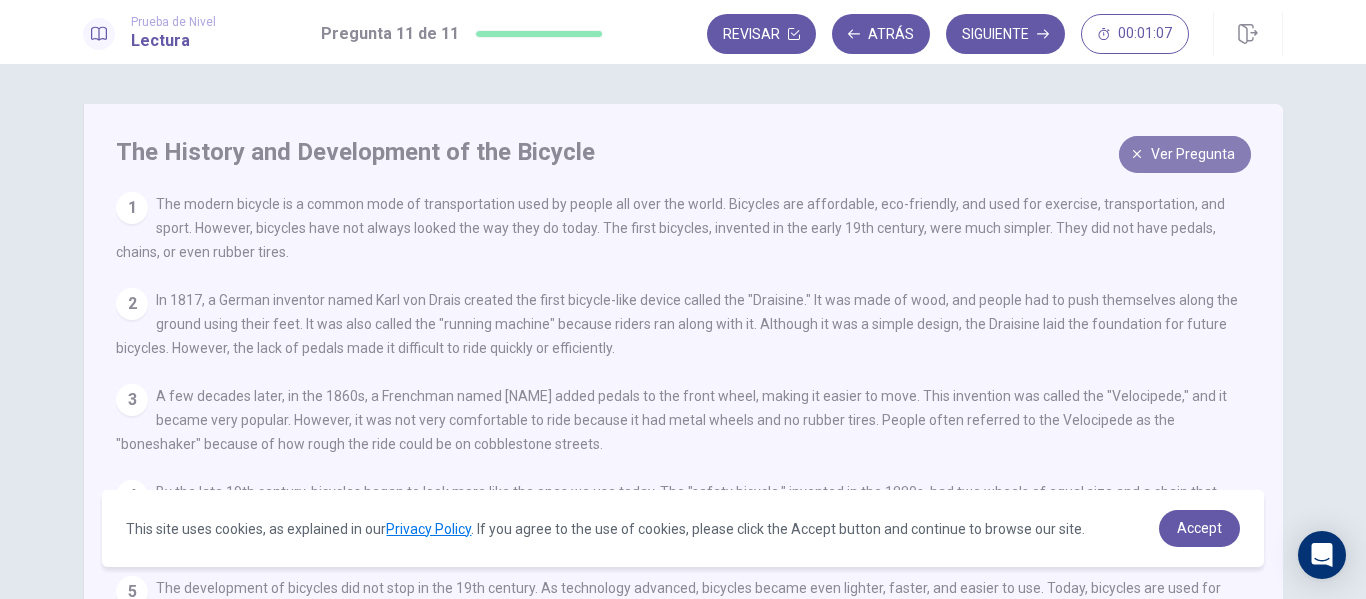 click on "Ver pregunta" at bounding box center (1193, 154) 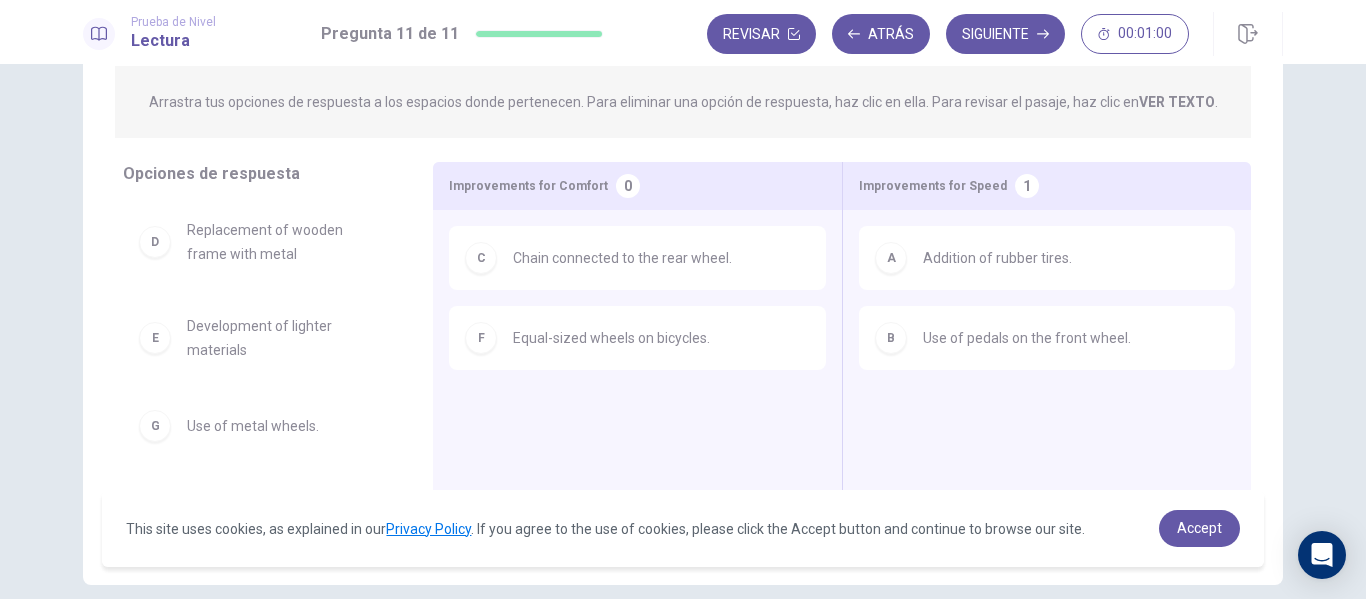 scroll, scrollTop: 238, scrollLeft: 0, axis: vertical 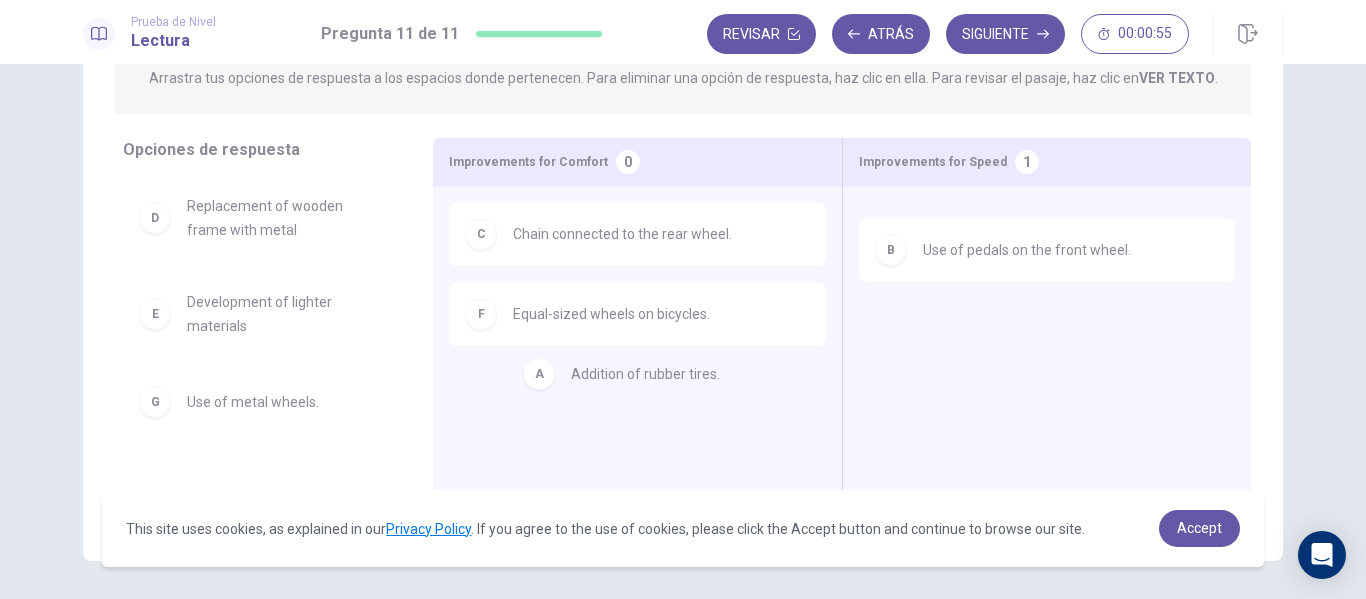 drag, startPoint x: 1076, startPoint y: 228, endPoint x: 710, endPoint y: 382, distance: 397.07935 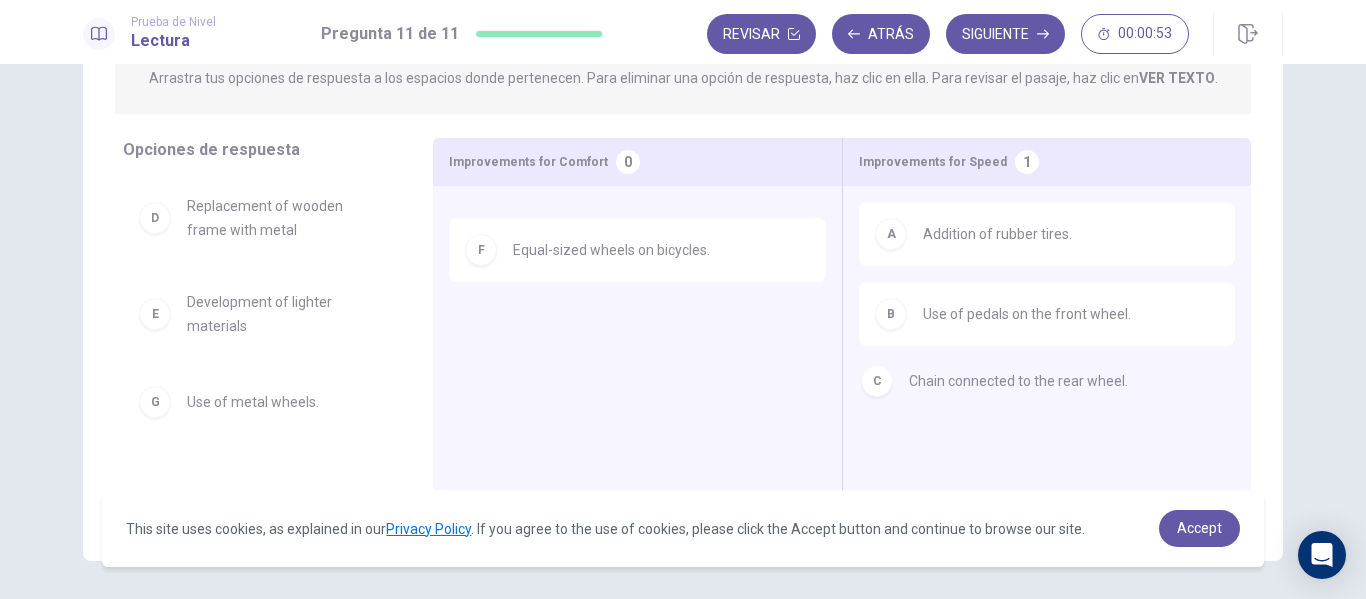 drag, startPoint x: 724, startPoint y: 229, endPoint x: 1131, endPoint y: 380, distance: 434.10828 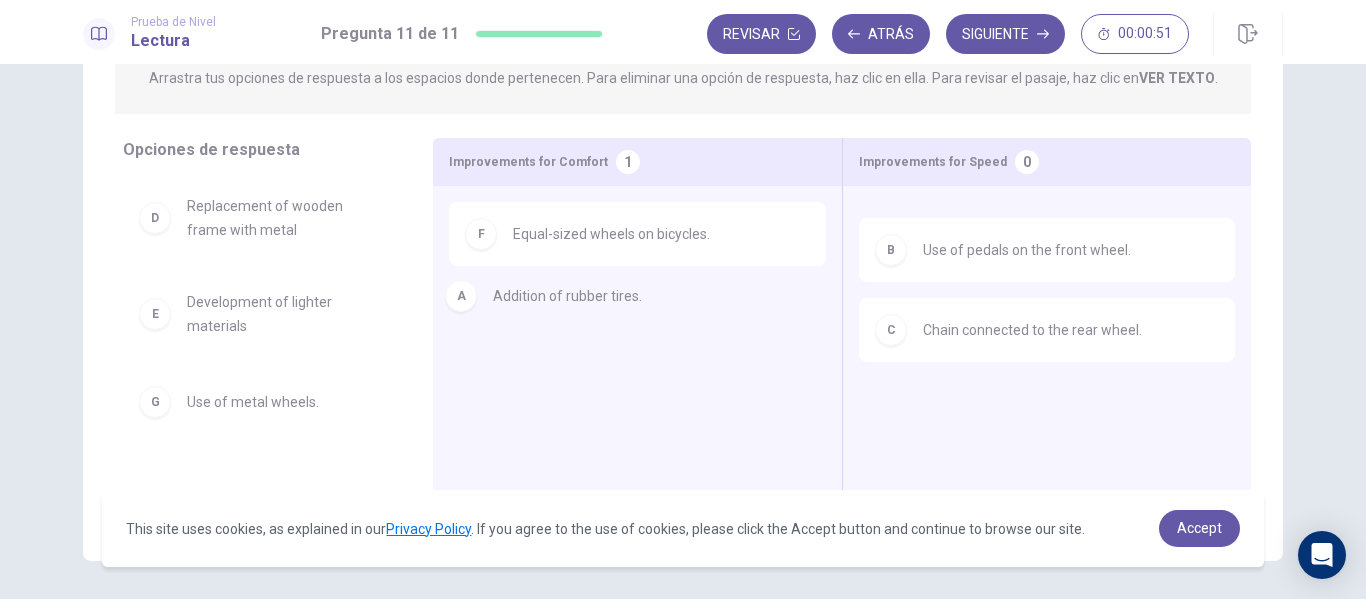 drag, startPoint x: 1034, startPoint y: 232, endPoint x: 596, endPoint y: 297, distance: 442.79678 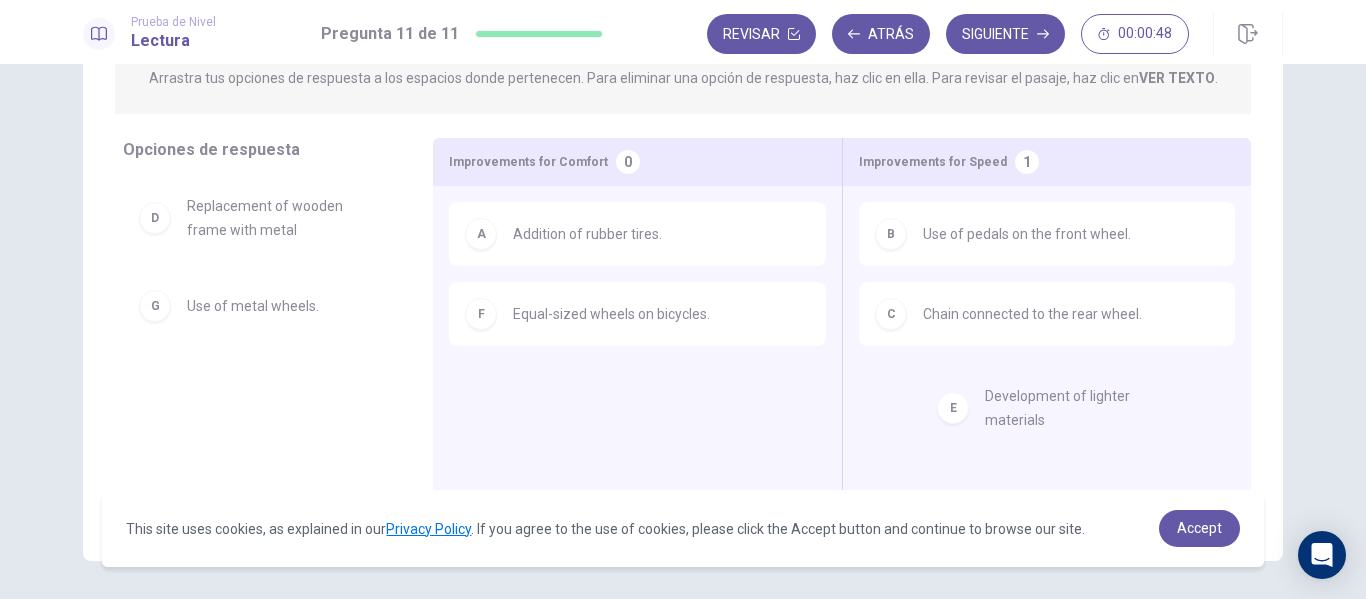 drag, startPoint x: 262, startPoint y: 316, endPoint x: 1074, endPoint y: 409, distance: 817.3084 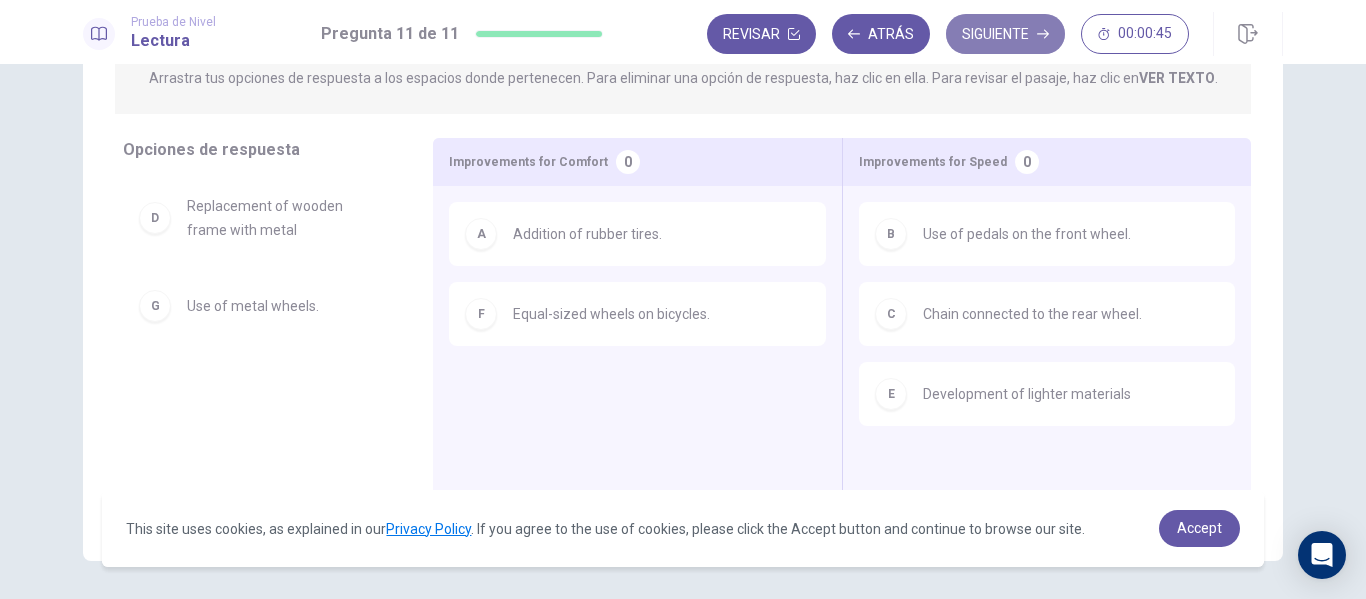 click on "Siguiente" at bounding box center (1005, 34) 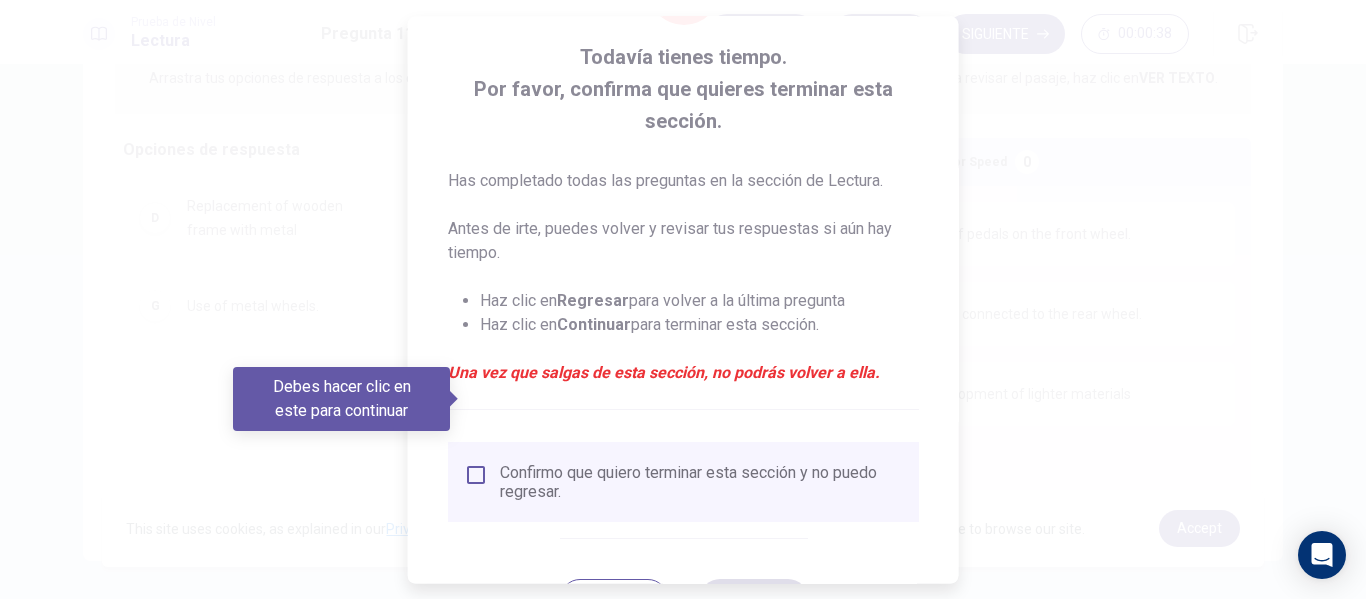 scroll, scrollTop: 179, scrollLeft: 0, axis: vertical 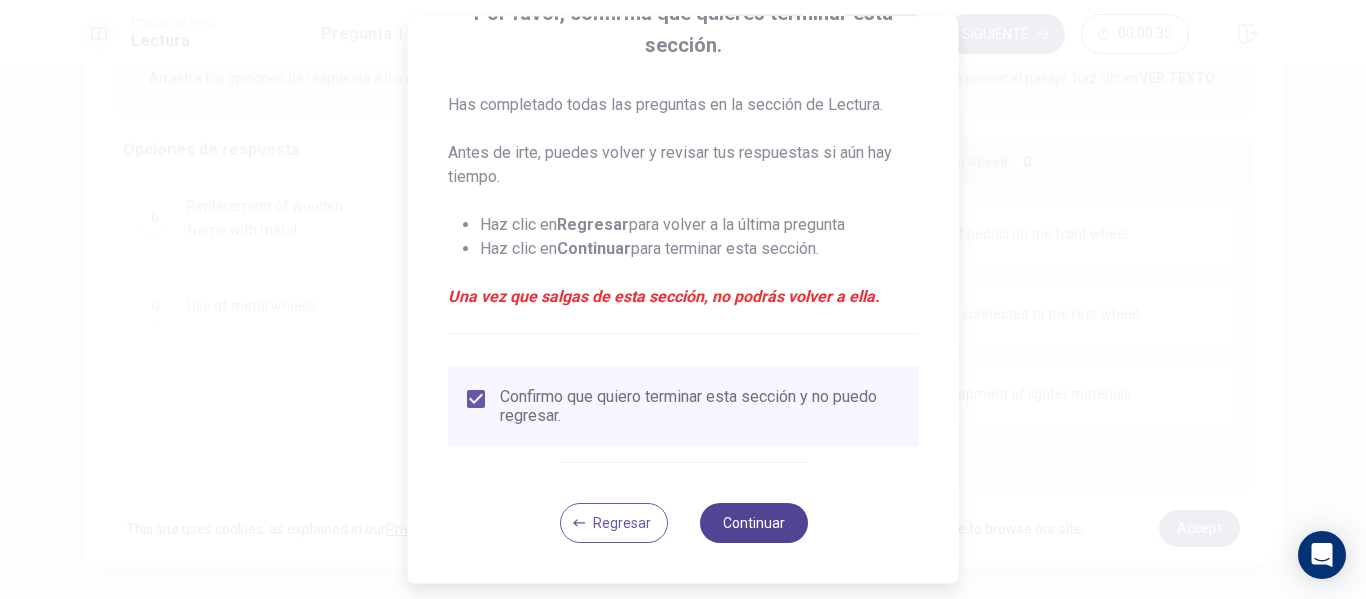 click on "Continuar" at bounding box center (753, 523) 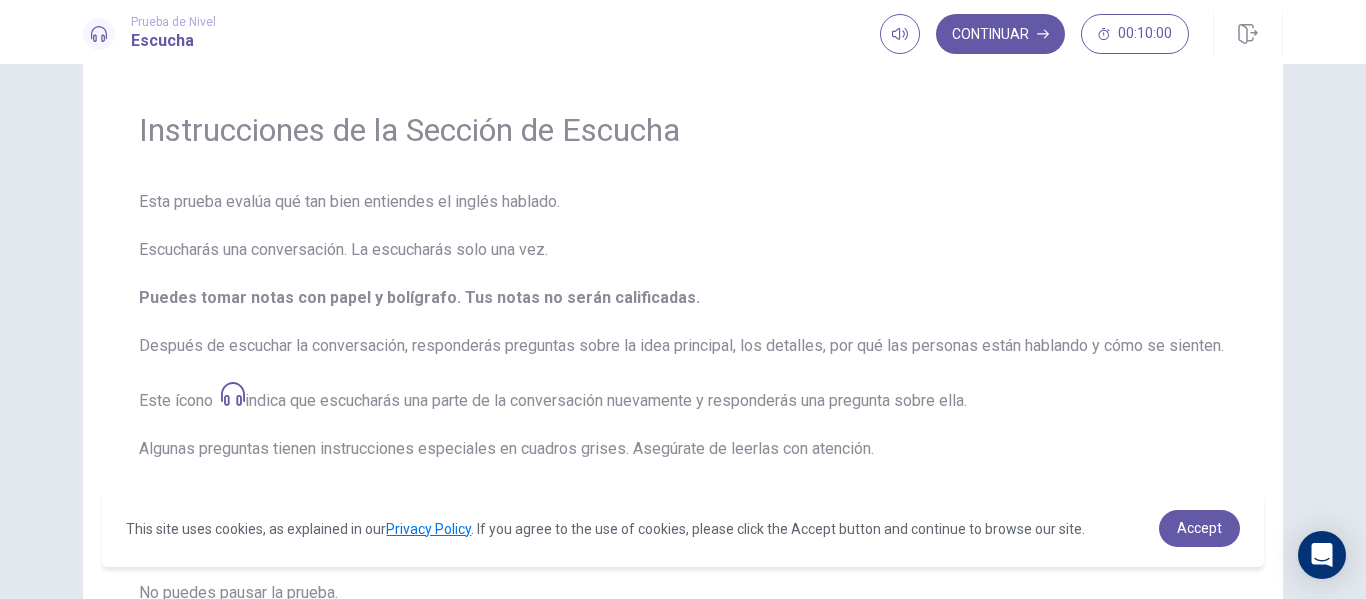 scroll, scrollTop: 57, scrollLeft: 0, axis: vertical 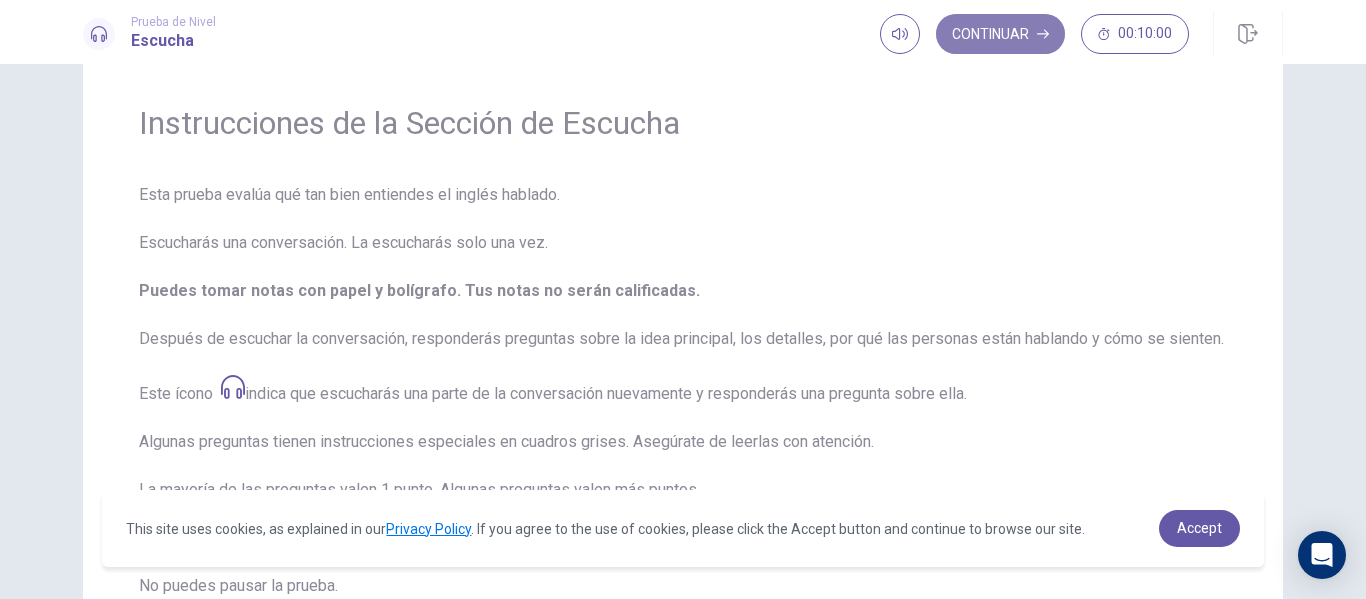 click on "Continuar" at bounding box center (1000, 34) 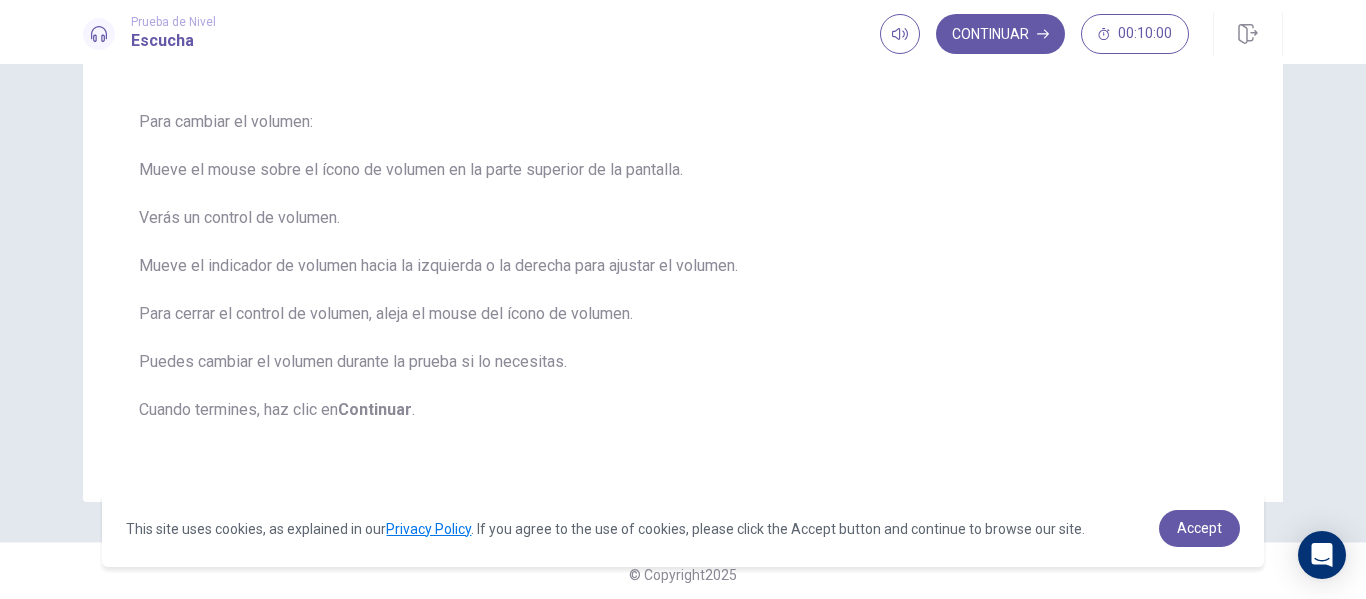 scroll, scrollTop: 149, scrollLeft: 0, axis: vertical 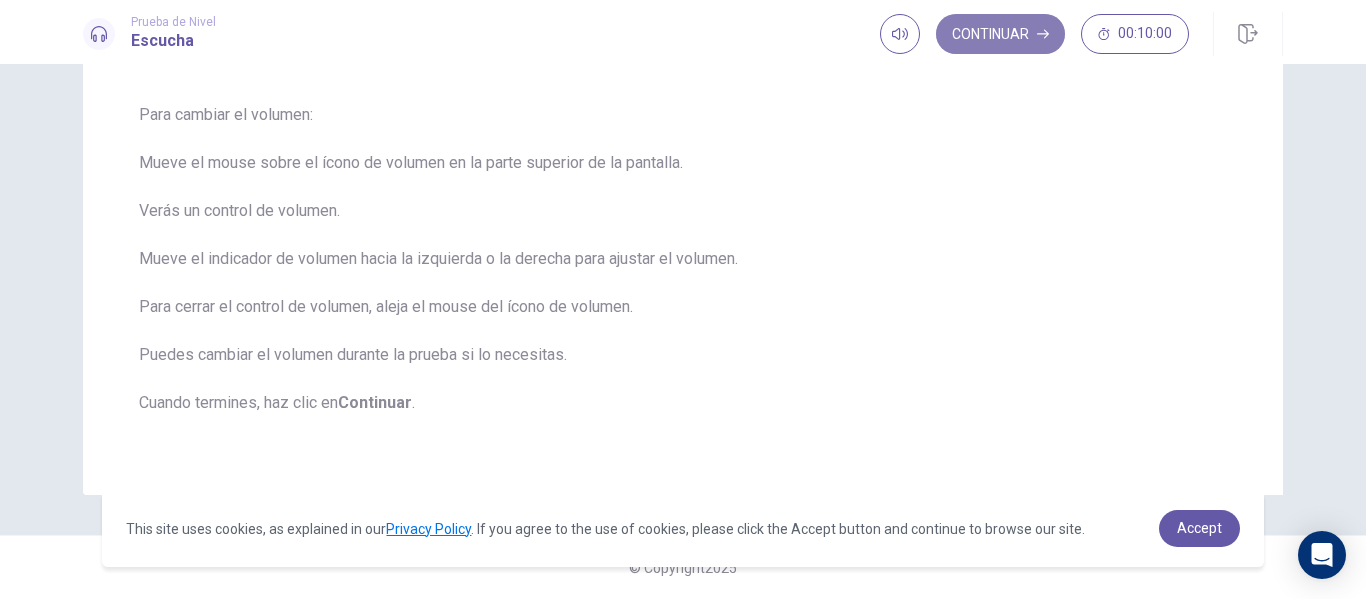 click on "Continuar" at bounding box center [1000, 34] 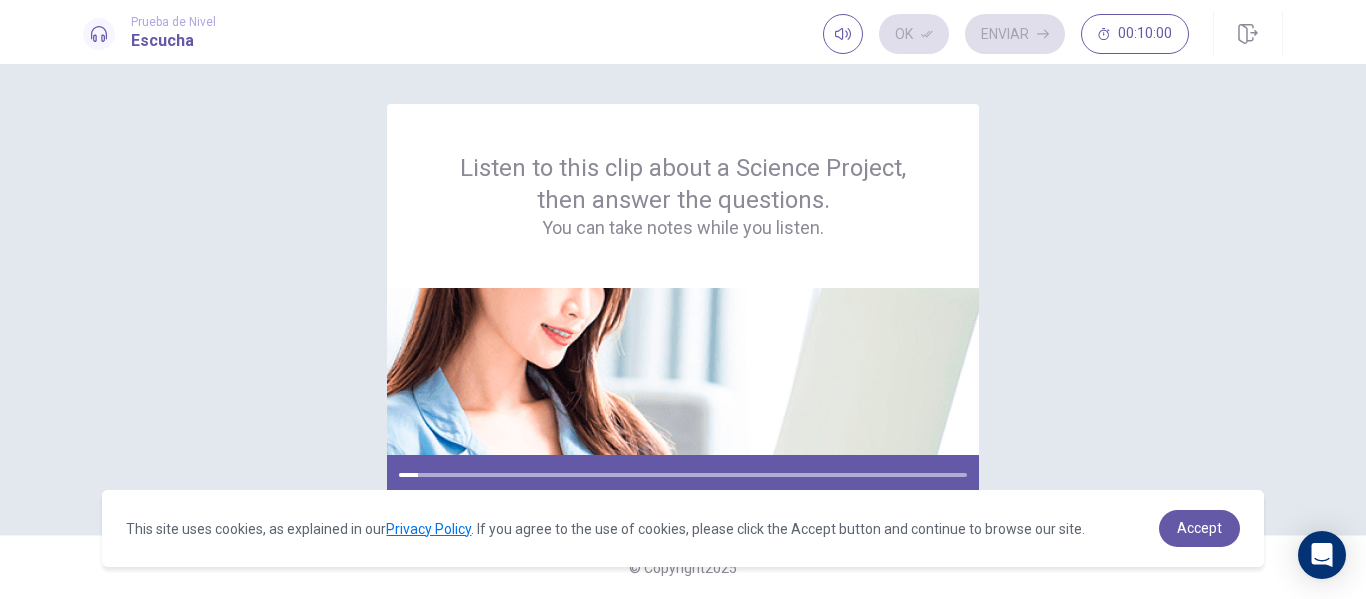 drag, startPoint x: 1365, startPoint y: 170, endPoint x: 1365, endPoint y: 227, distance: 57 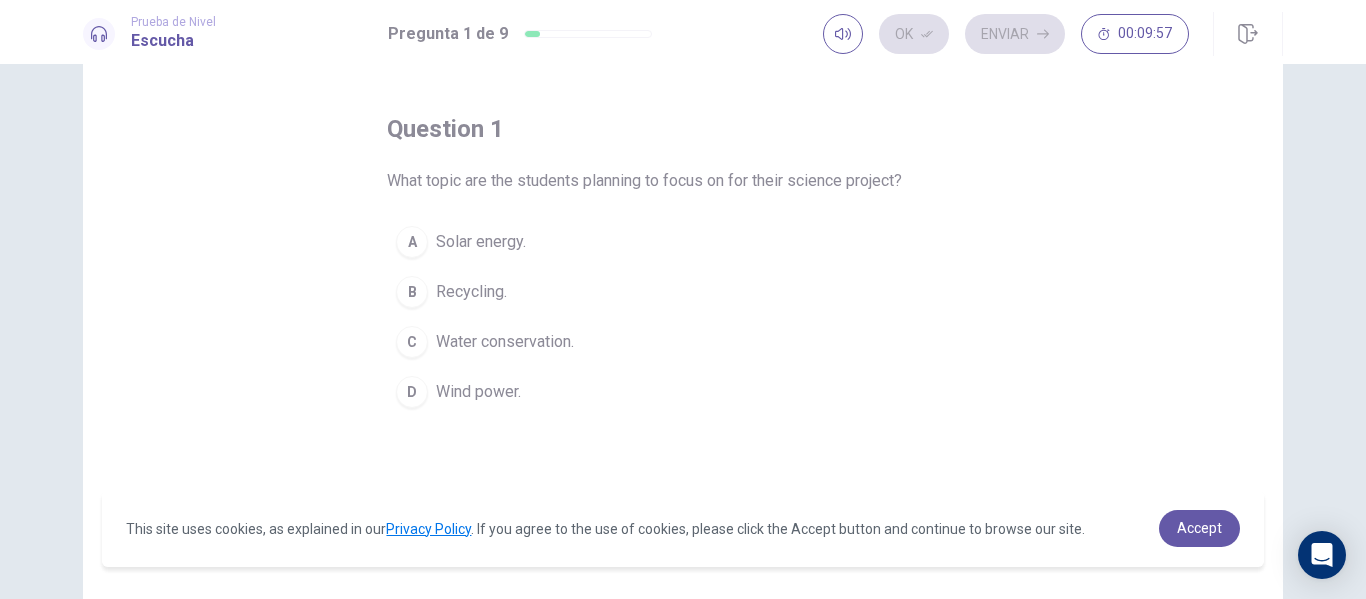 scroll, scrollTop: 72, scrollLeft: 0, axis: vertical 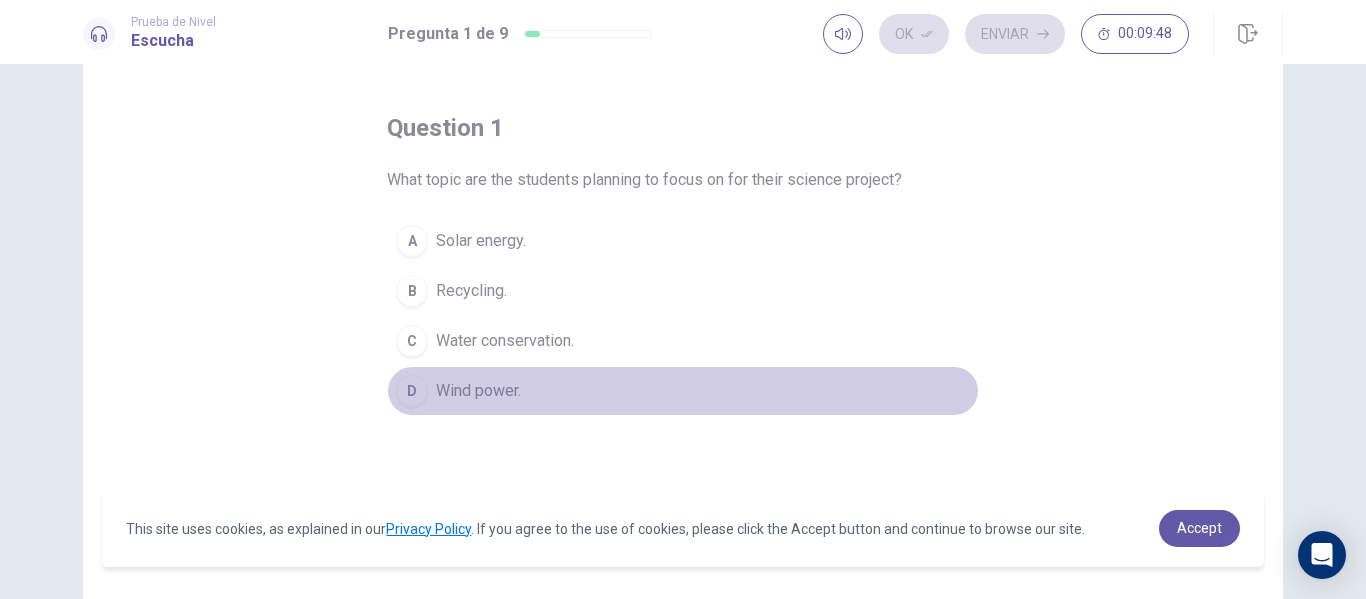 click on "D" at bounding box center [412, 391] 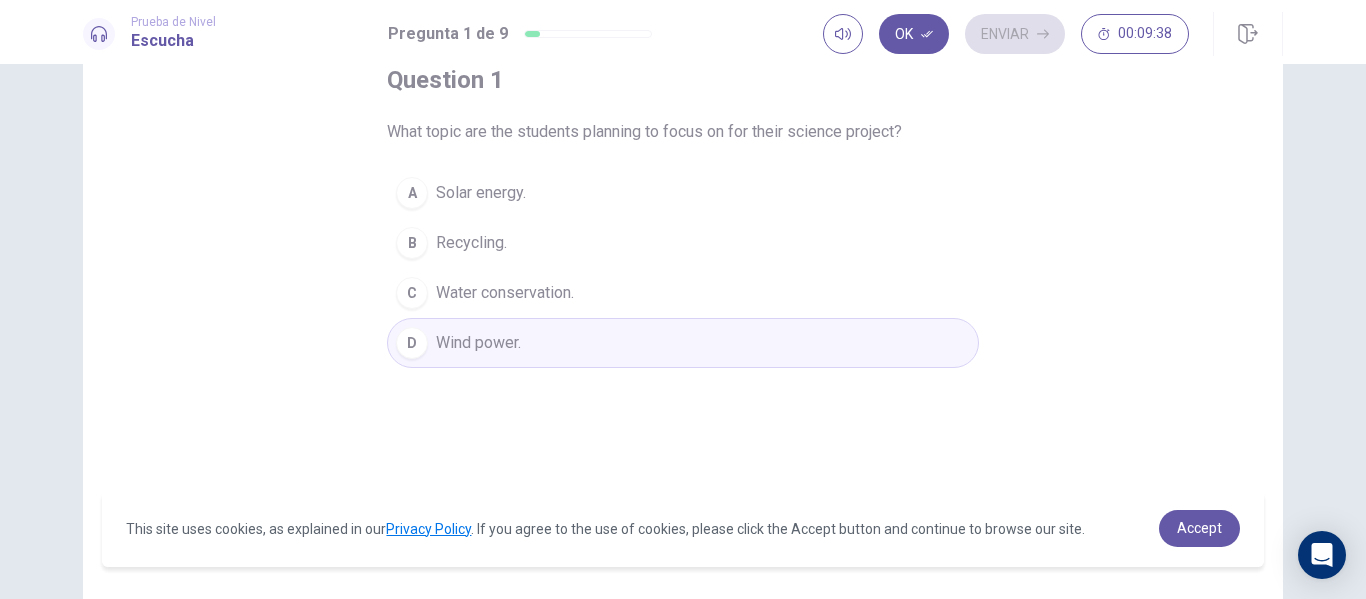scroll, scrollTop: 0, scrollLeft: 0, axis: both 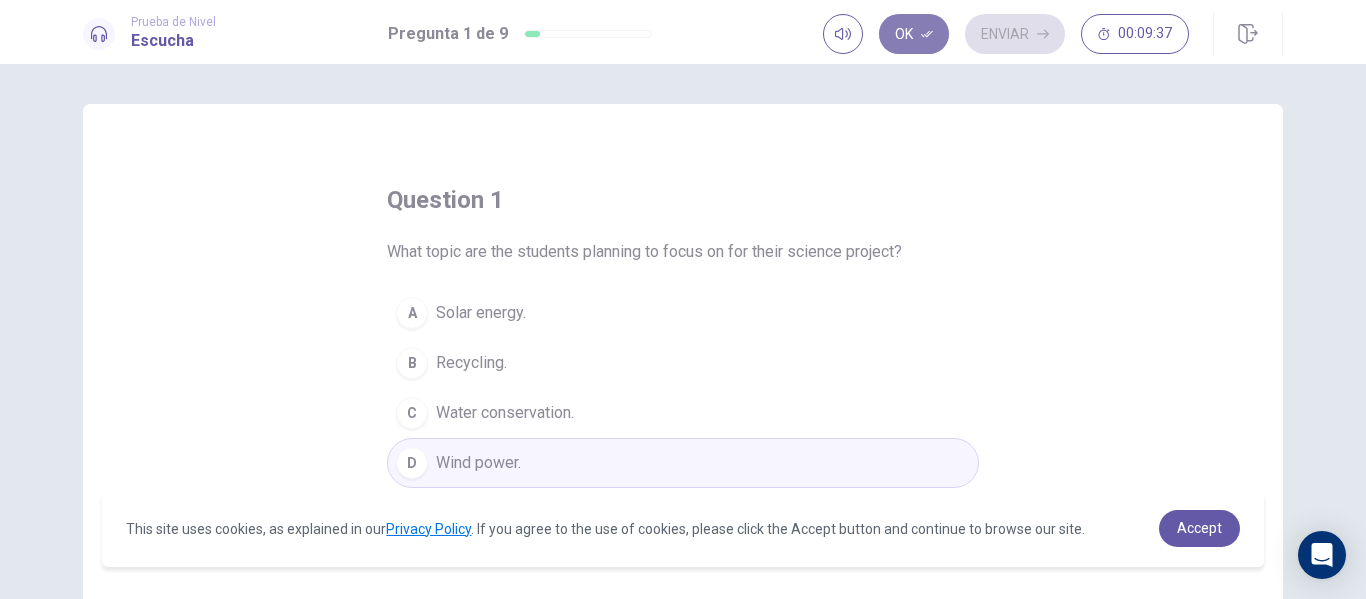 click on "Ok" at bounding box center (914, 34) 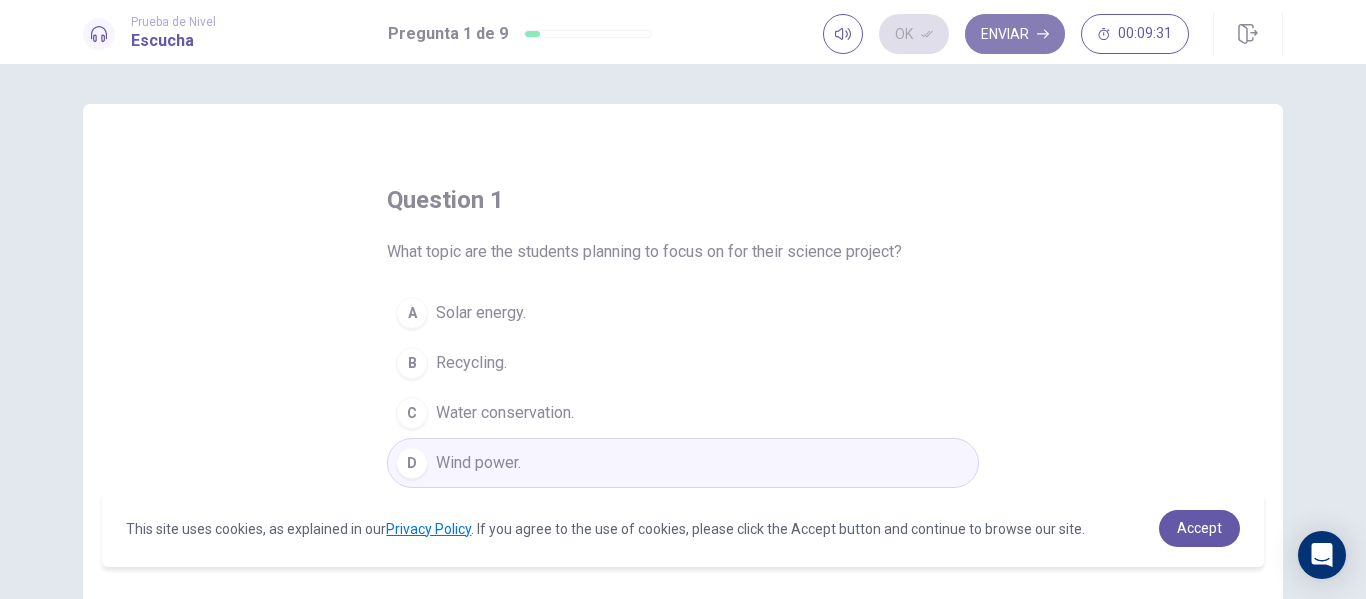 click on "Enviar" at bounding box center [1015, 34] 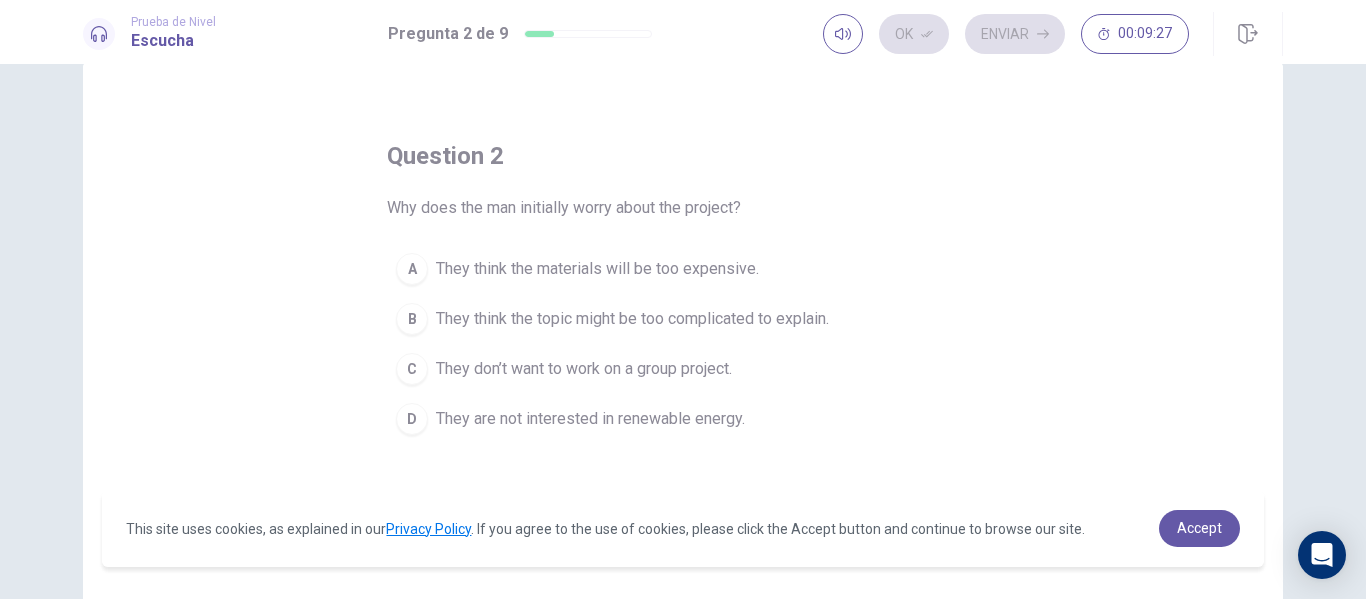 scroll, scrollTop: 46, scrollLeft: 0, axis: vertical 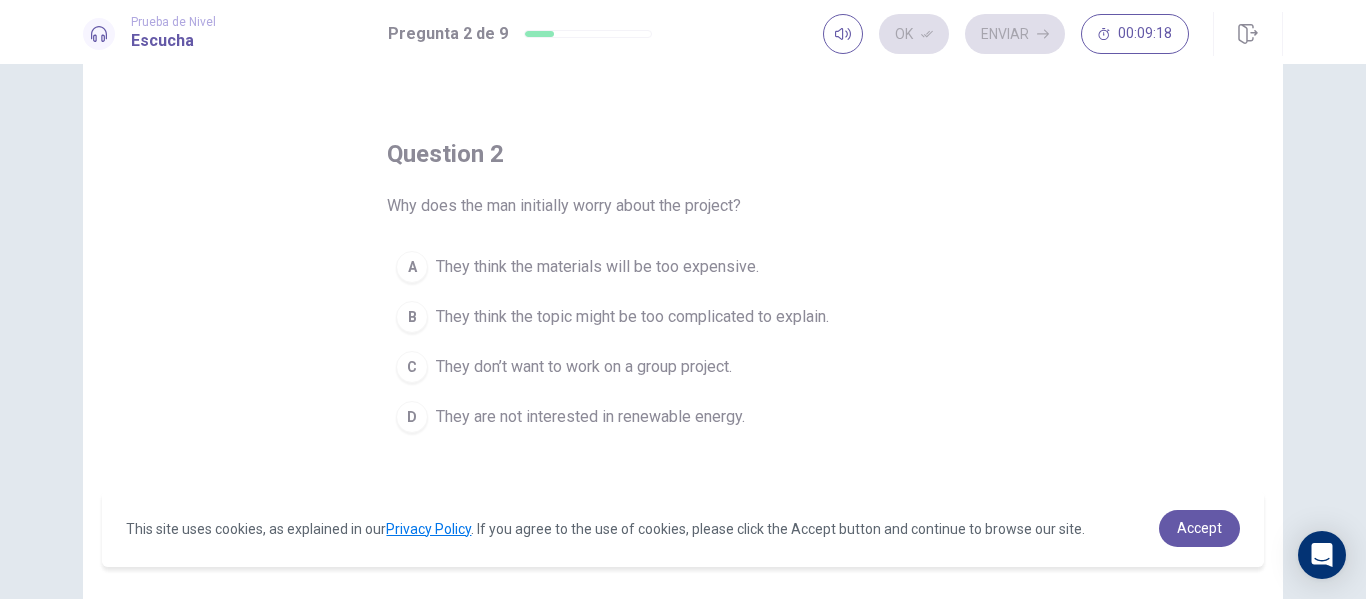 click on "B" at bounding box center [412, 317] 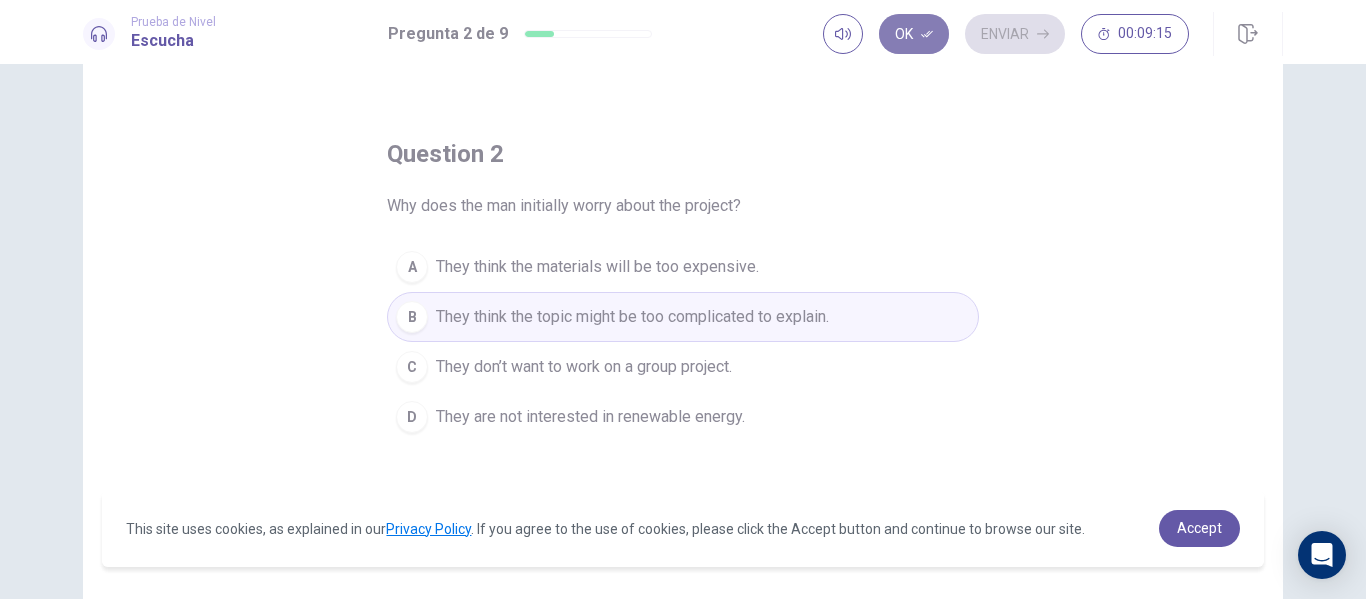 click on "Ok" at bounding box center (914, 34) 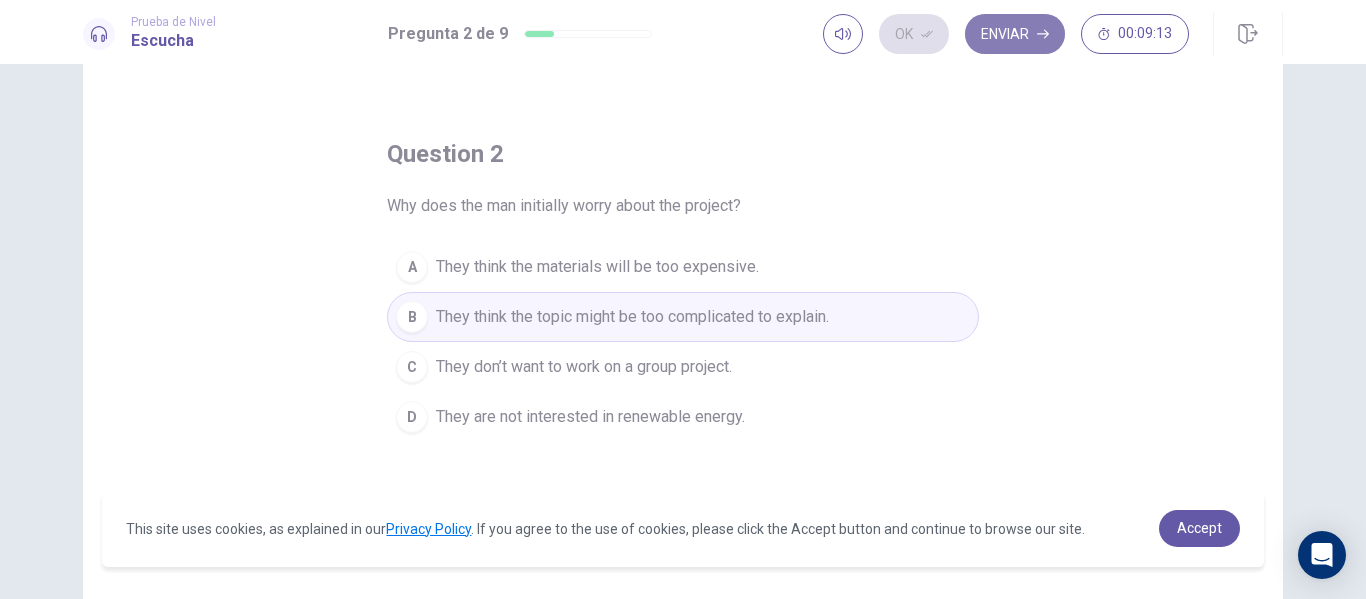click on "Enviar" at bounding box center (1015, 34) 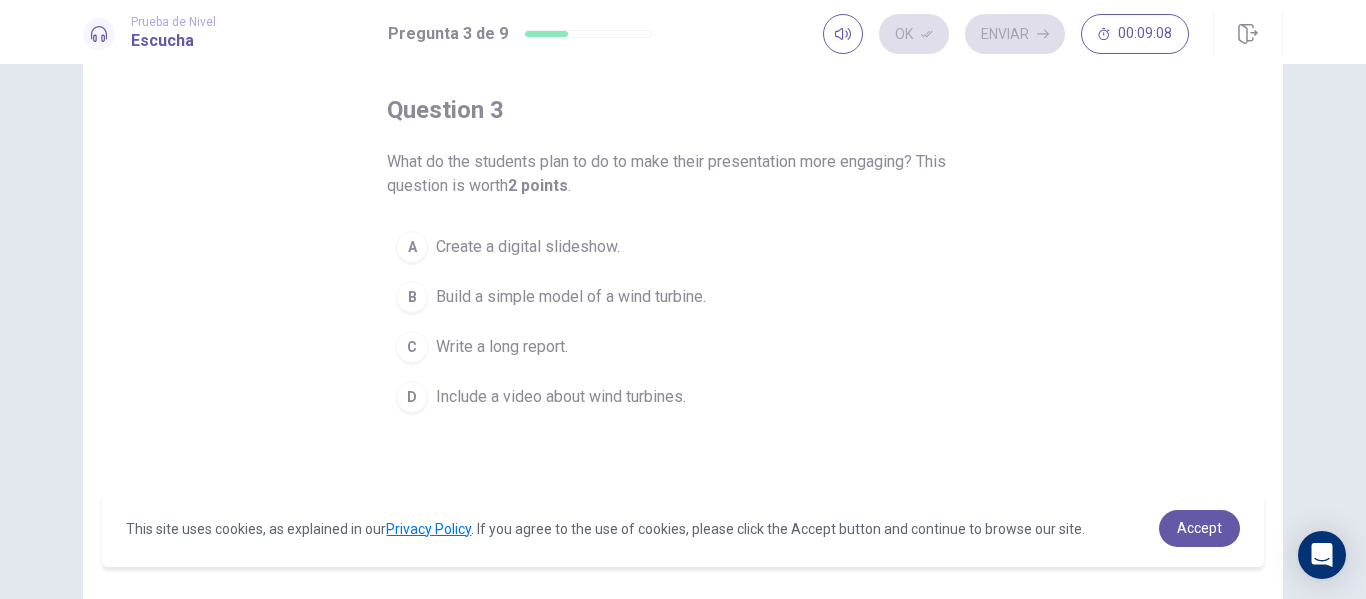 scroll, scrollTop: 92, scrollLeft: 0, axis: vertical 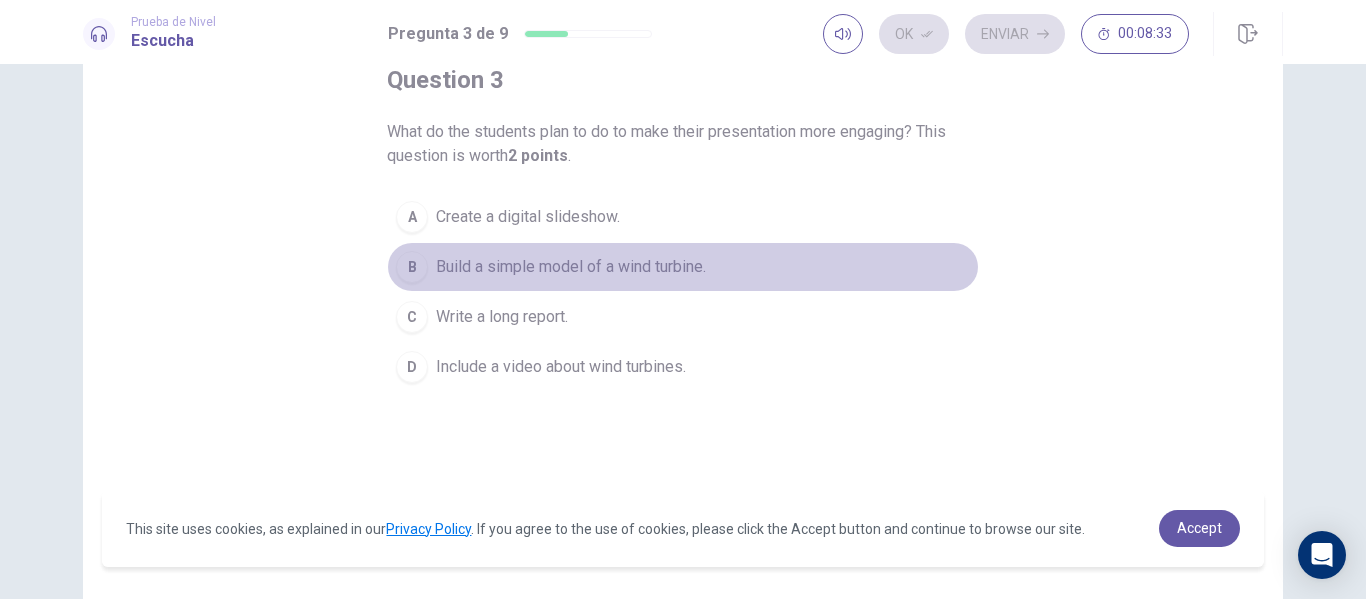 click on "B" at bounding box center (412, 267) 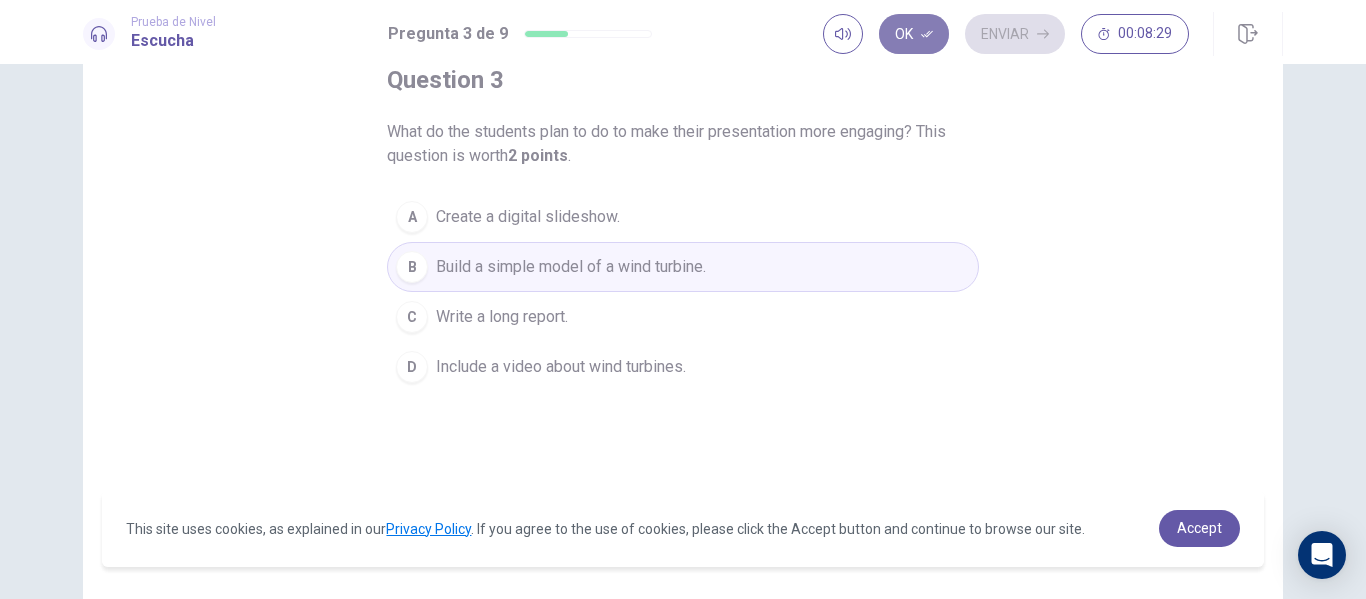 click 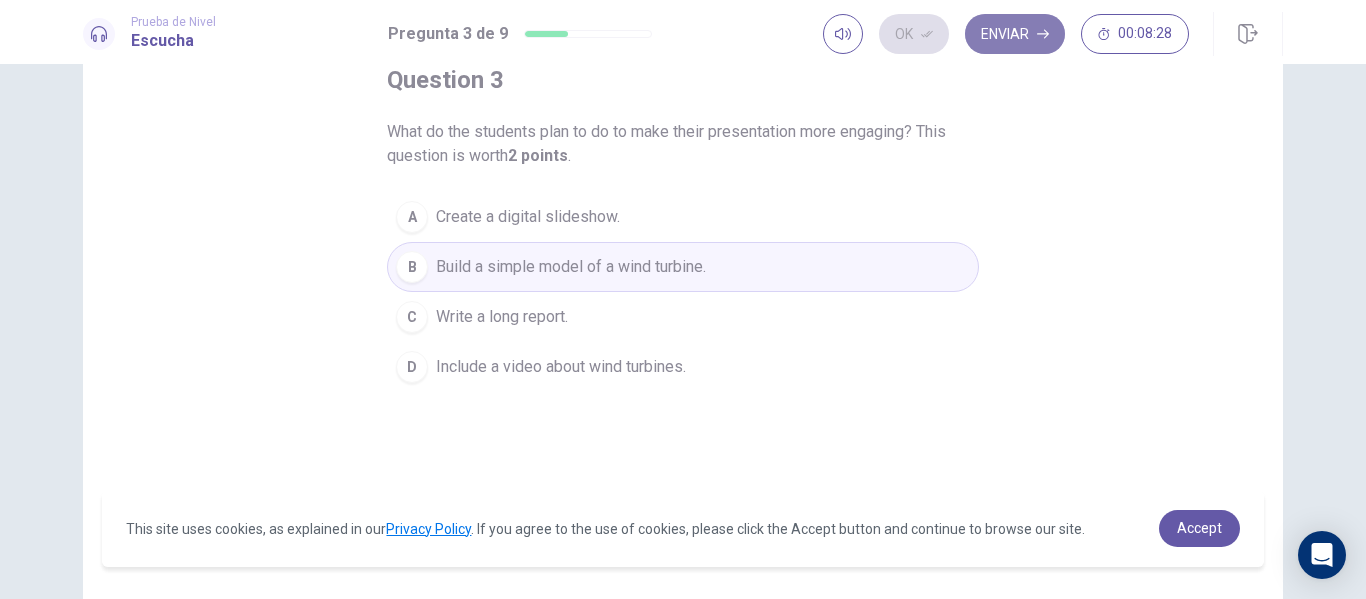 click on "Enviar" at bounding box center [1015, 34] 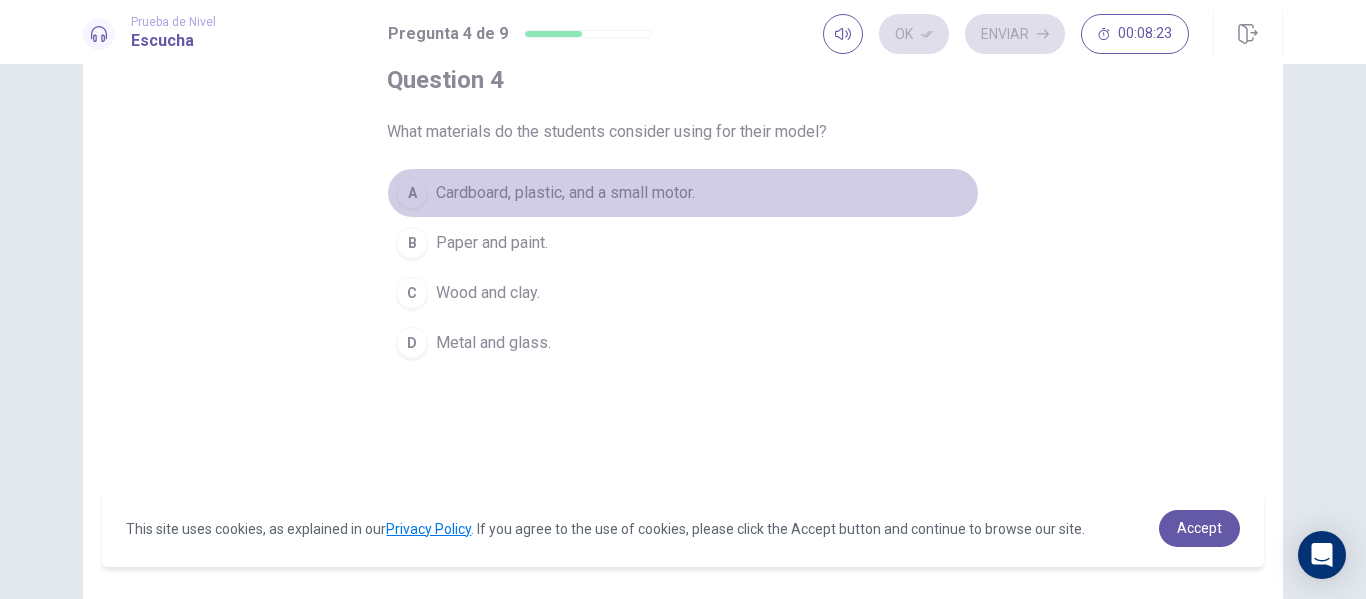 click on "Cardboard, plastic, and a small motor." at bounding box center (565, 193) 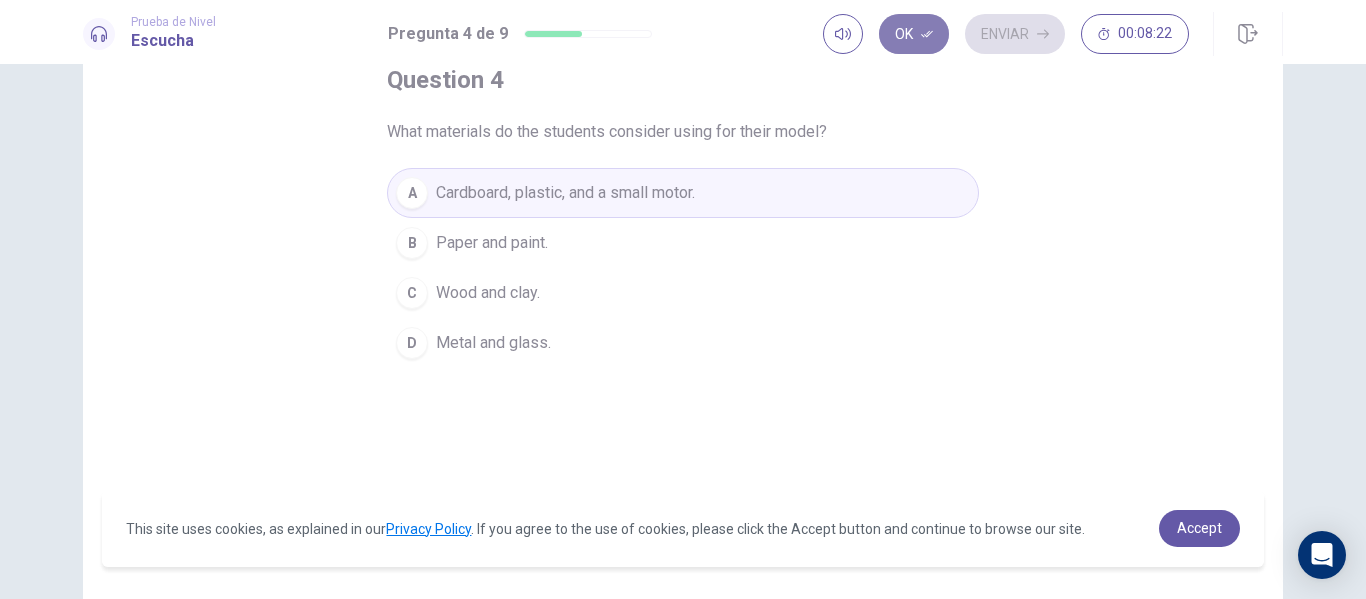 click on "Ok" at bounding box center (914, 34) 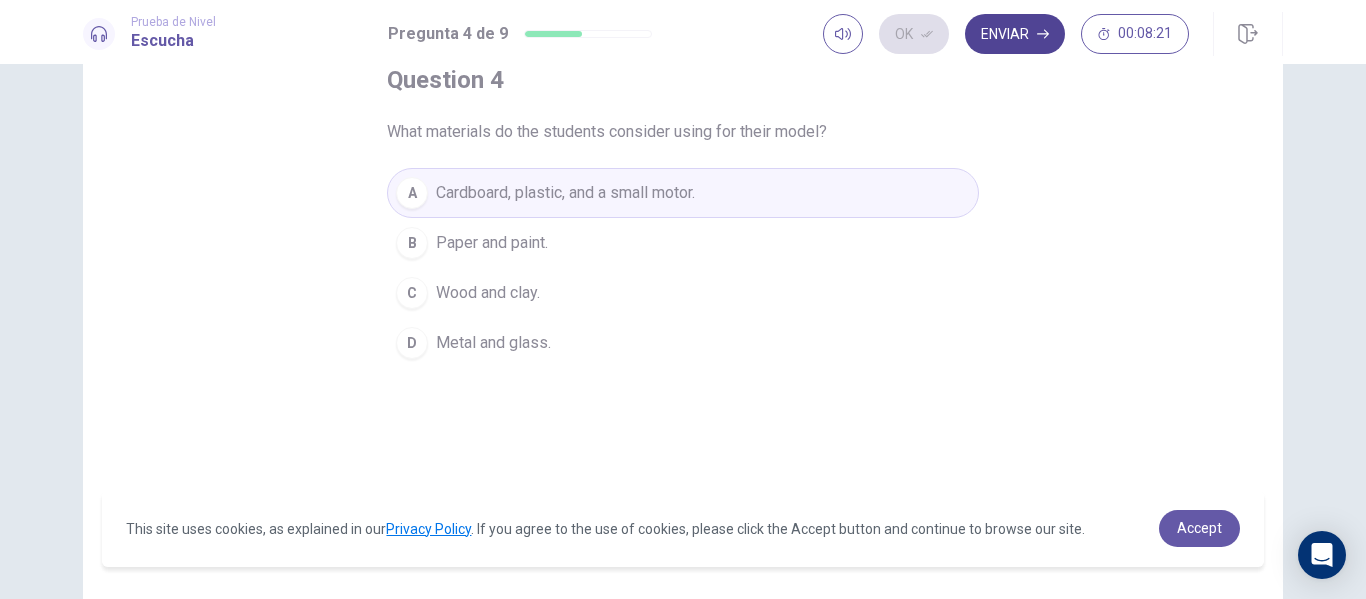 click on "Enviar" at bounding box center (1015, 34) 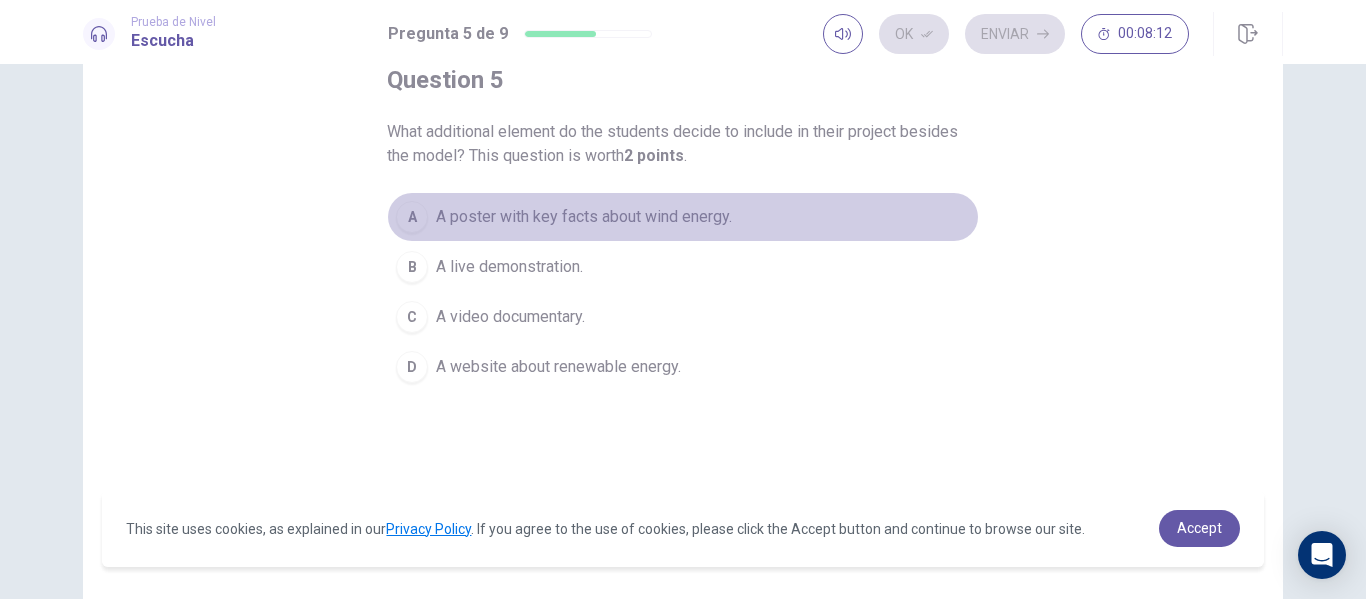 click on "A A poster with key facts about wind energy." at bounding box center (683, 217) 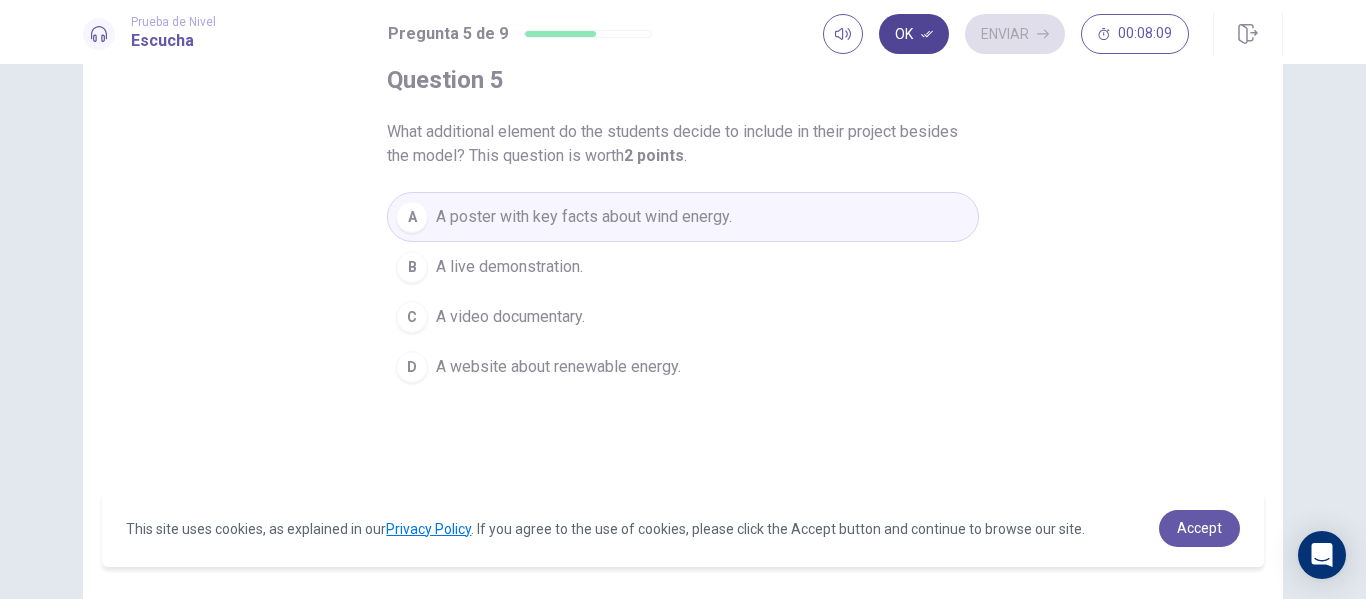 click on "Ok" at bounding box center (914, 34) 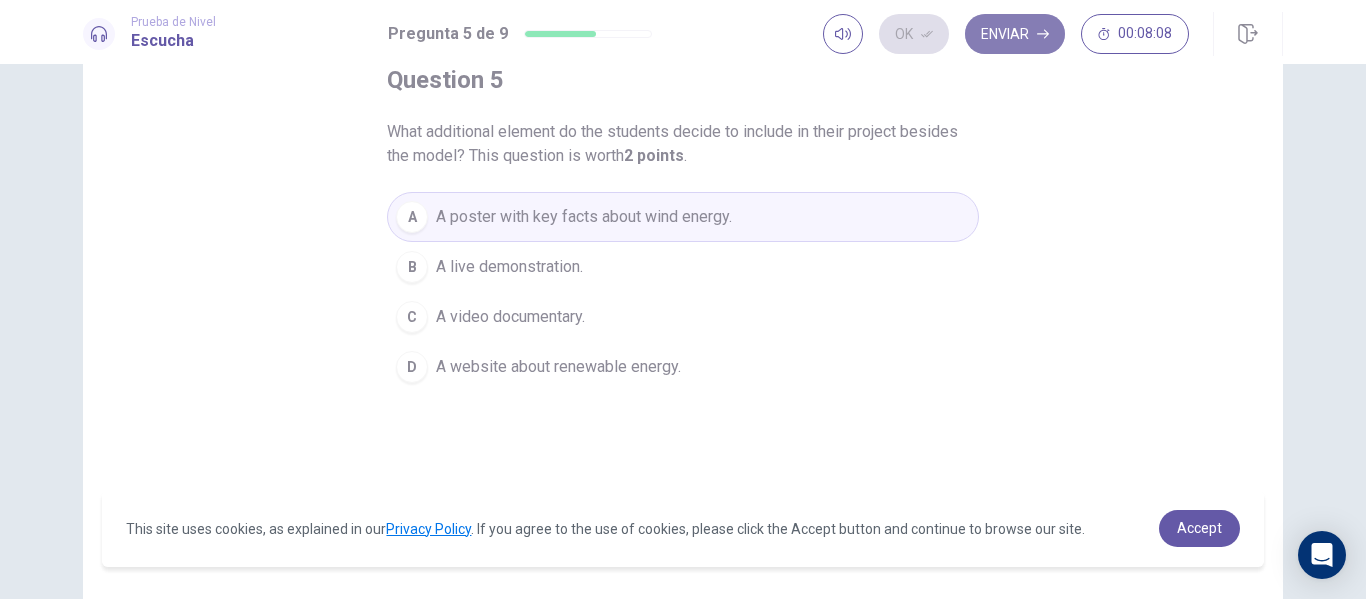 click on "Enviar" at bounding box center [1015, 34] 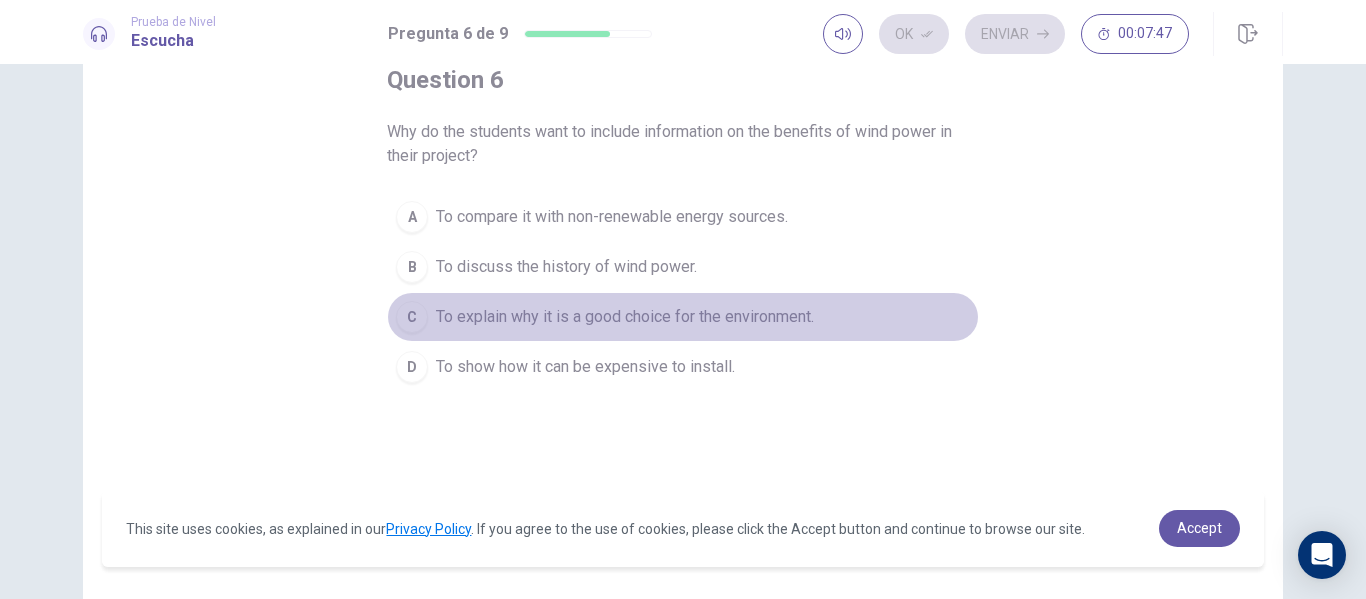click on "C" at bounding box center [412, 317] 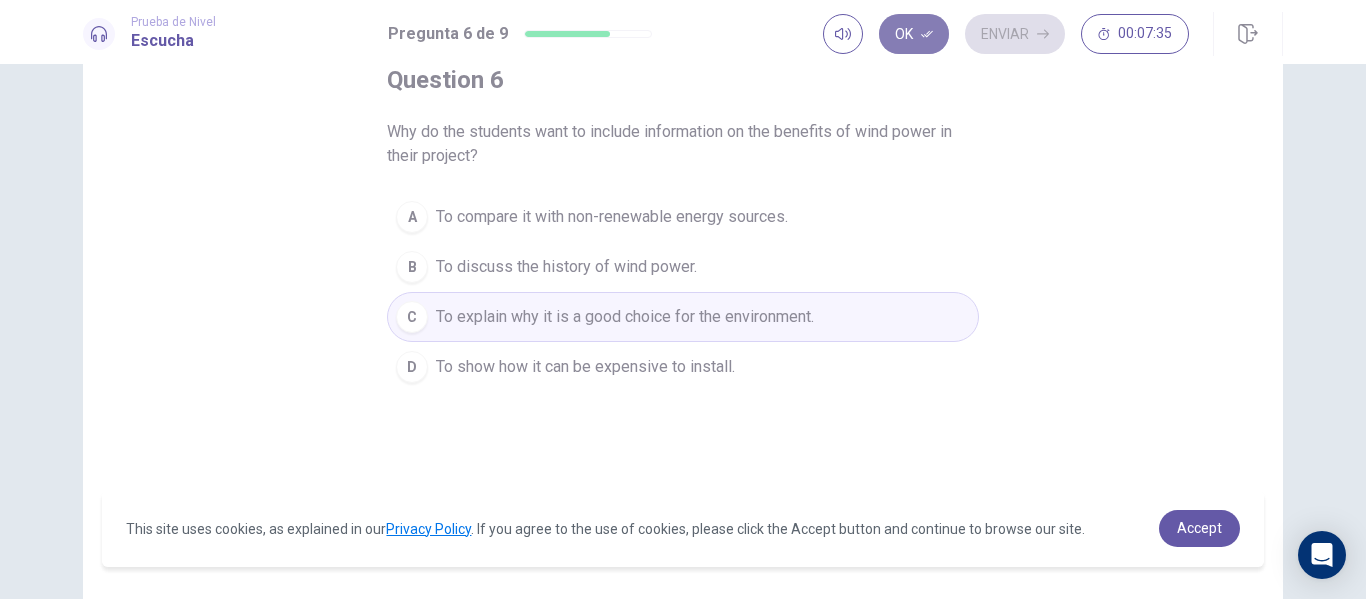 click 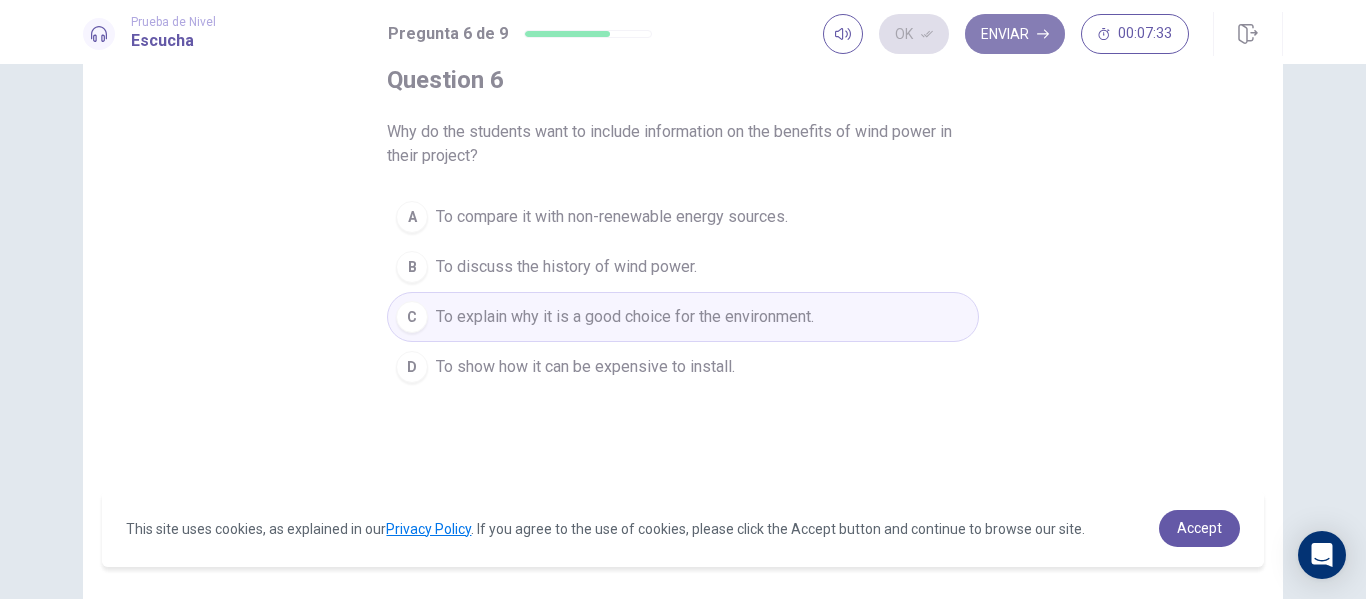 click on "Enviar" at bounding box center [1015, 34] 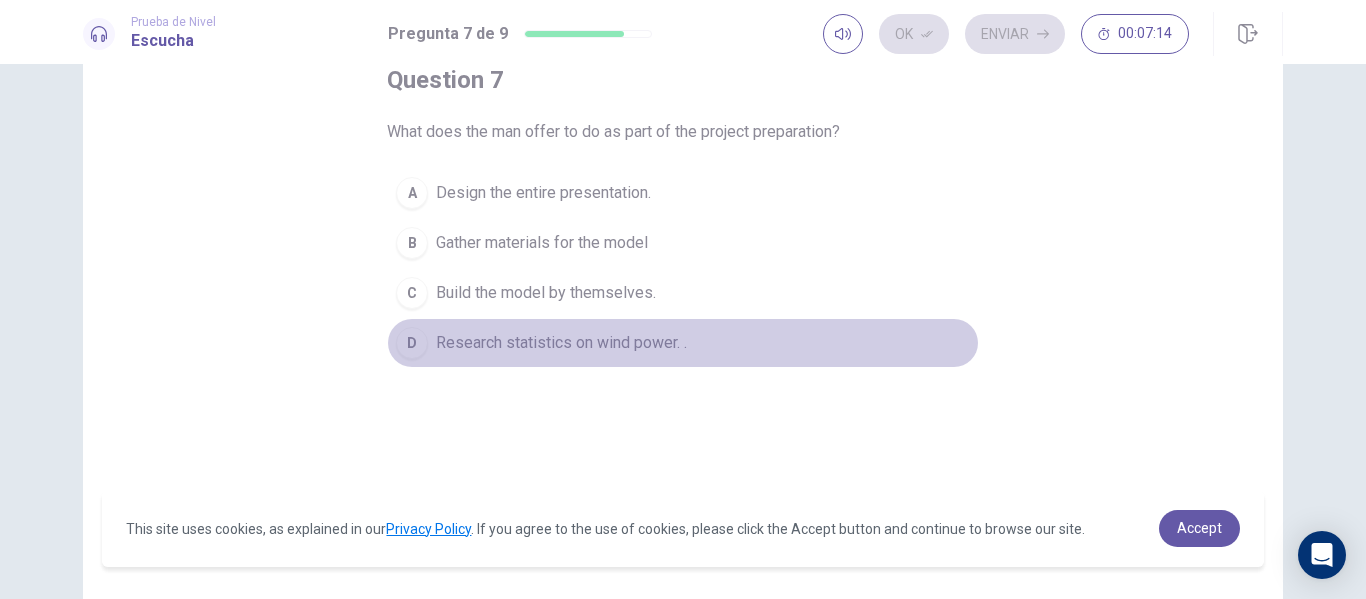 click on "D" at bounding box center [412, 343] 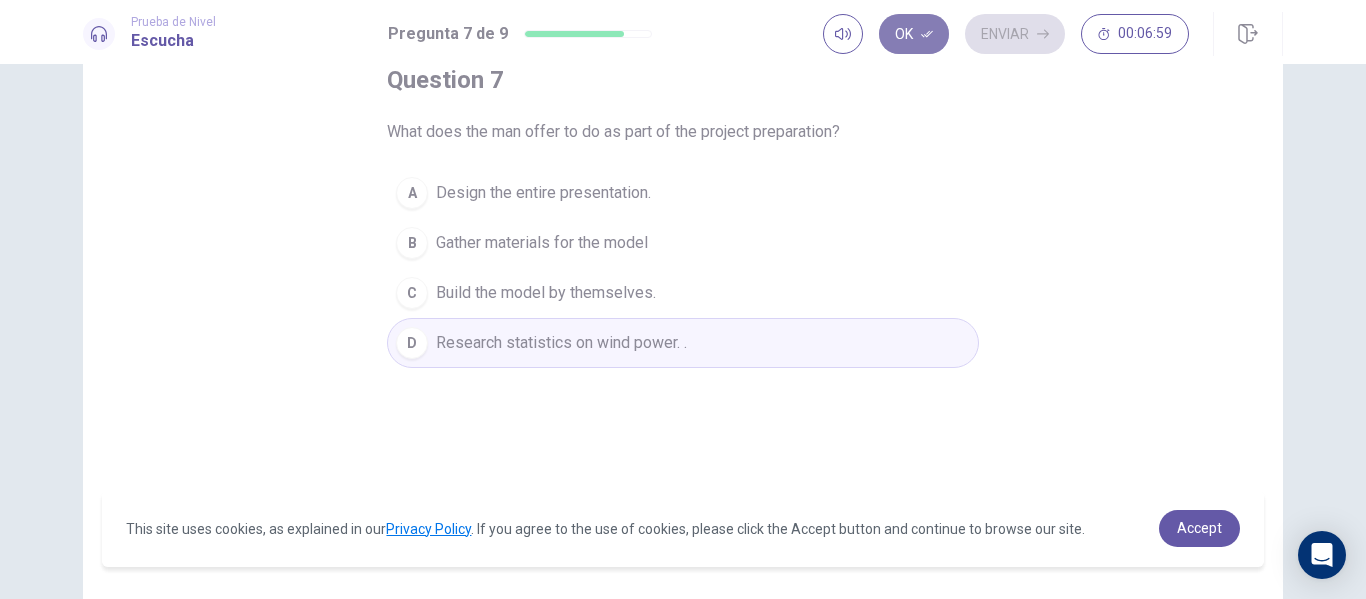 click on "Ok" at bounding box center (914, 34) 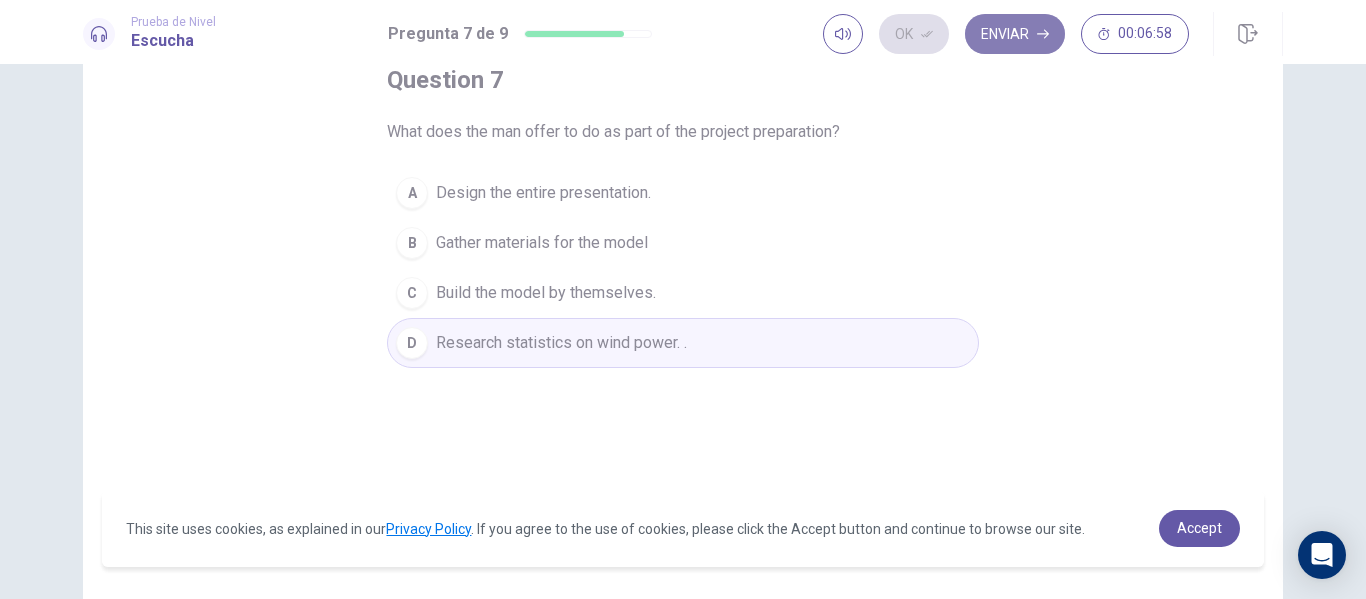 click on "Enviar" at bounding box center (1015, 34) 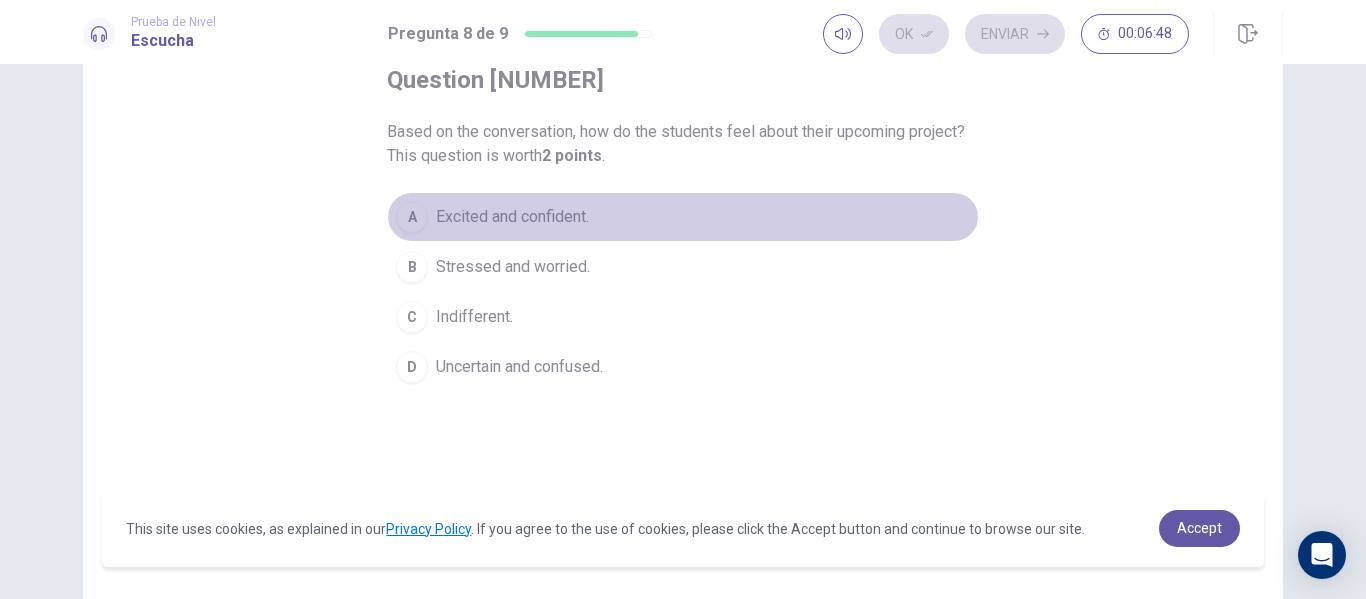 click on "A" at bounding box center [412, 217] 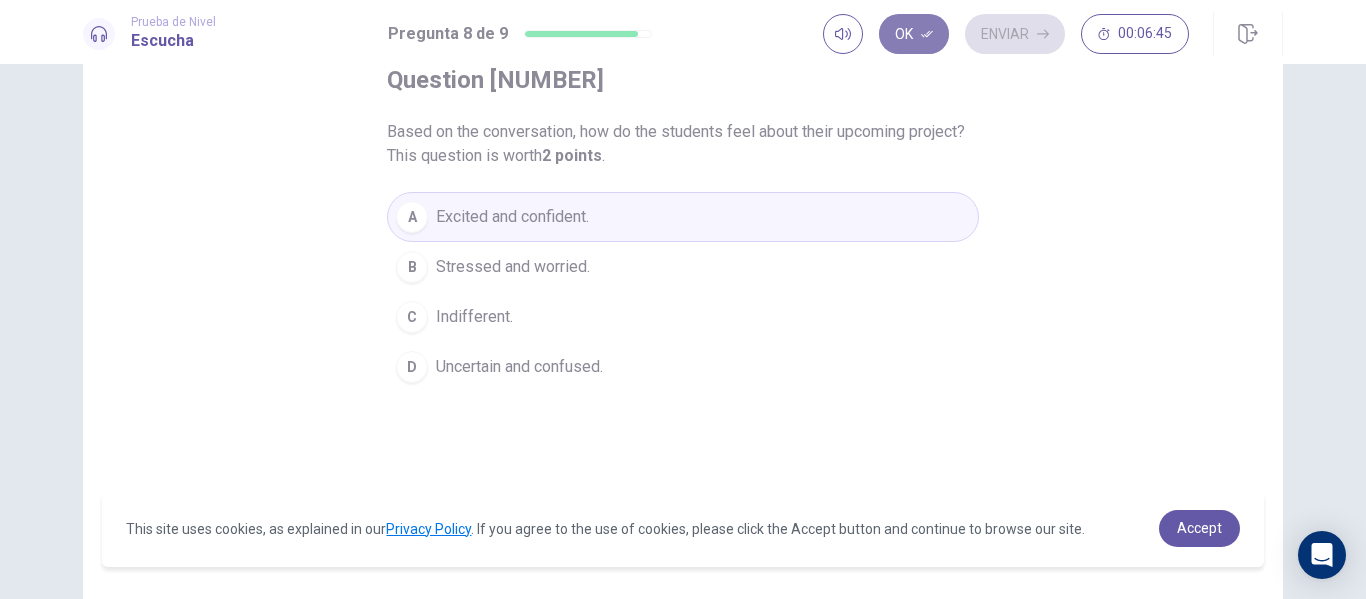 click on "Ok" at bounding box center (914, 34) 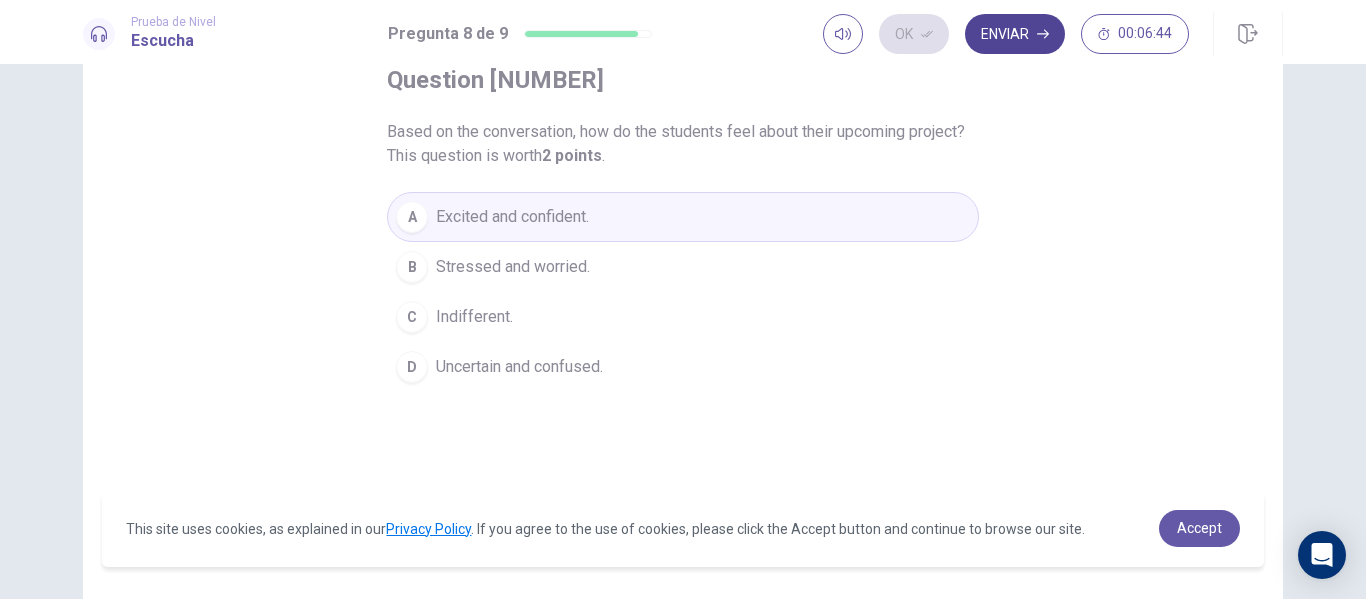 click on "Enviar" at bounding box center [1015, 34] 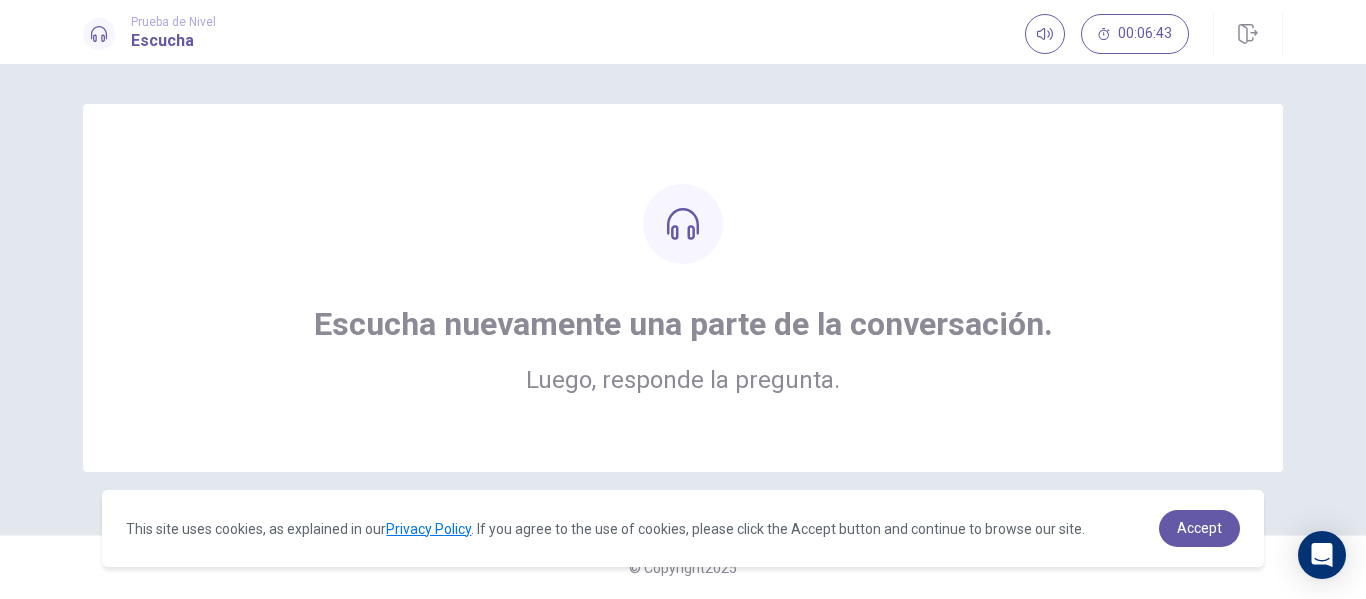 scroll, scrollTop: 0, scrollLeft: 0, axis: both 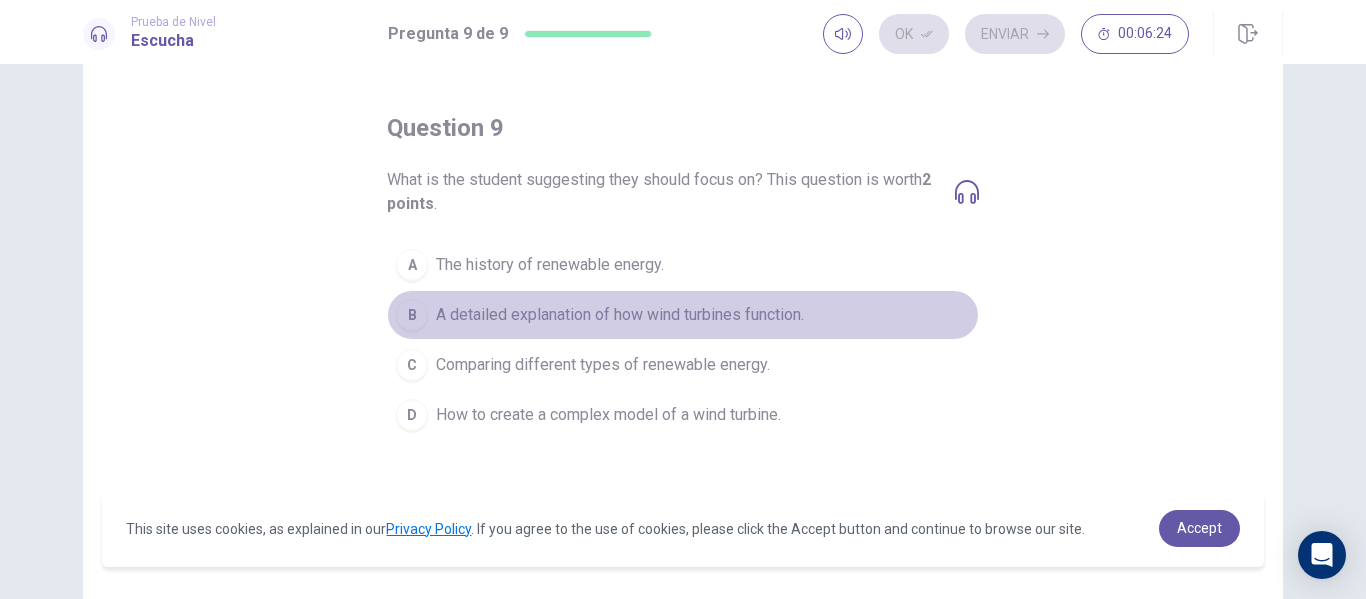 click on "B A detailed explanation of how wind turbines function." at bounding box center [683, 315] 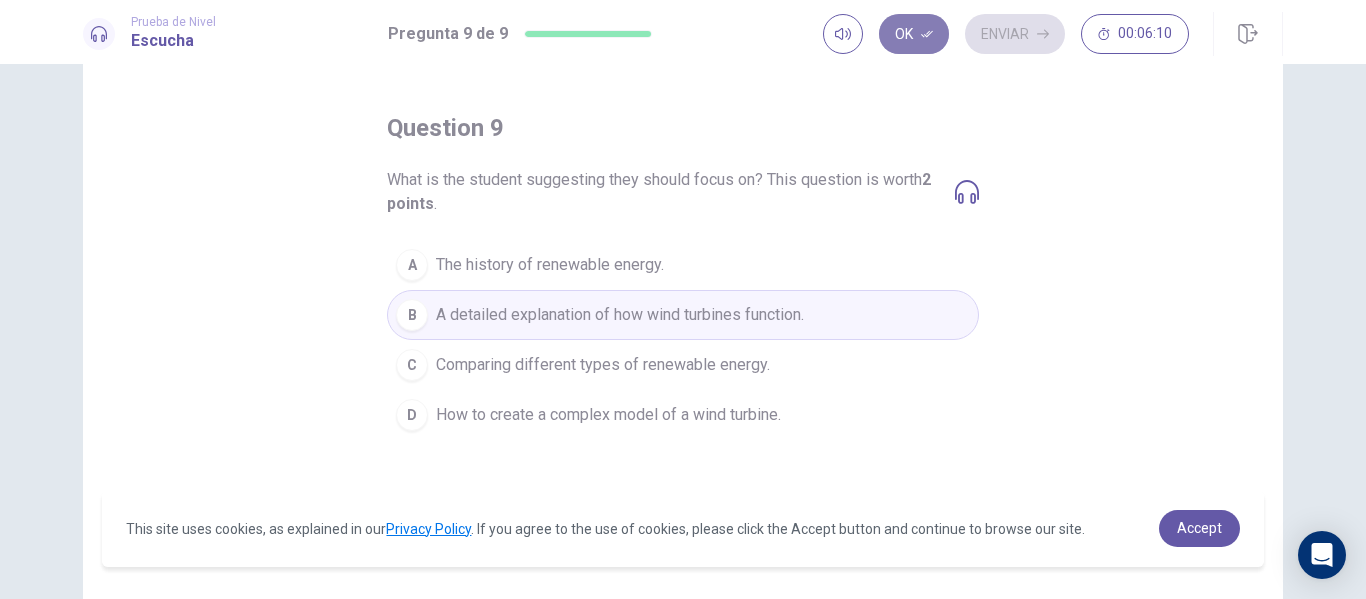 click 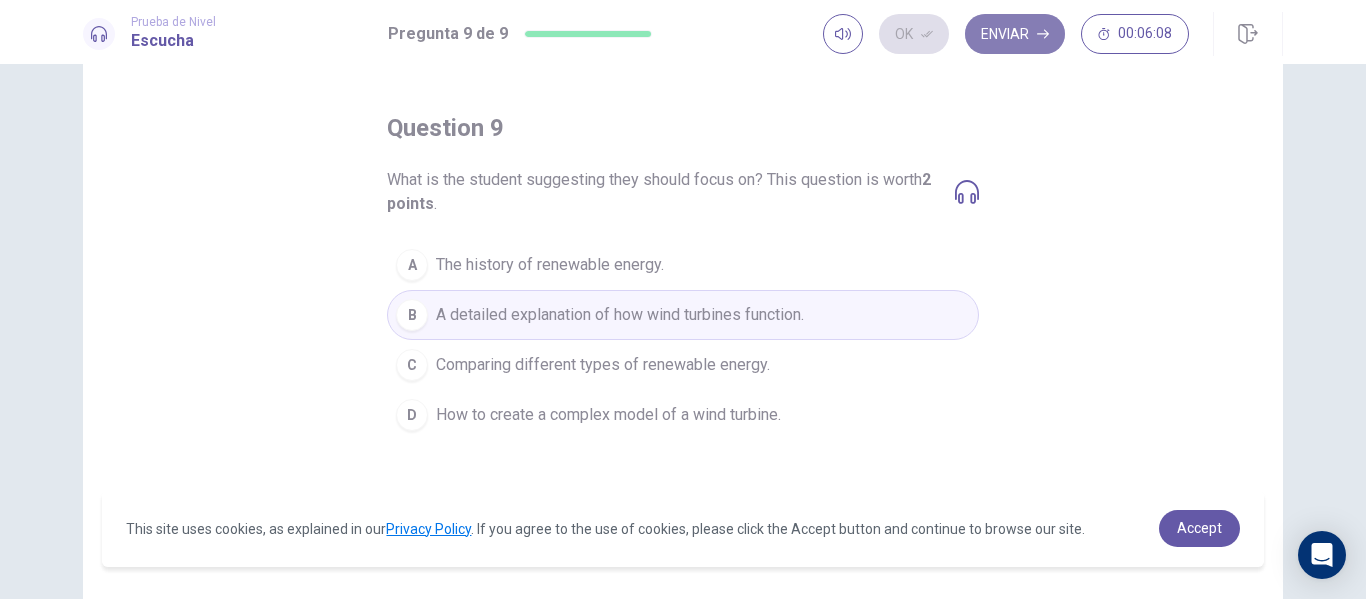 click on "Enviar" at bounding box center [1015, 34] 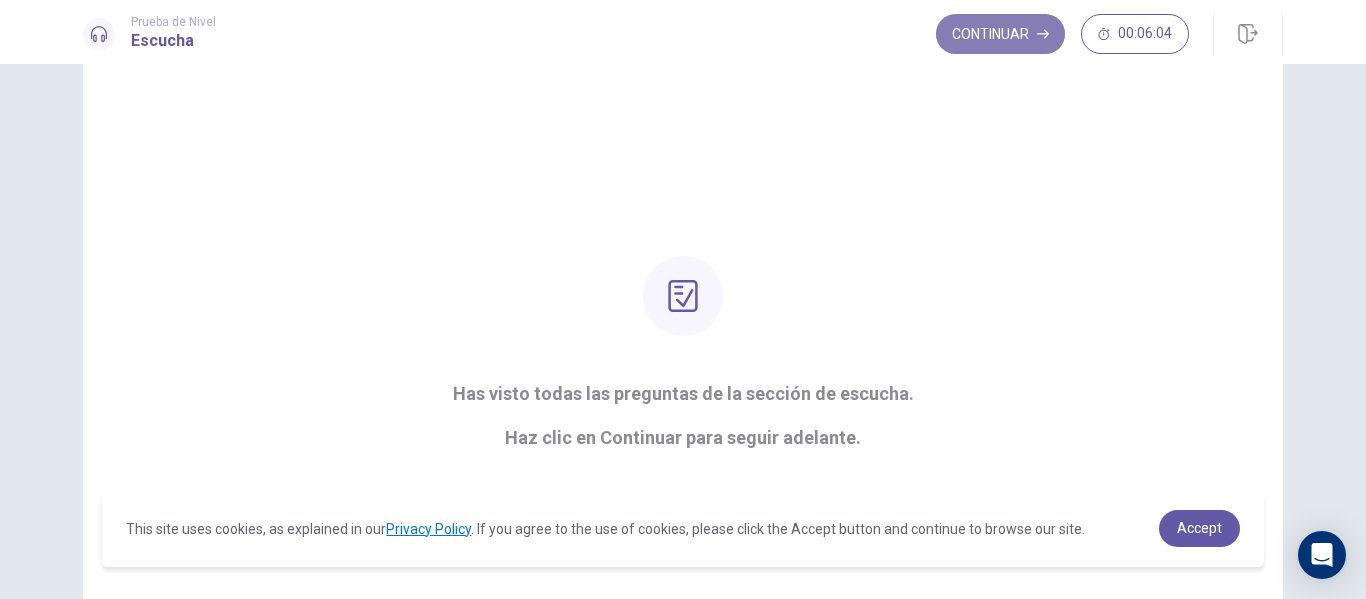 click on "Continuar" at bounding box center (1000, 34) 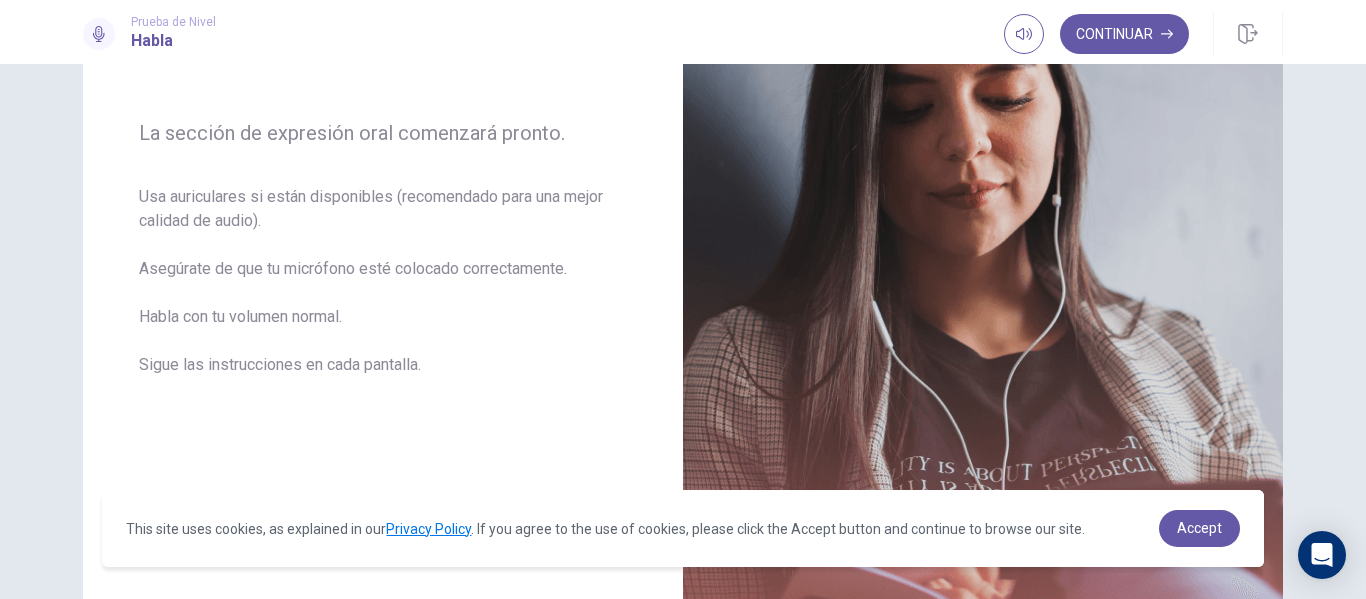 scroll, scrollTop: 283, scrollLeft: 0, axis: vertical 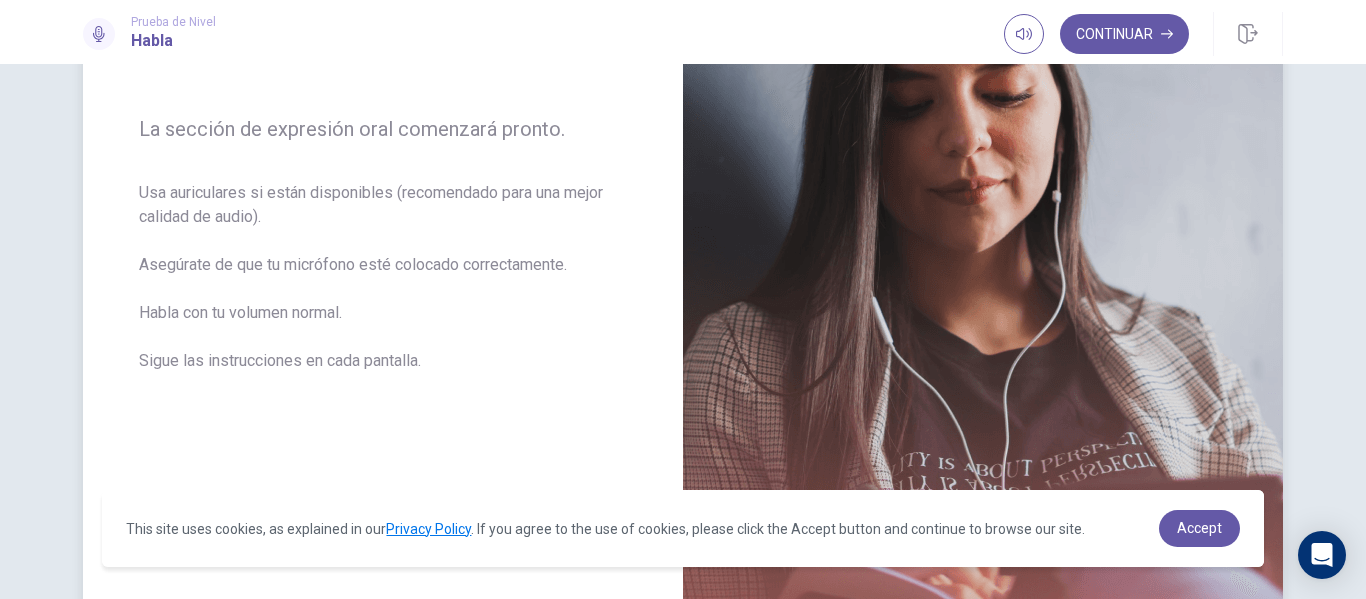 click at bounding box center [983, 257] 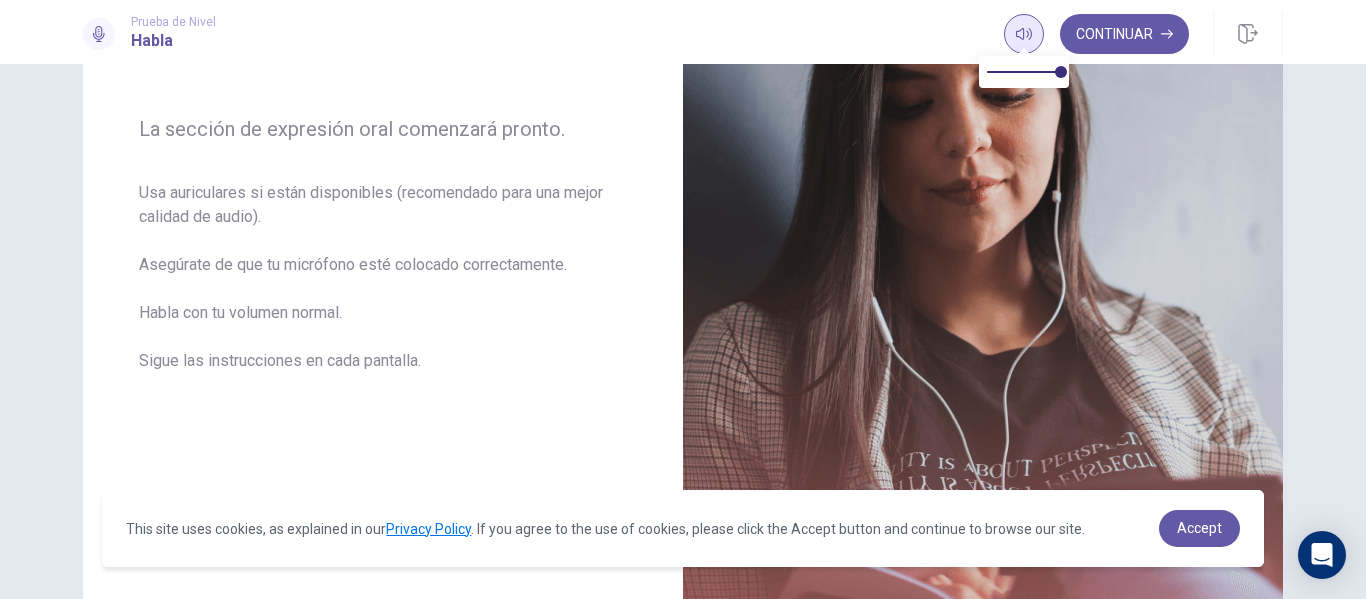 click 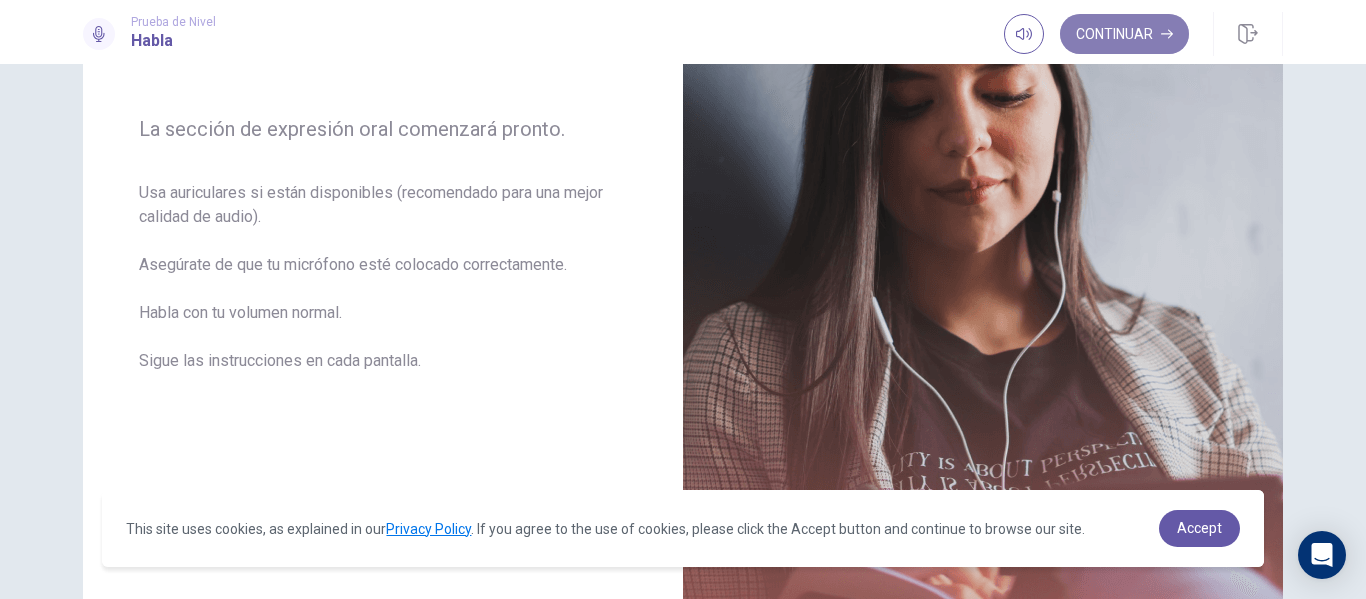 click on "Continuar" at bounding box center (1124, 34) 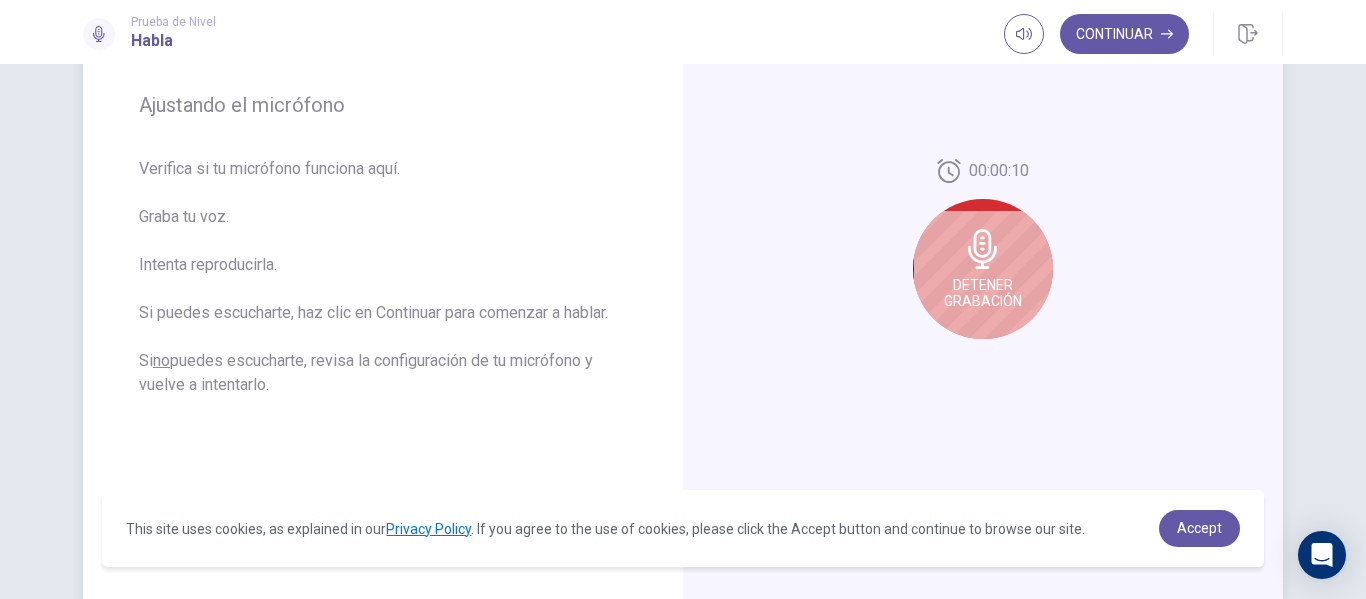 click on "Detener   Grabación" at bounding box center [983, 269] 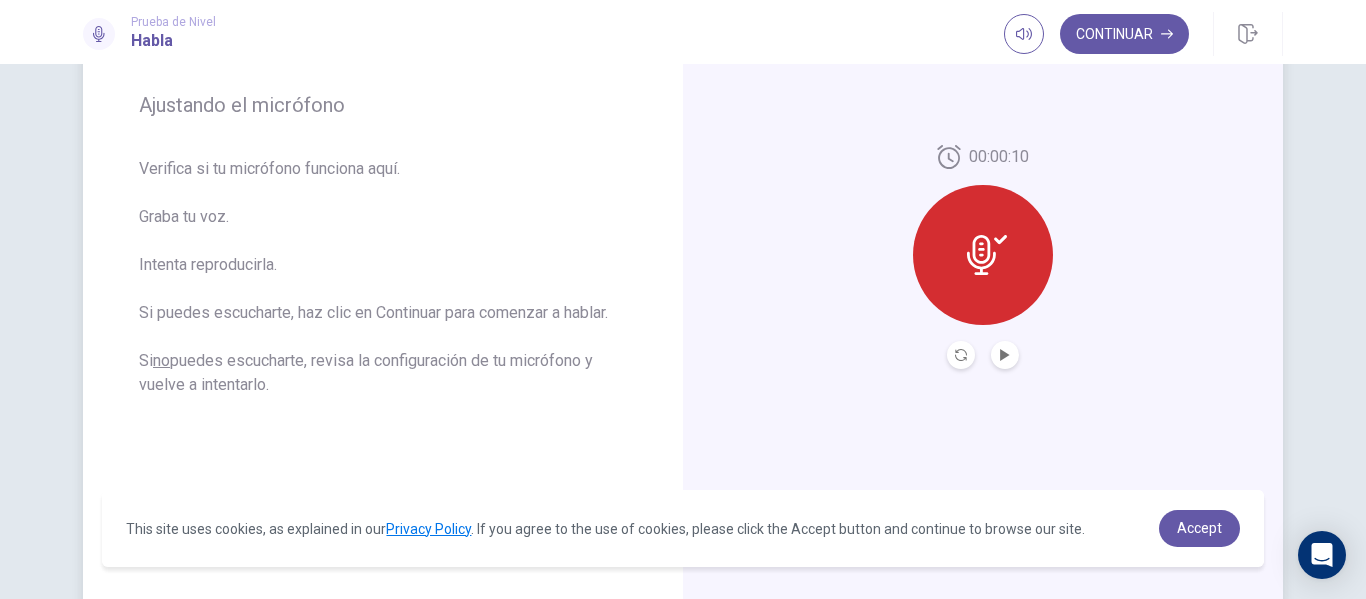click at bounding box center (983, 255) 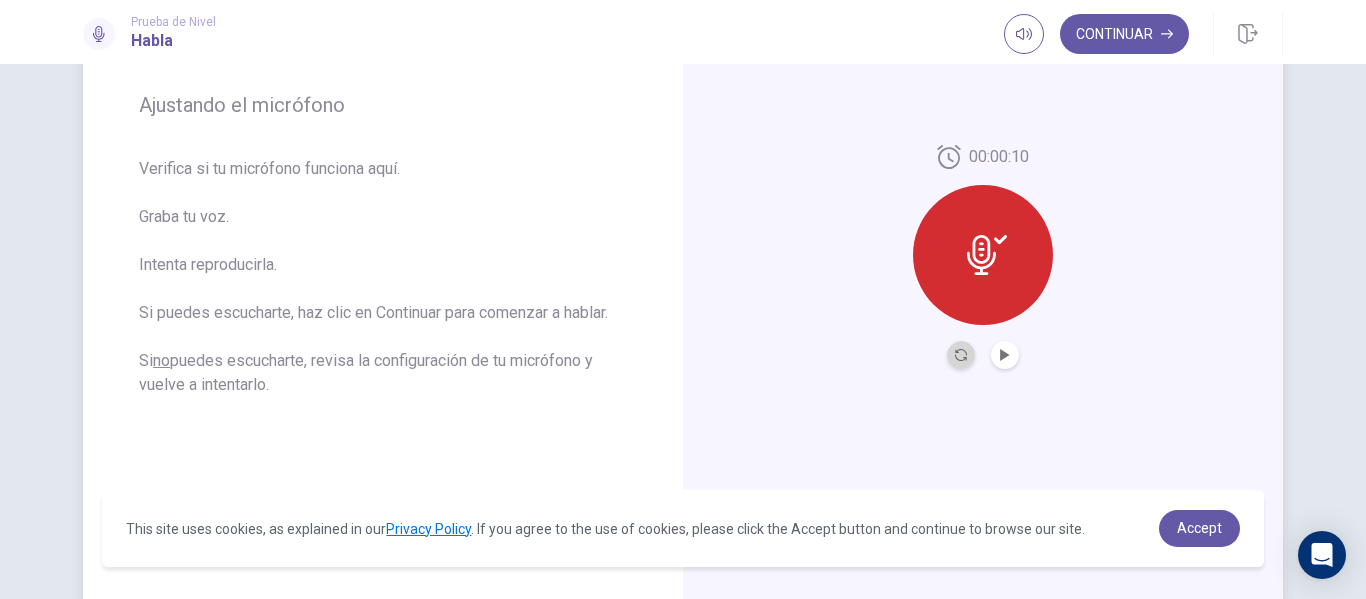 click at bounding box center [961, 355] 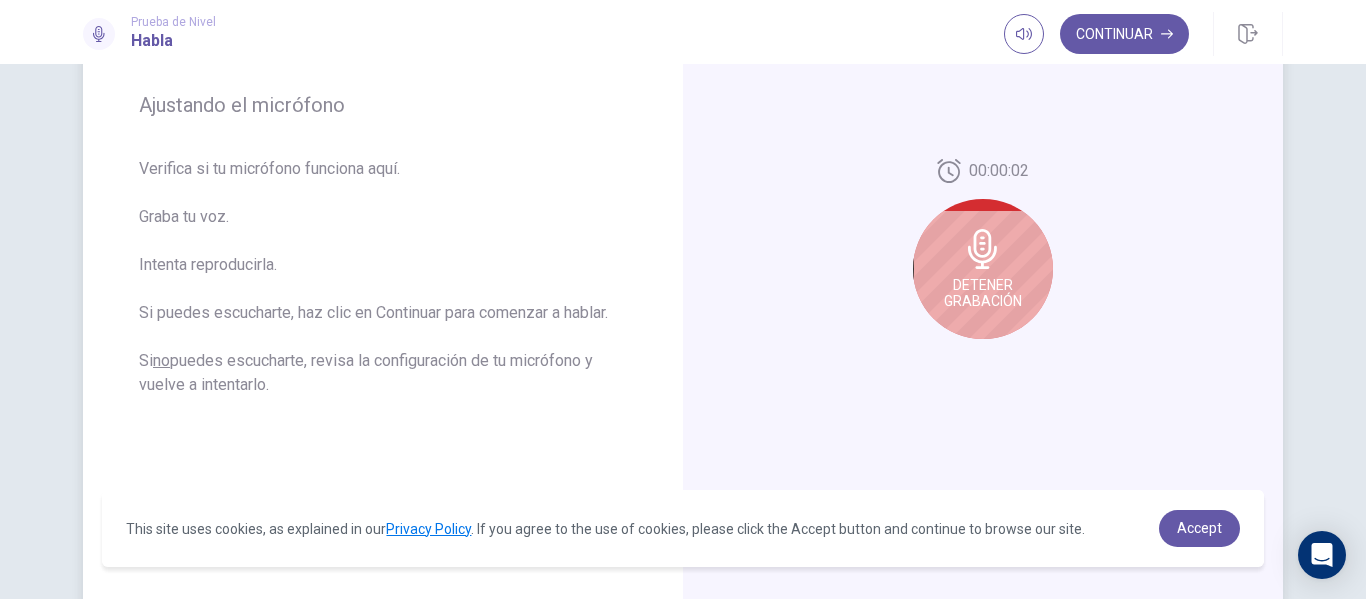 click 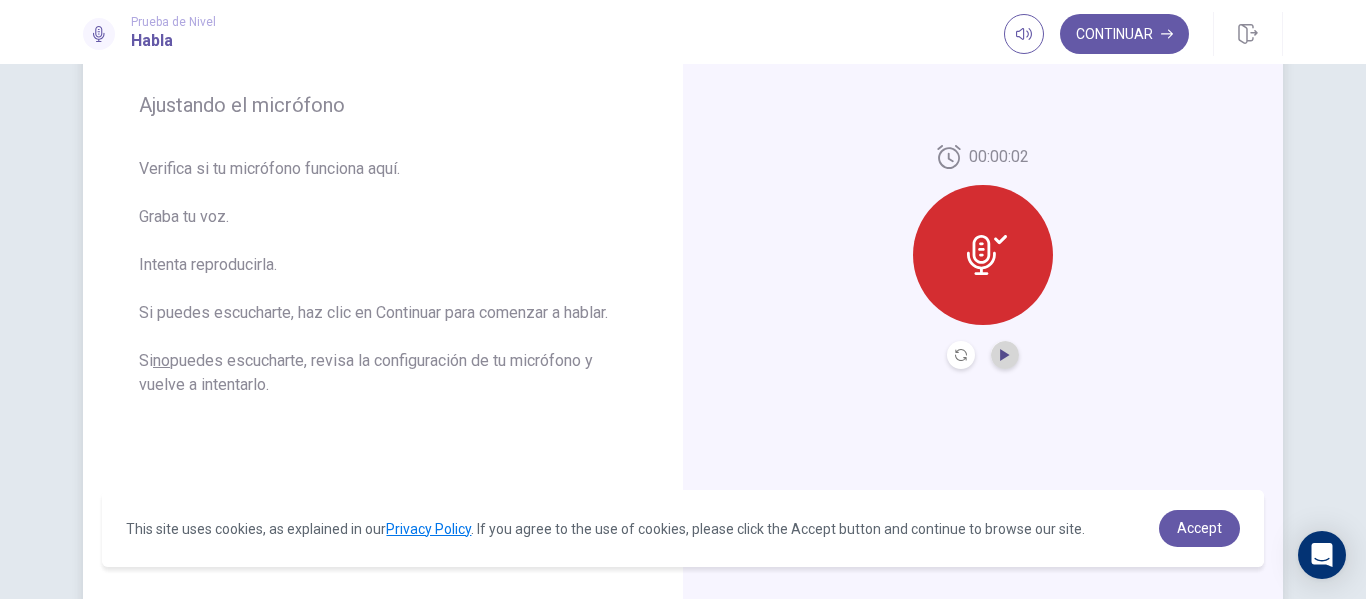 click 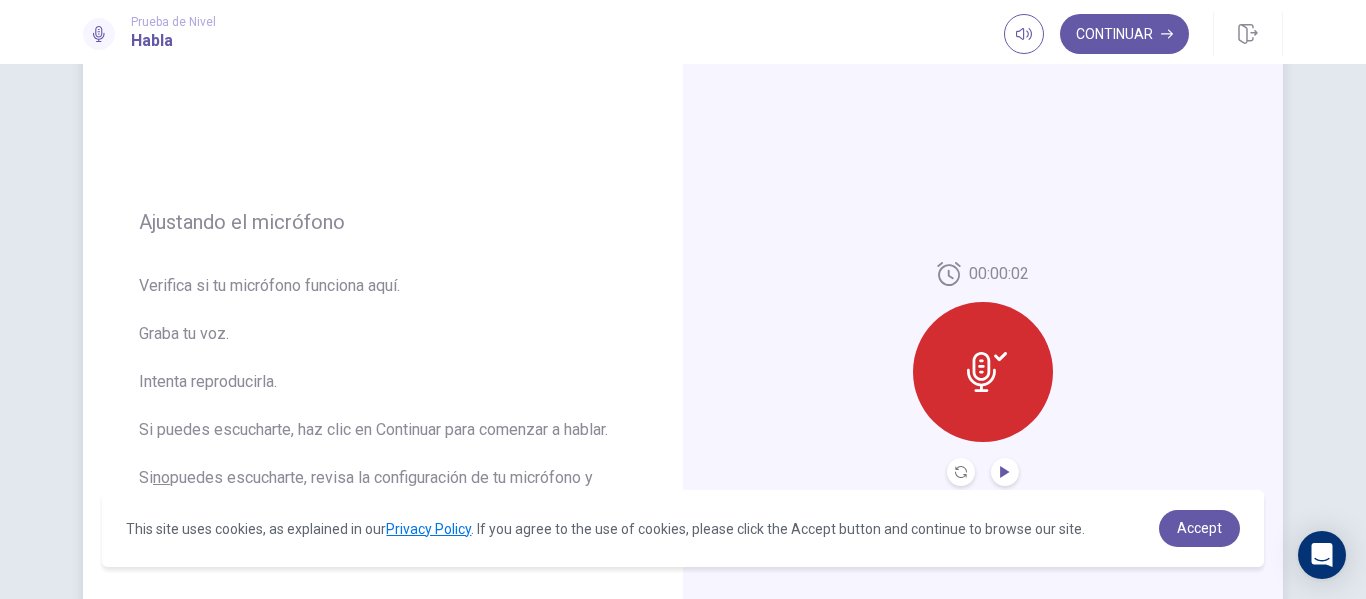 scroll, scrollTop: 158, scrollLeft: 0, axis: vertical 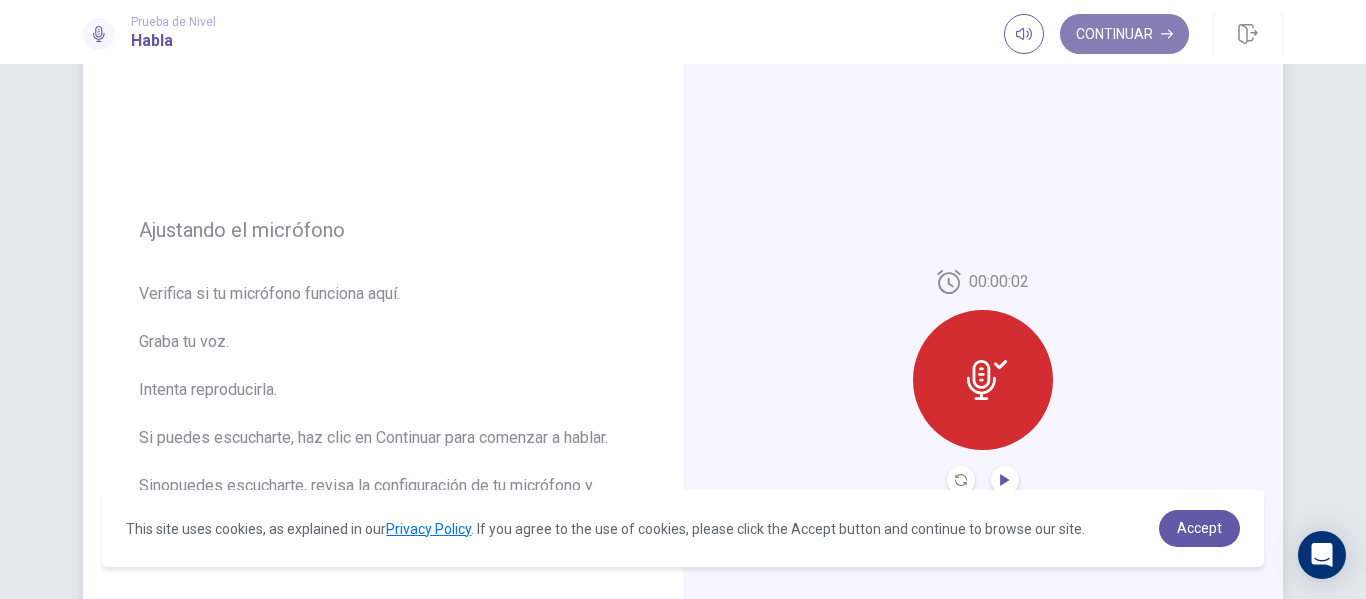 click on "Continuar" at bounding box center (1124, 34) 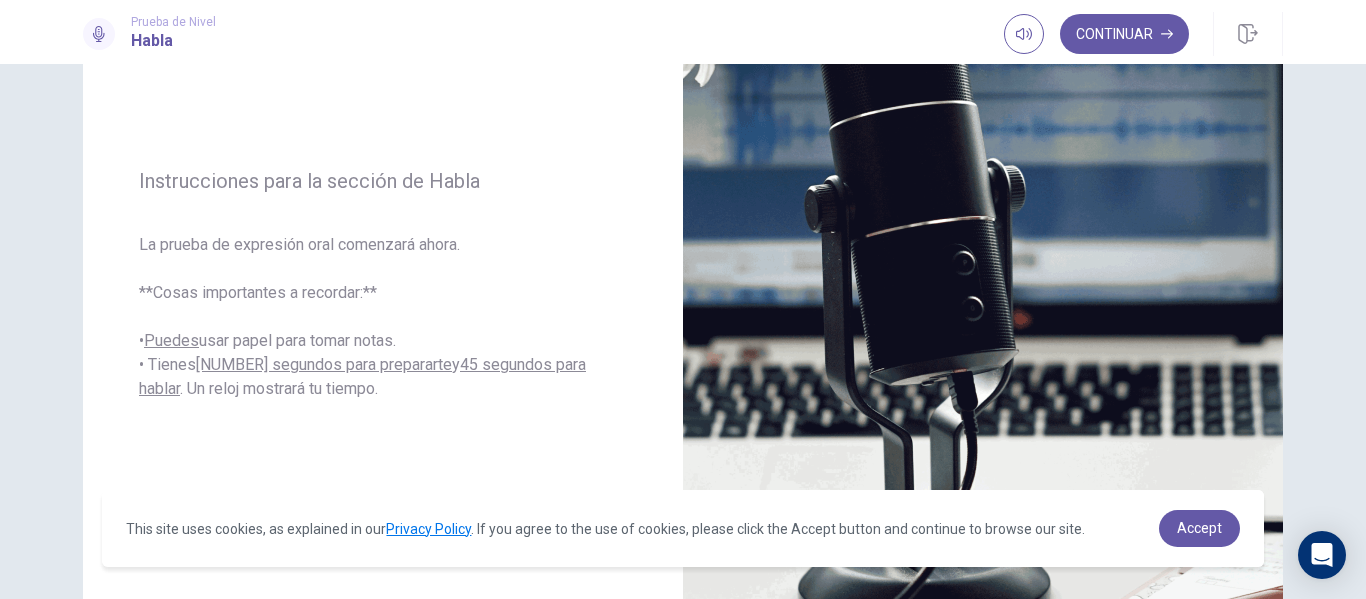 scroll, scrollTop: 257, scrollLeft: 0, axis: vertical 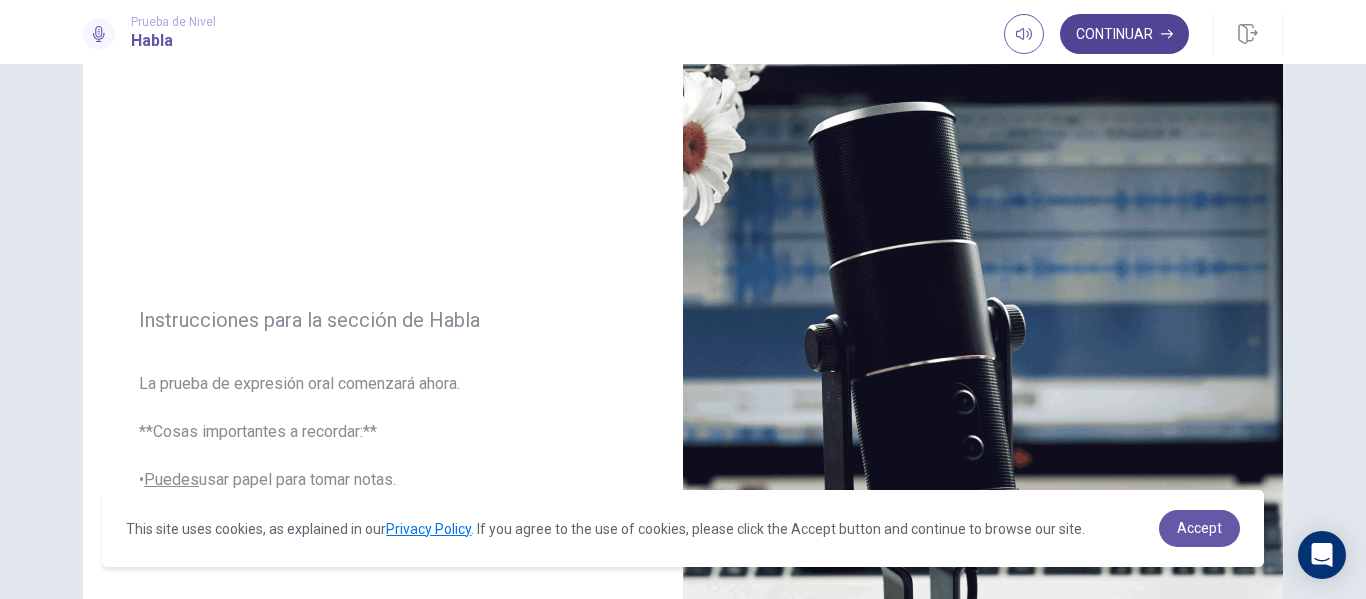 click on "Continuar" at bounding box center [1124, 34] 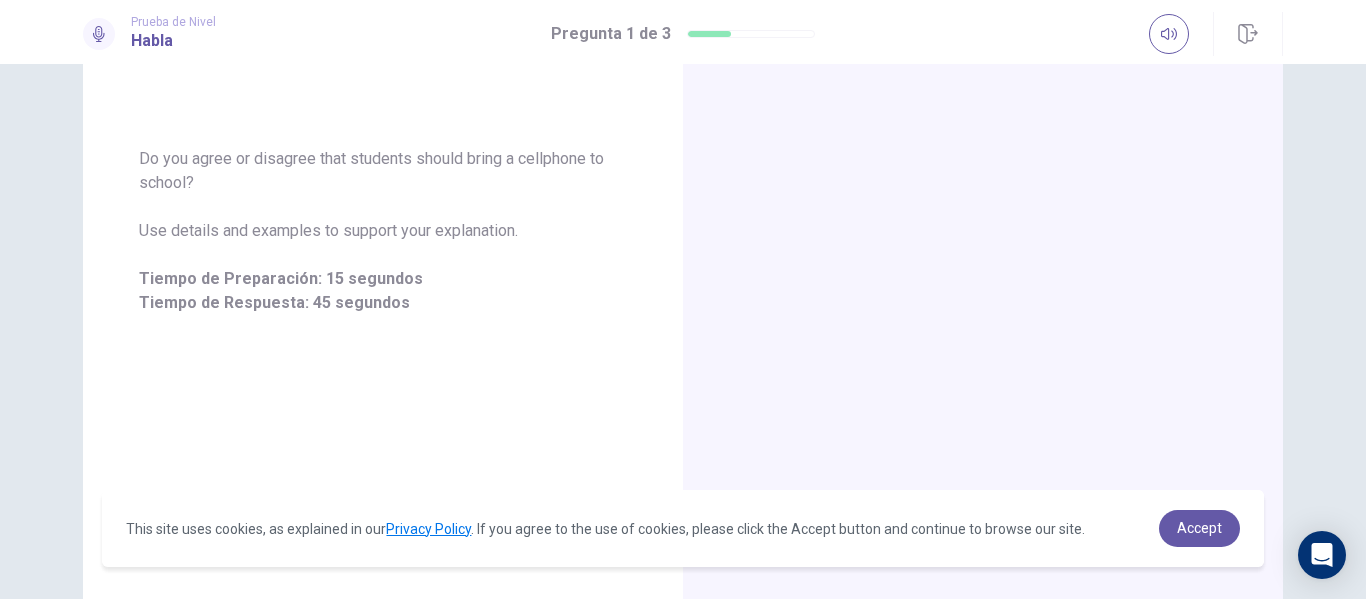 scroll, scrollTop: 313, scrollLeft: 0, axis: vertical 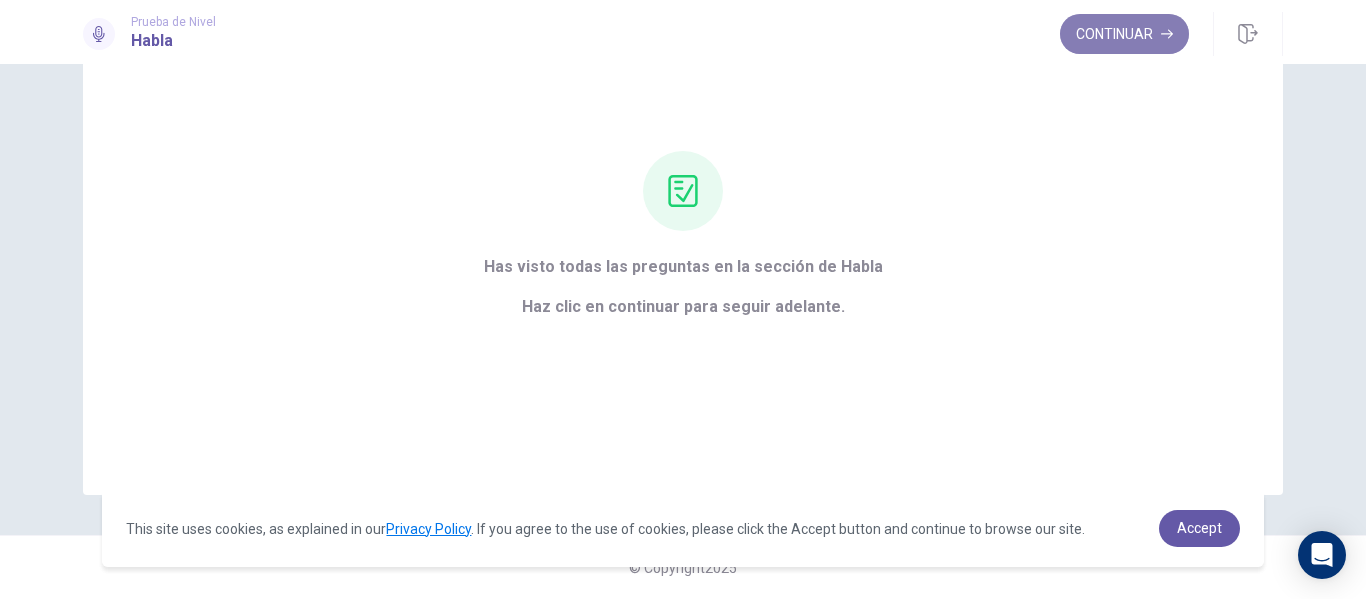 click on "Continuar" at bounding box center [1124, 34] 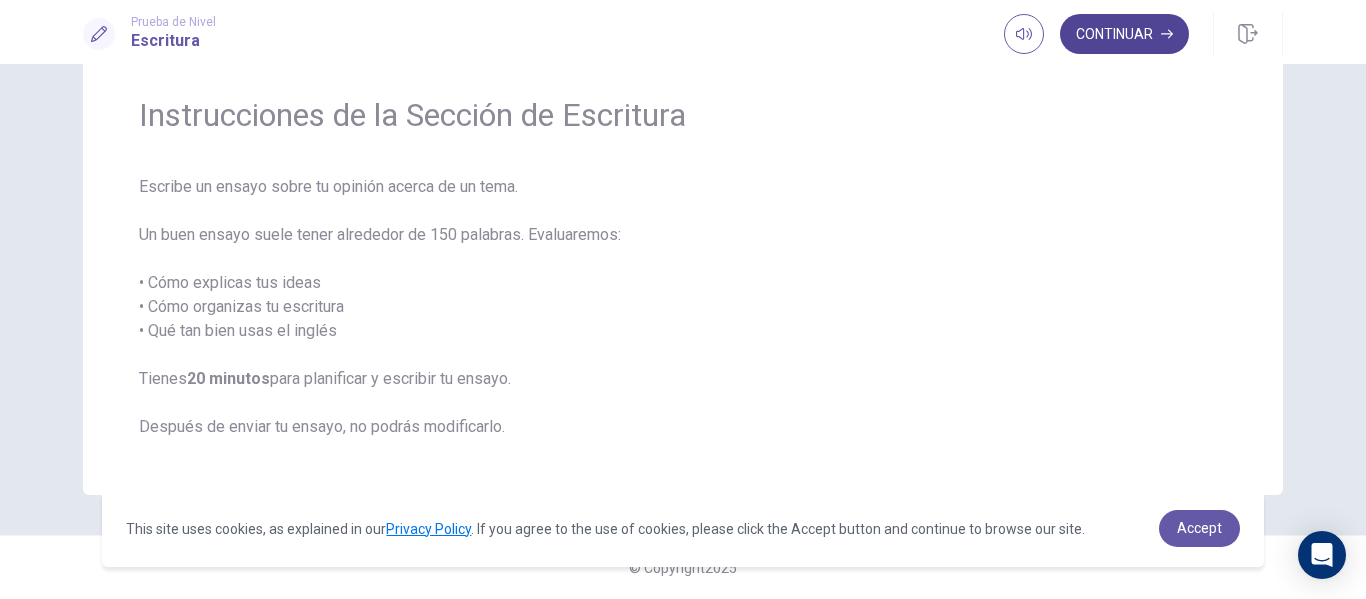 click on "Continuar" at bounding box center (1124, 34) 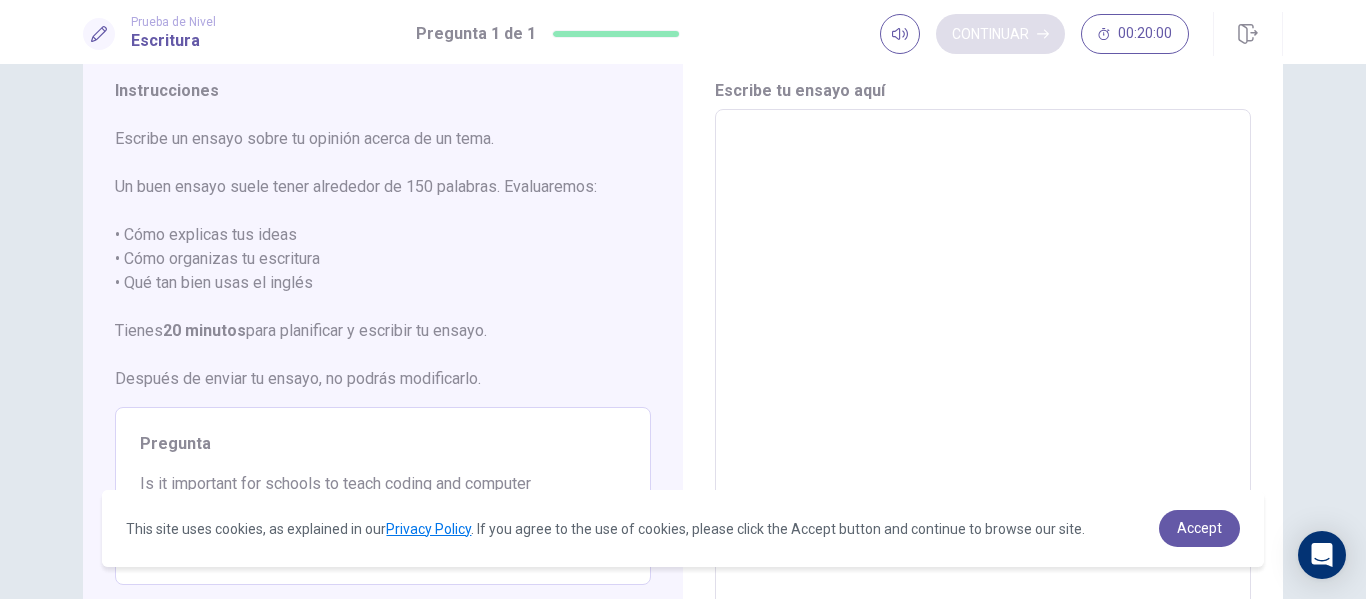 scroll, scrollTop: 304, scrollLeft: 0, axis: vertical 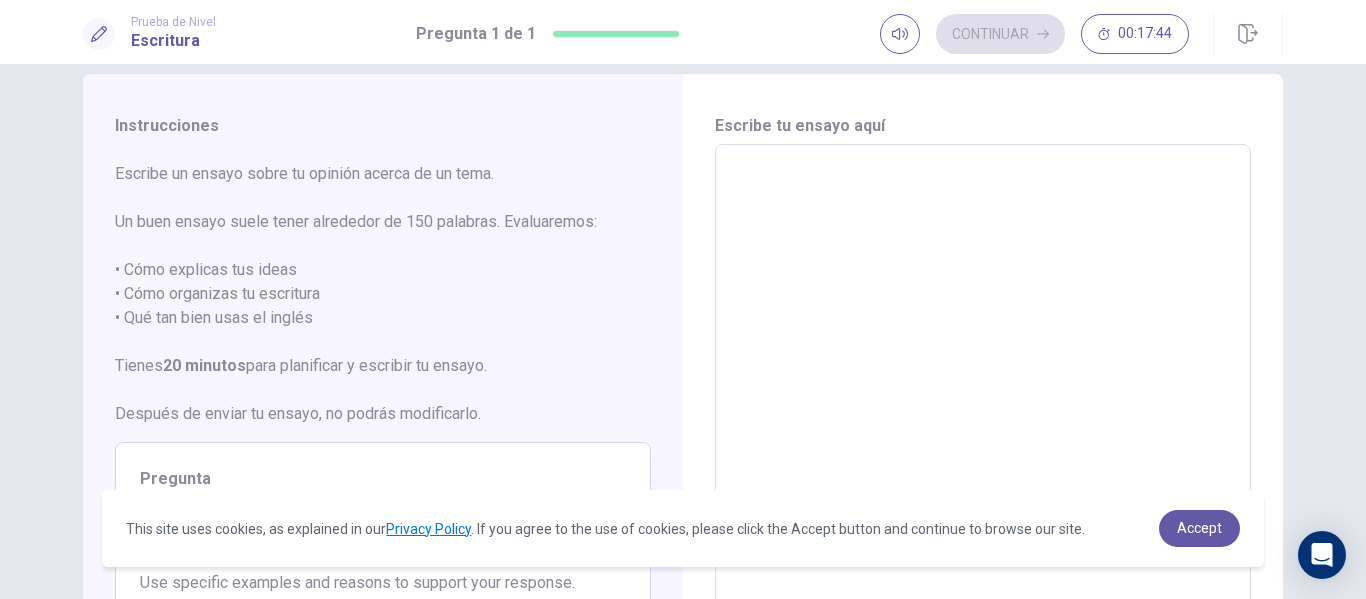 click at bounding box center [983, 421] 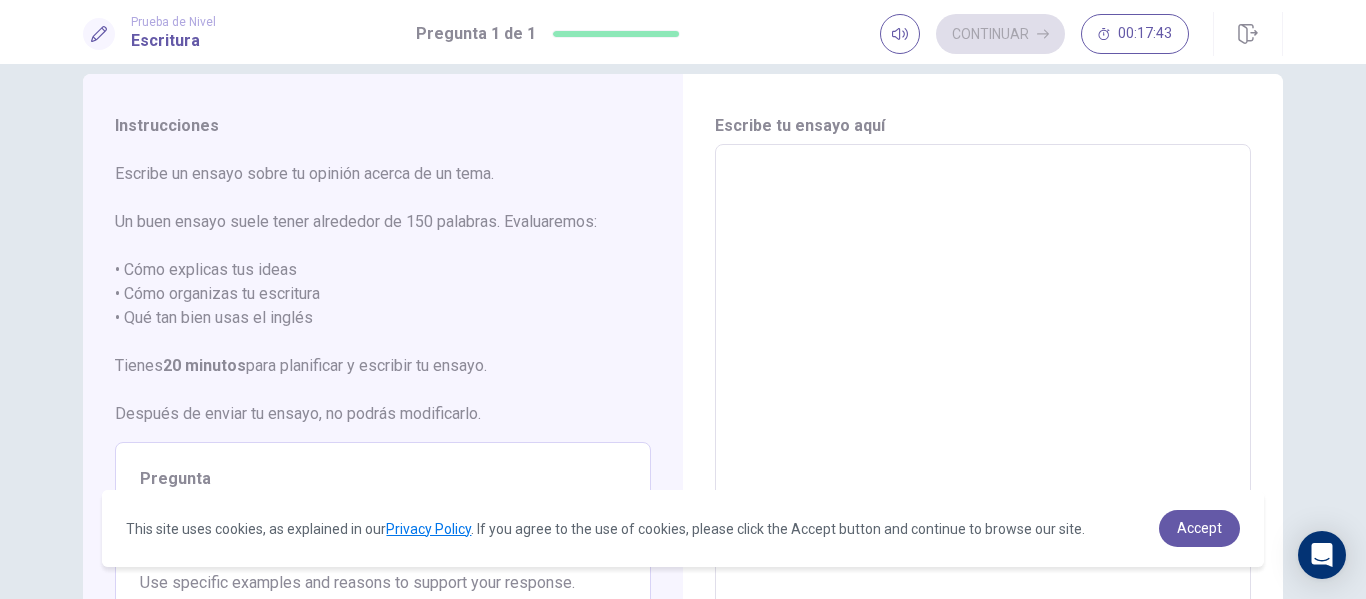 type on "*" 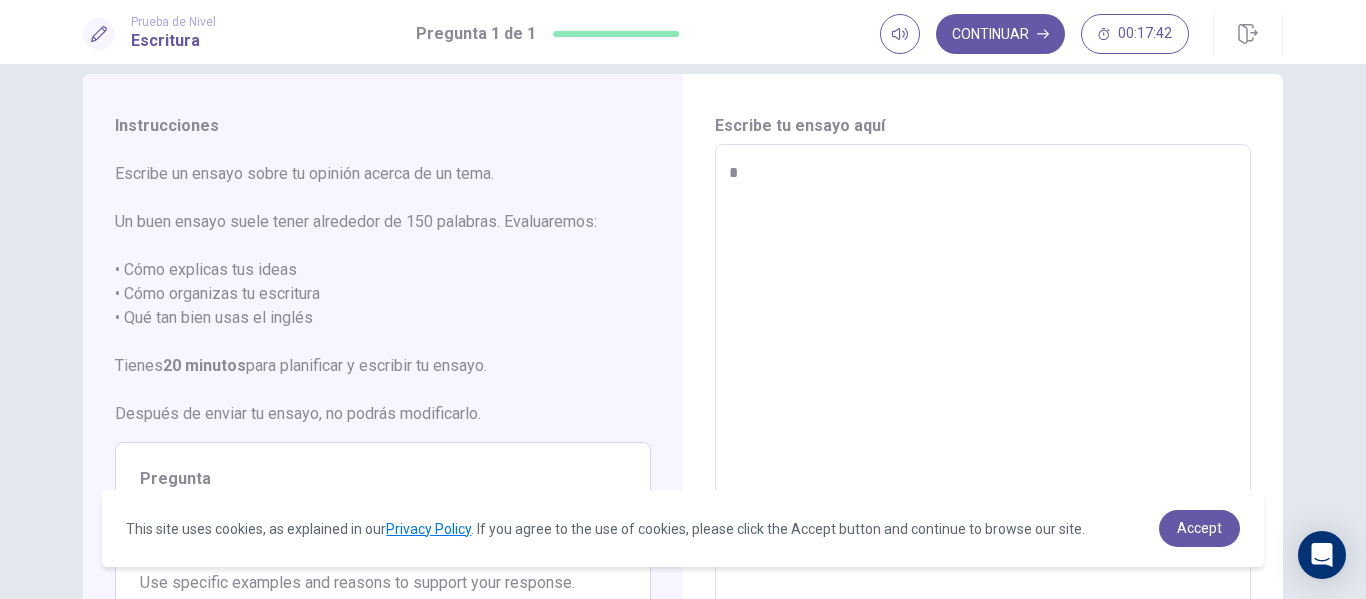 type on "*" 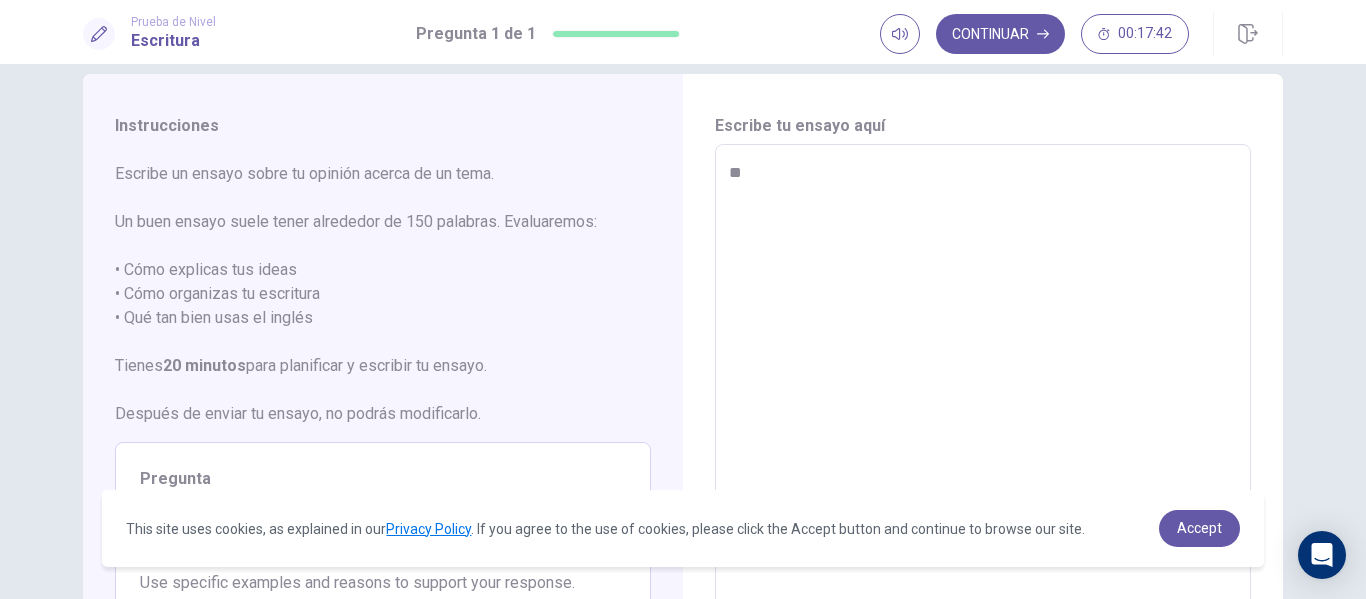 type on "*" 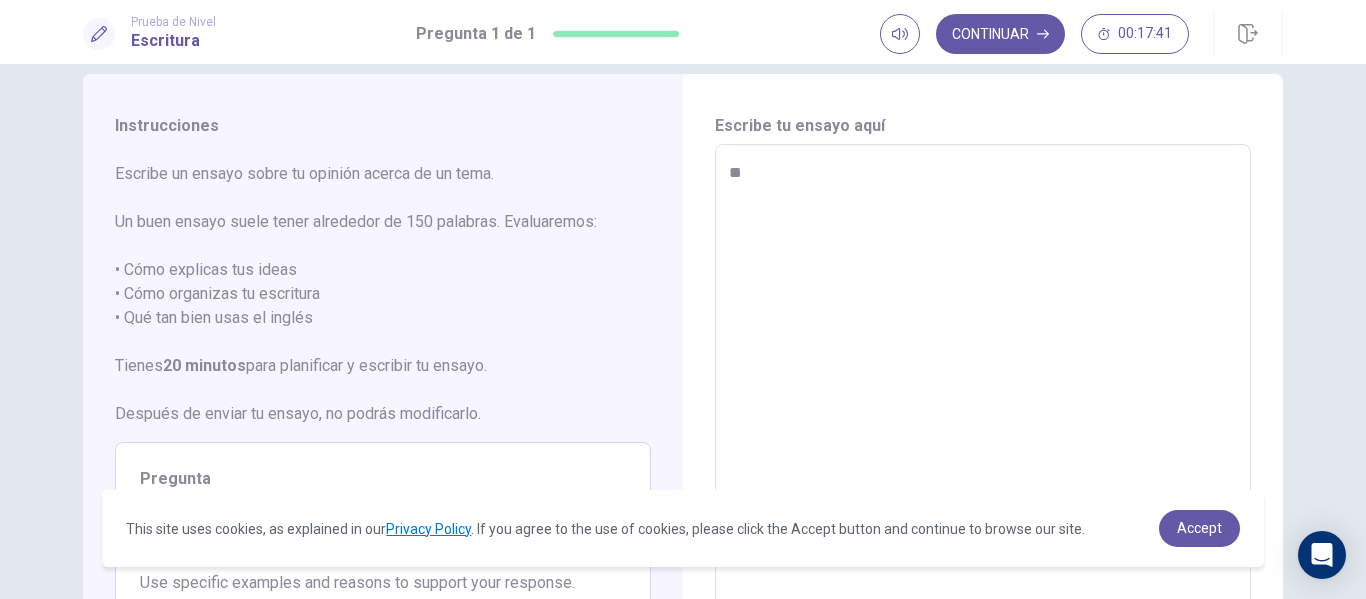 type on "***" 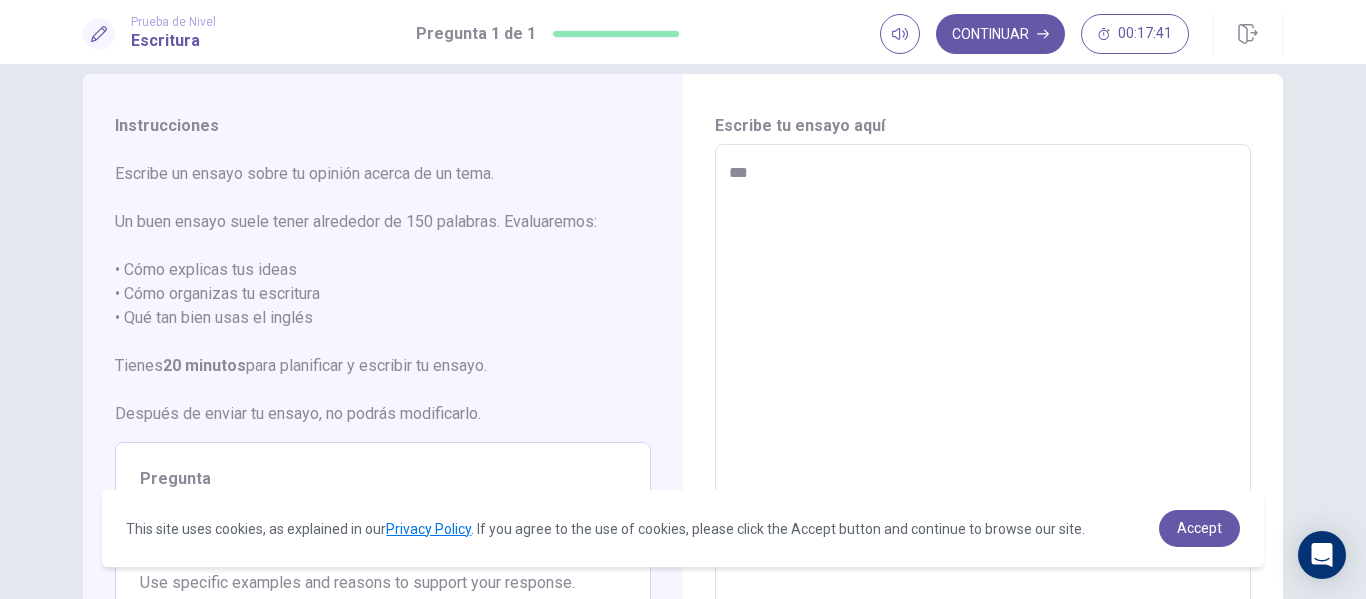 type on "*" 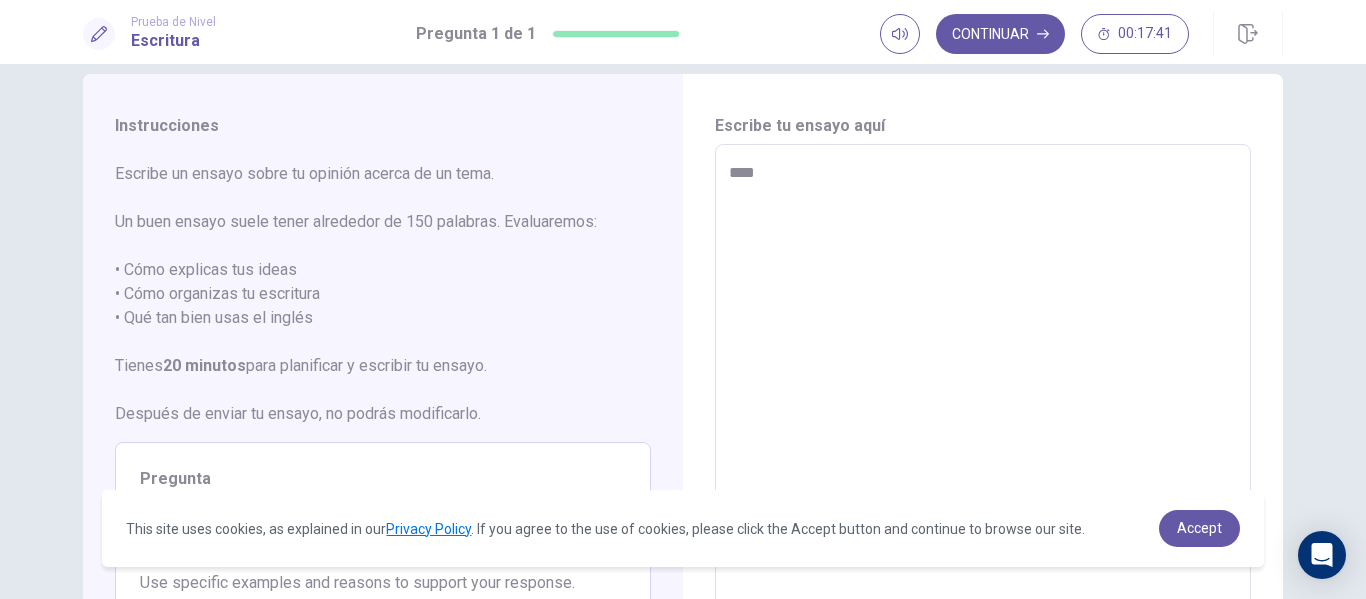 type on "*" 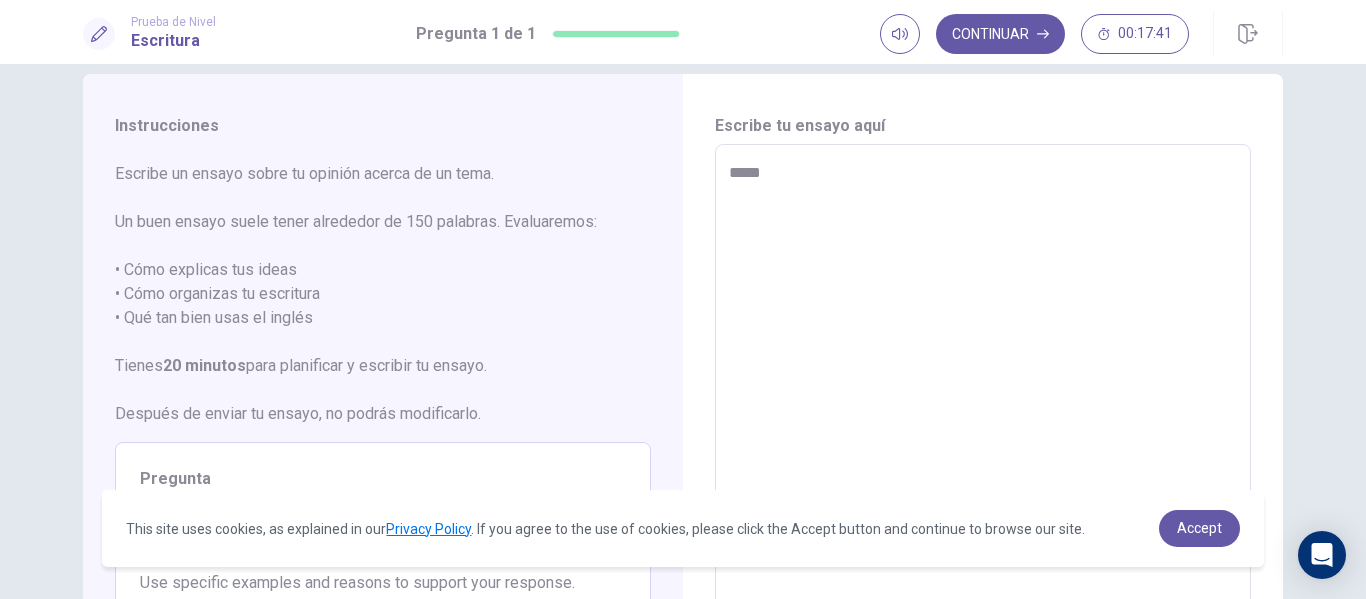 type on "*" 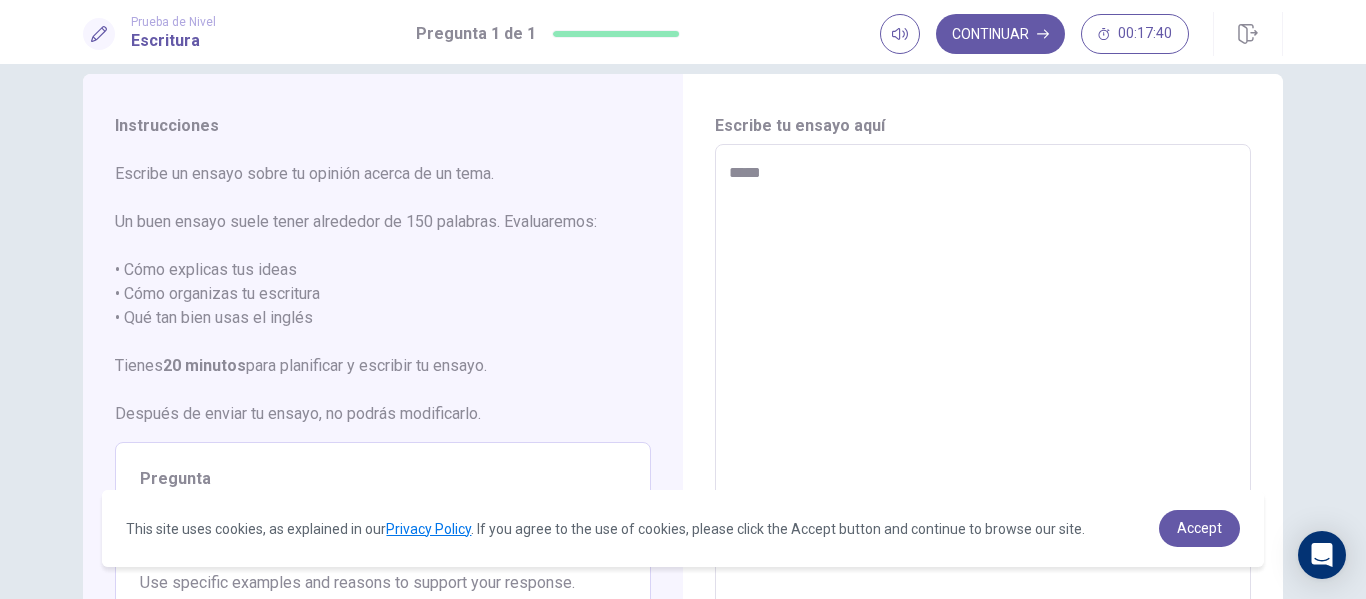 type on "******" 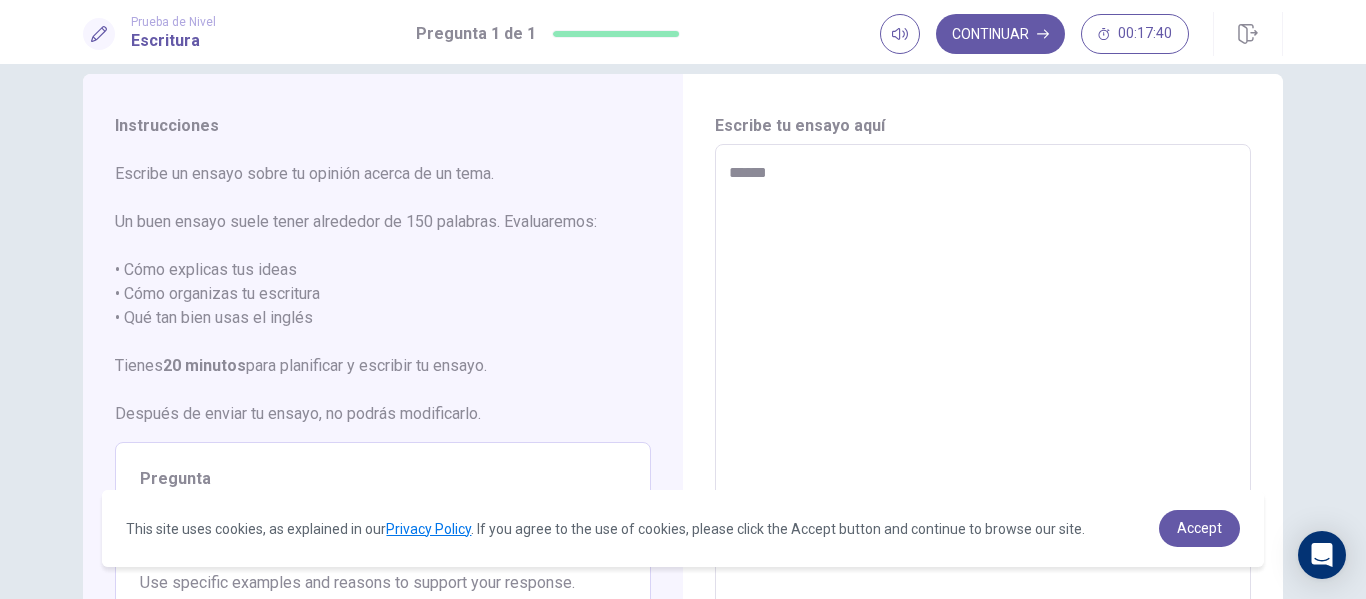 type on "*" 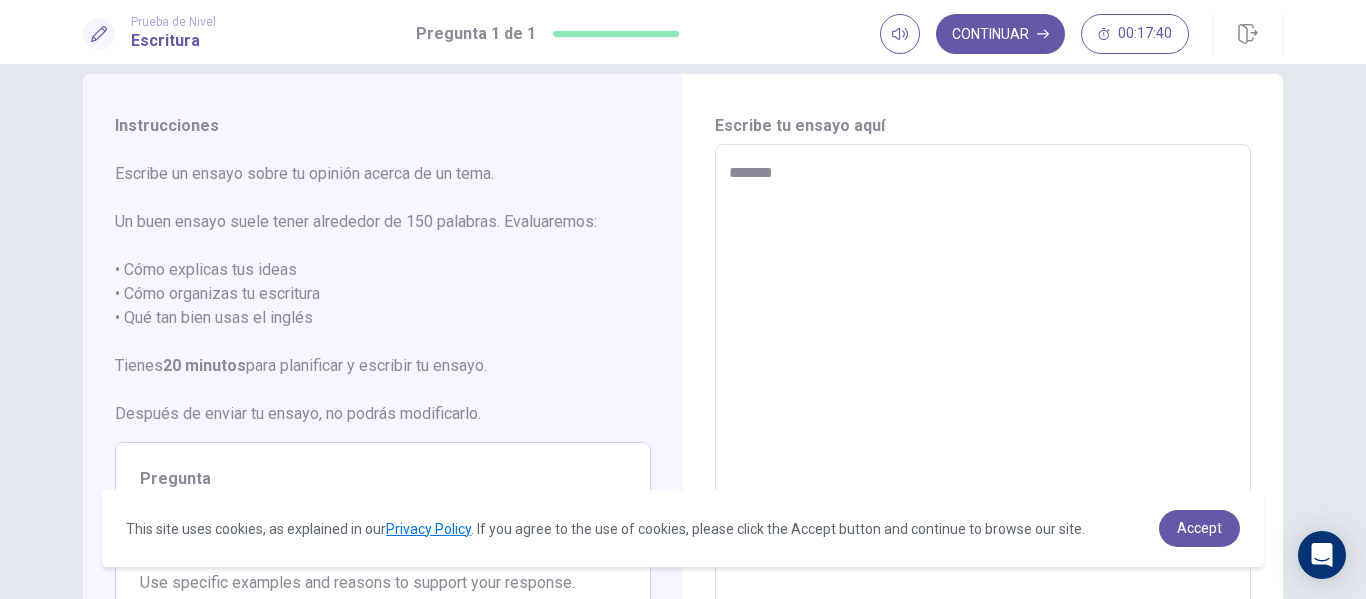 type on "*" 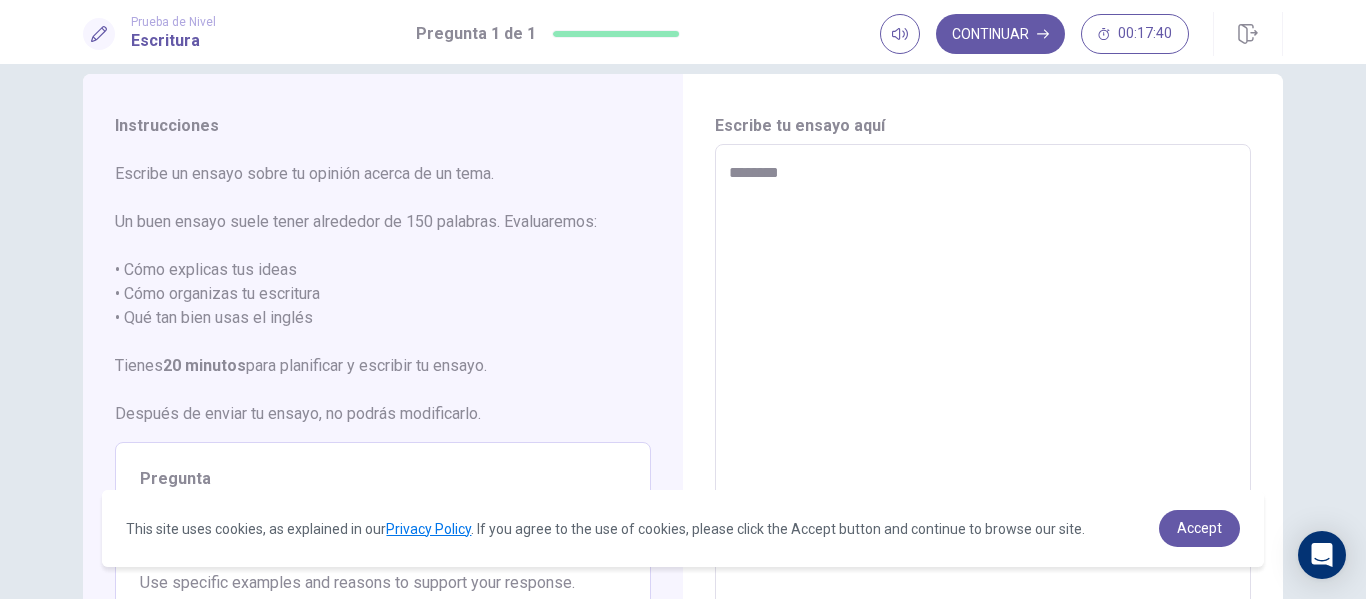 type on "*" 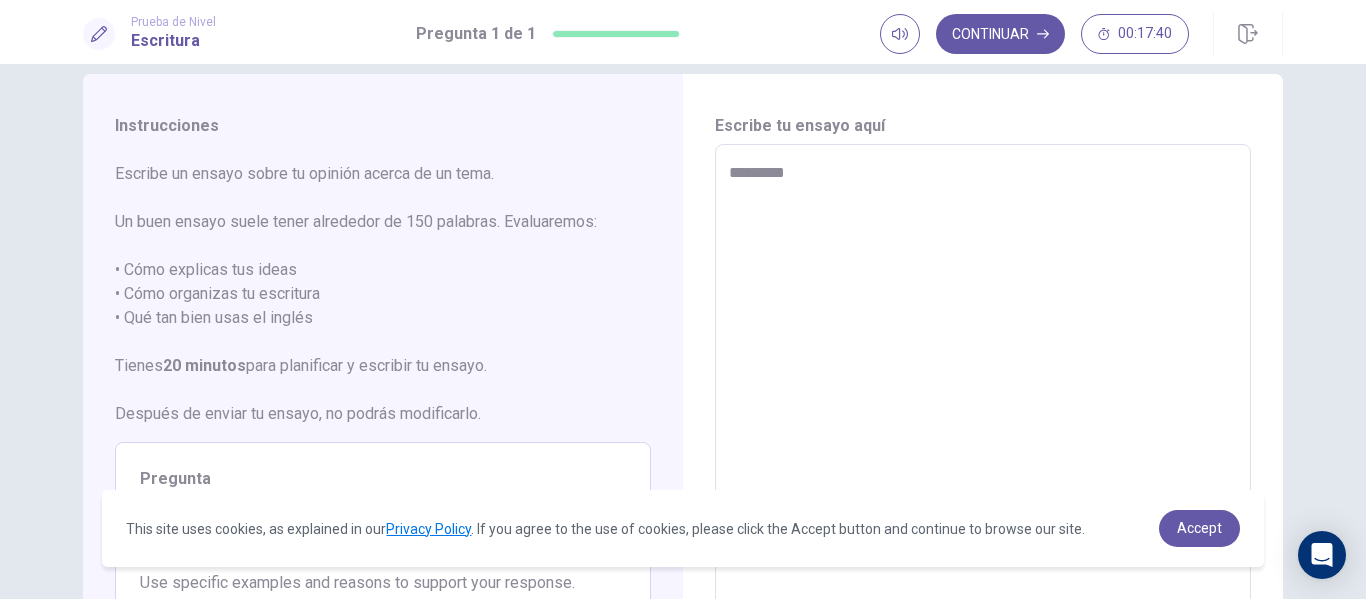 type on "*" 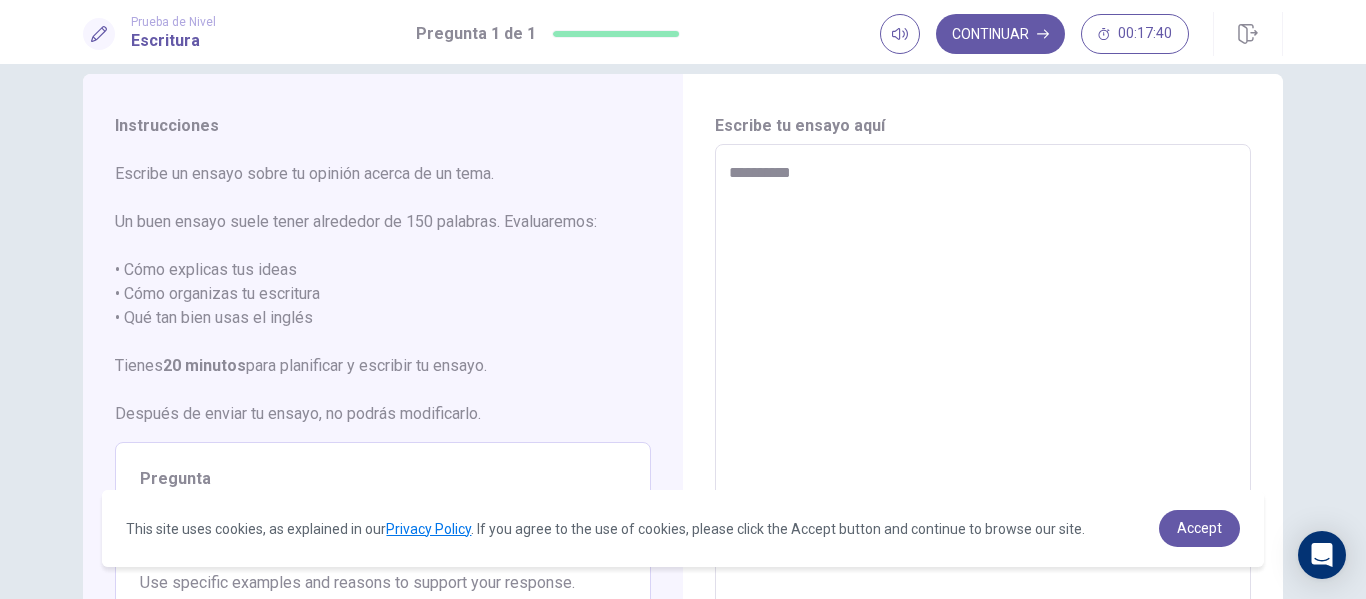 type on "*" 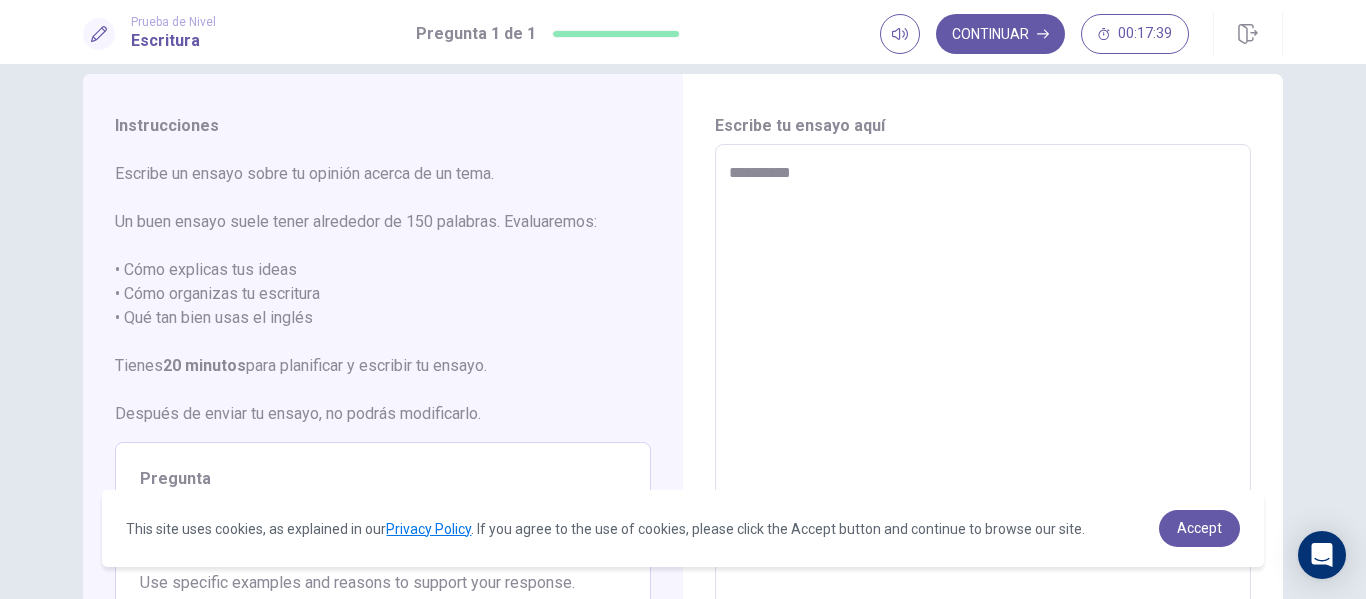 type on "**********" 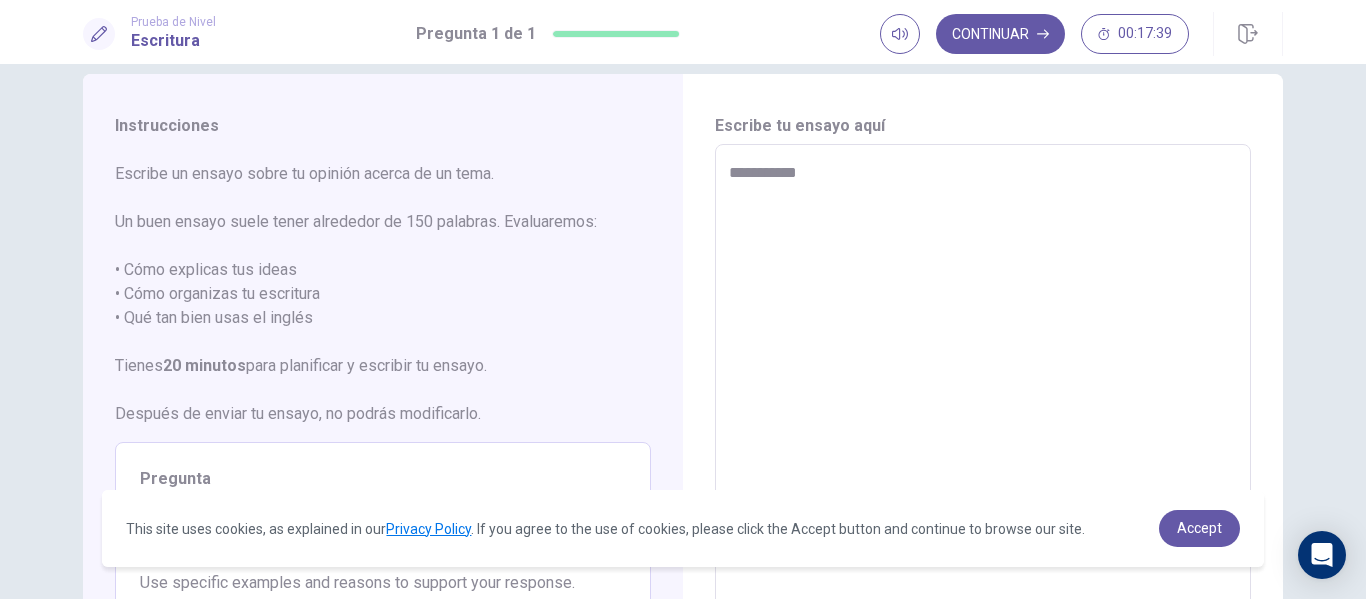 type on "*" 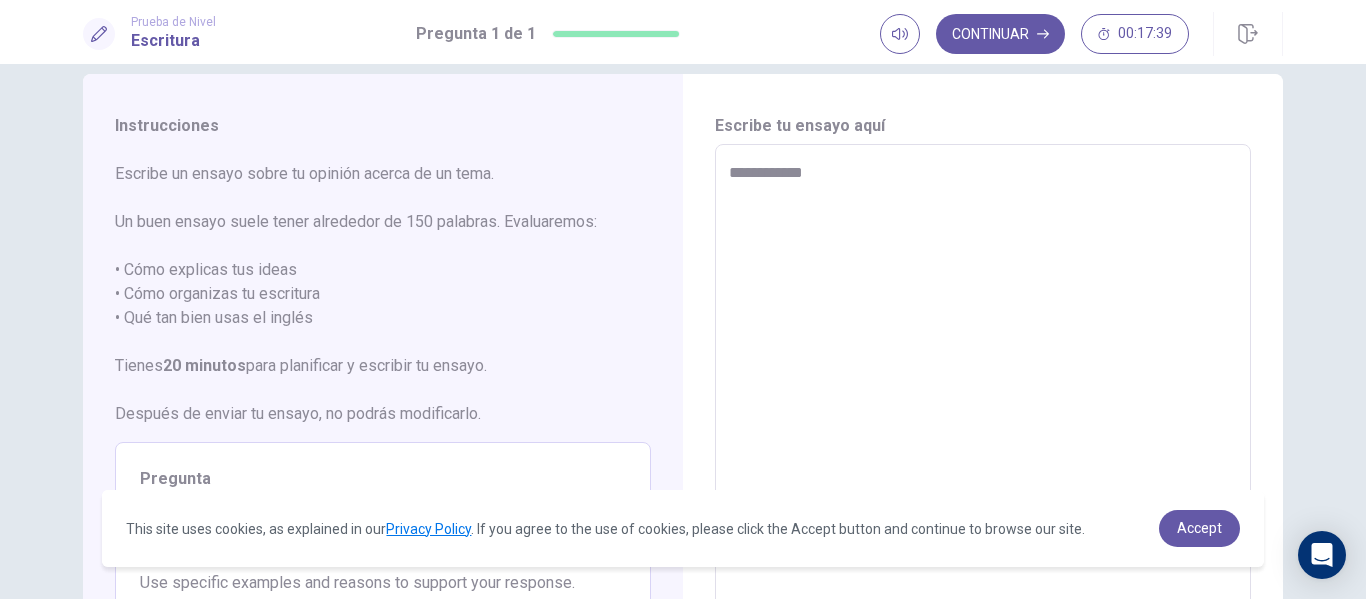 type on "*" 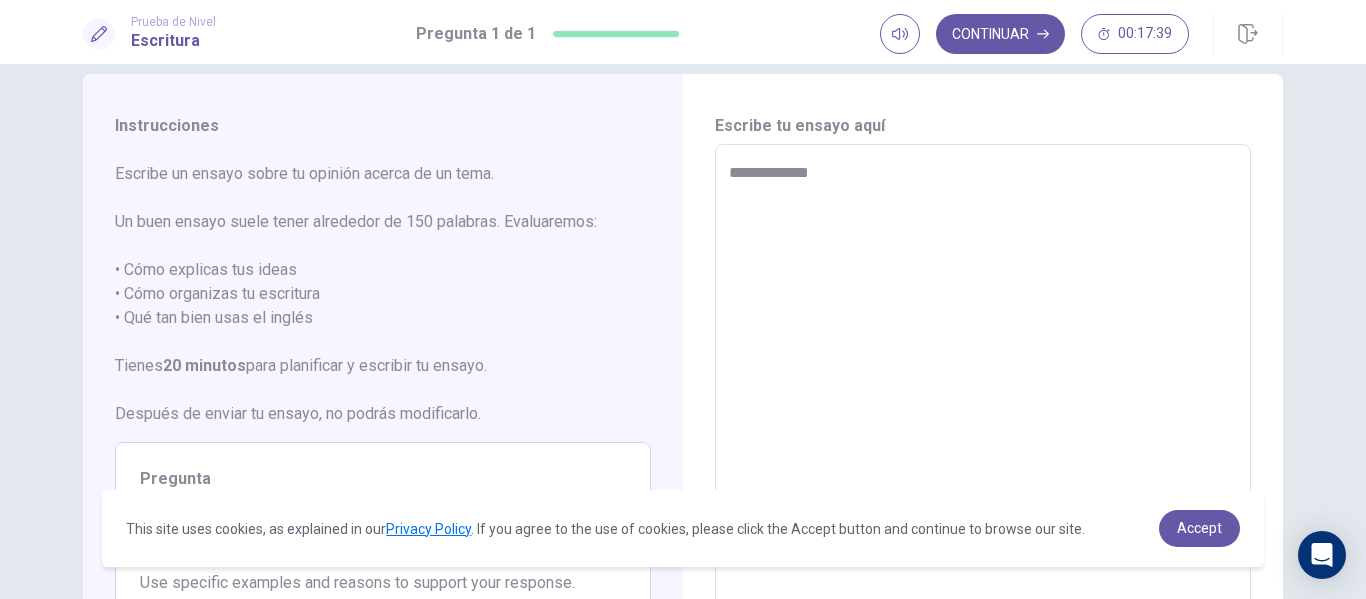 type on "*" 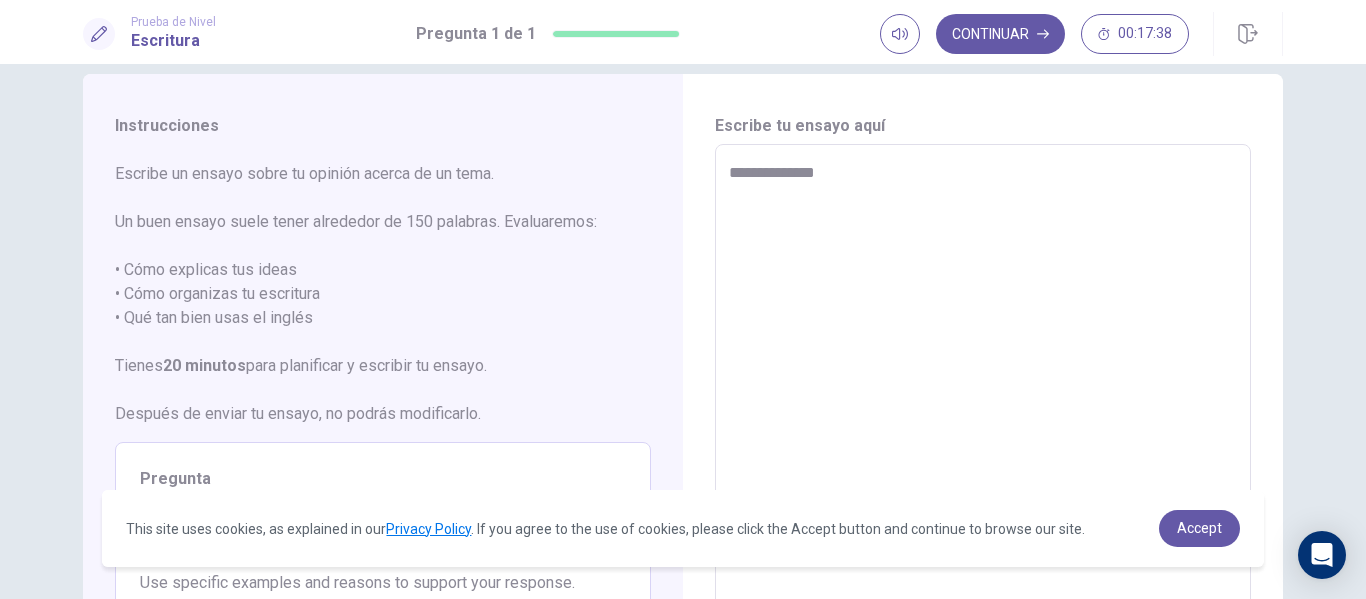 type on "*" 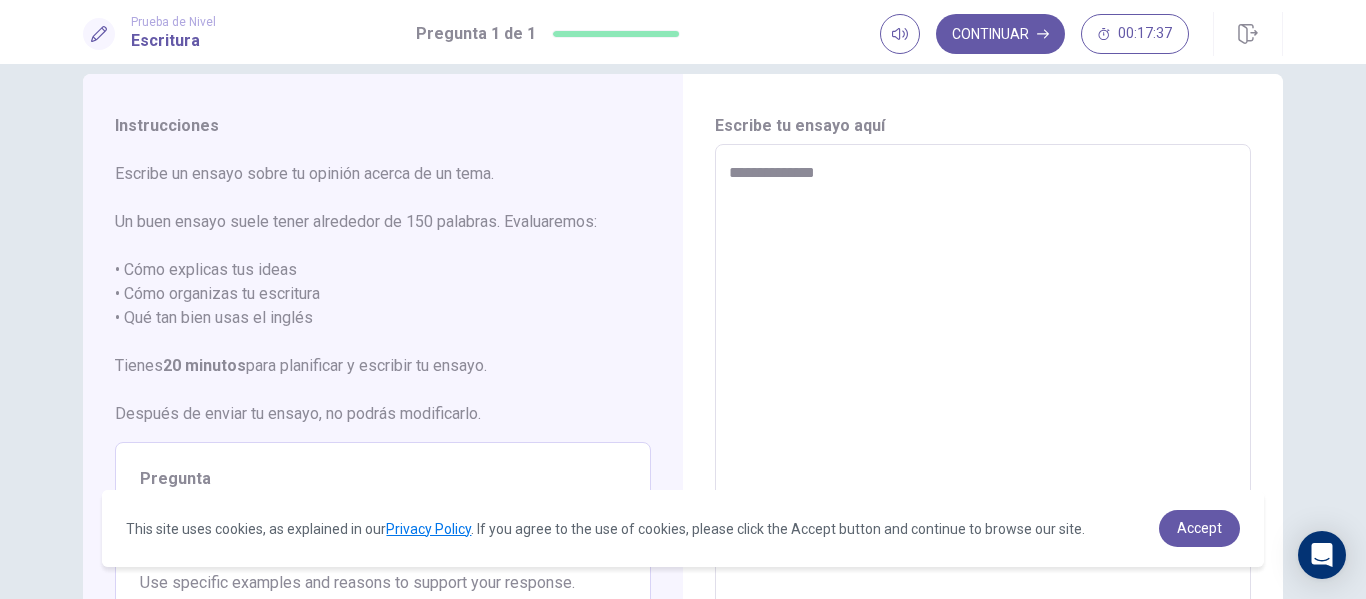 type on "**********" 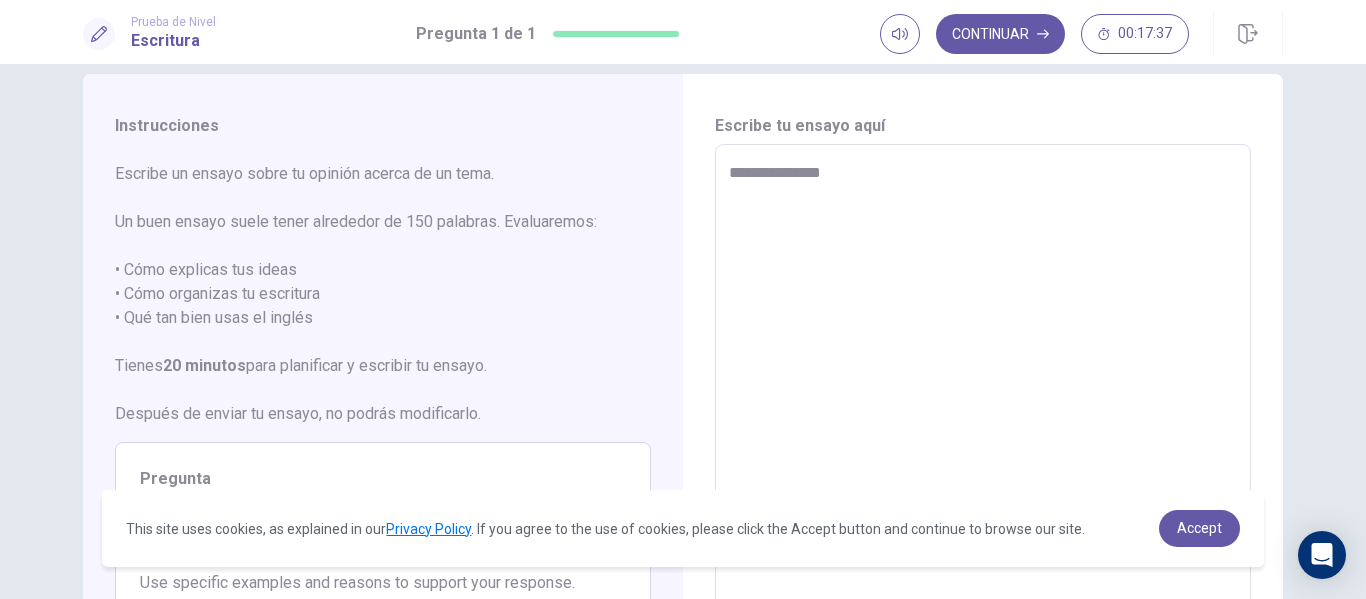 type on "*" 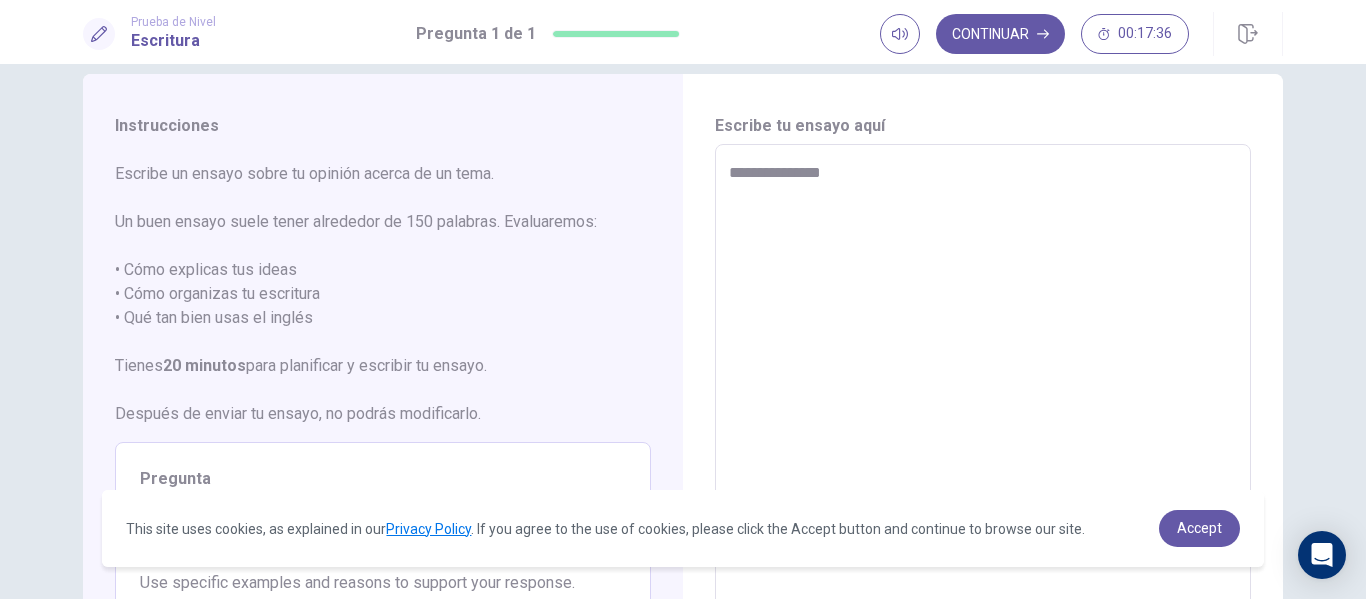 type on "**********" 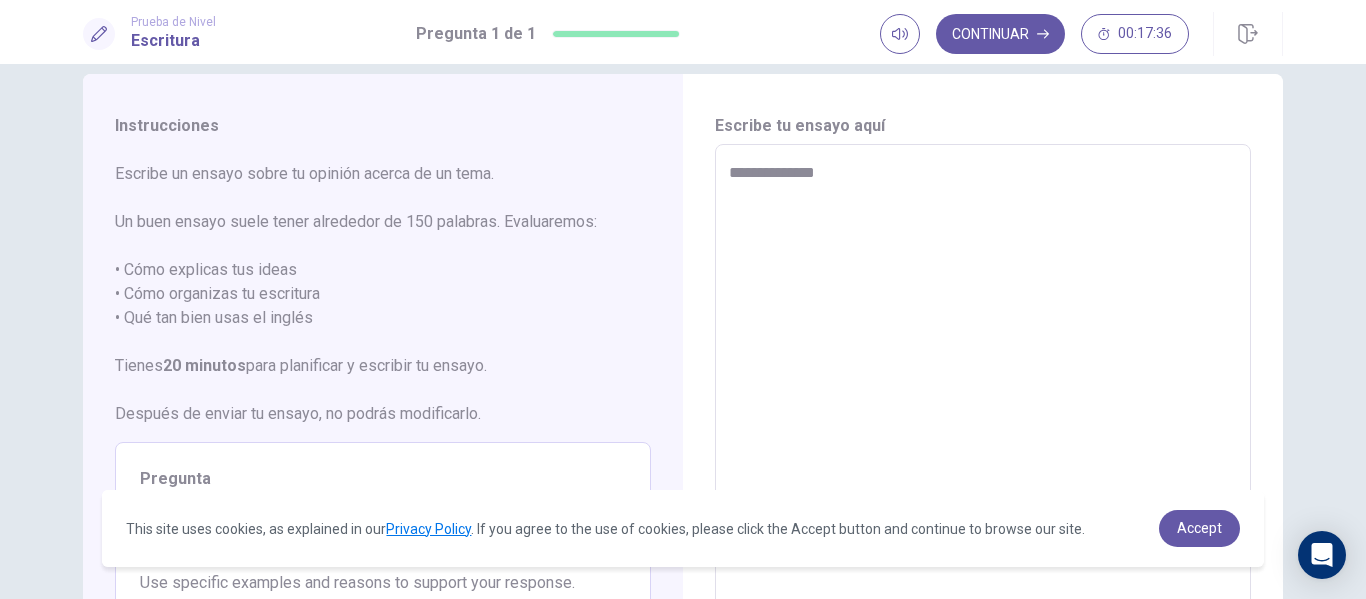 type on "*" 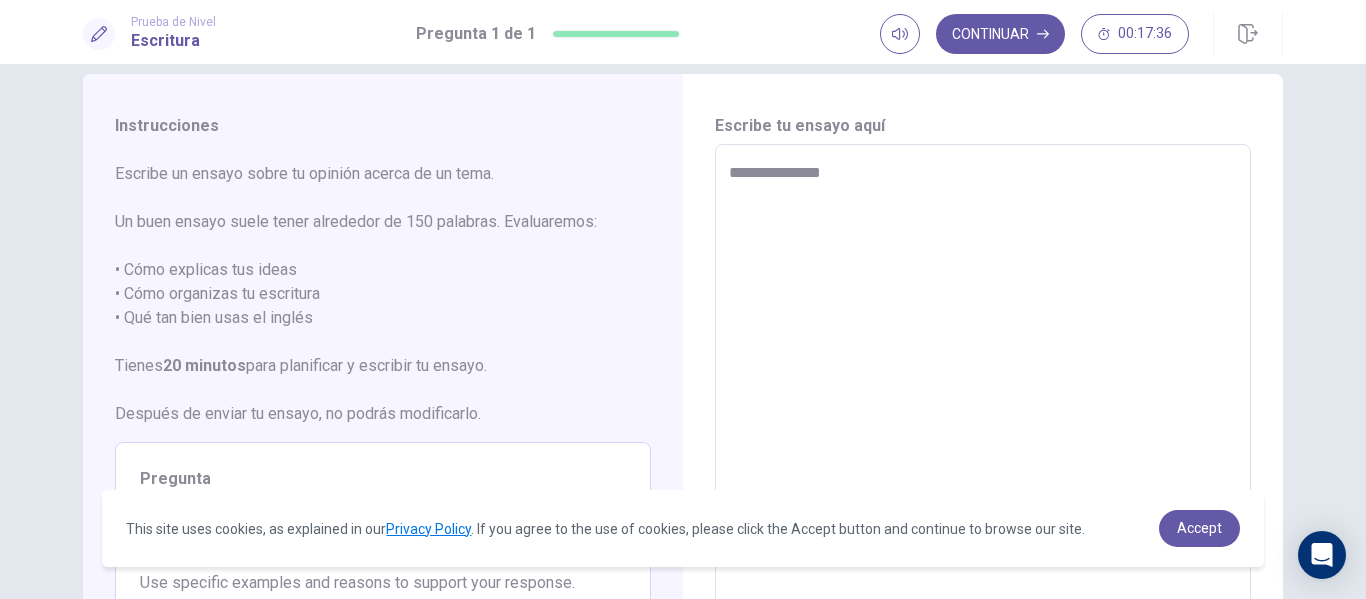 type on "*" 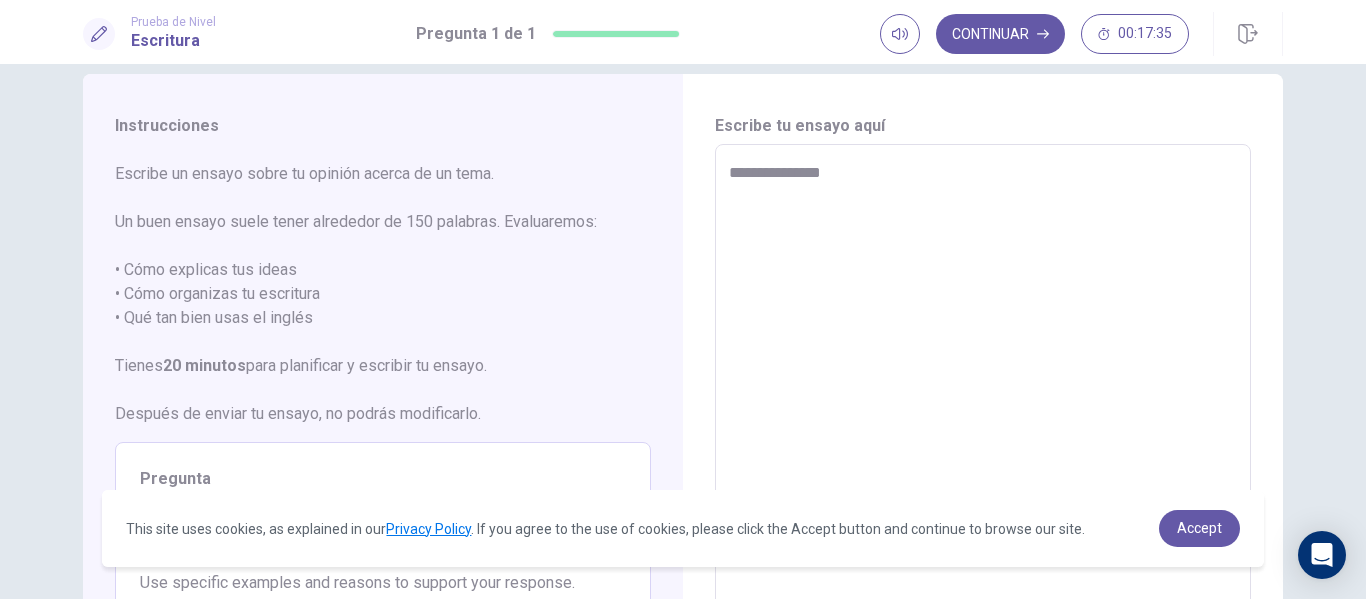 type on "**********" 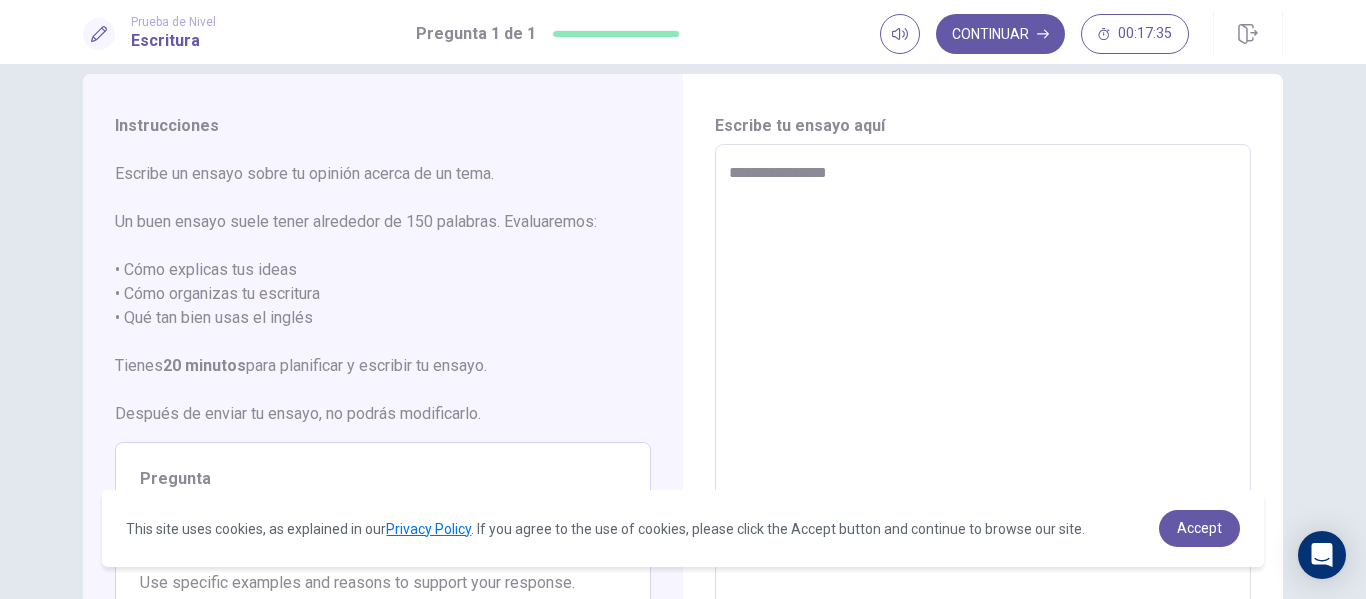 type on "*" 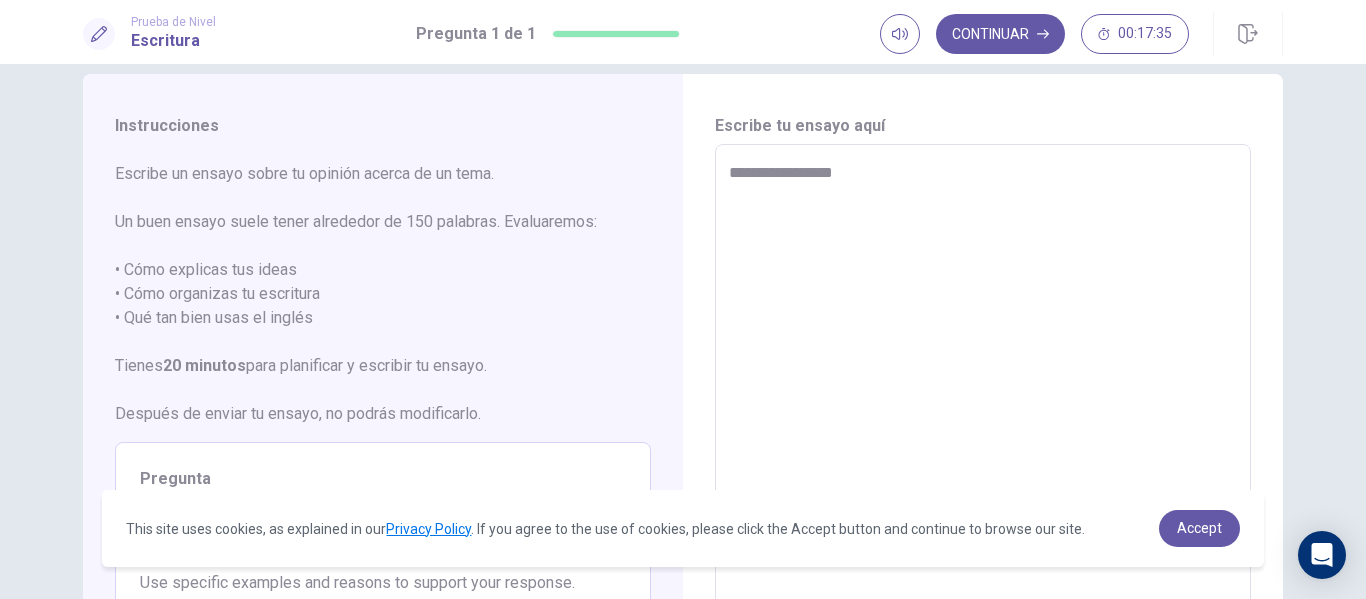 type on "**********" 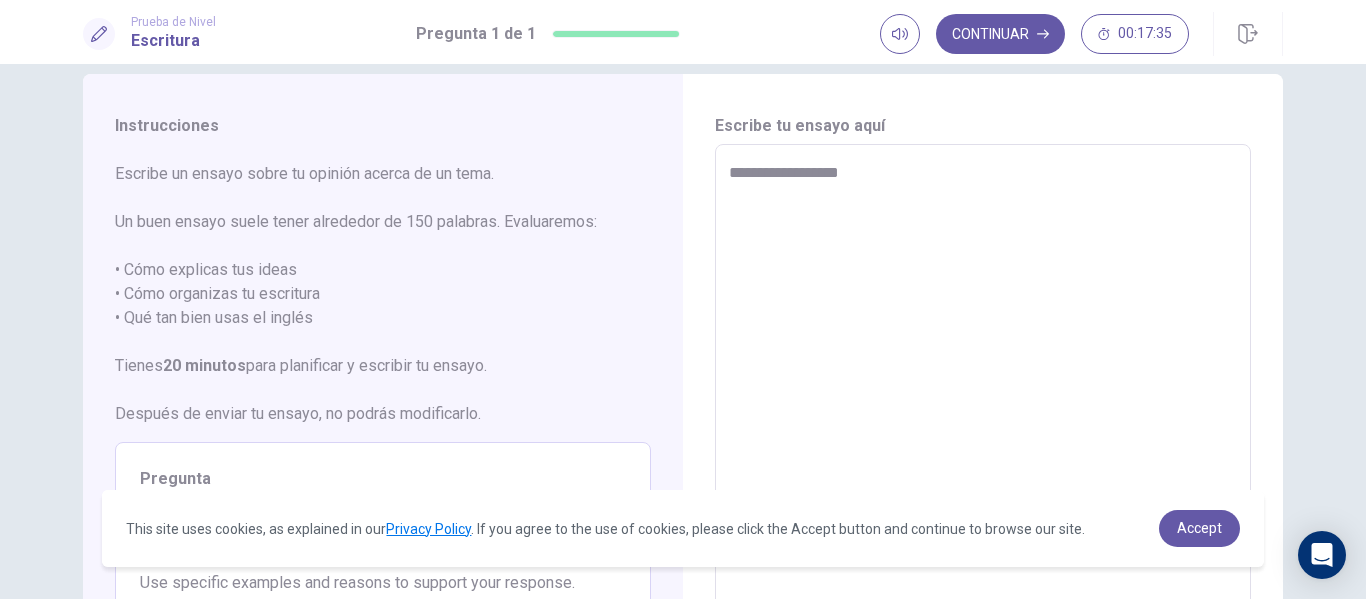 type on "*" 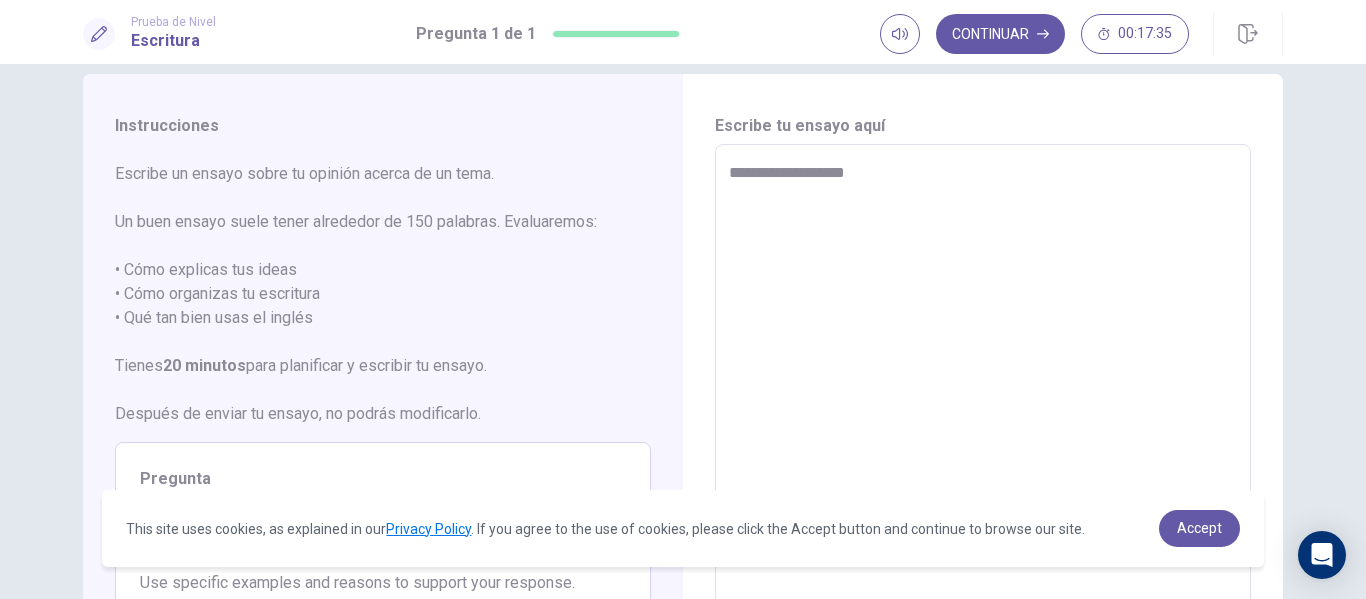 type on "**********" 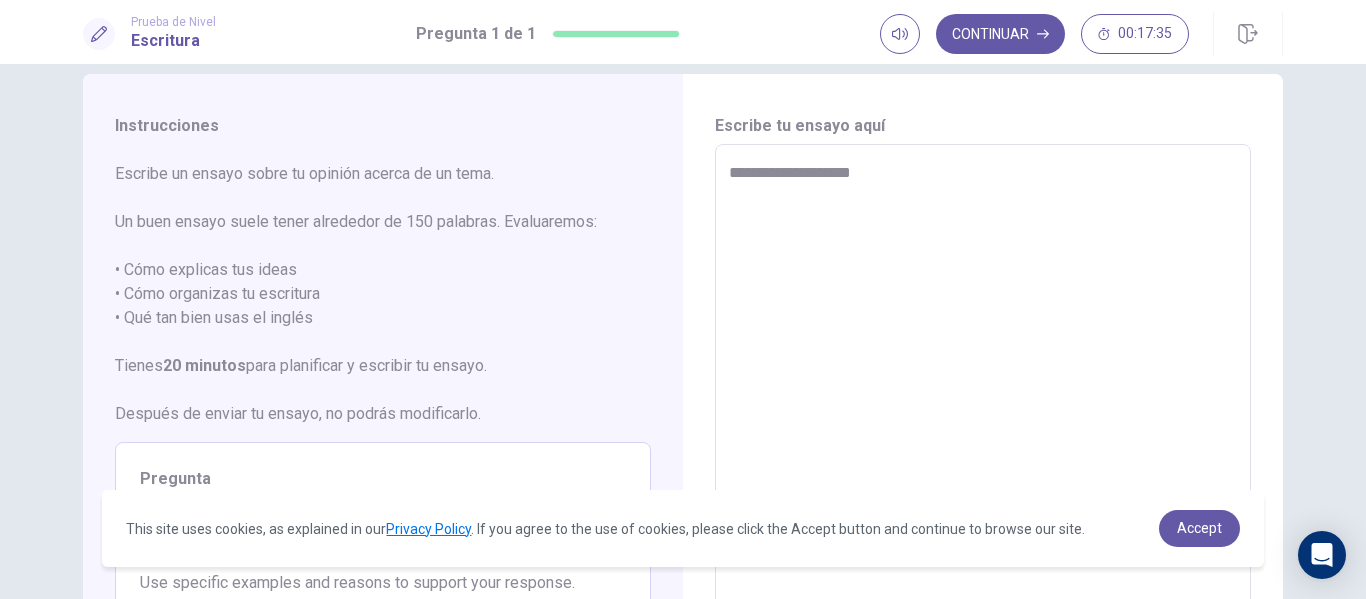 type on "*" 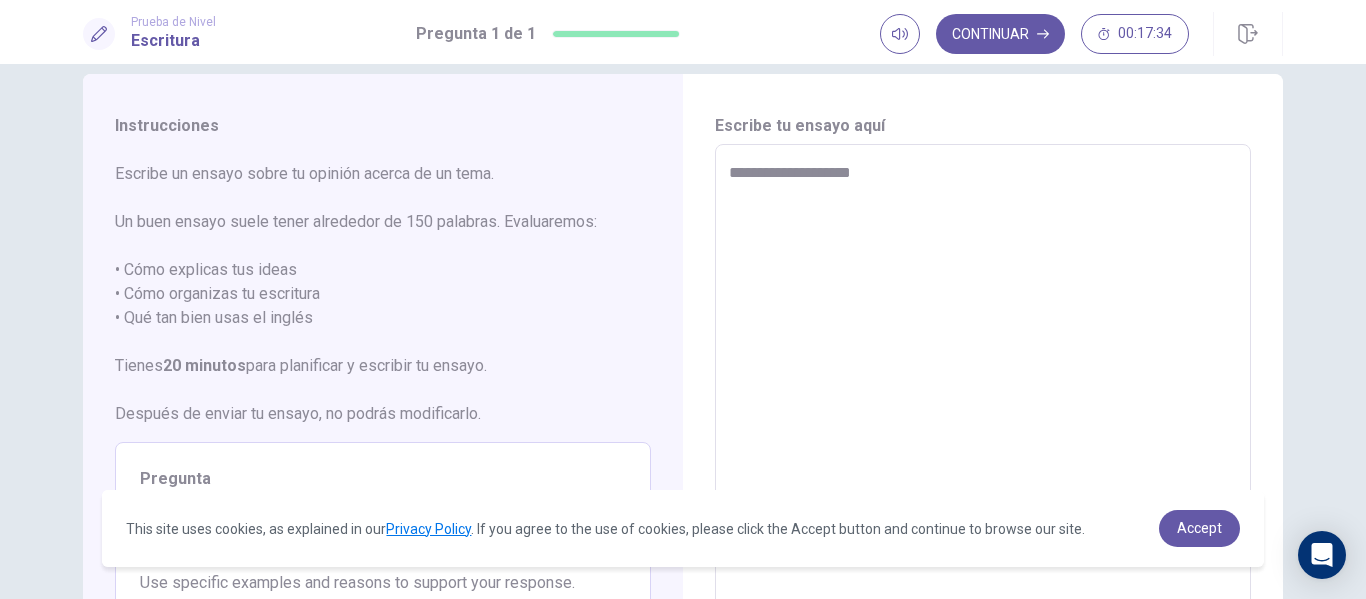 type on "**********" 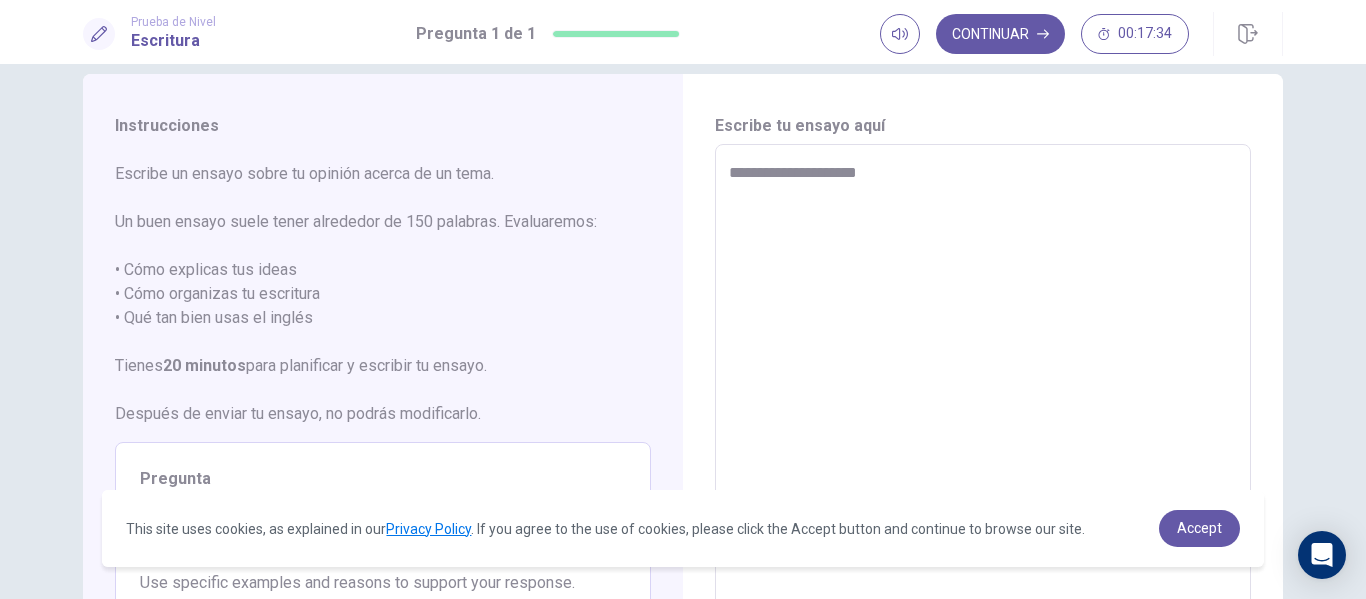 type on "*" 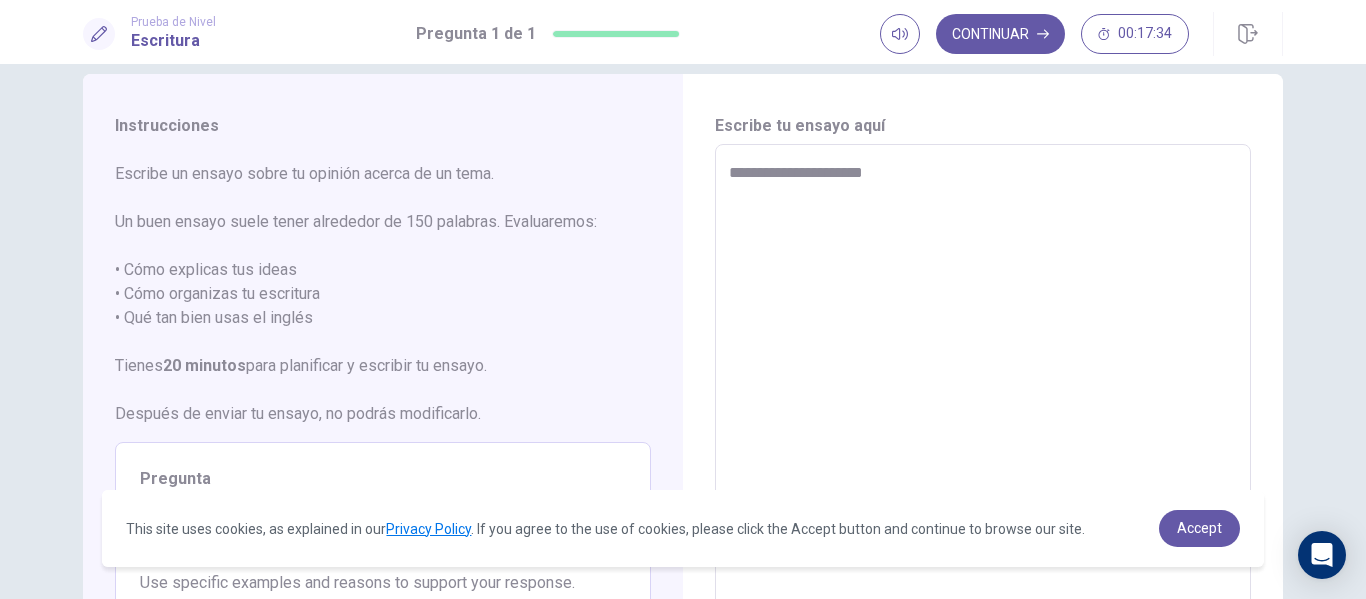 type on "*" 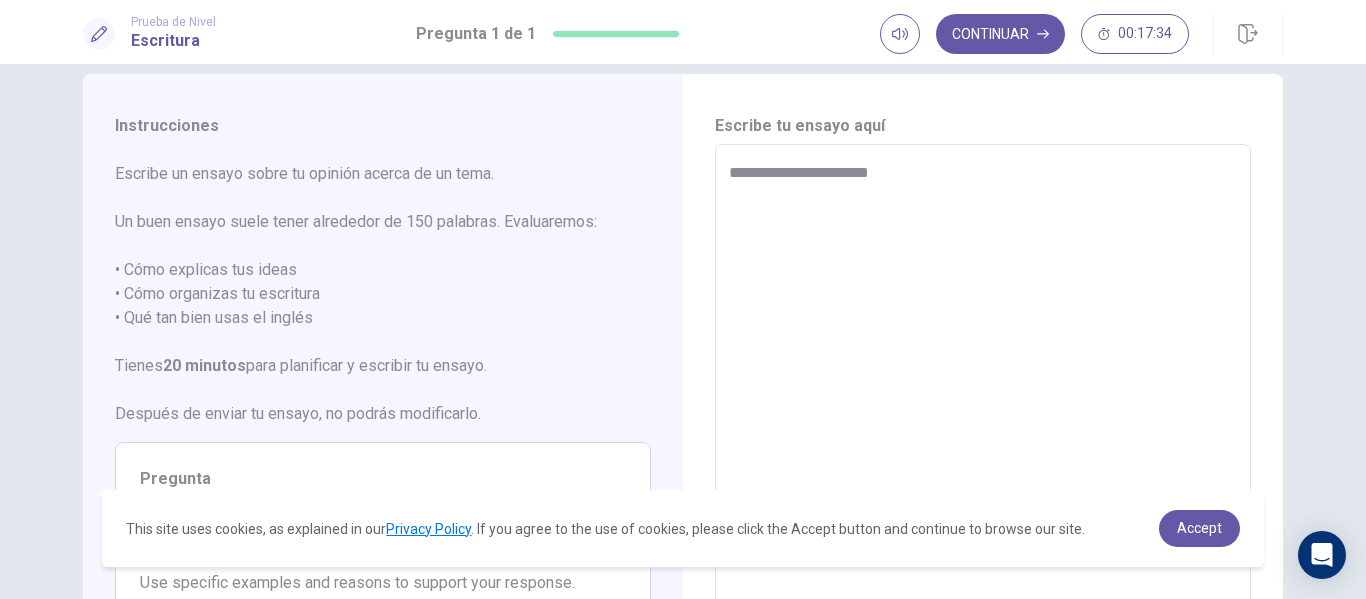 type on "**********" 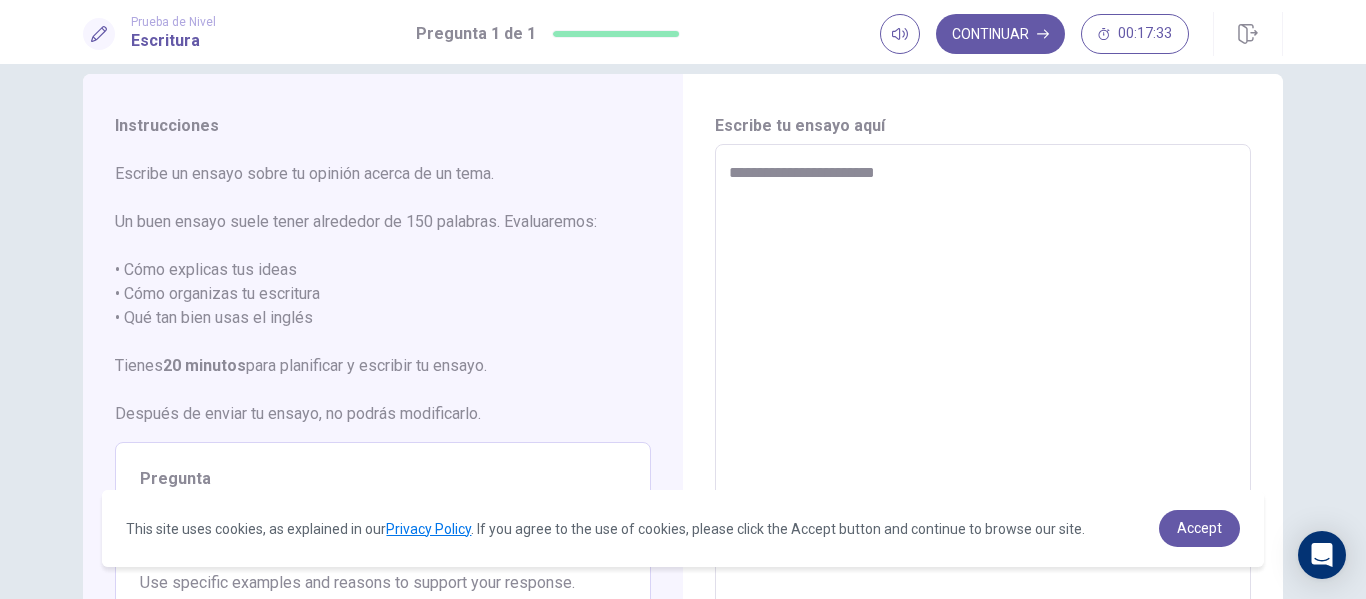 type on "**********" 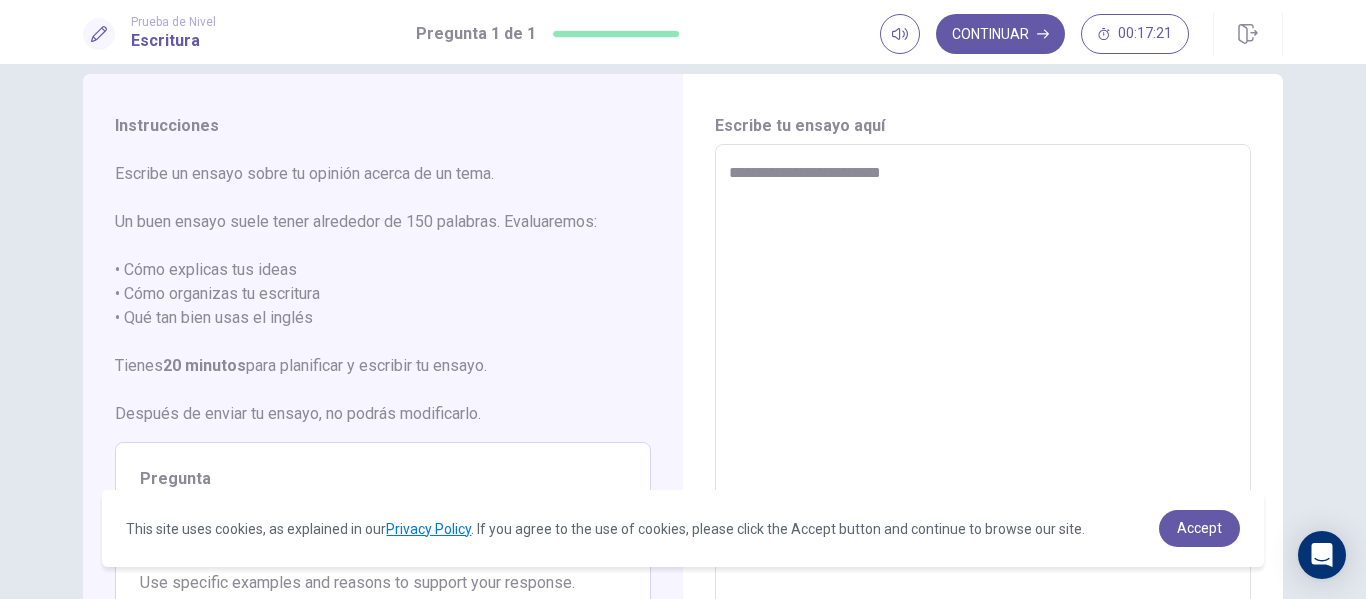 type on "*" 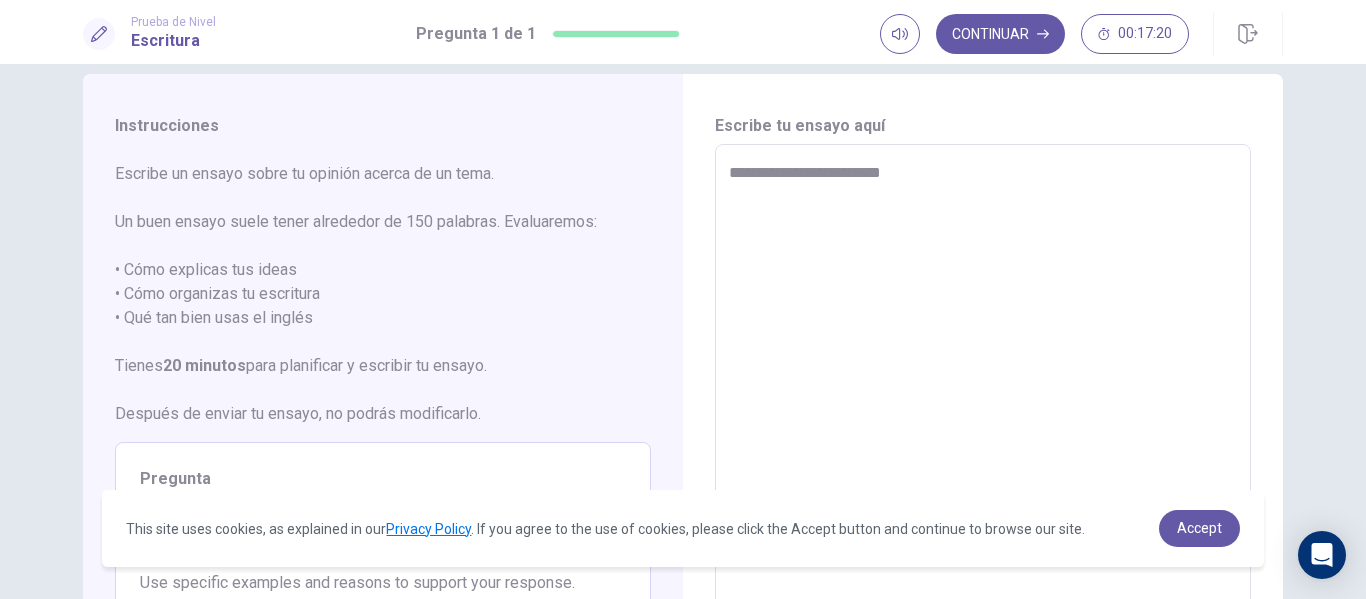 type on "**********" 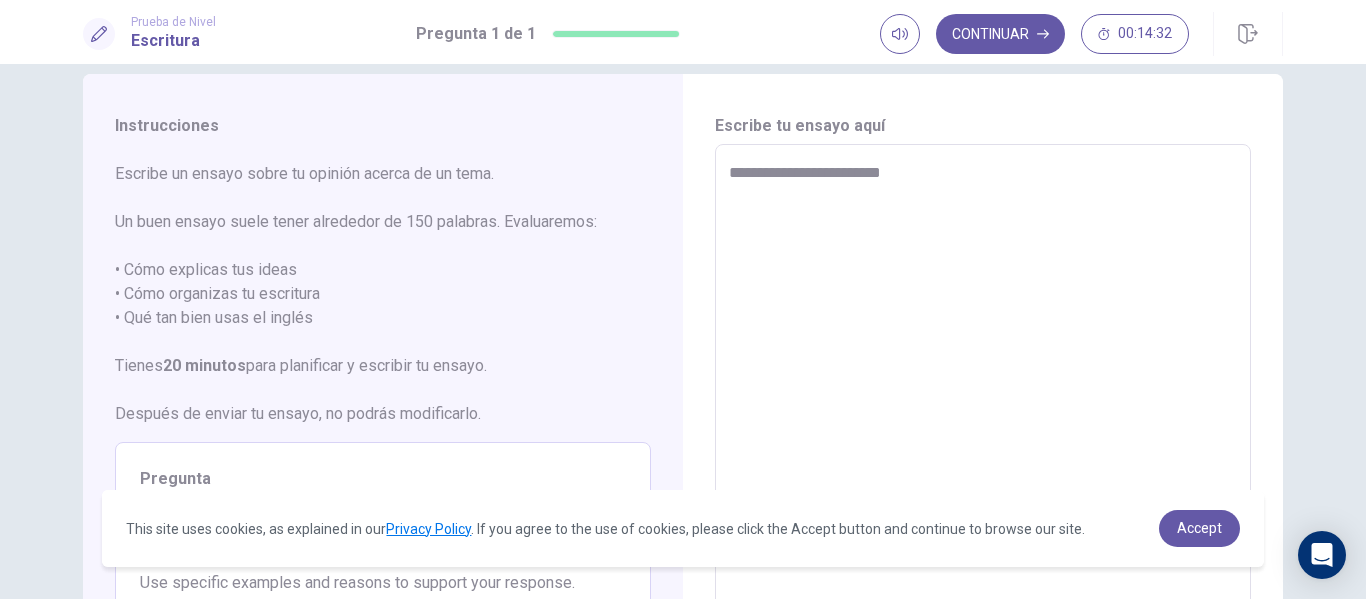 click on "**********" at bounding box center (983, 421) 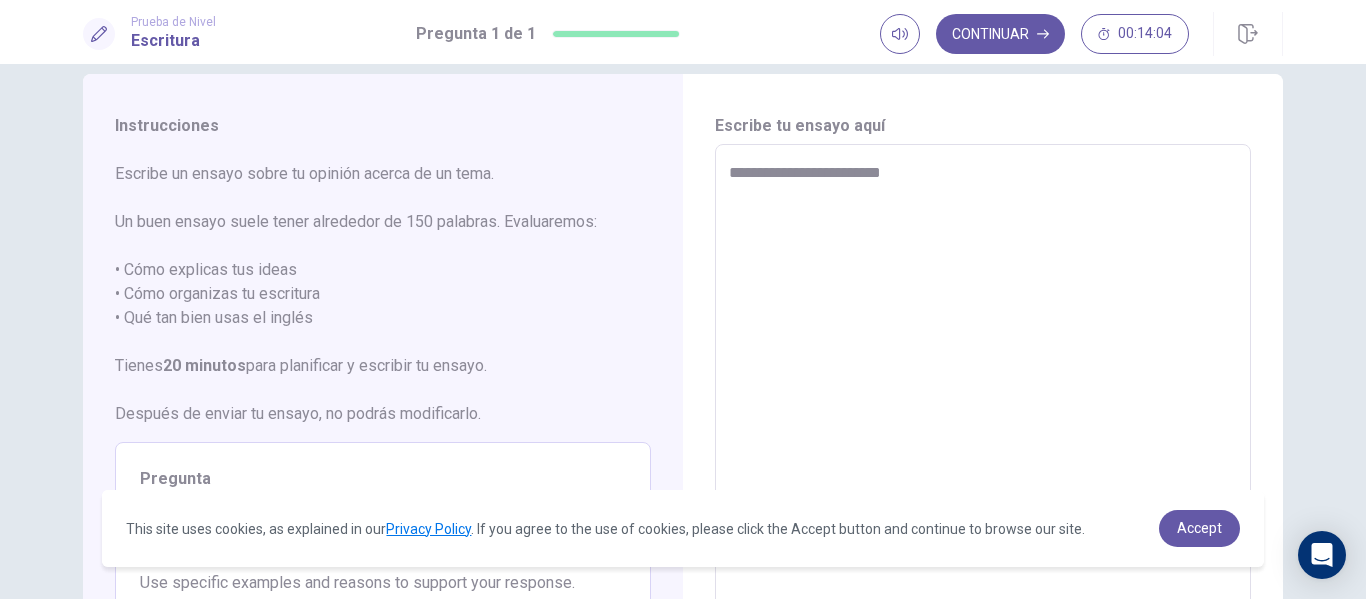 click on "**********" at bounding box center (983, 421) 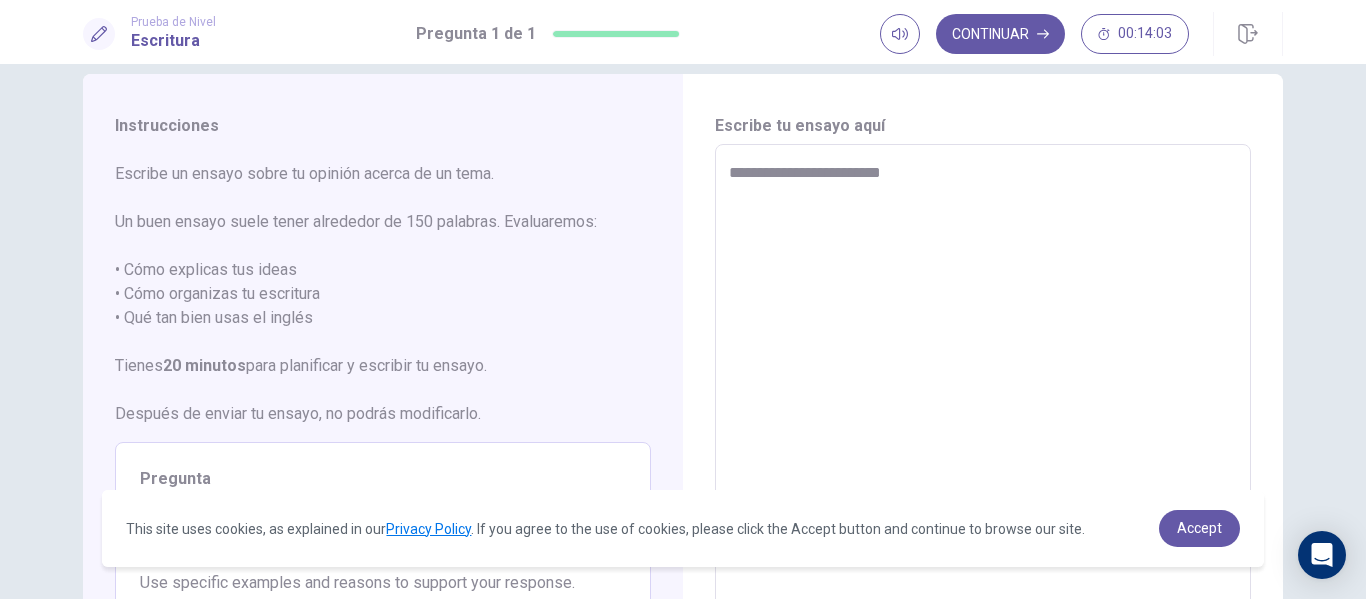 type on "**********" 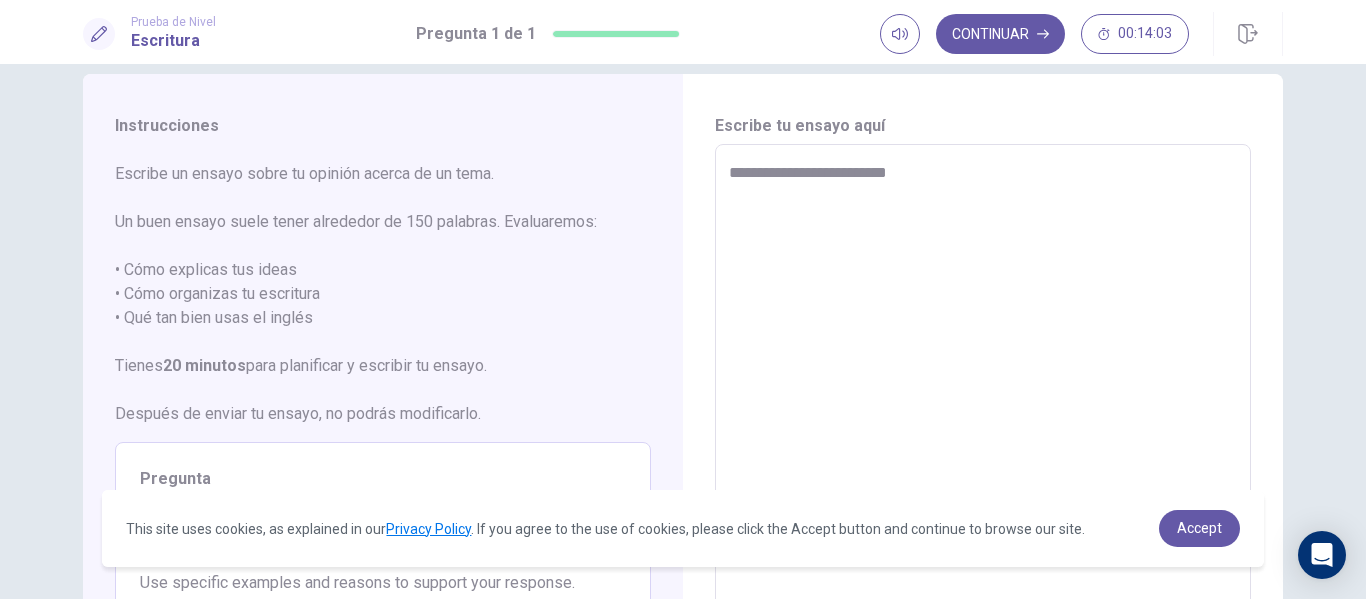 type on "*" 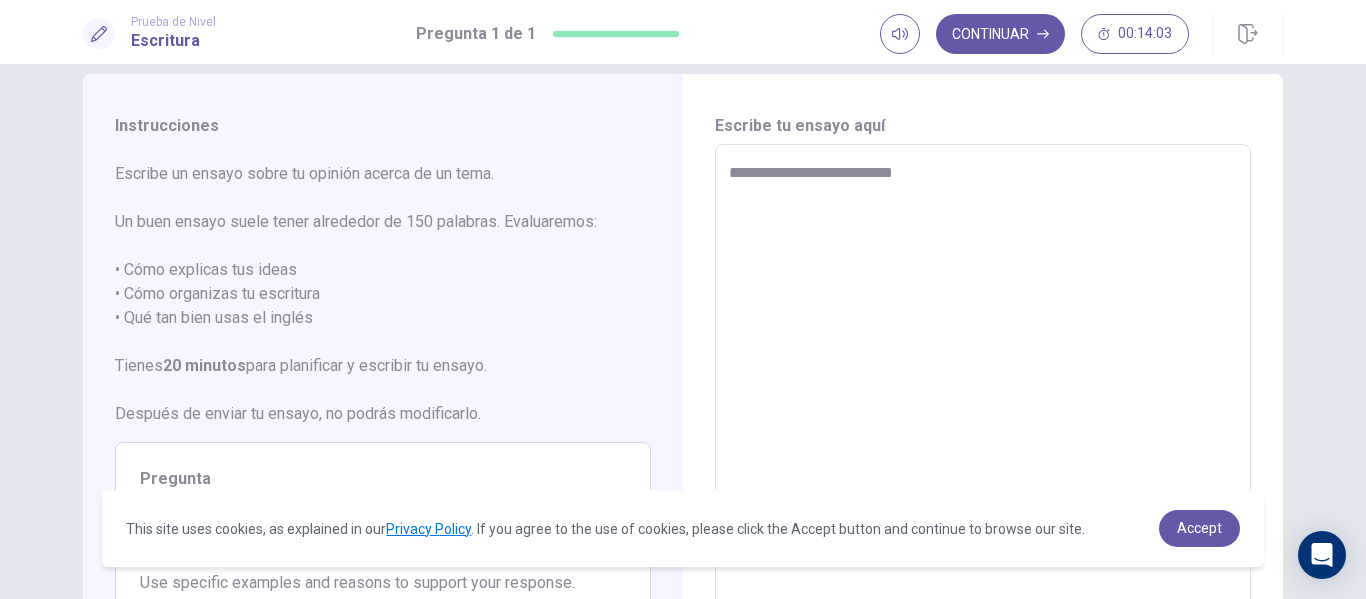 type on "*" 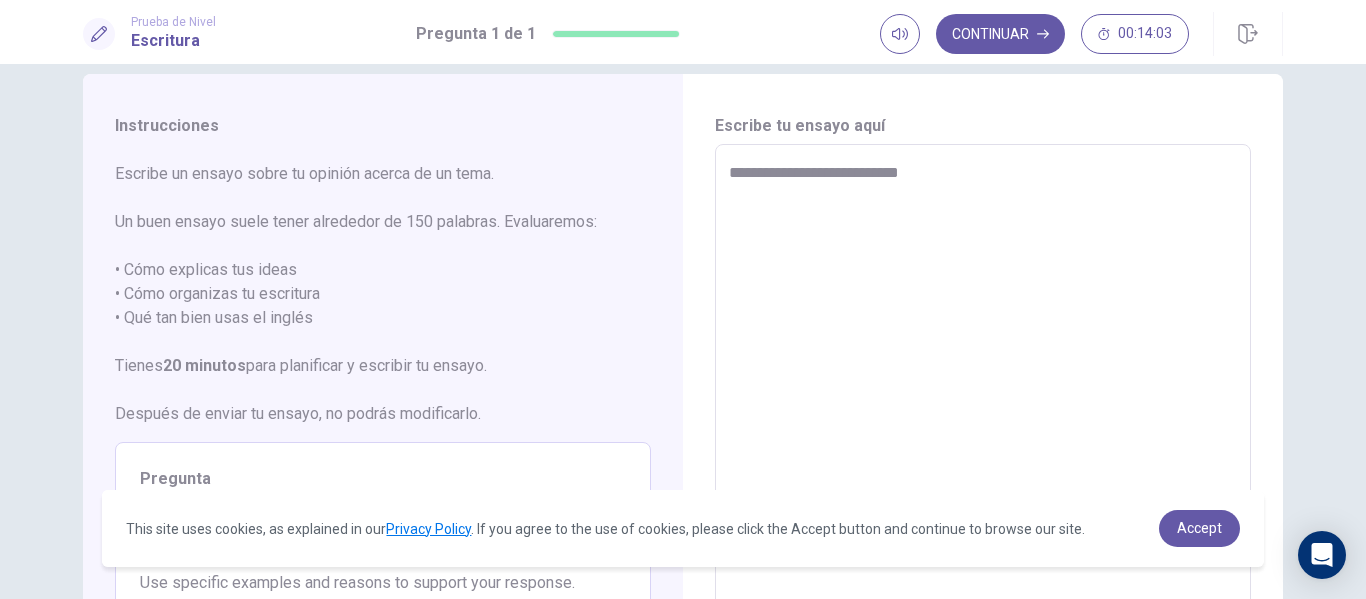 type on "*" 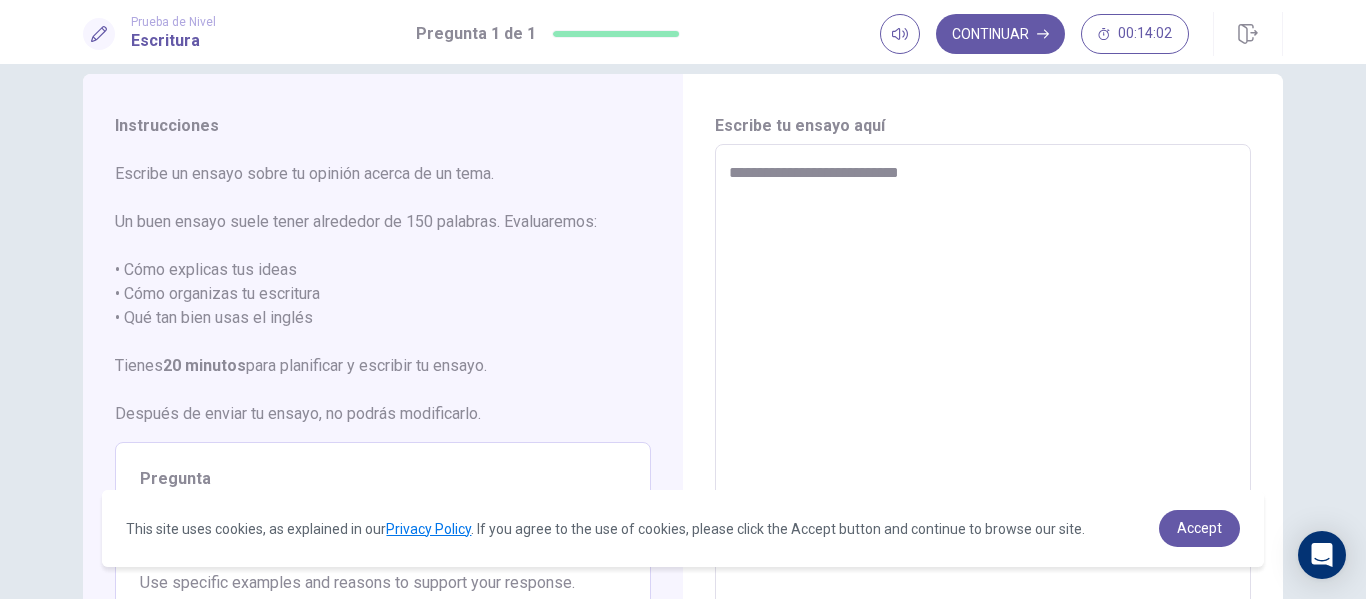 type on "**********" 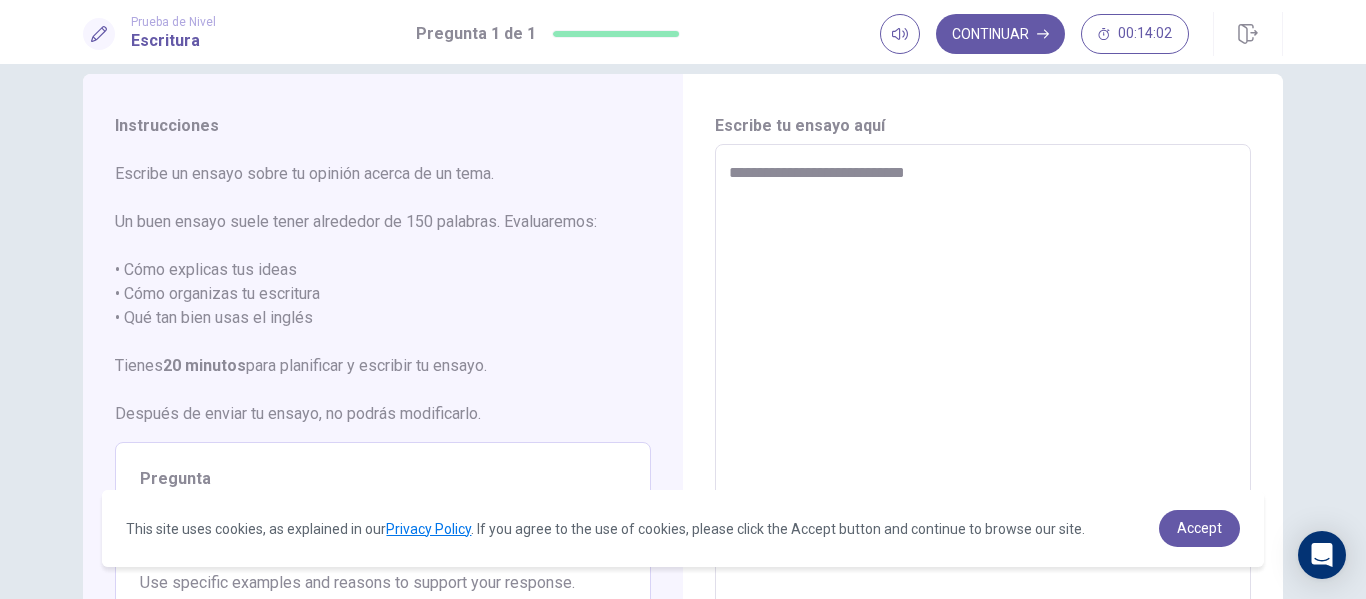 type on "*" 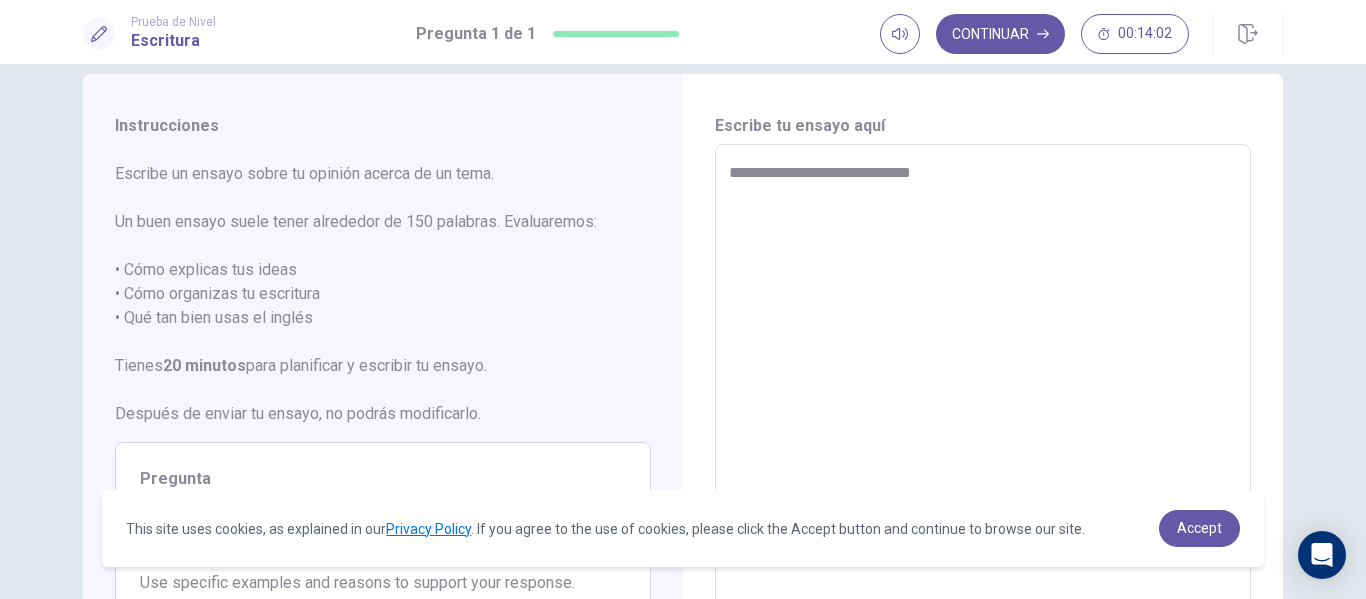 type on "*" 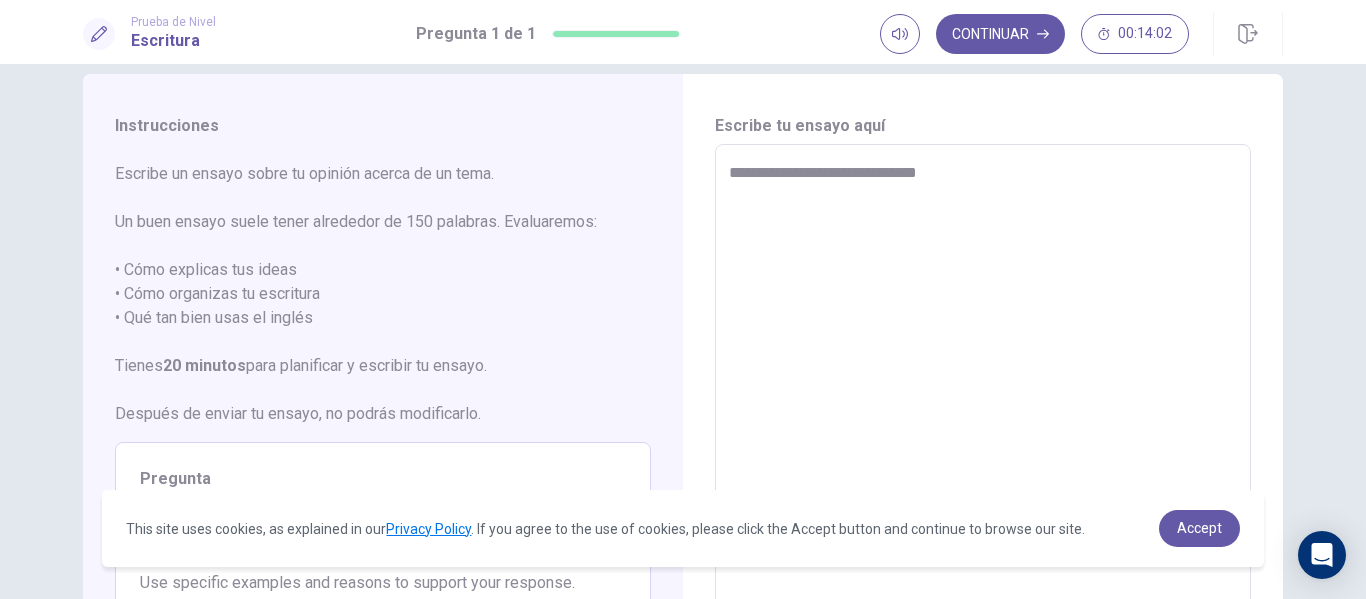 type on "*" 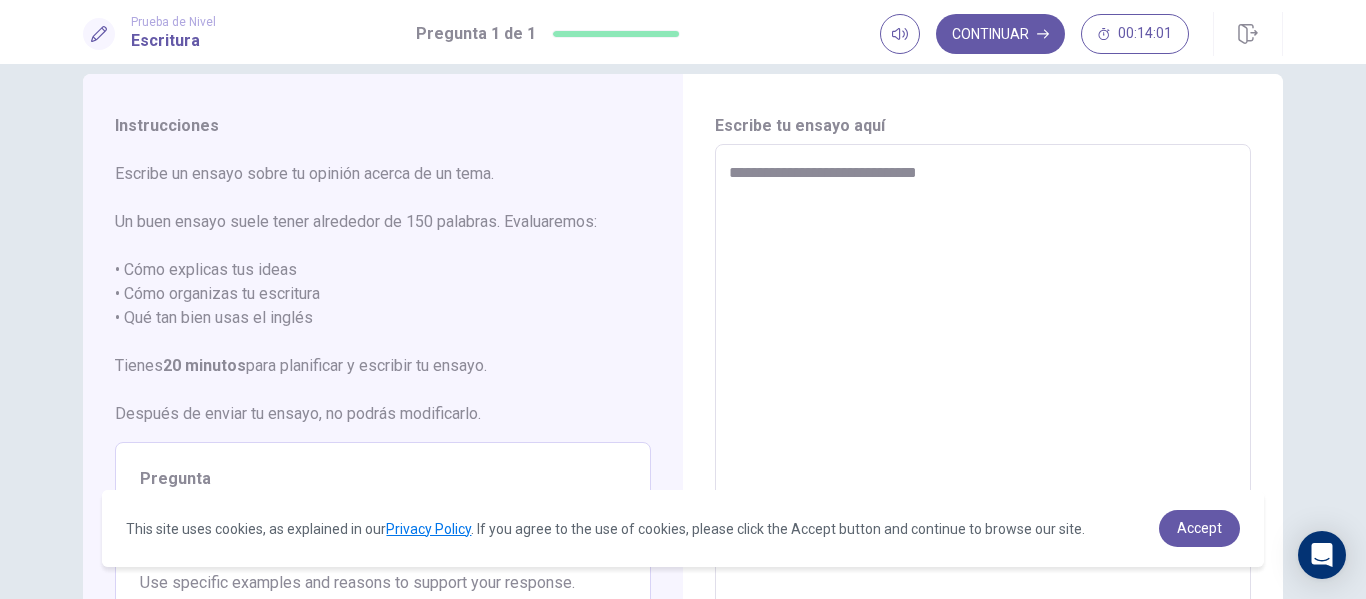 type on "**********" 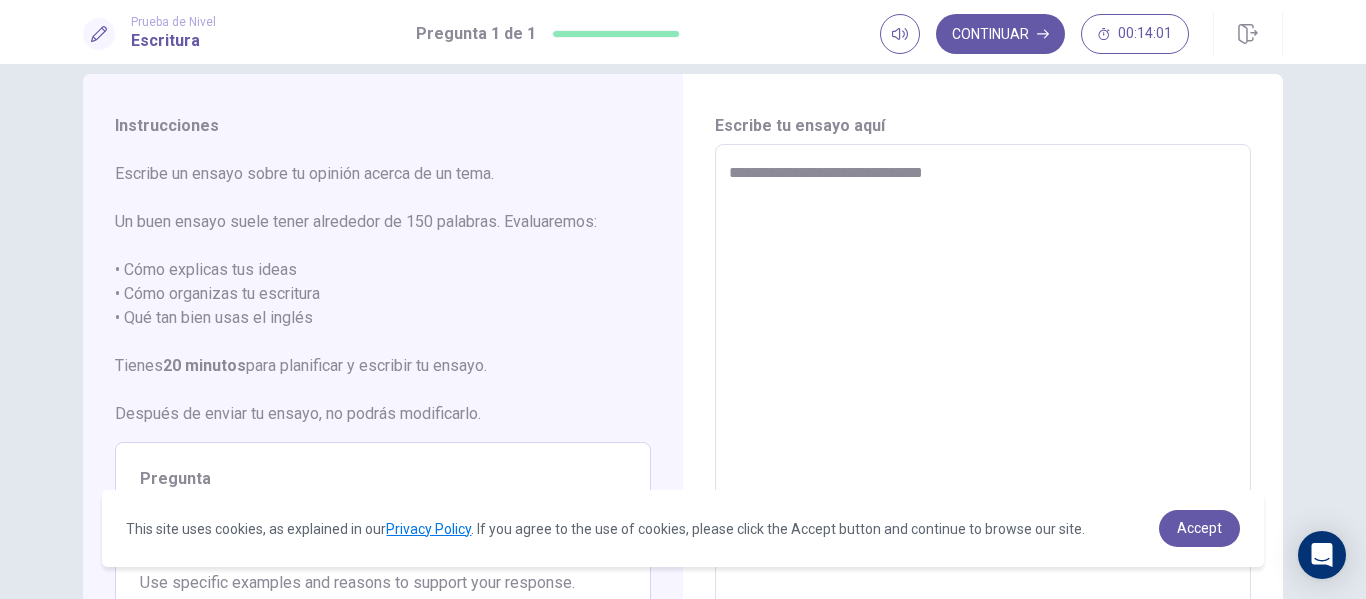 type on "*" 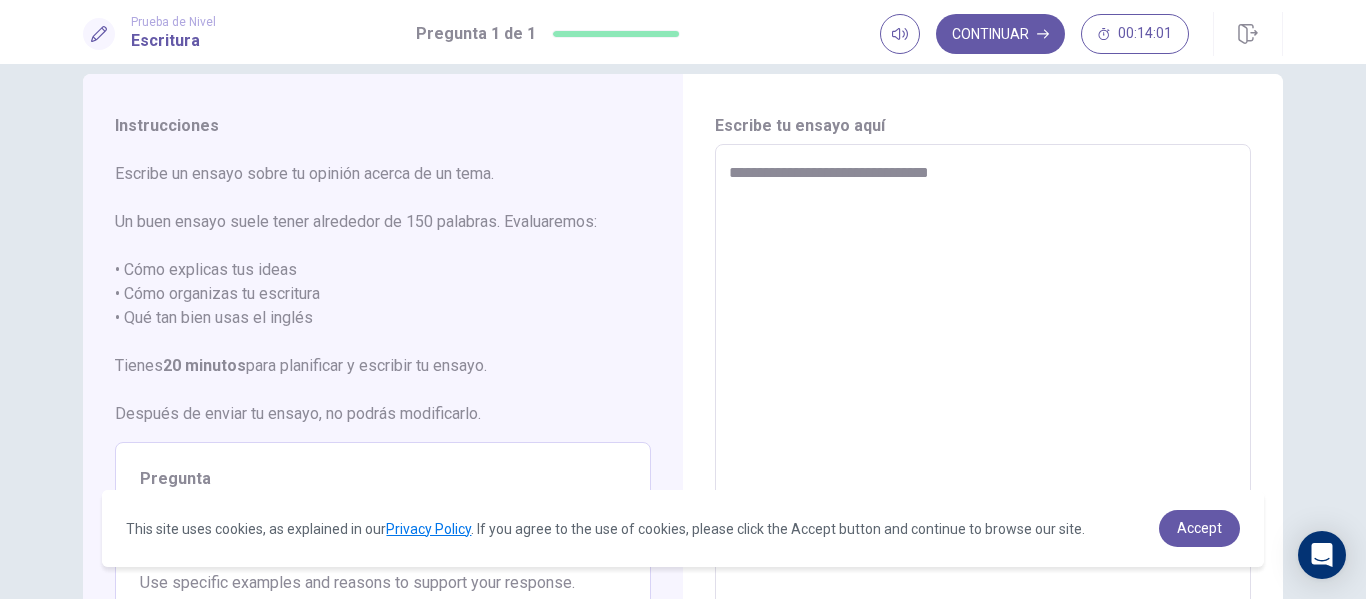 type on "*" 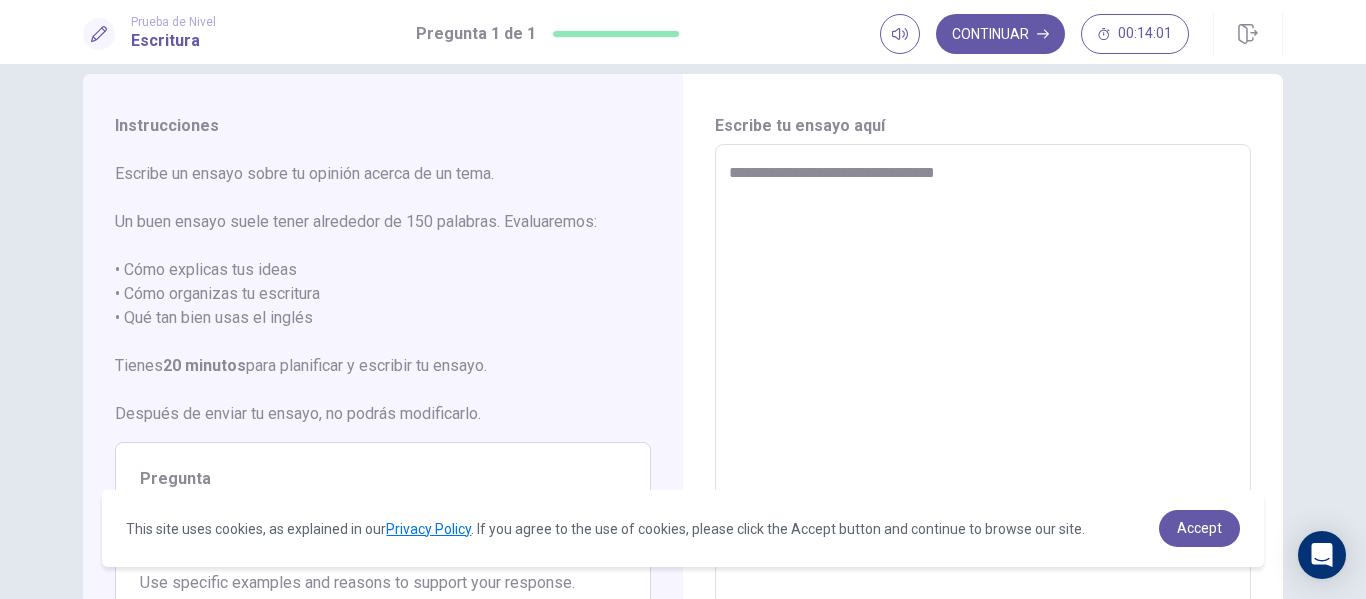 type on "*" 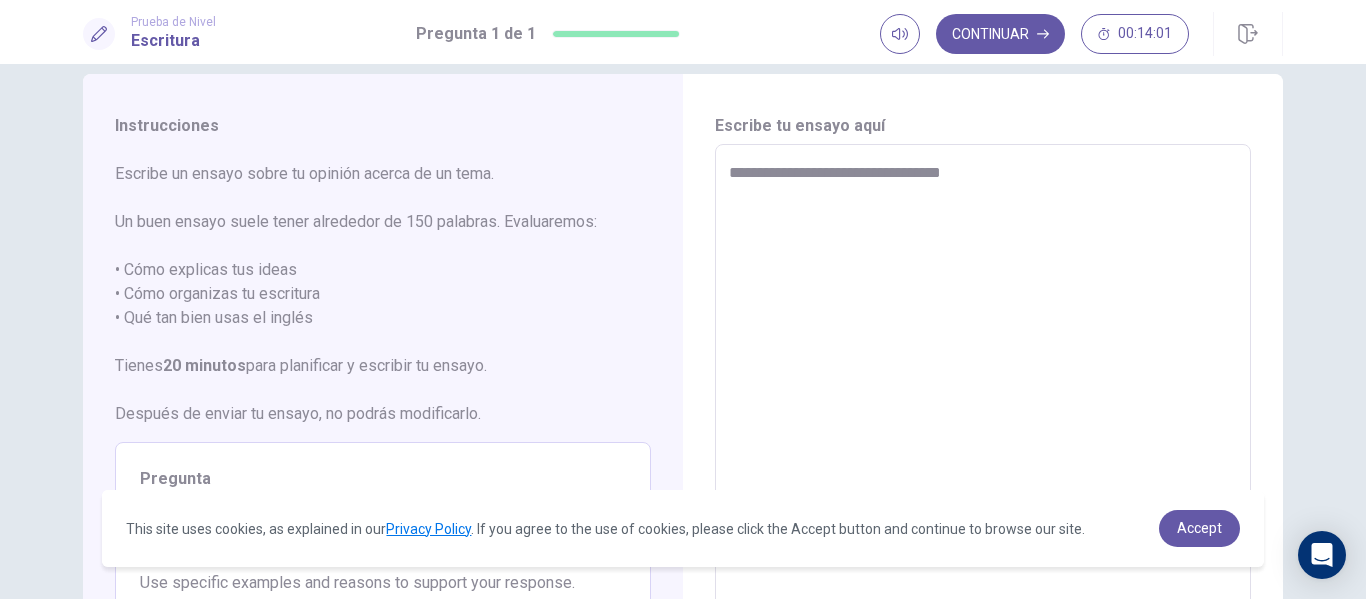 type on "*" 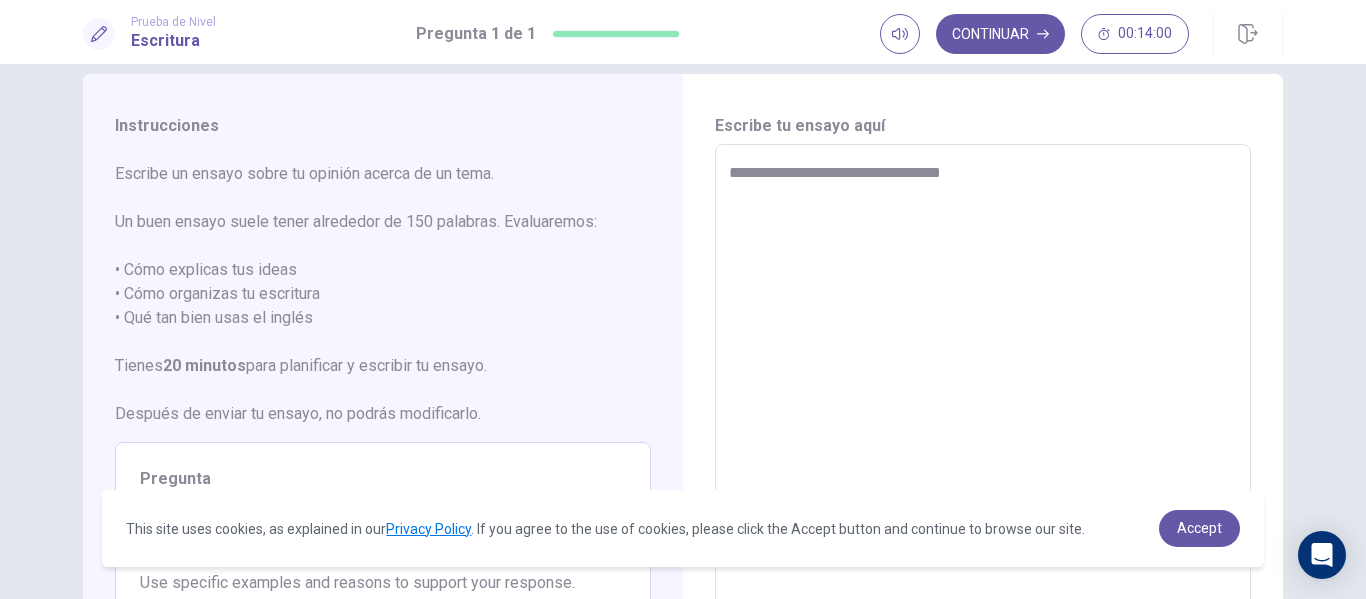 type on "**********" 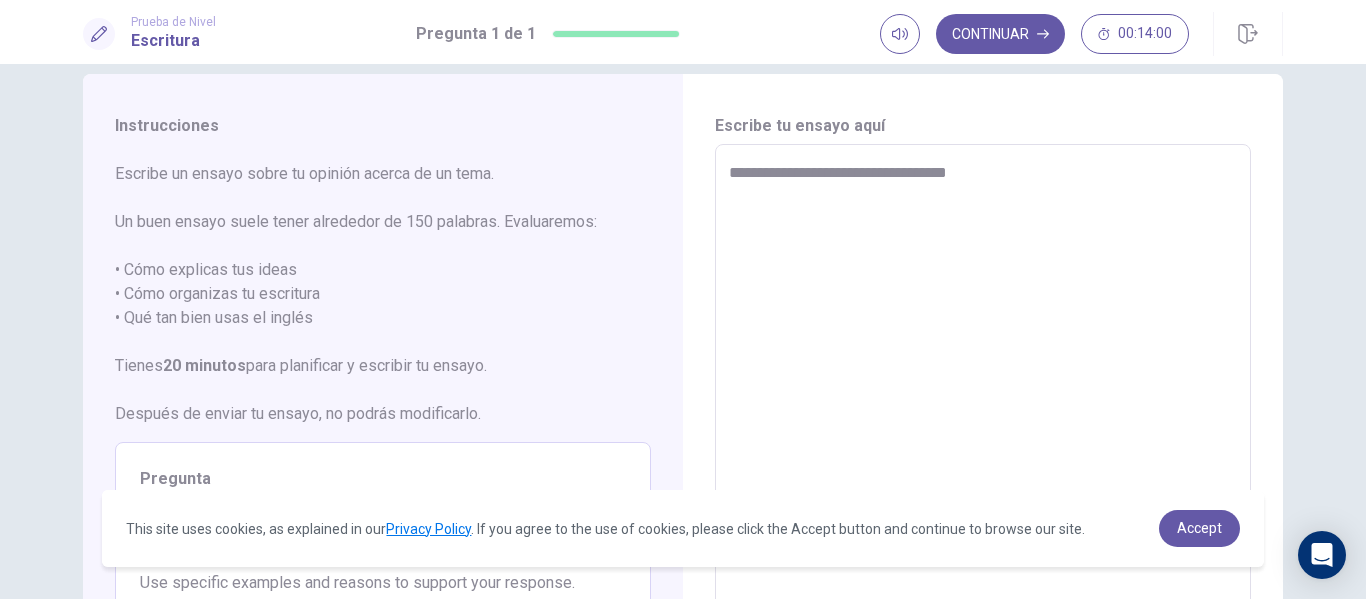 type on "*" 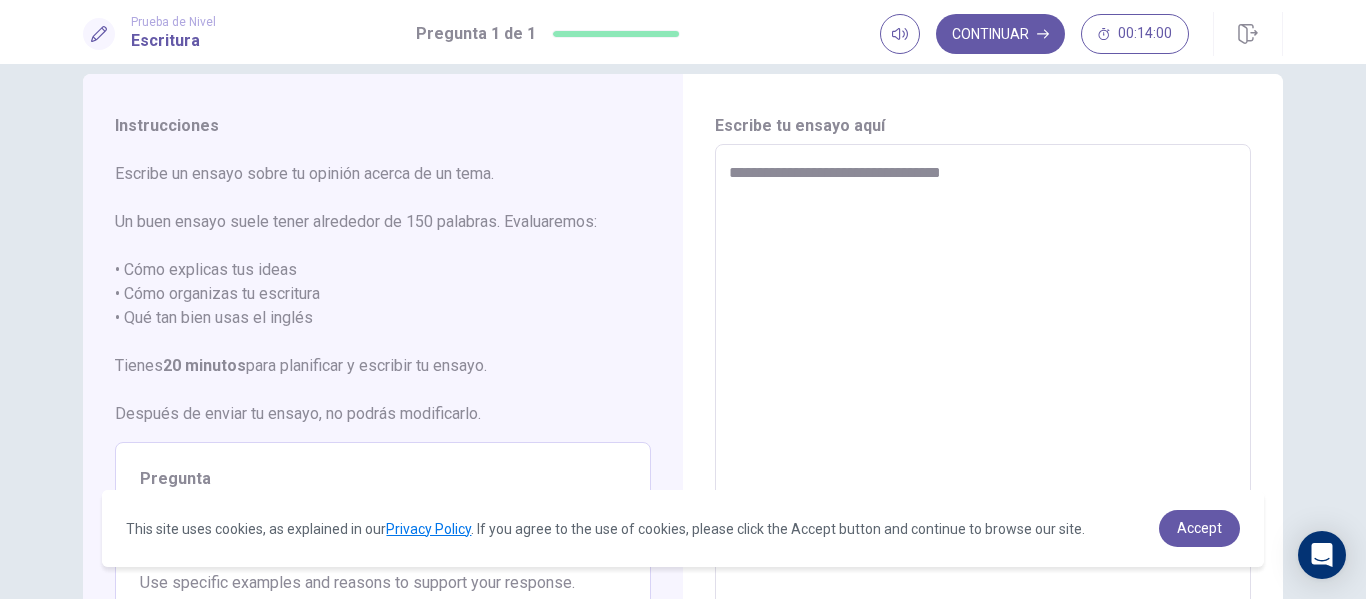 type on "*" 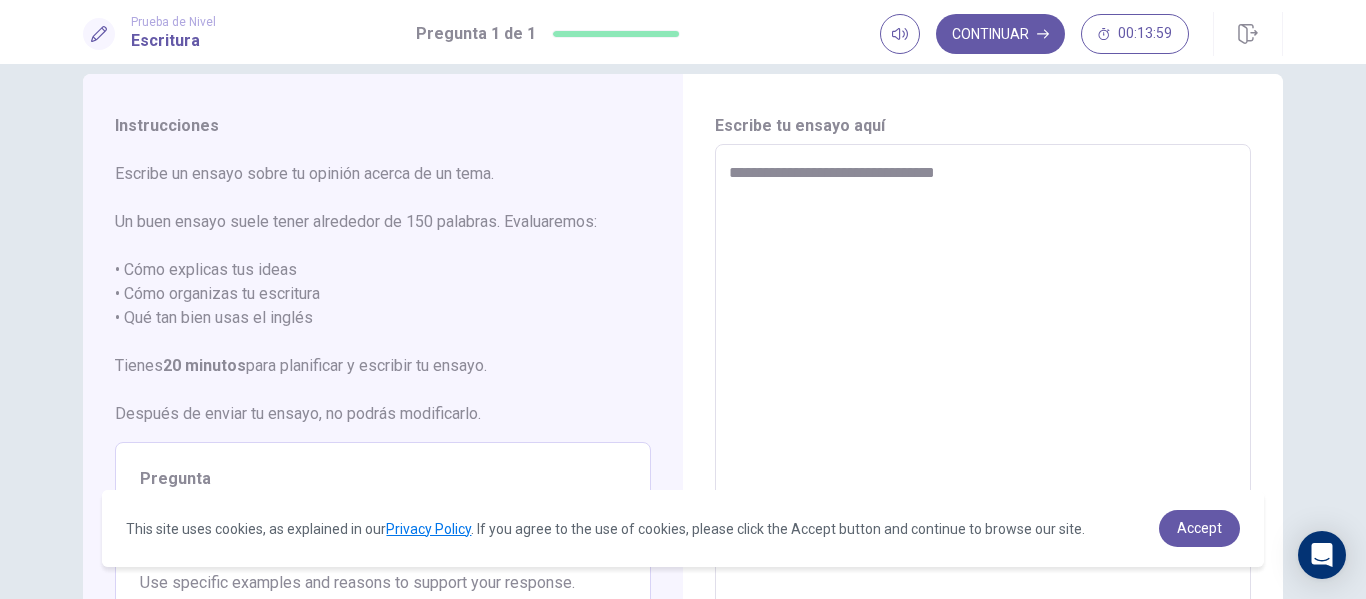 type on "*" 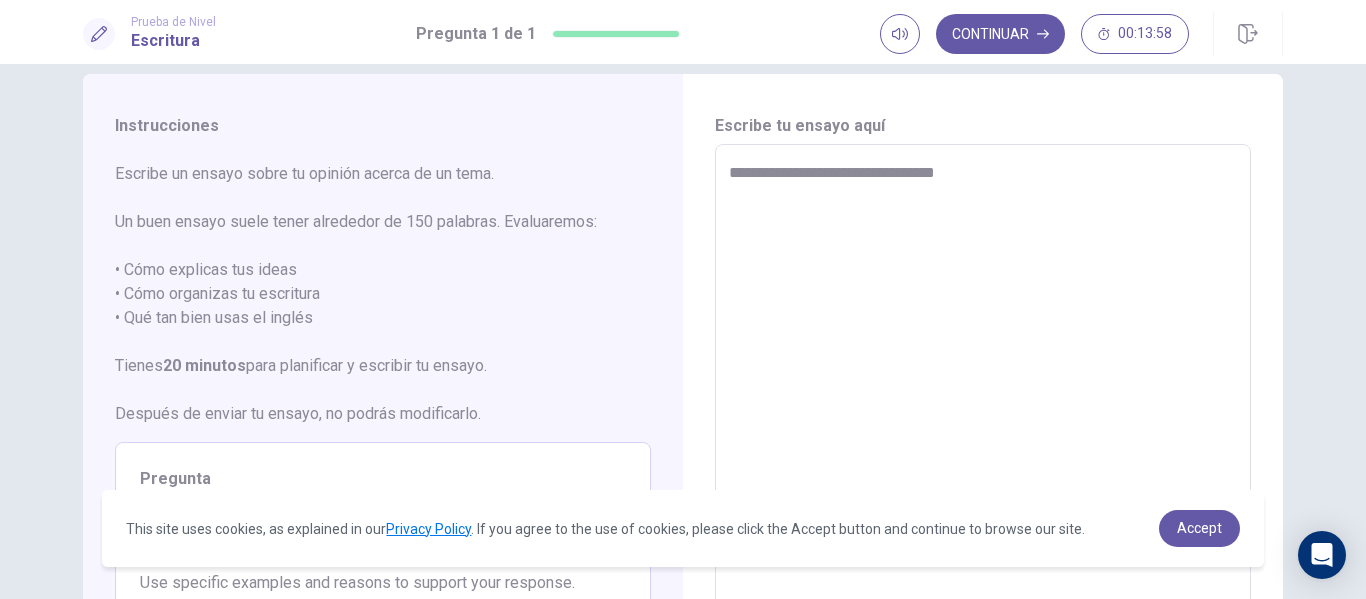 type on "**********" 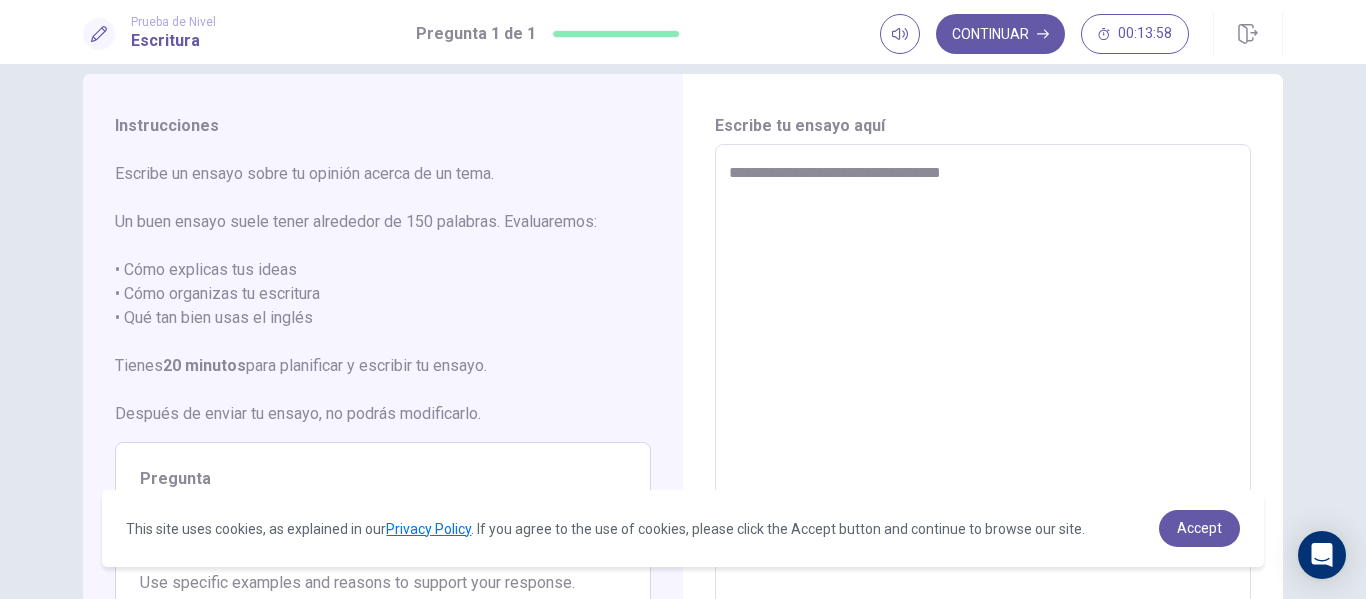 type on "*" 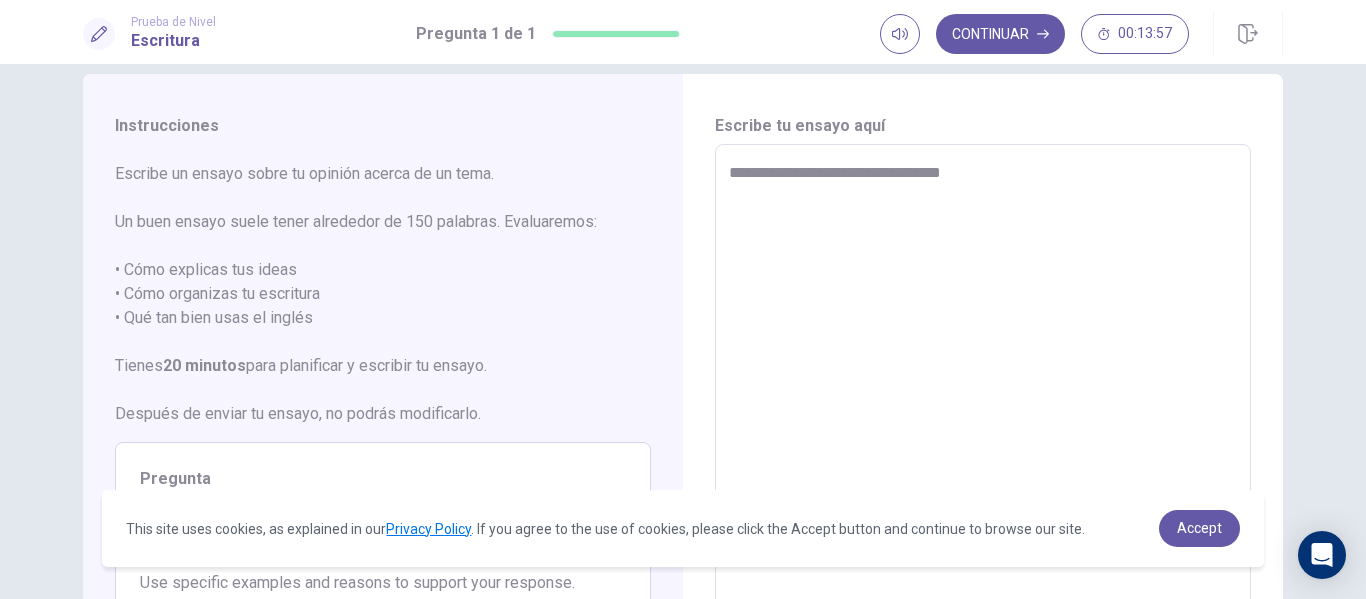 type on "**********" 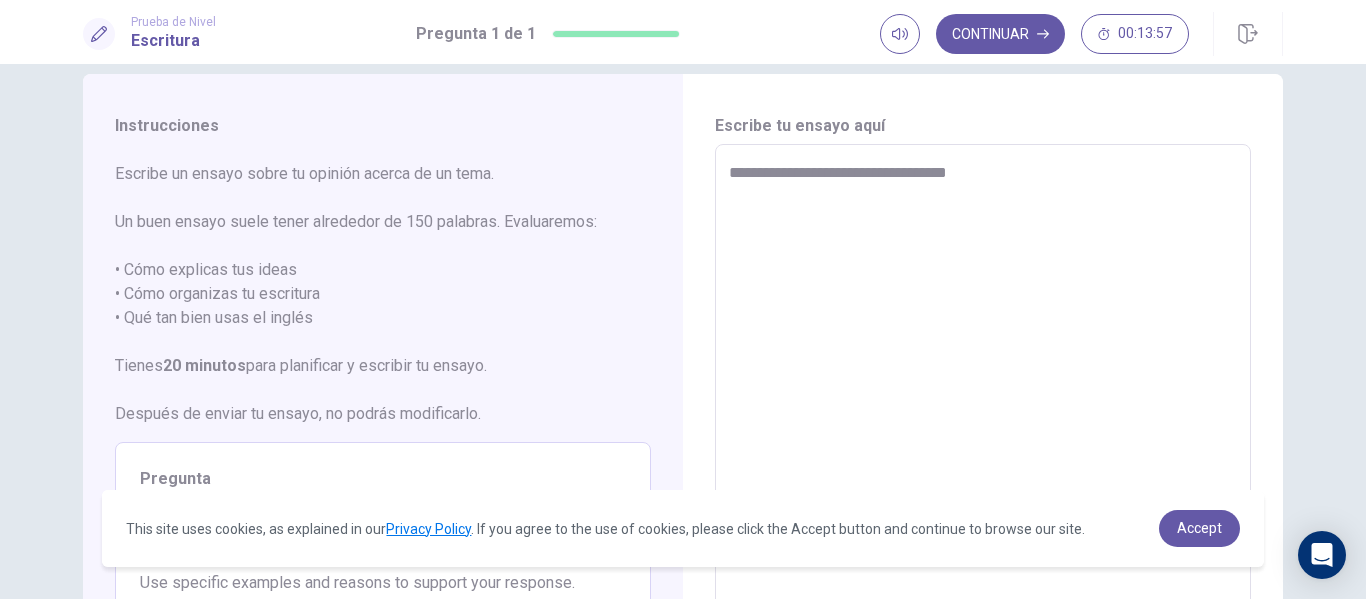 type on "*" 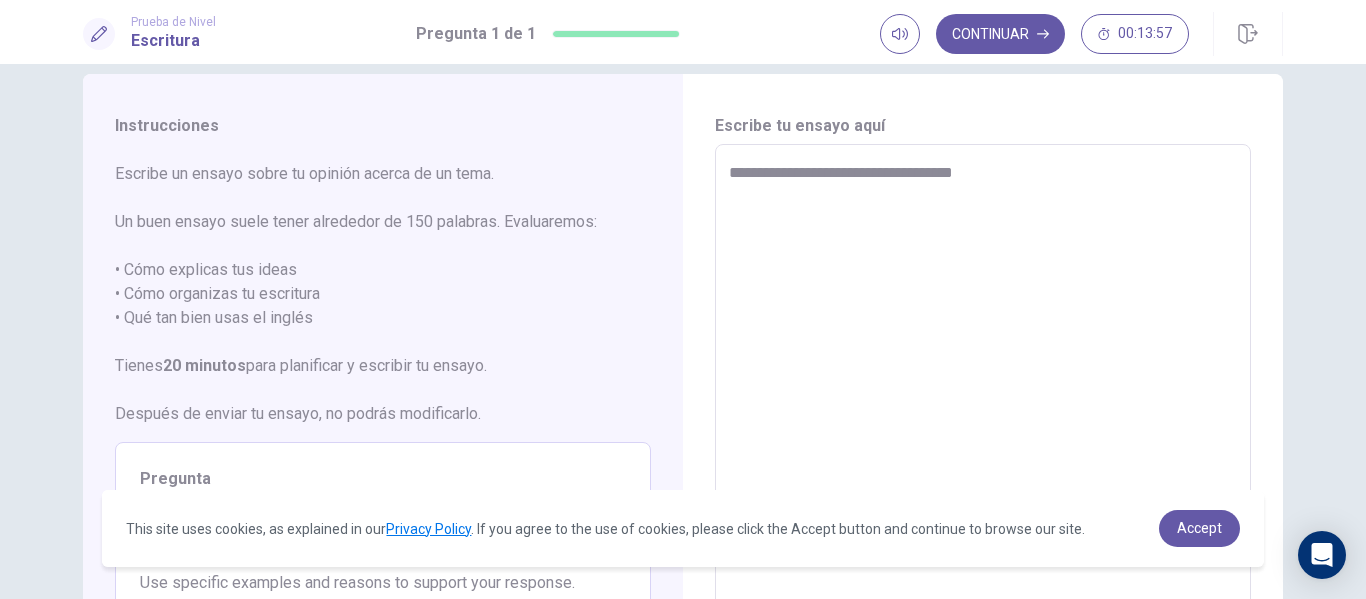 type on "*" 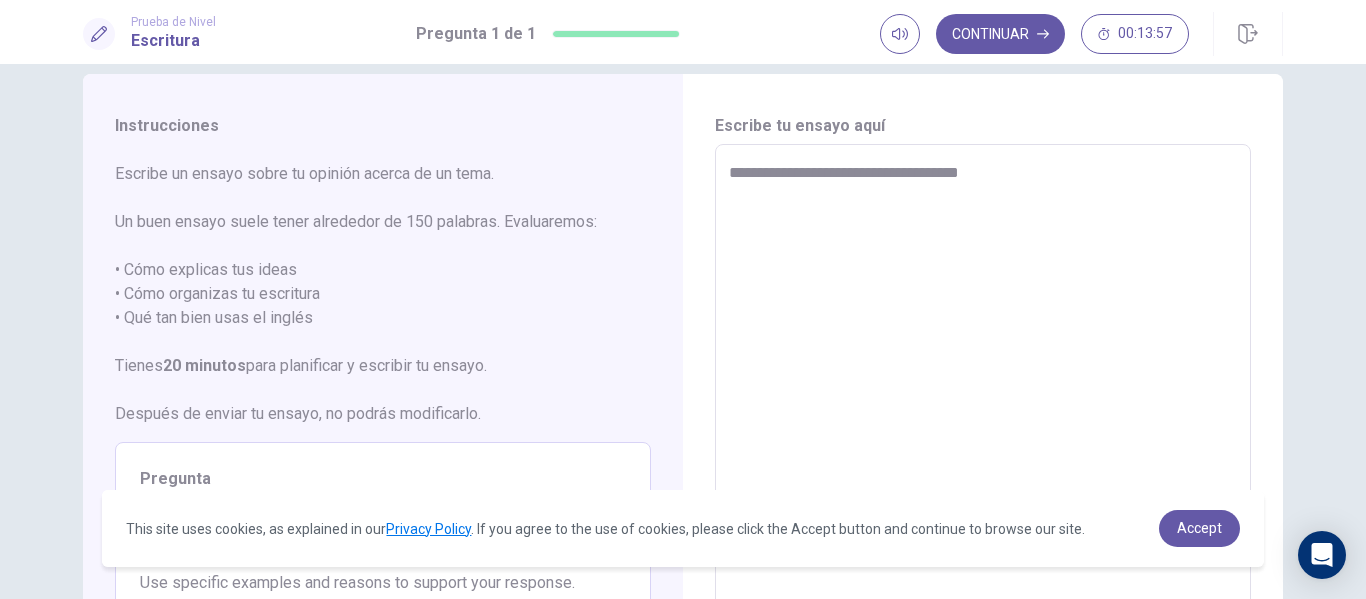type on "*" 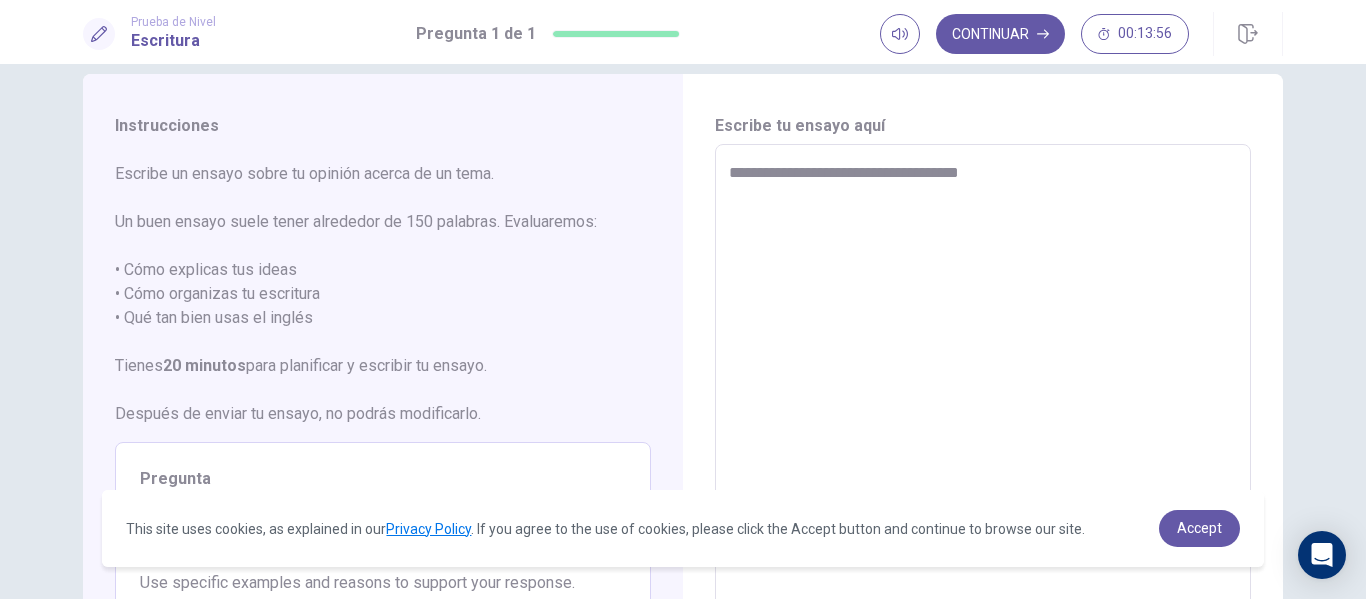 type on "**********" 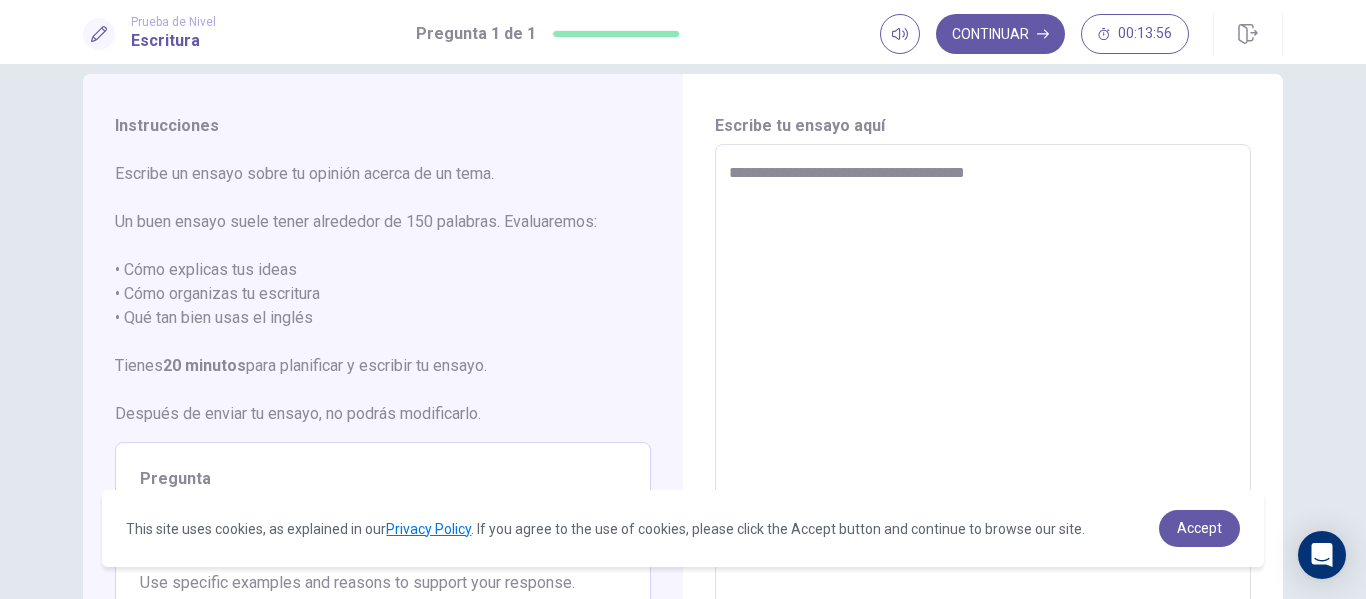 type on "*" 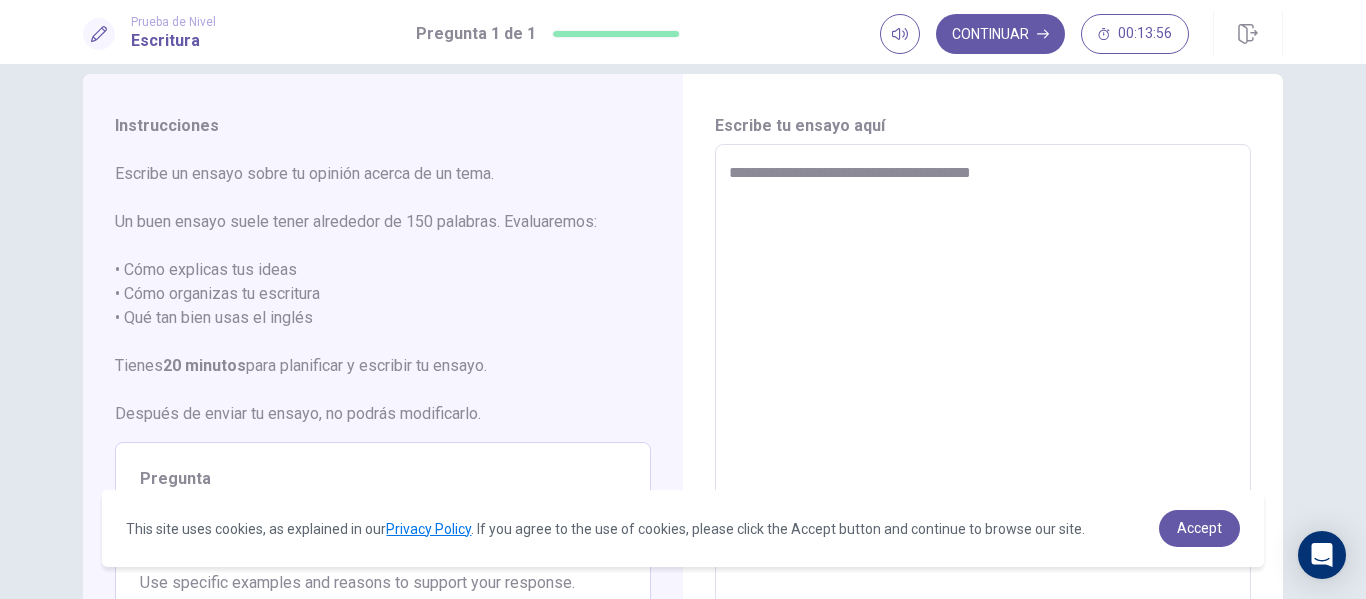 type on "*" 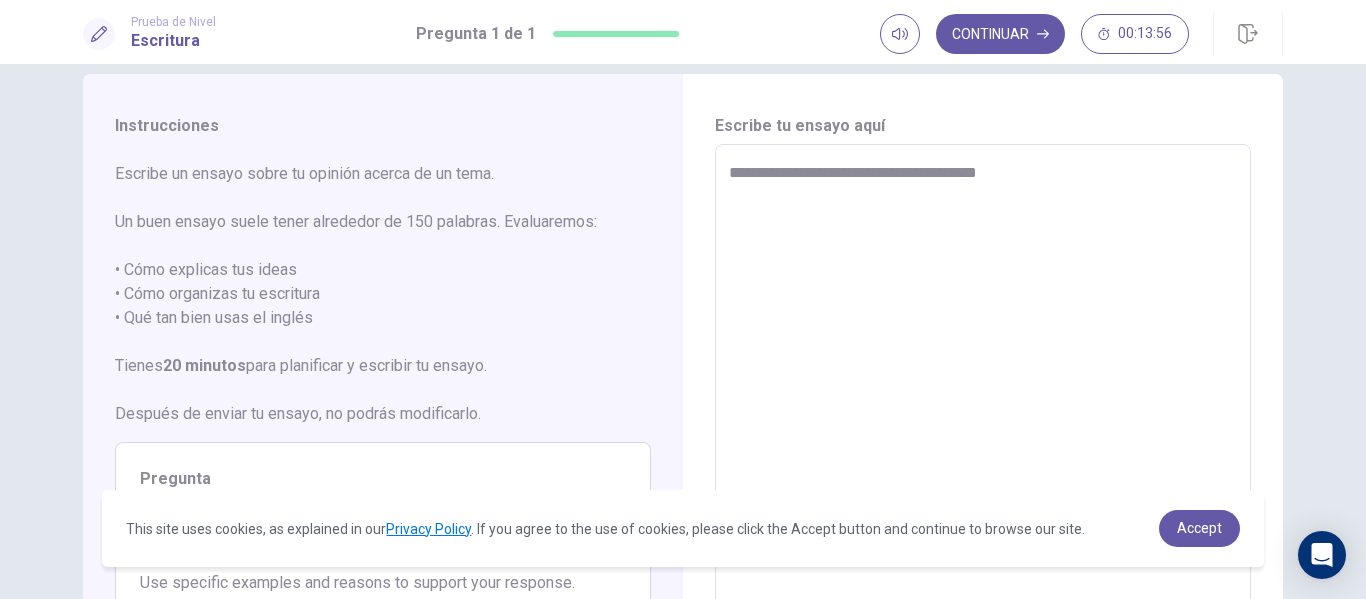 type on "*" 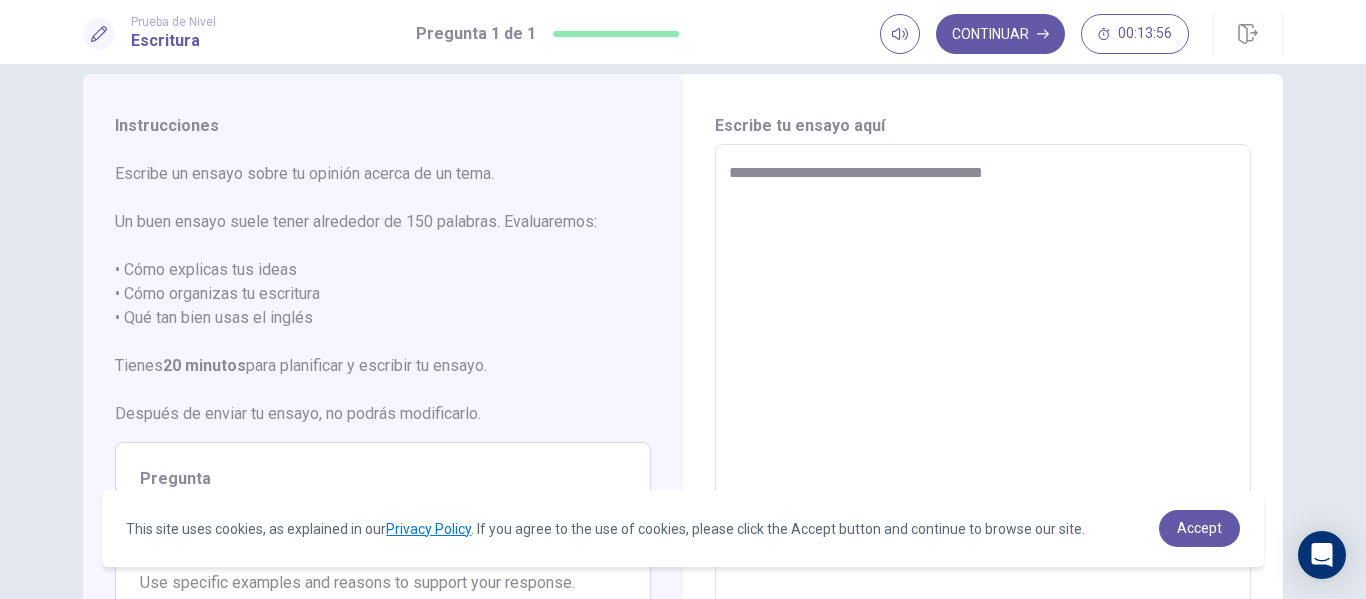 type on "*" 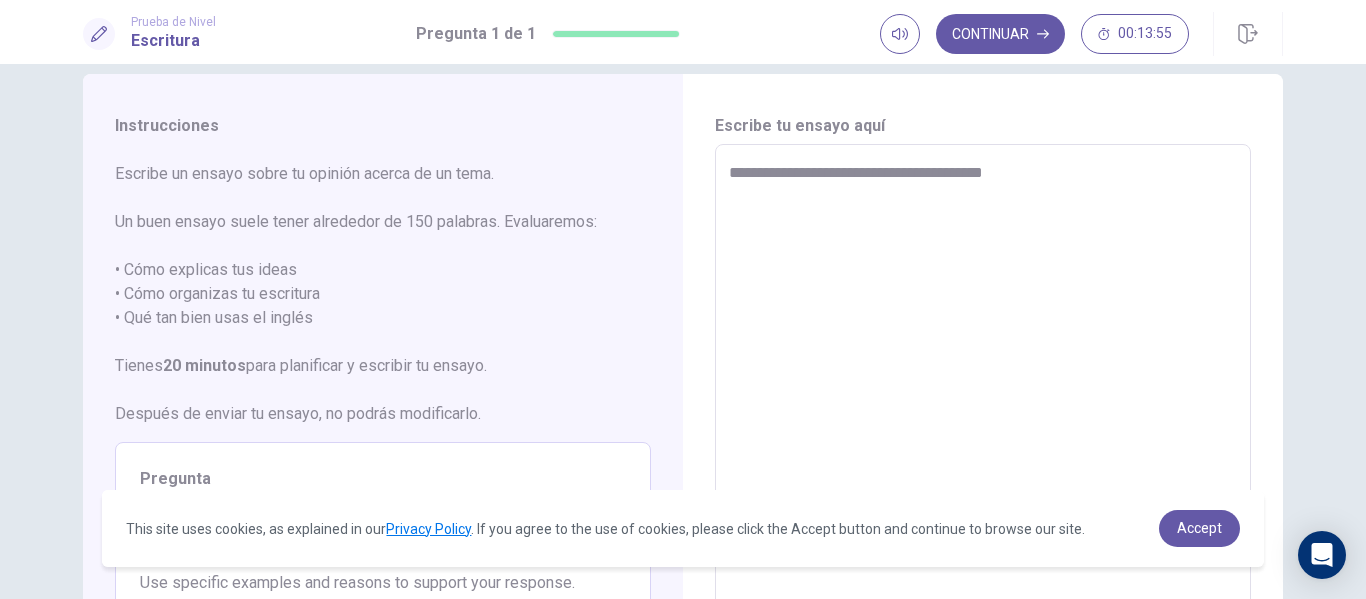 type on "**********" 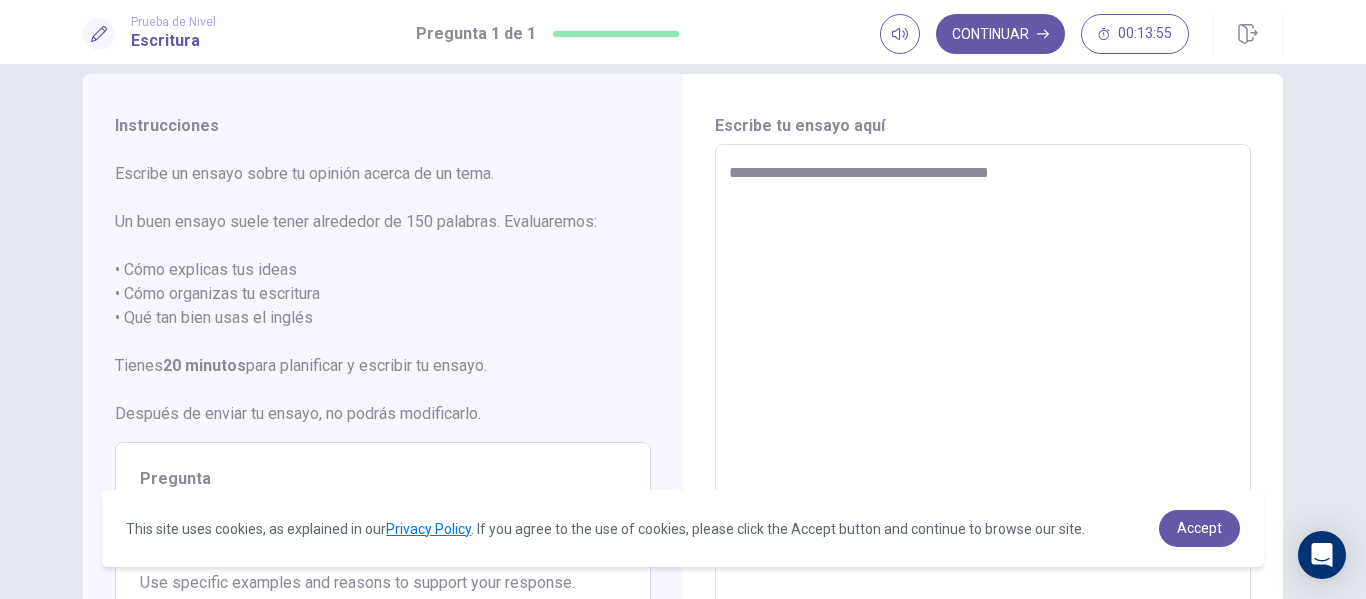 type on "*" 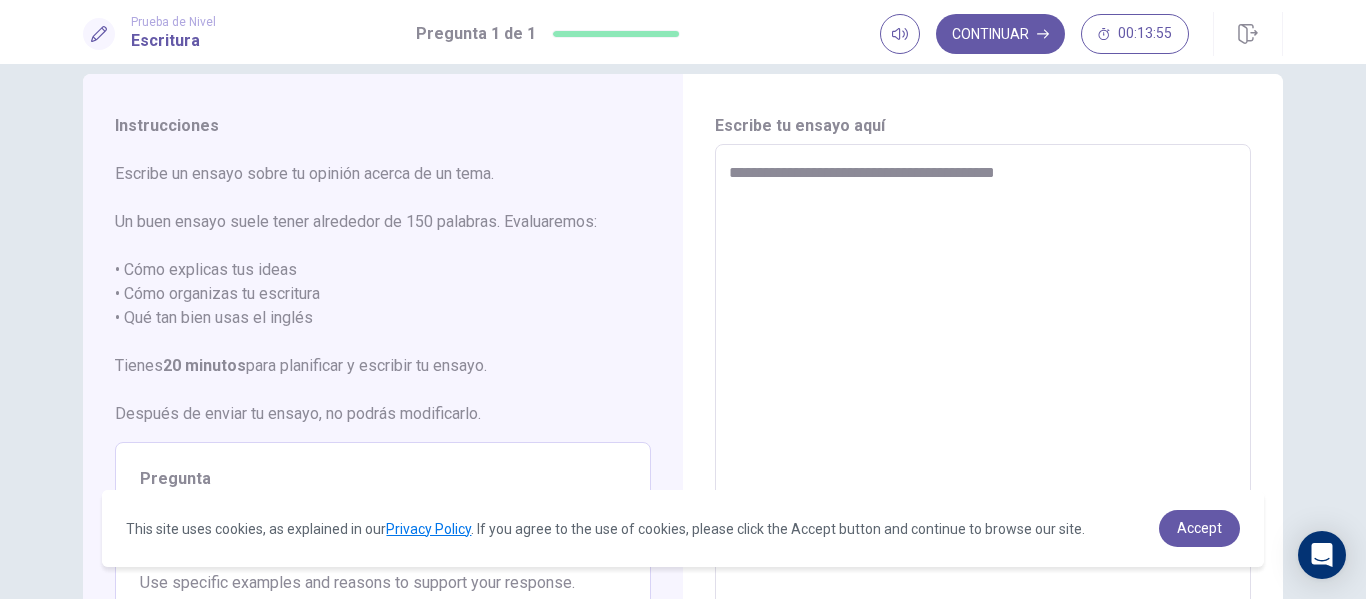 type on "*" 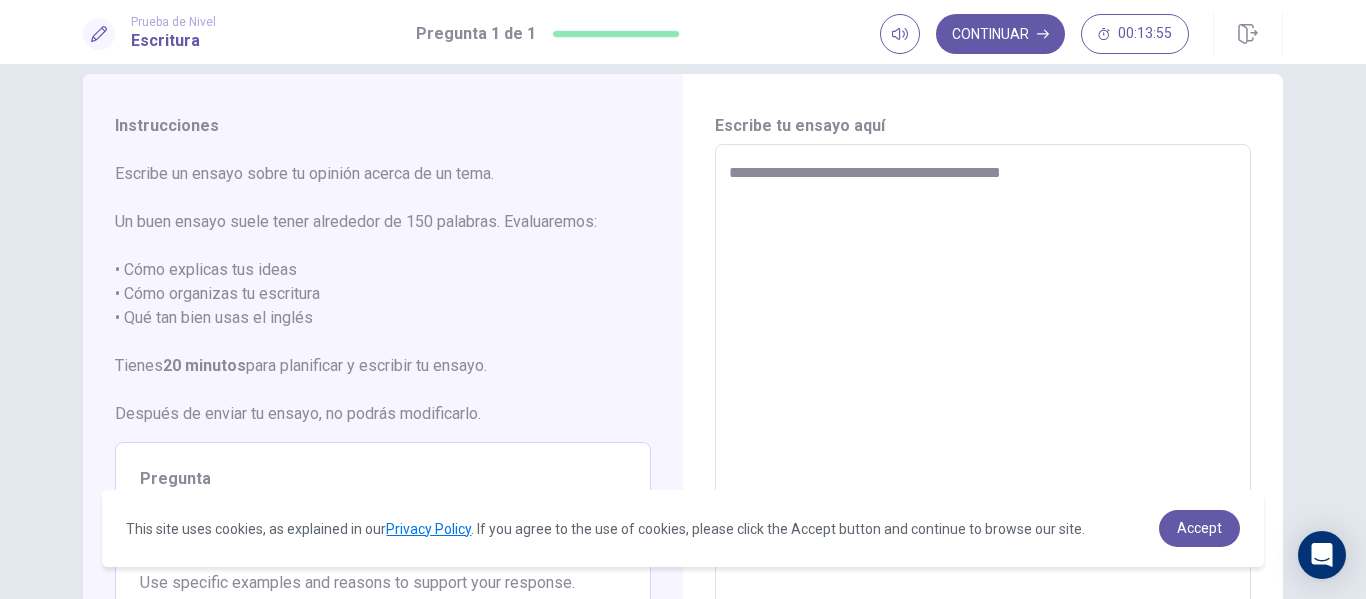type on "*" 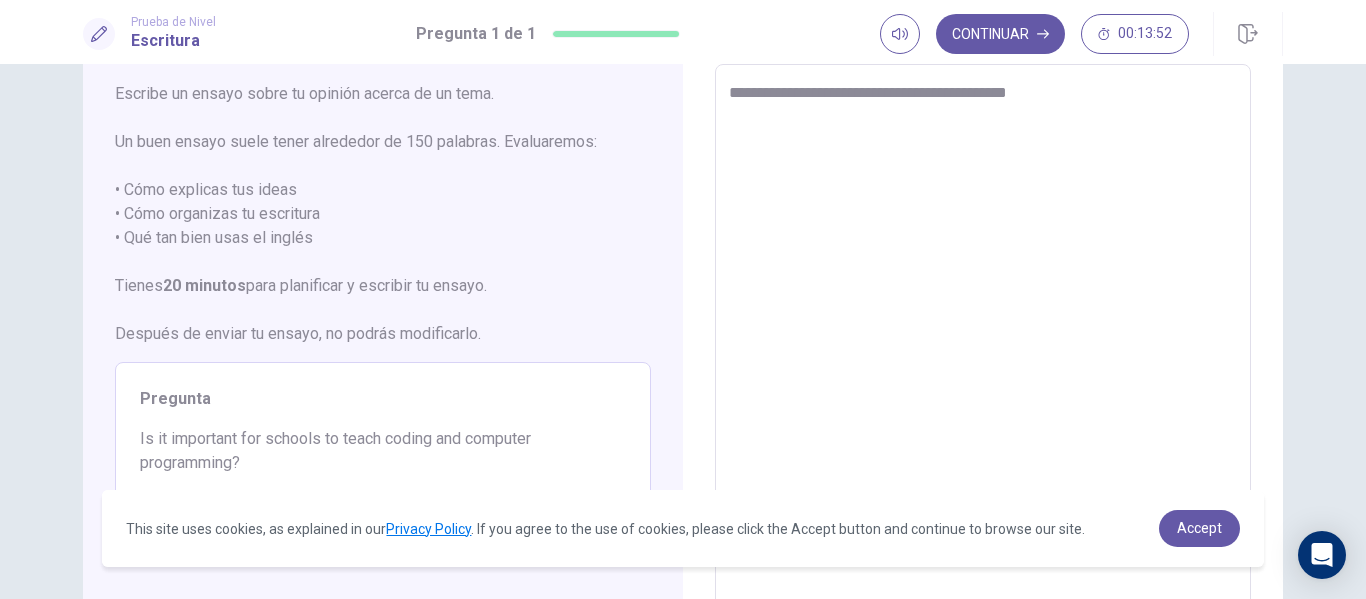 scroll, scrollTop: 113, scrollLeft: 0, axis: vertical 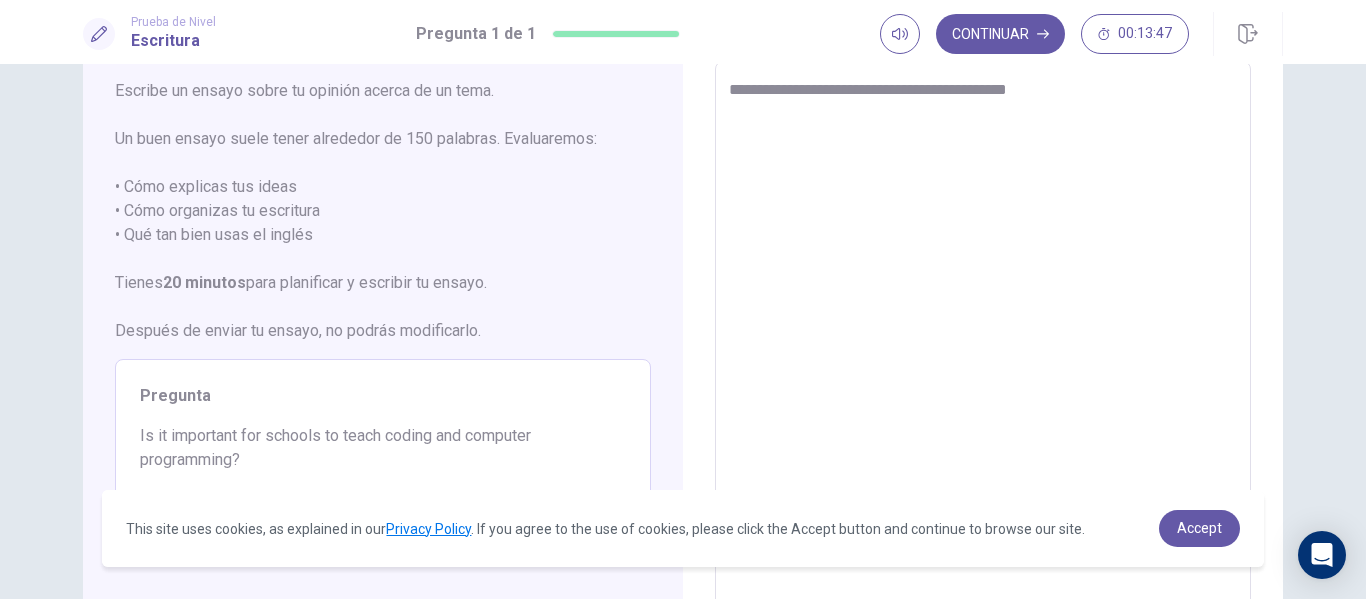 type on "*" 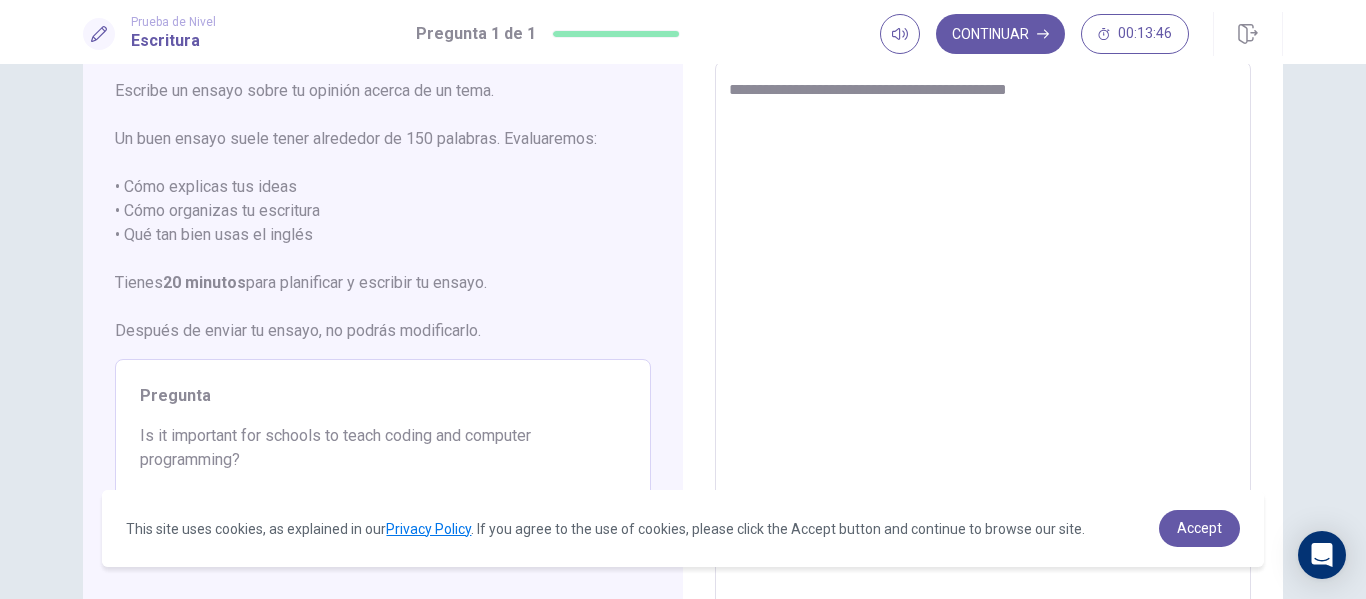 click on "**********" at bounding box center [983, 338] 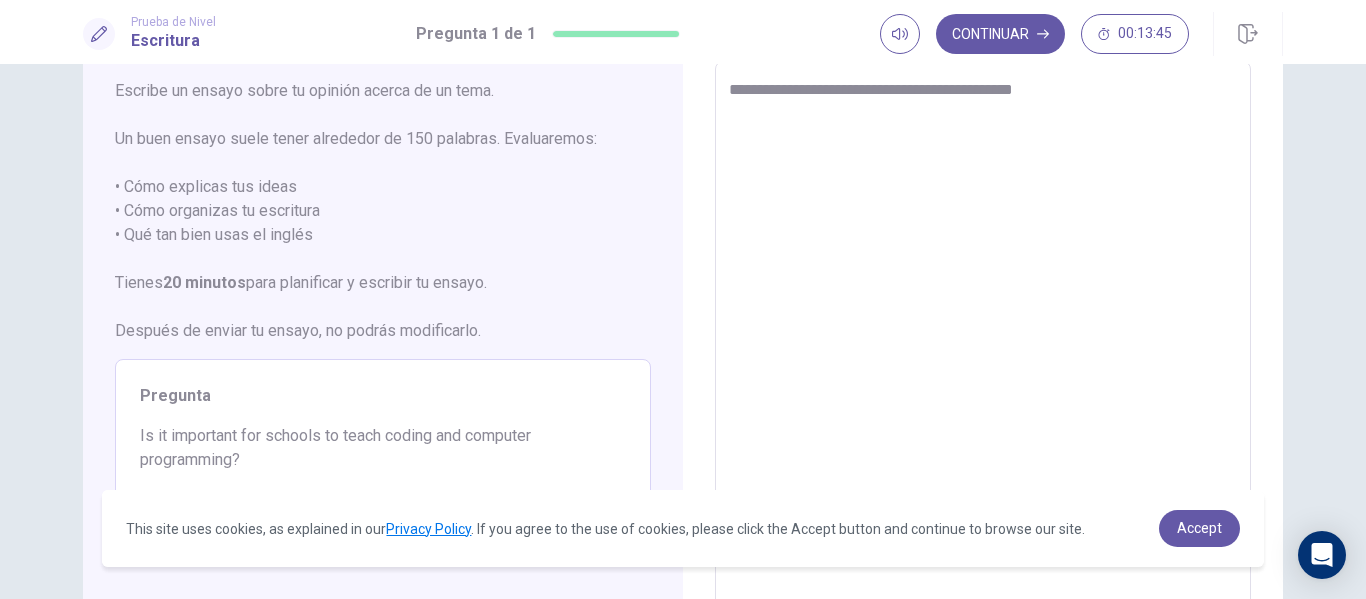 type on "*" 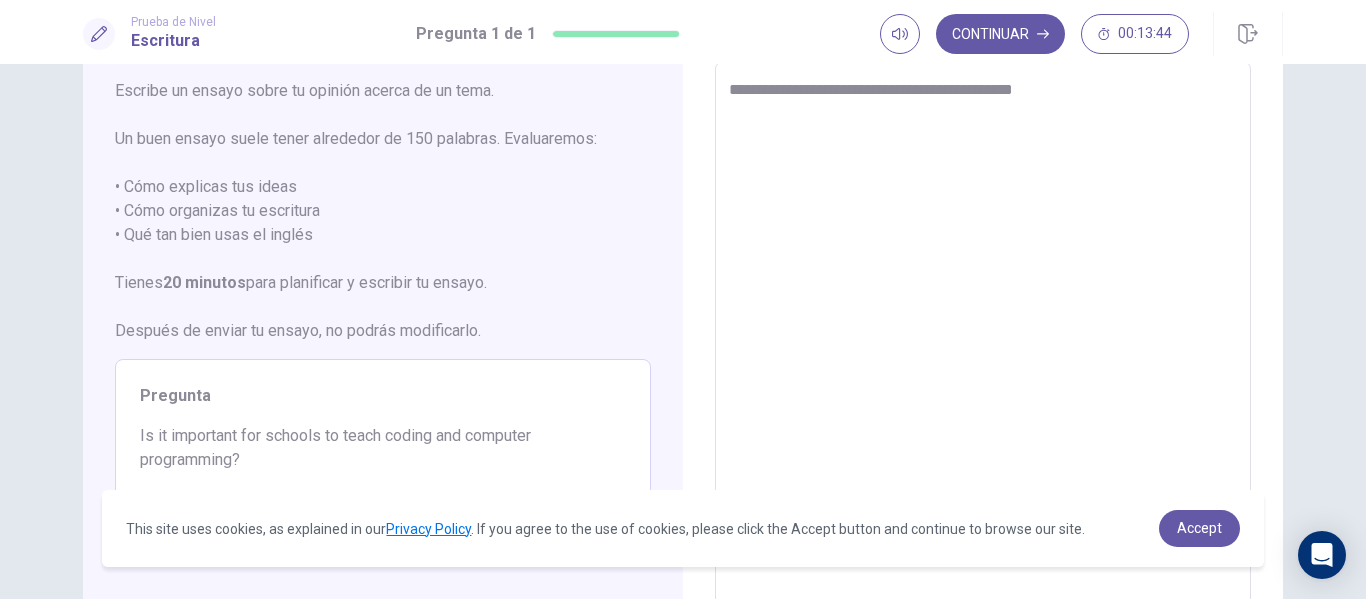 type on "**********" 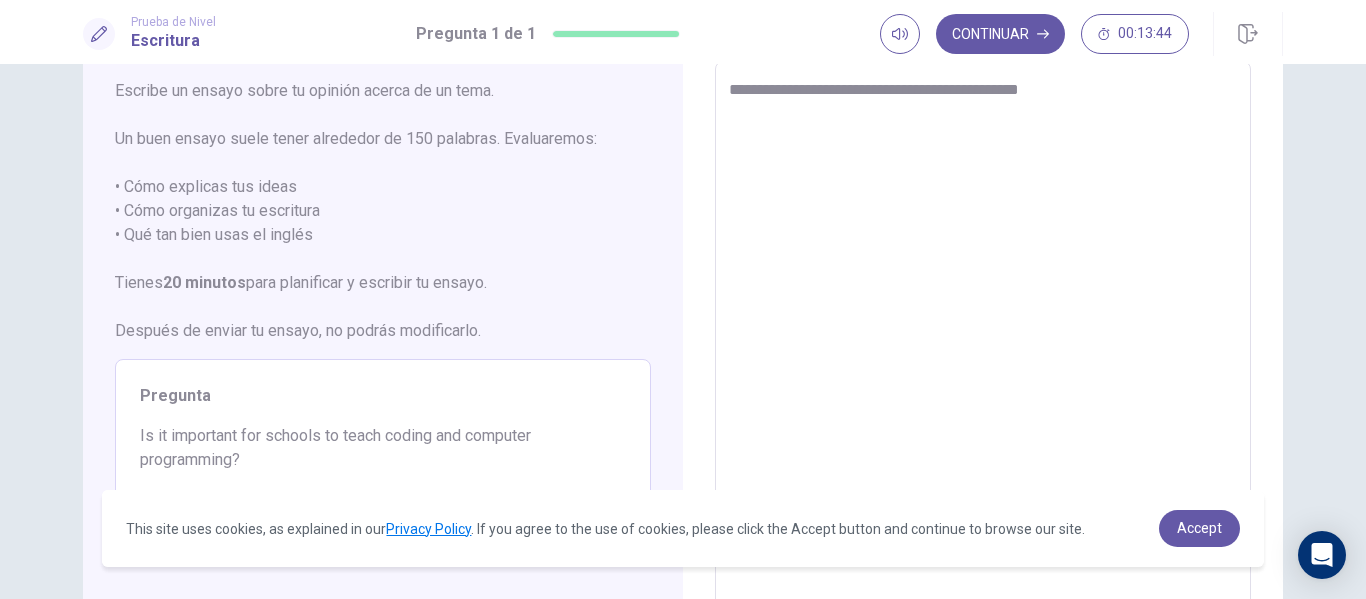 type on "*" 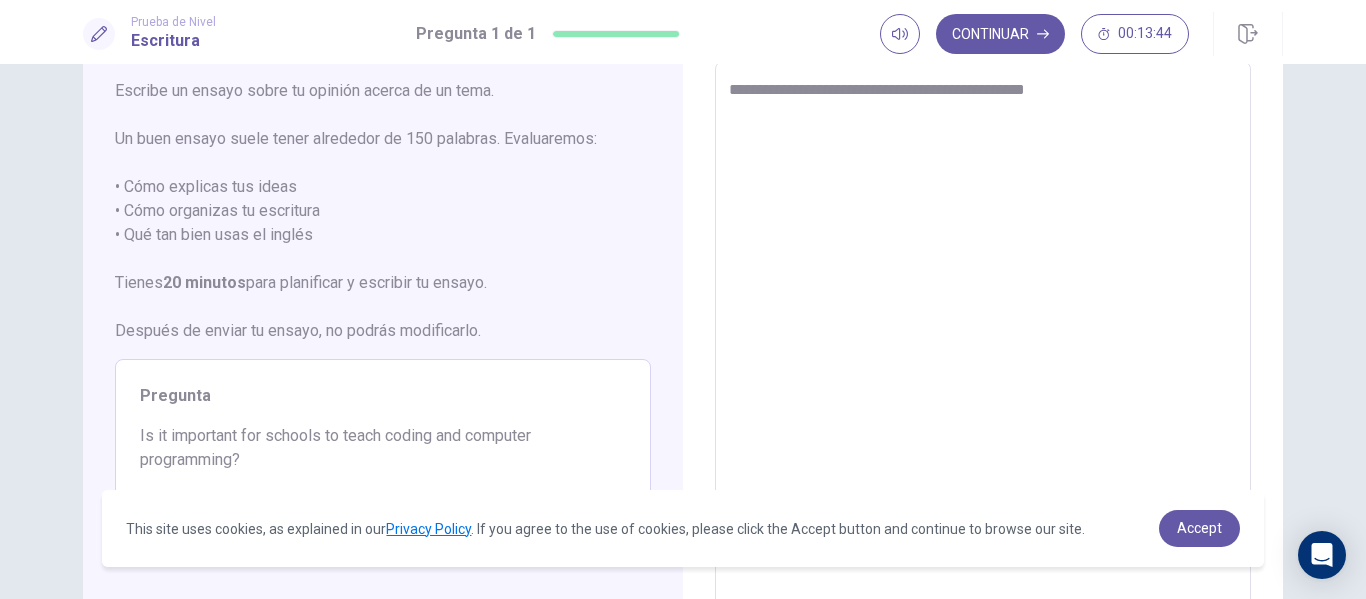 type on "*" 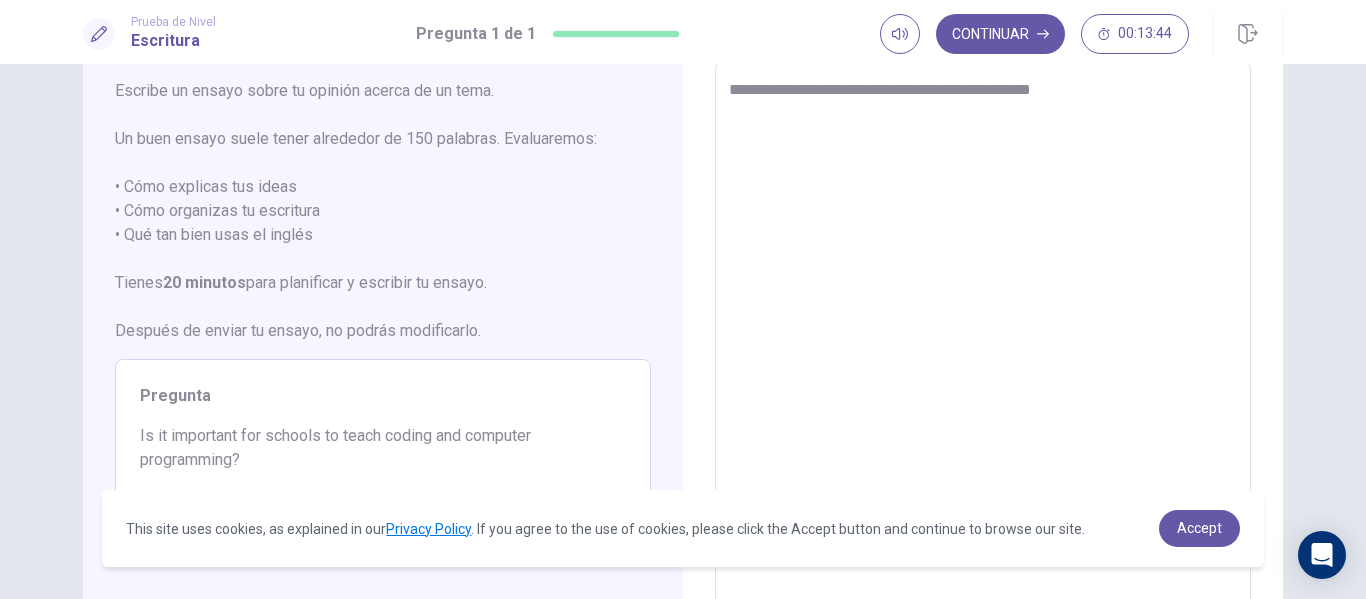 type on "*" 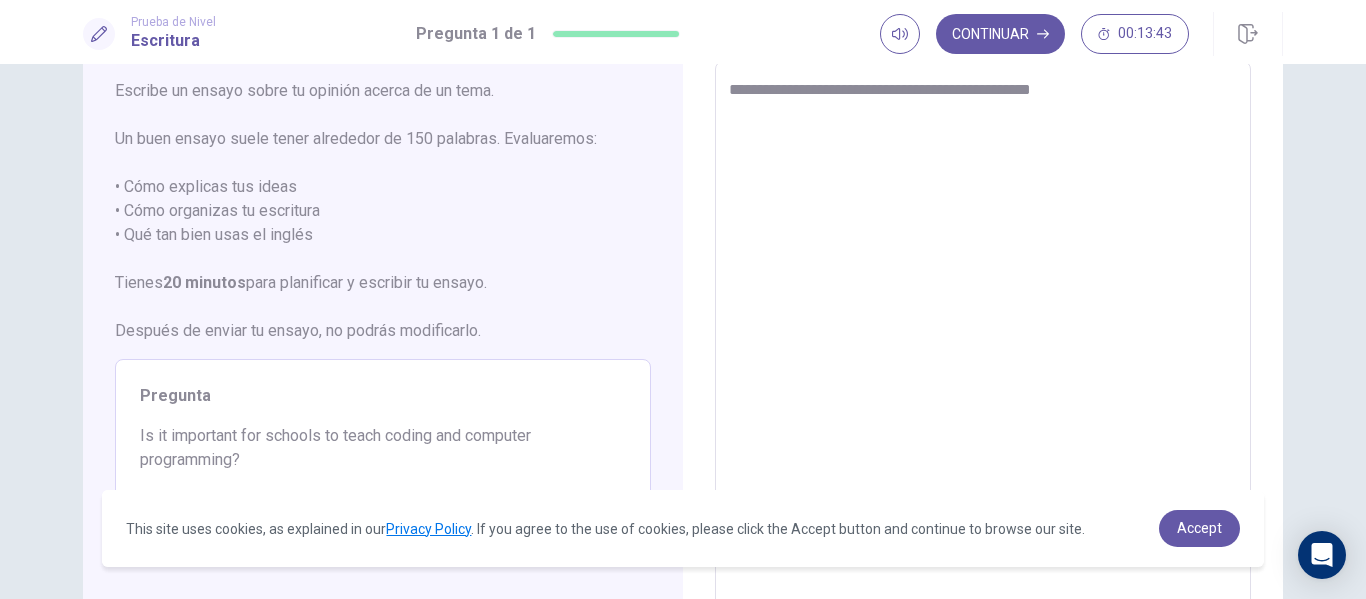 type on "**********" 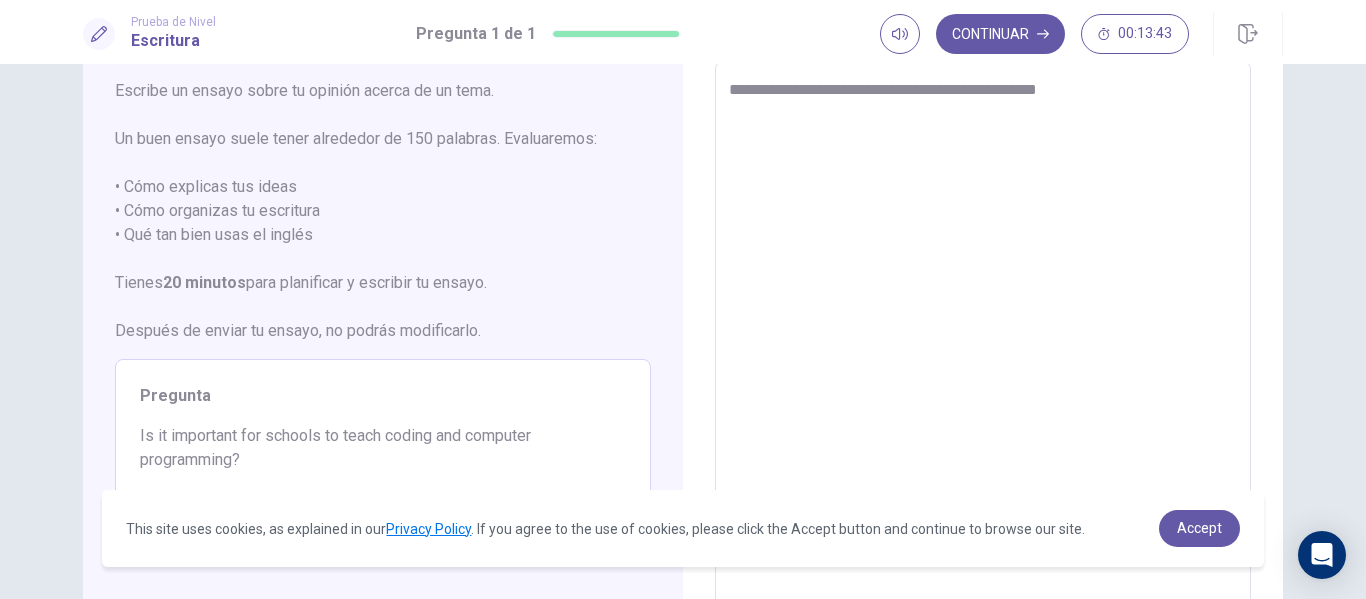 type on "*" 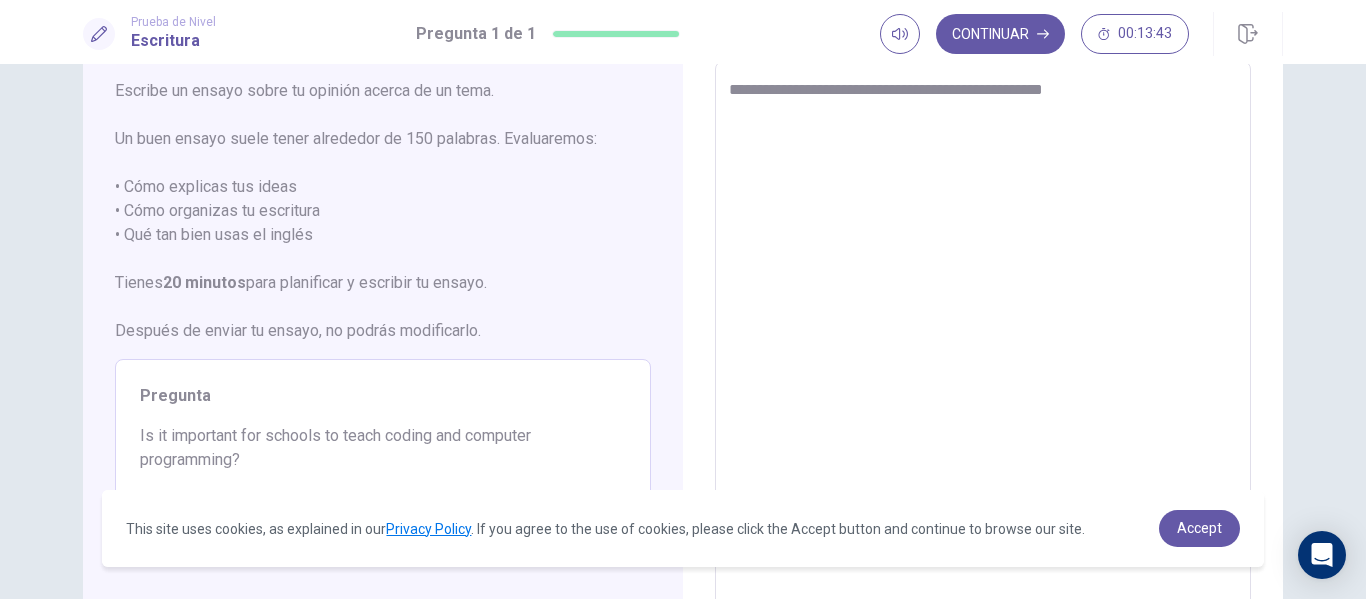 type on "*" 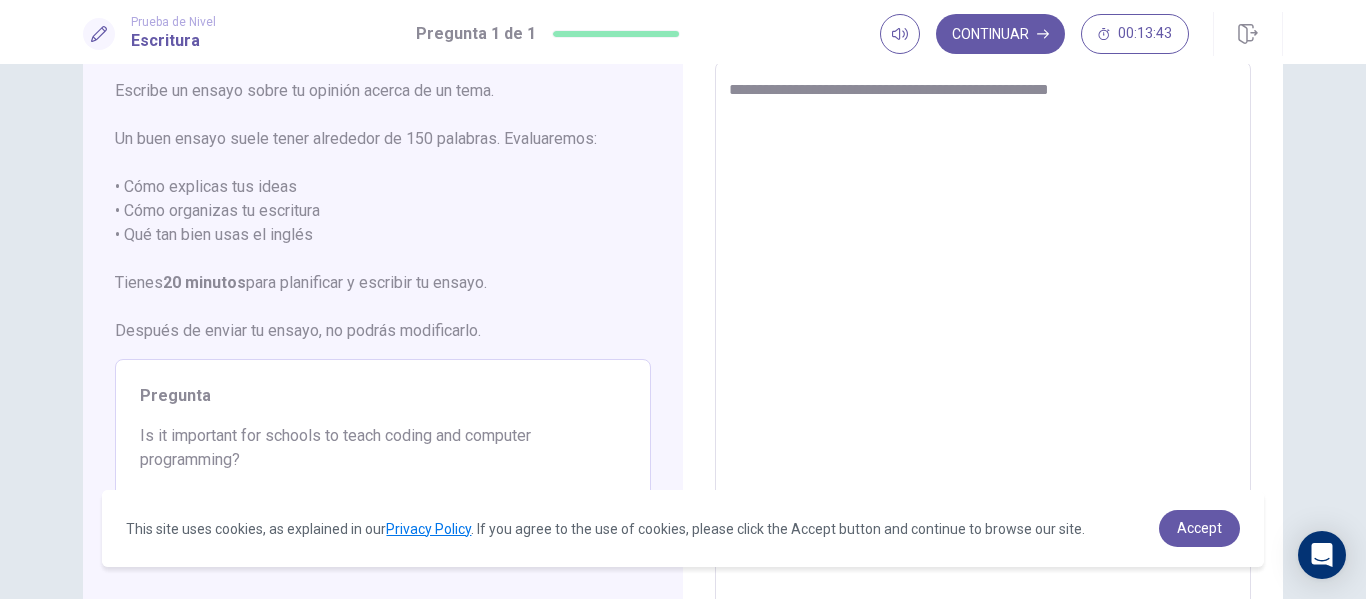 type on "*" 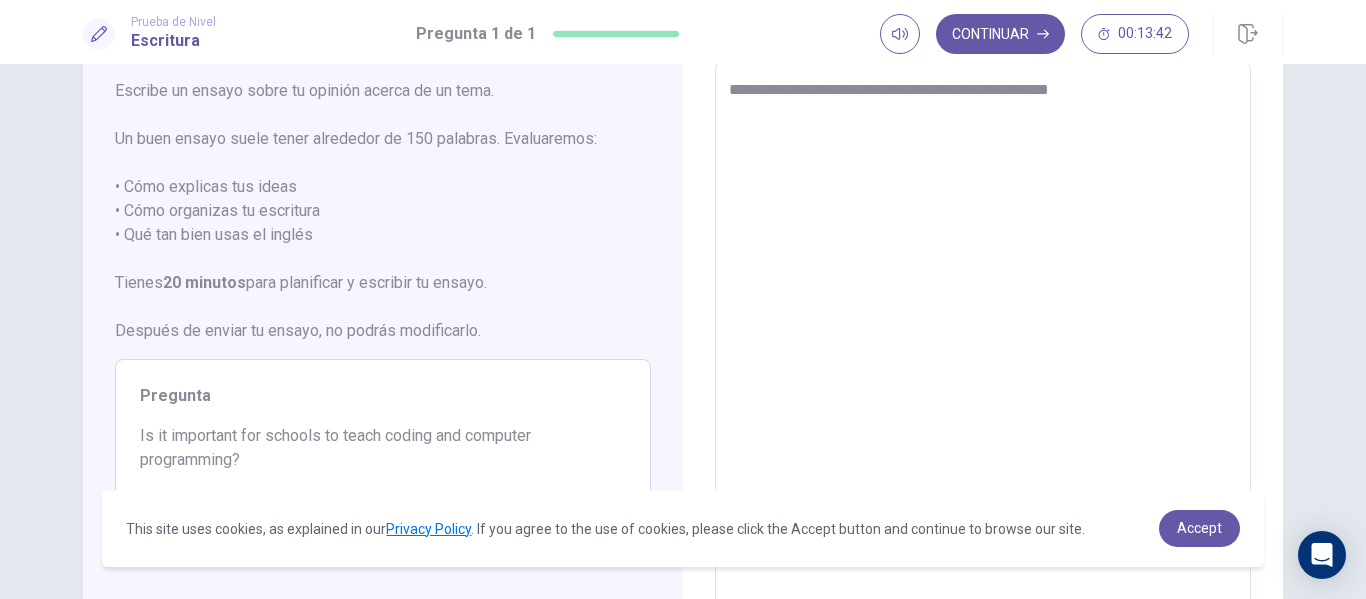 type on "**********" 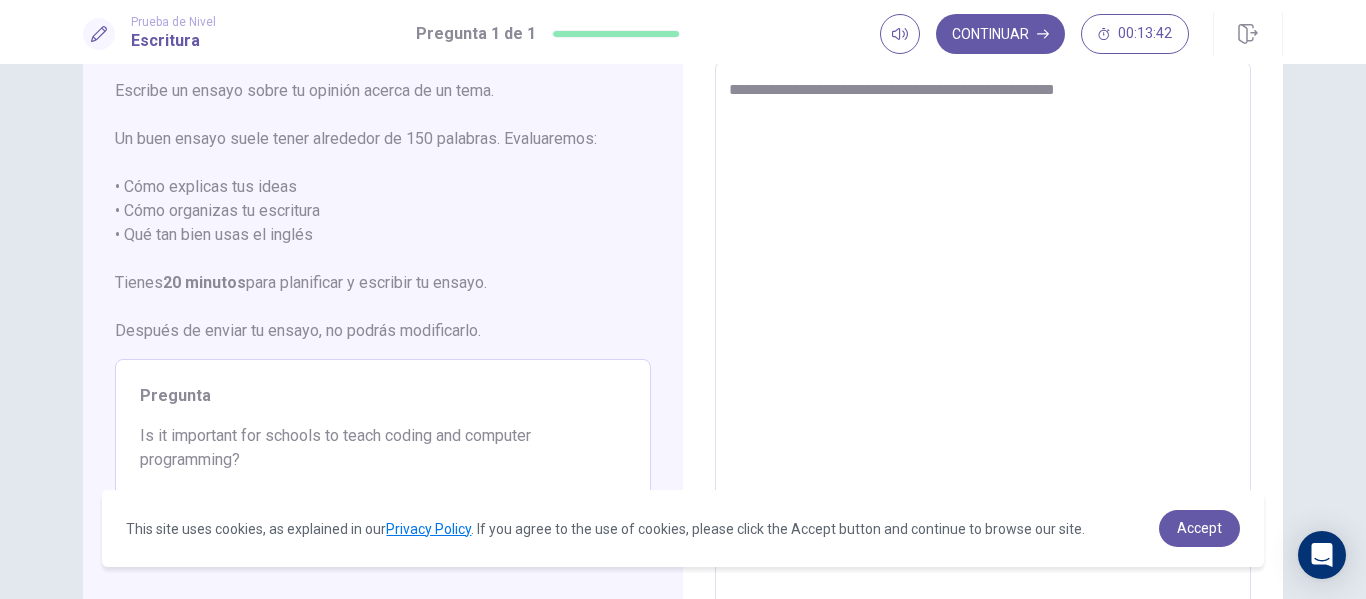 type on "*" 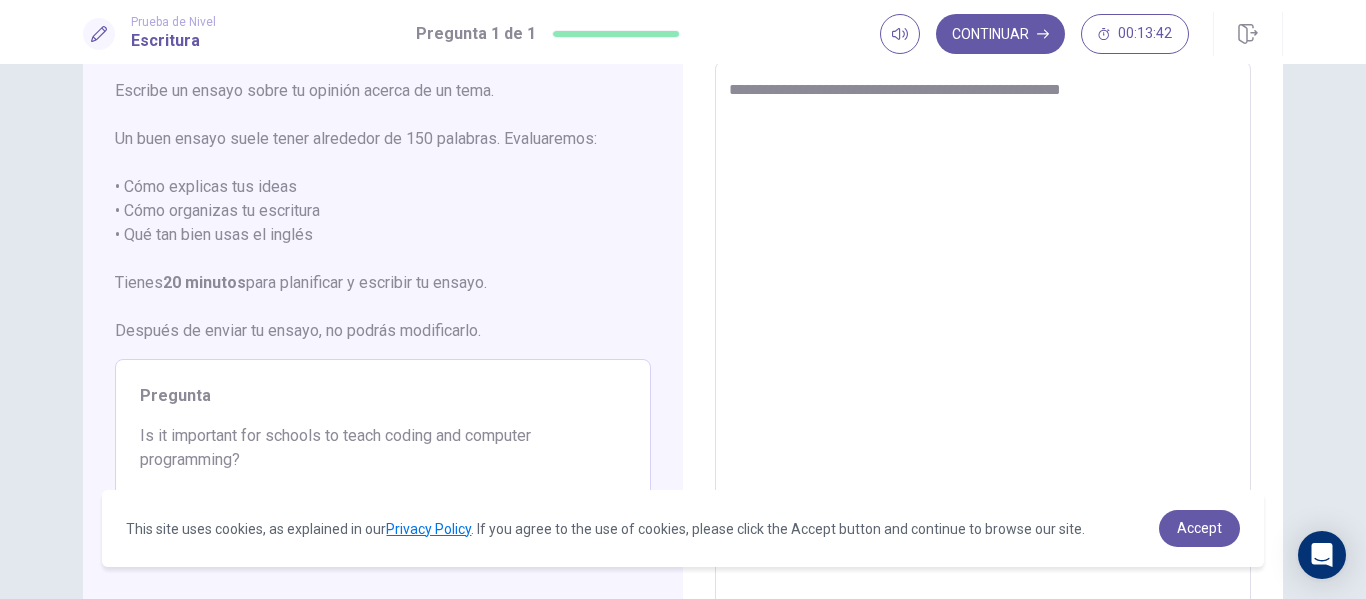 type on "*" 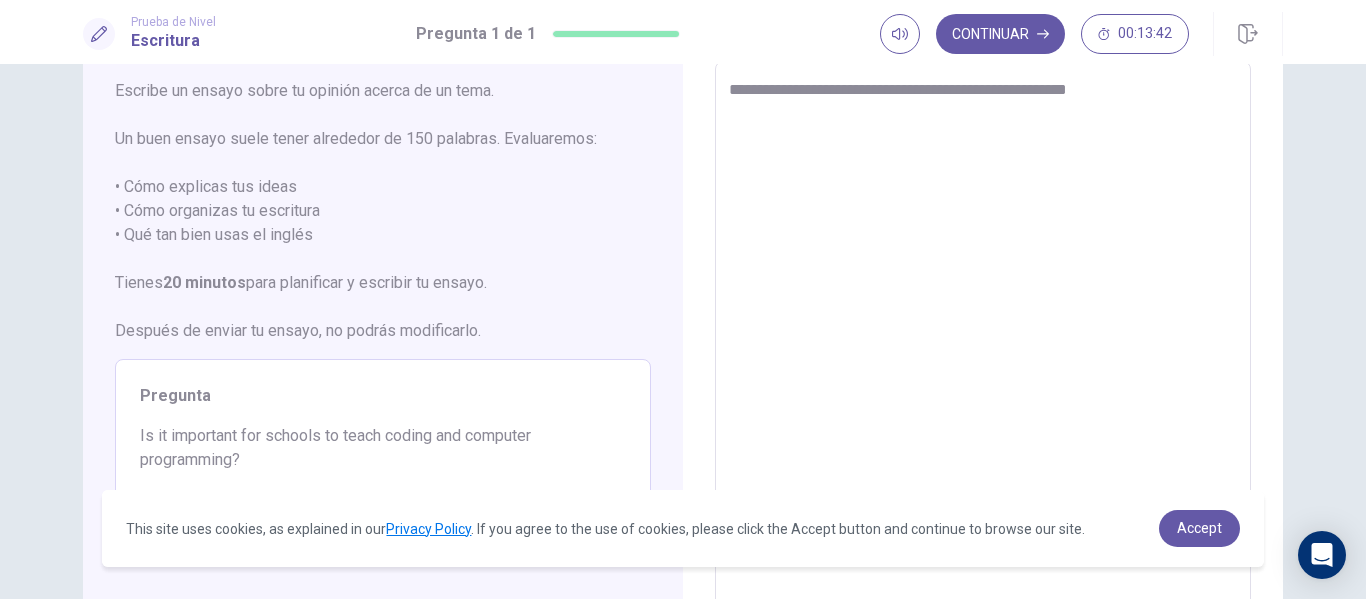type on "*" 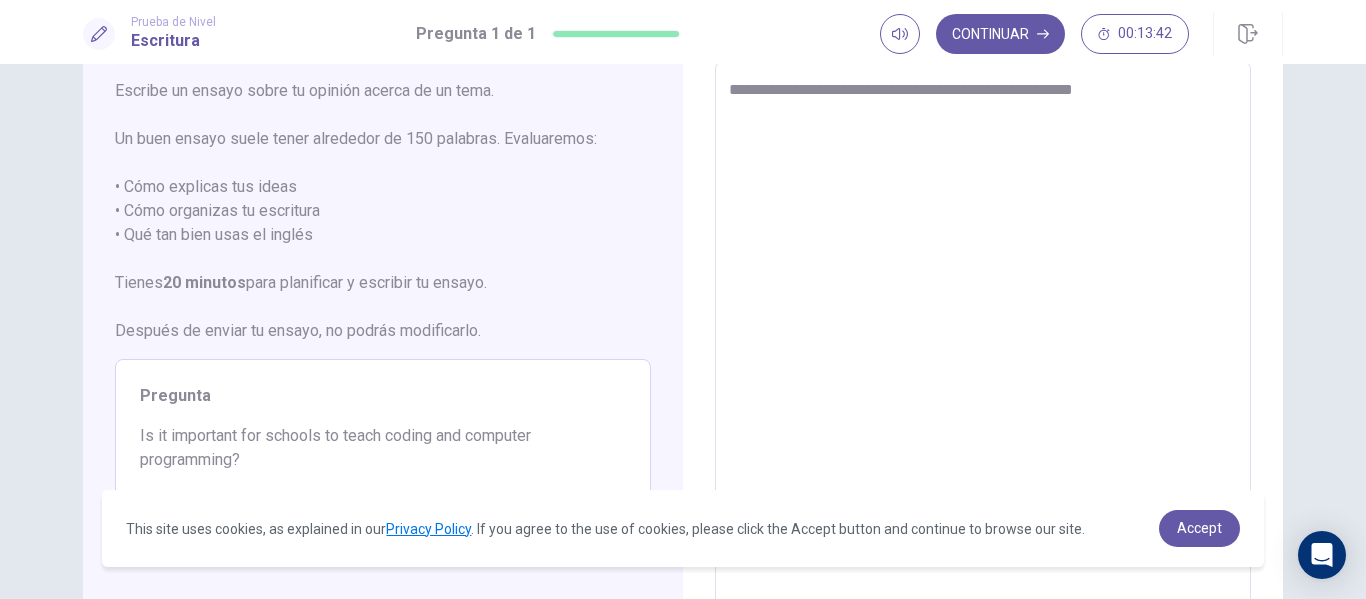 type on "*" 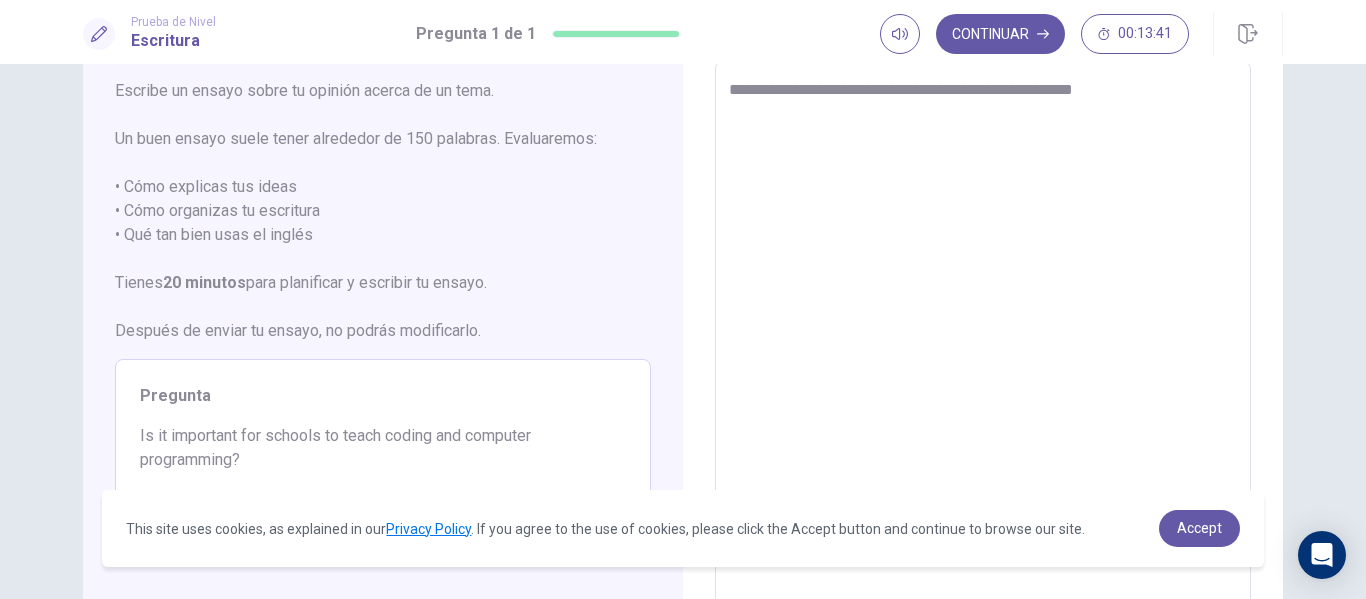 type on "**********" 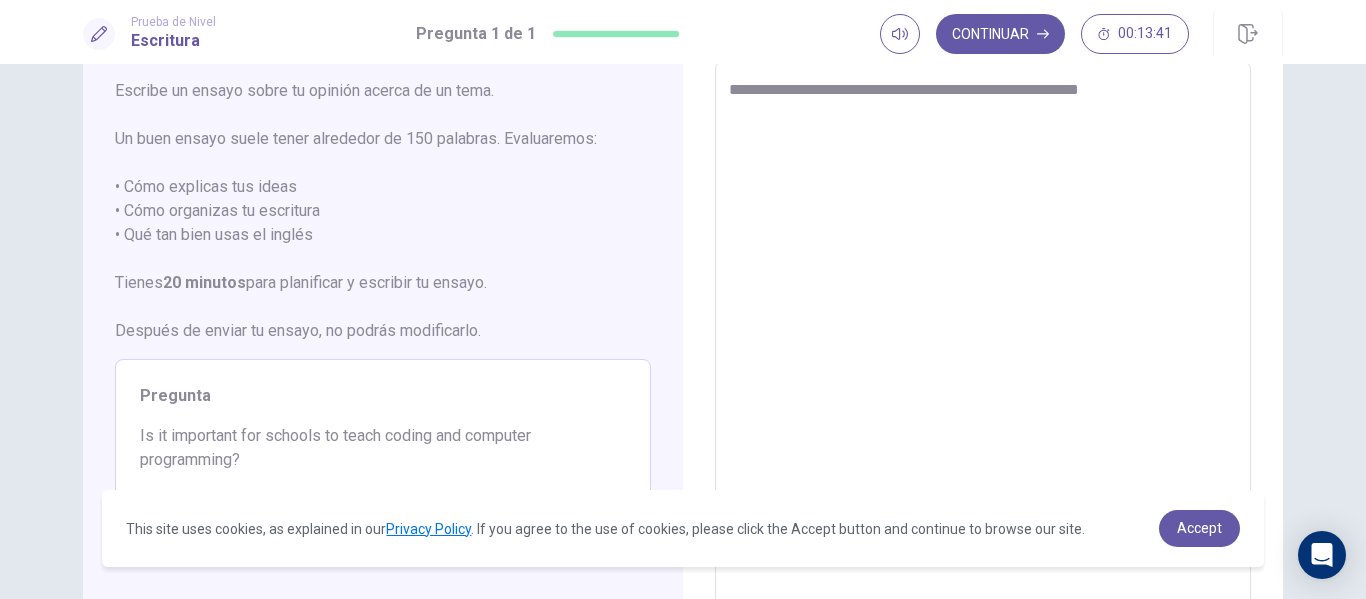 type on "*" 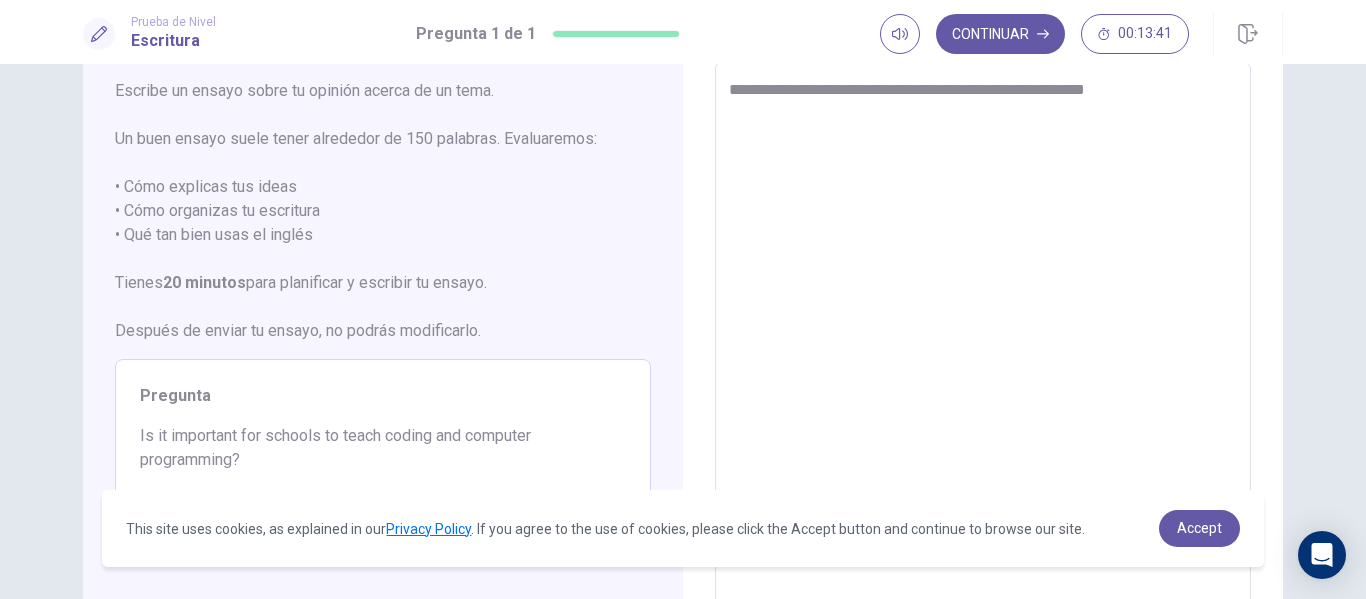 type on "*" 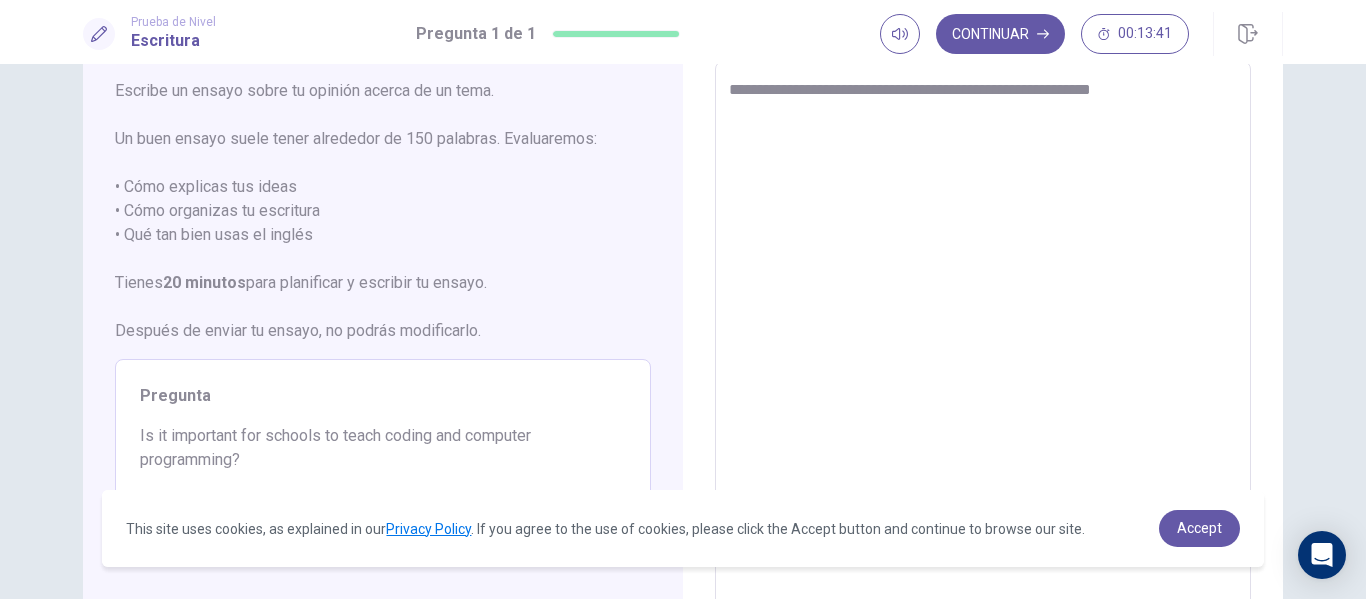 type on "*" 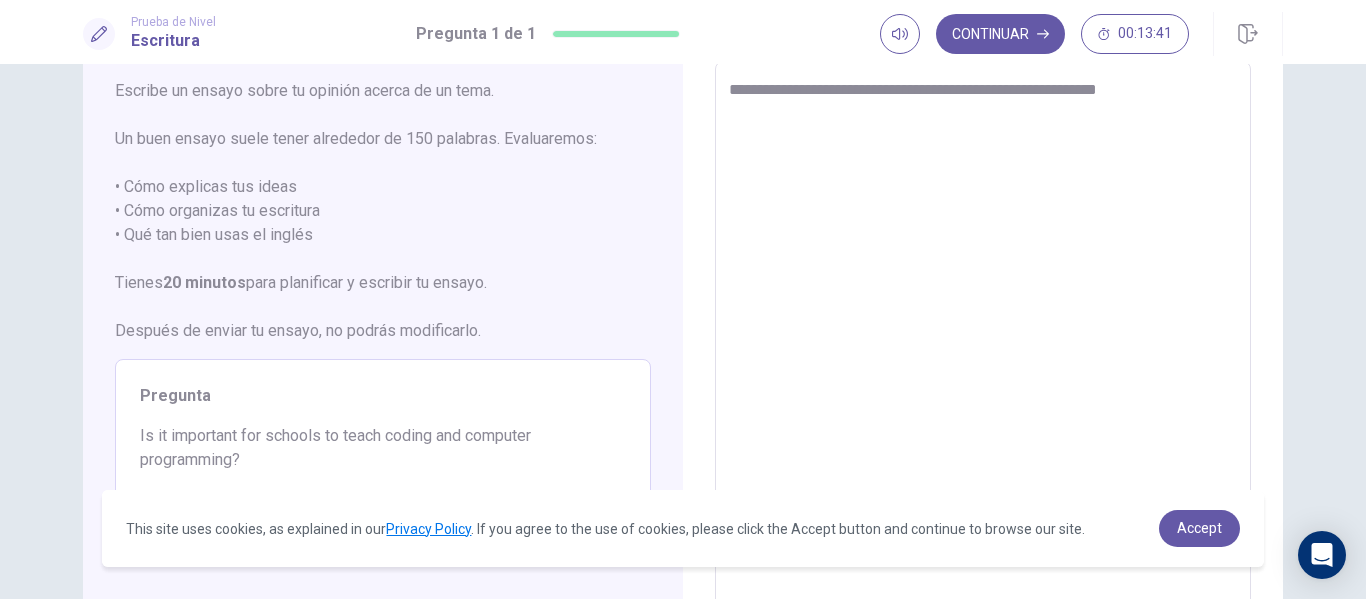 type on "*" 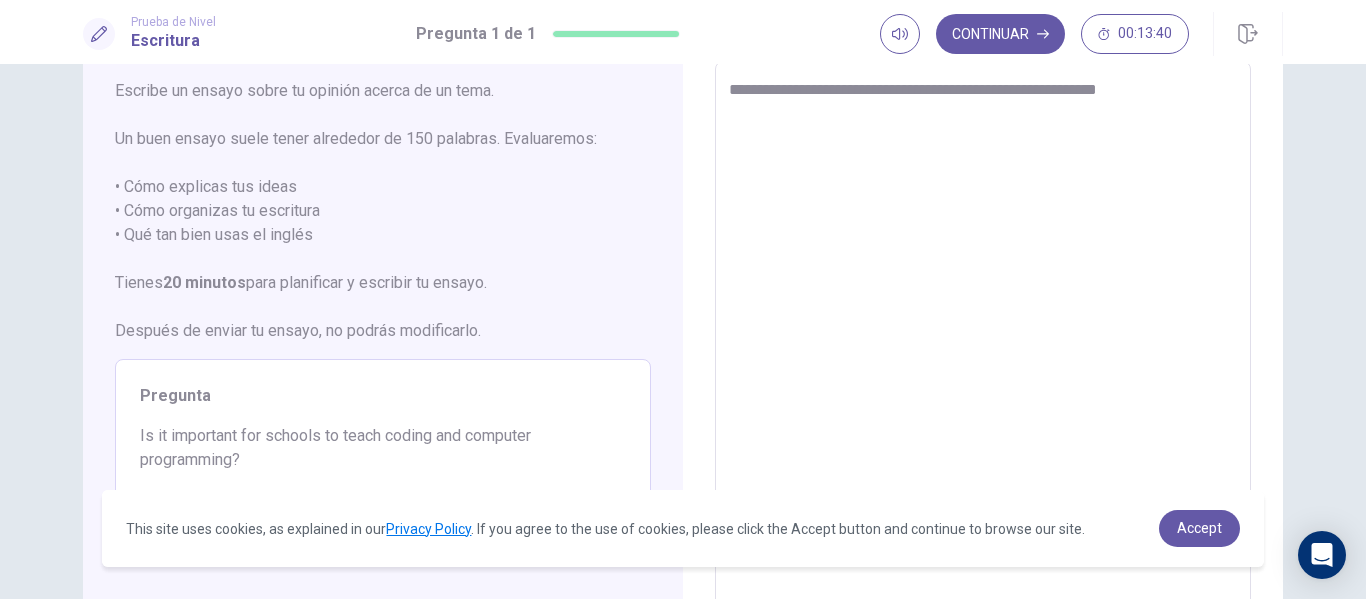 type on "**********" 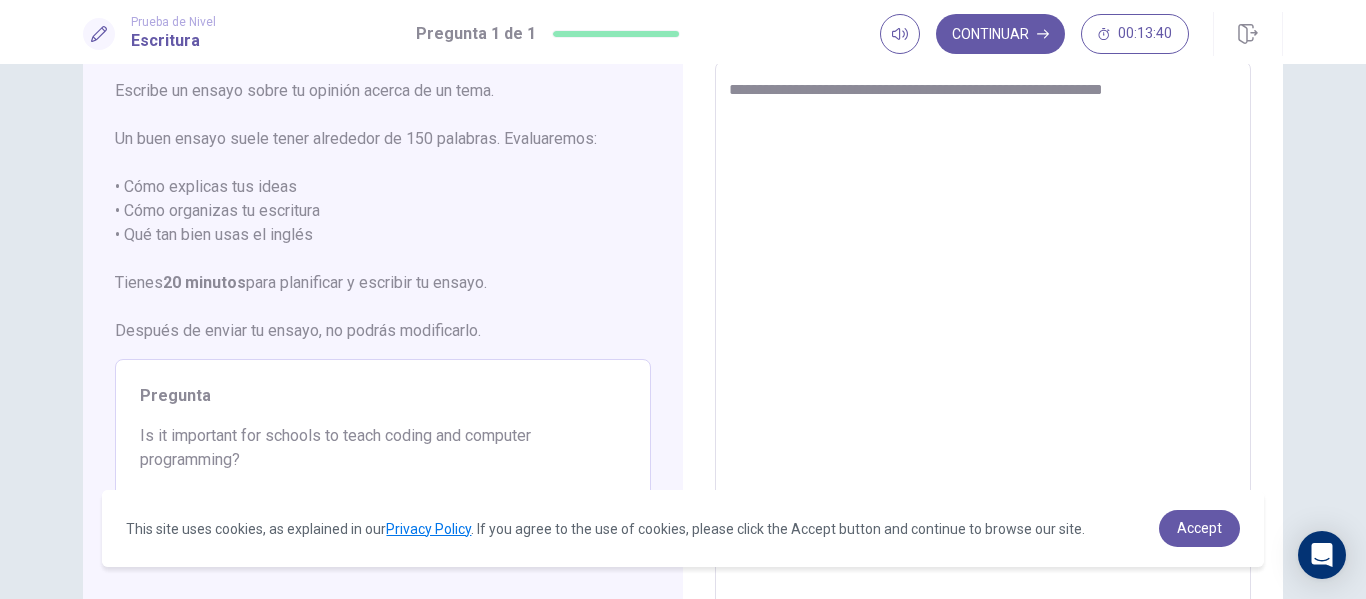 type on "*" 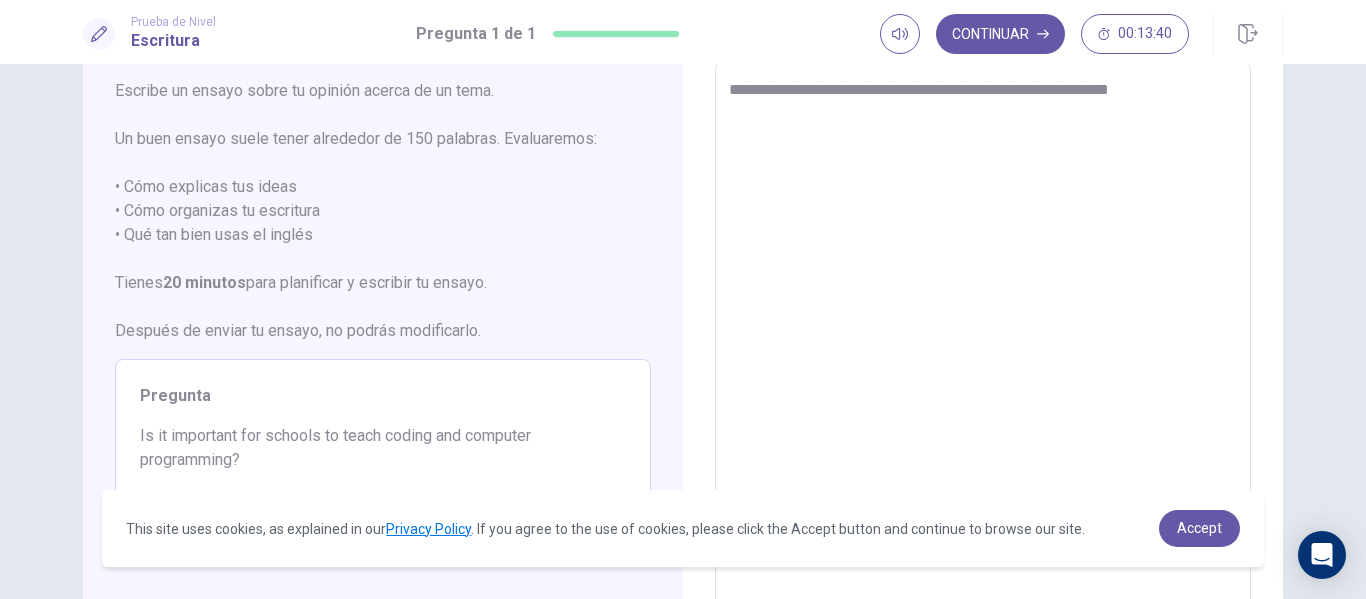 type on "*" 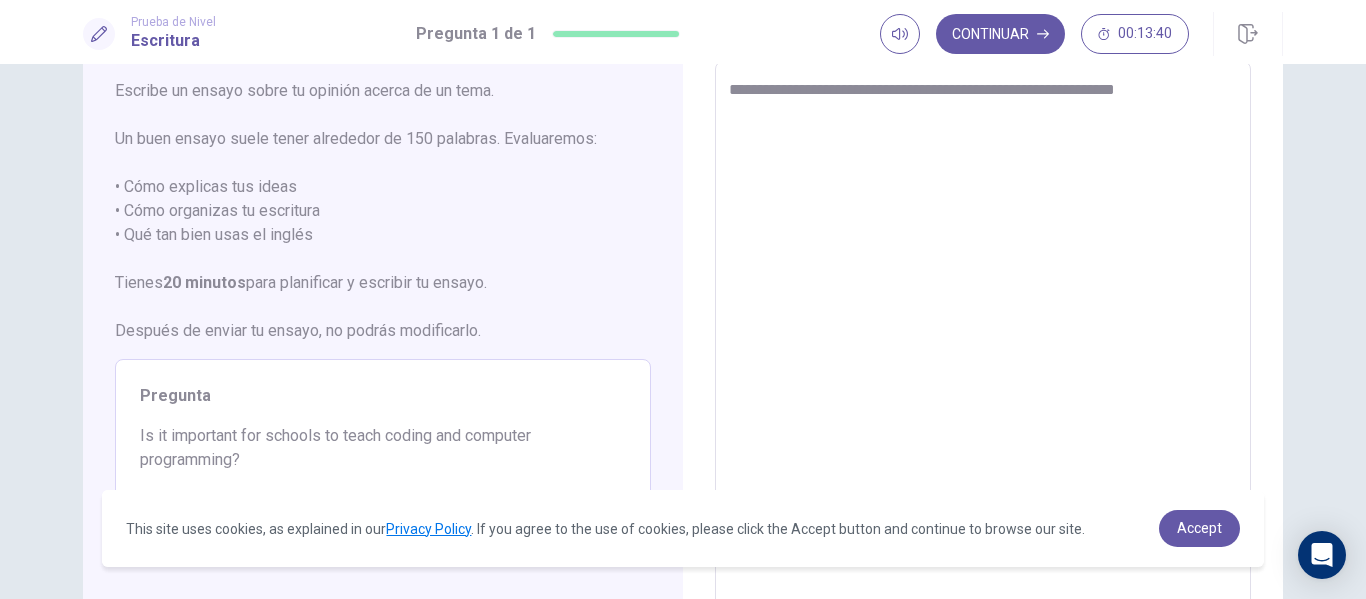 type on "*" 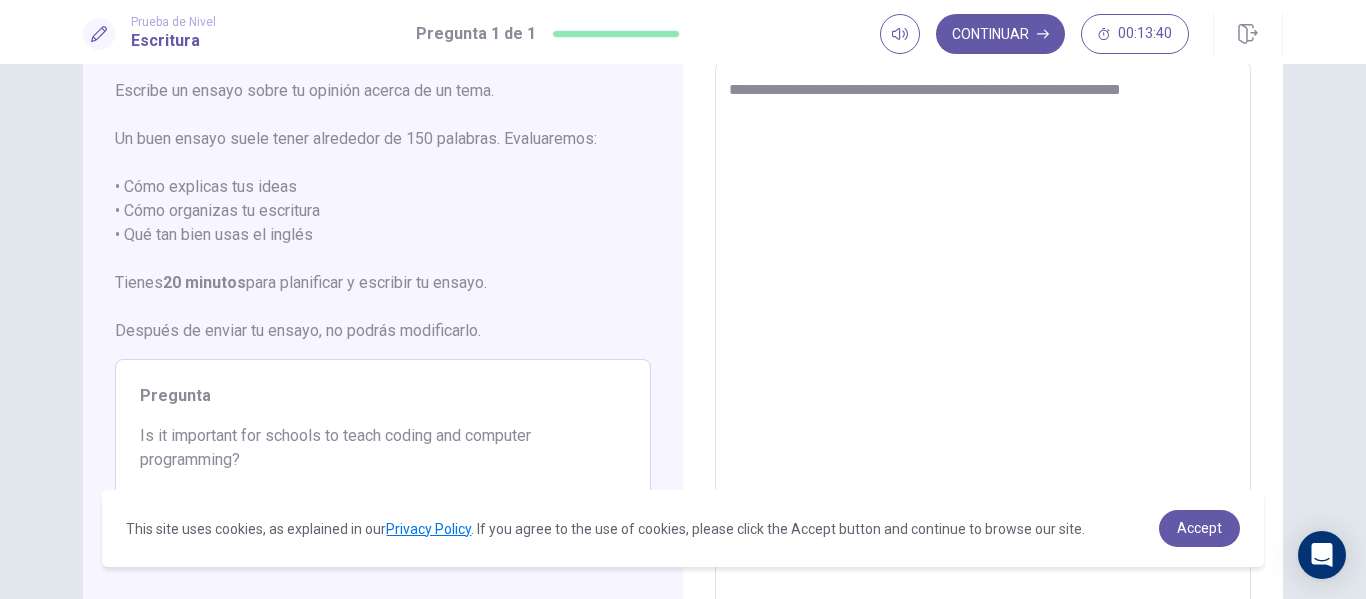type on "*" 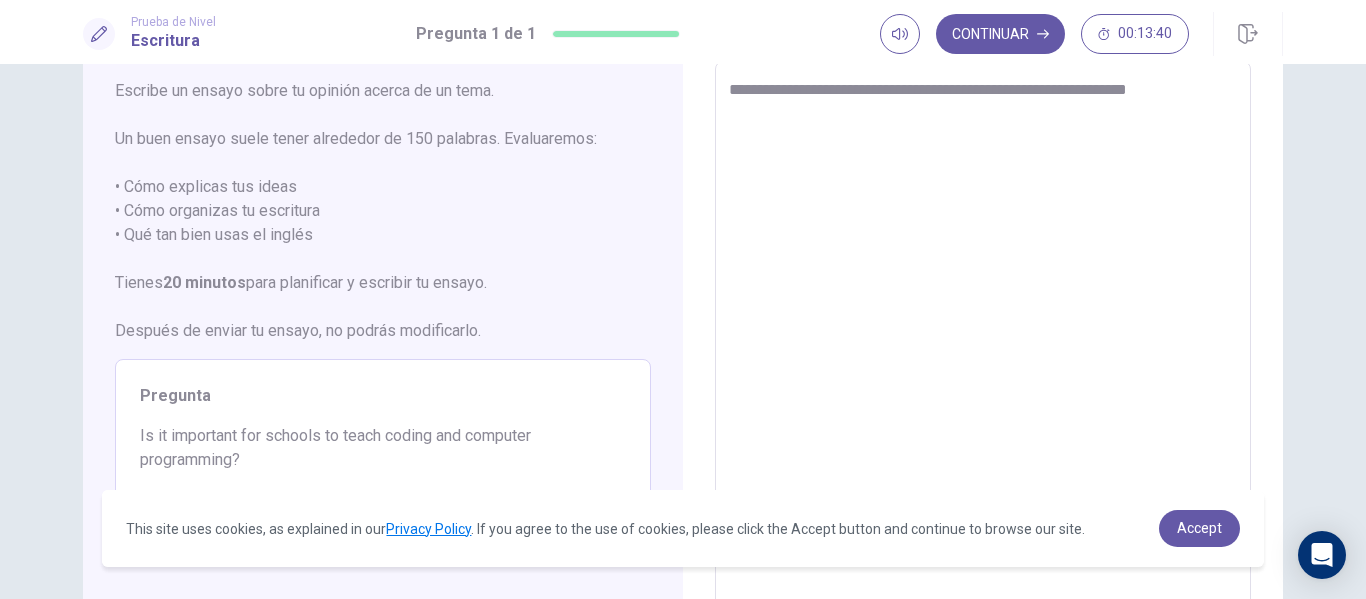 type on "*" 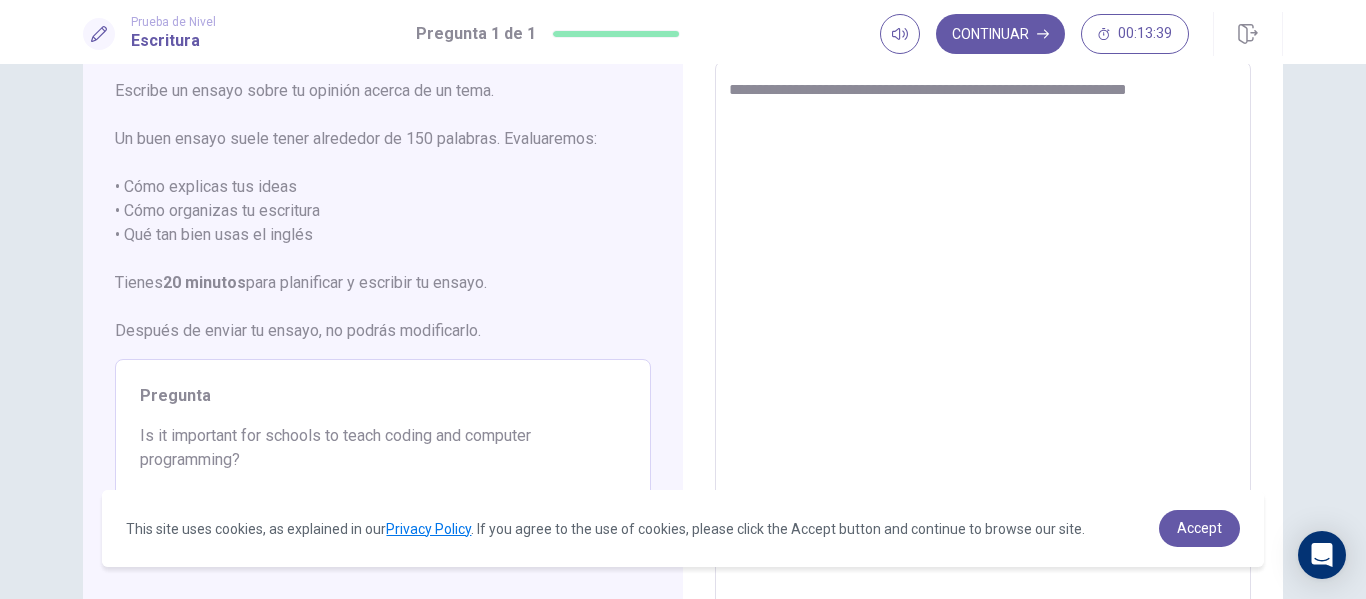 type on "**********" 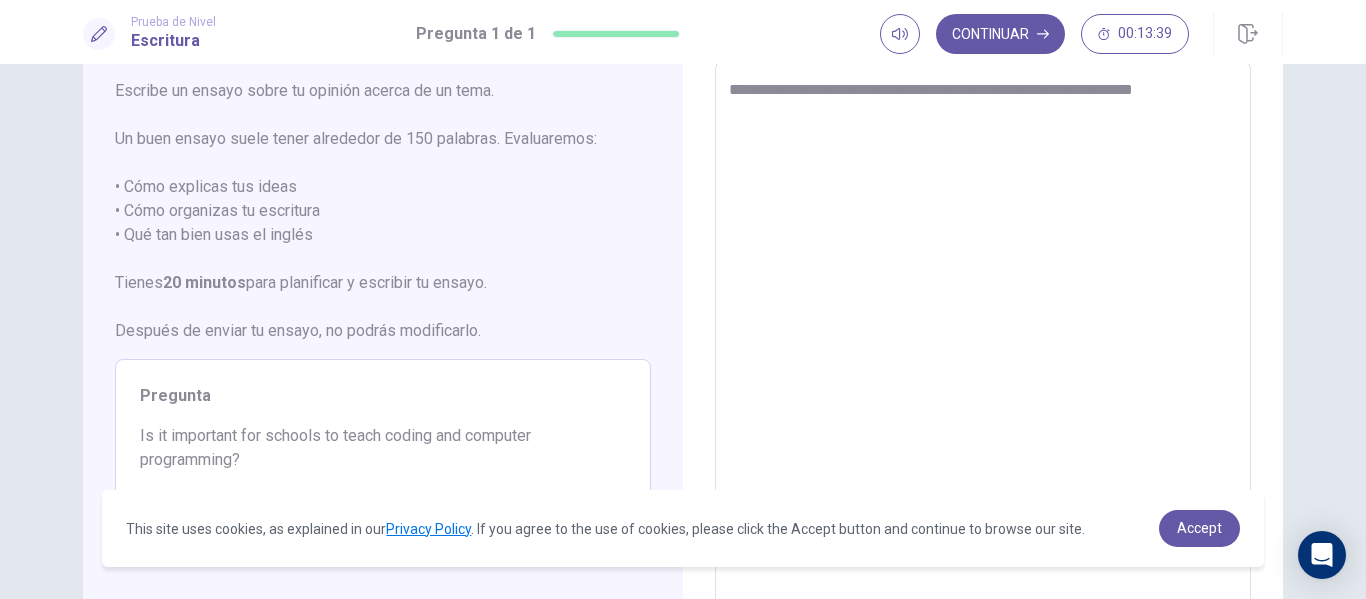 type on "*" 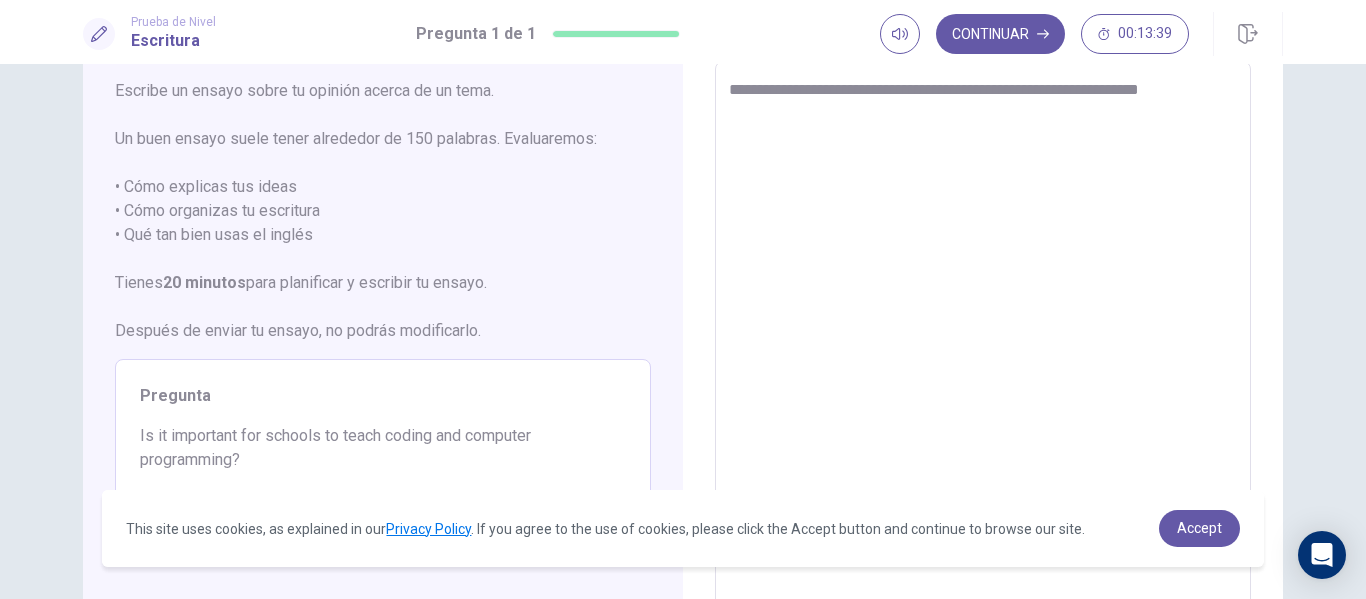 type on "*" 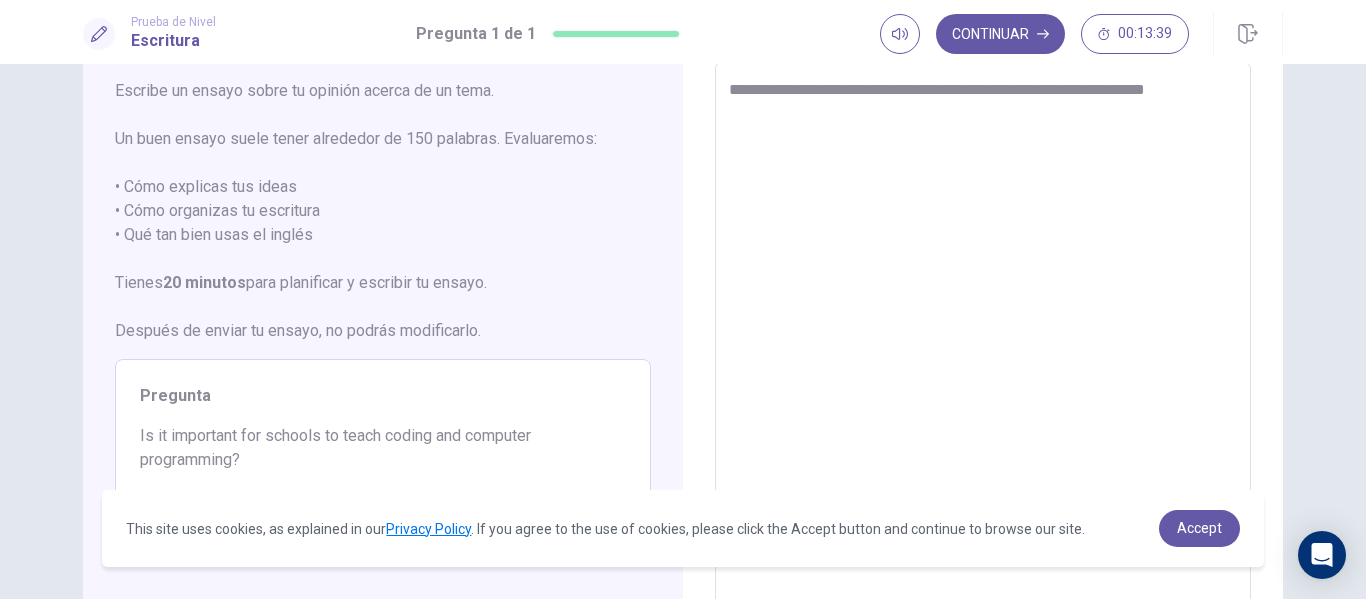 type on "*" 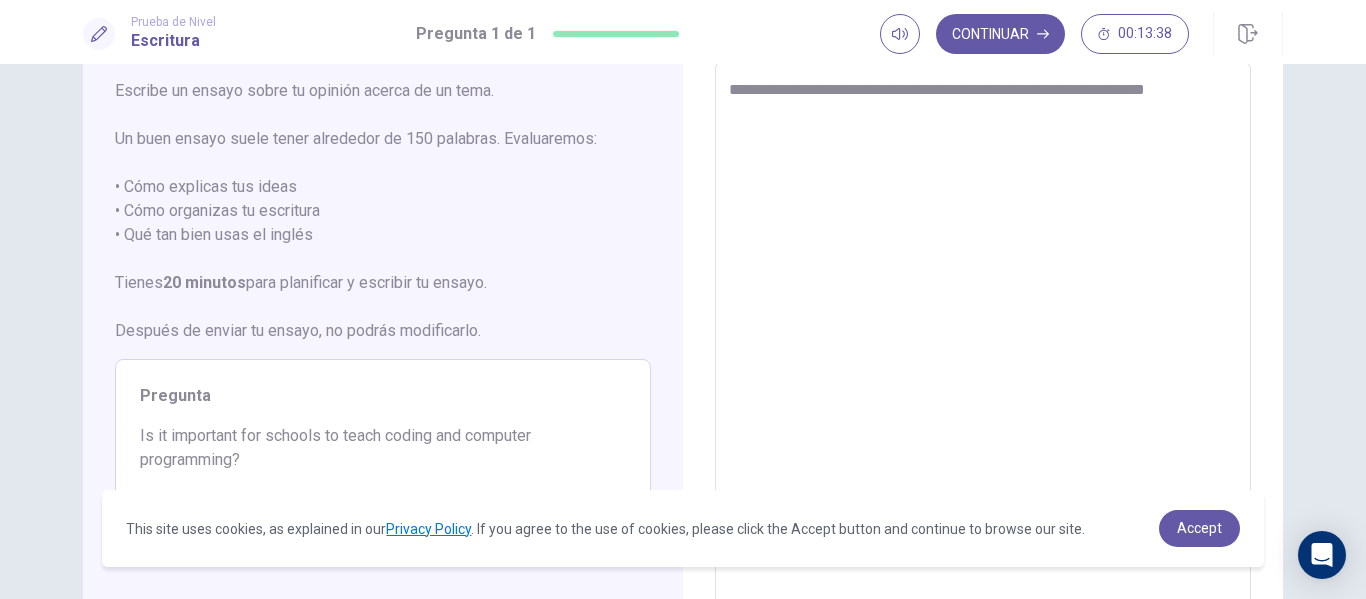 type on "**********" 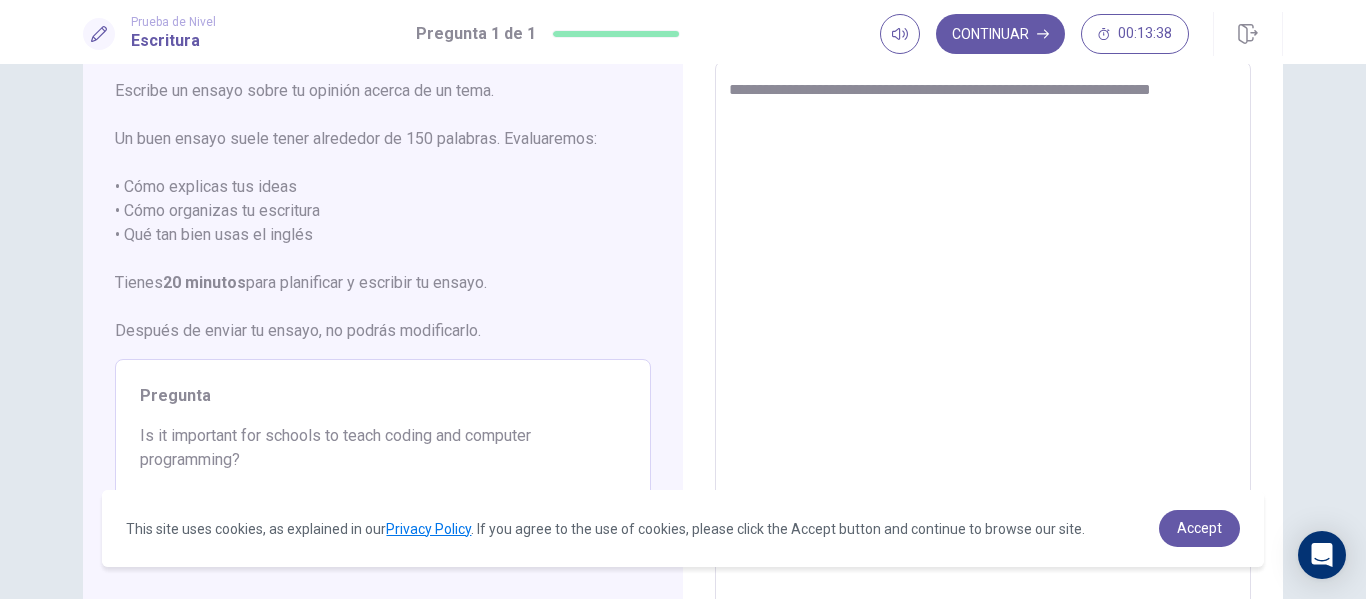 type on "*" 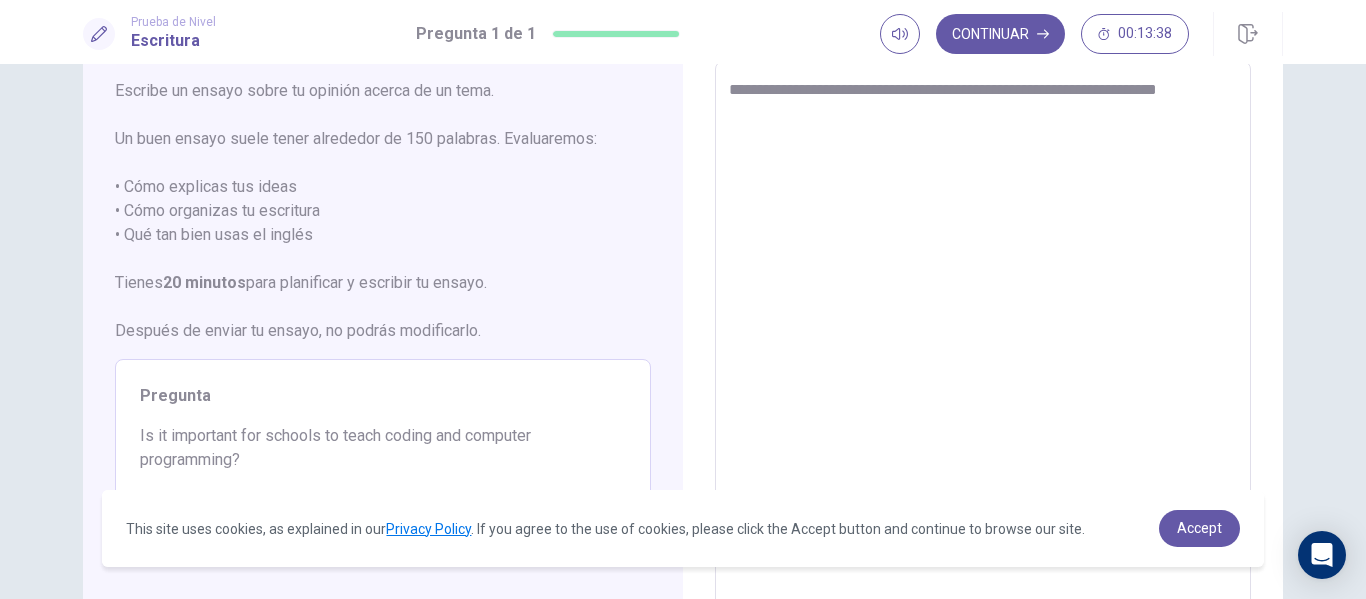 type on "*" 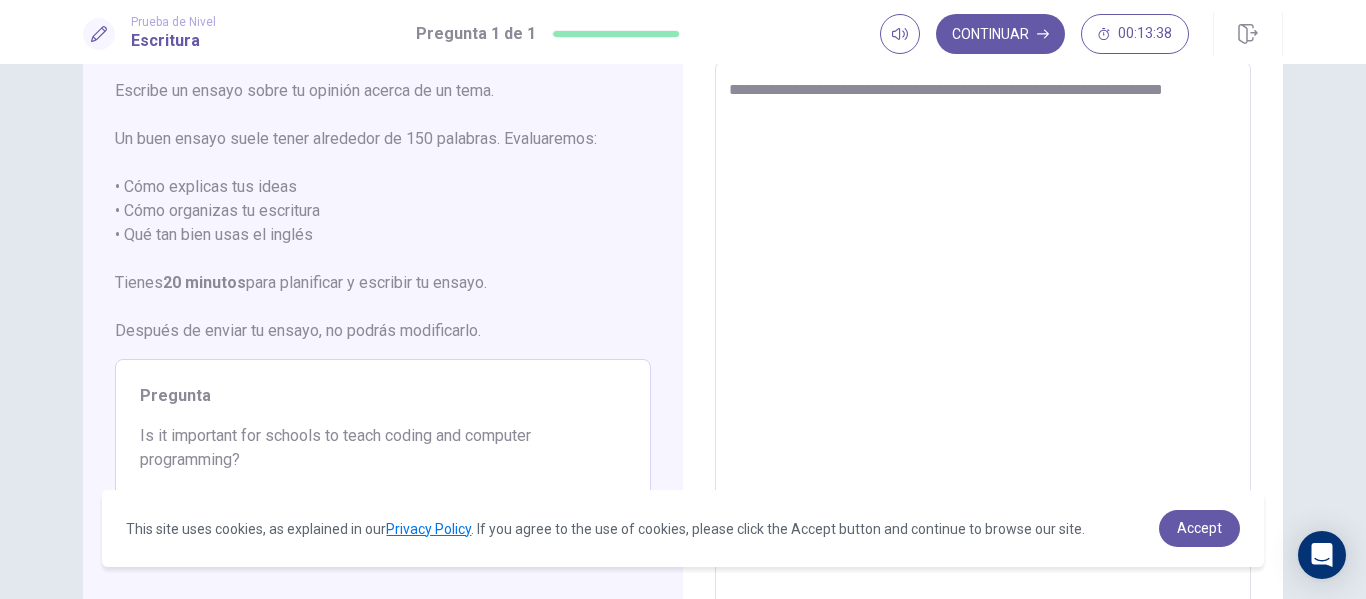 type on "*" 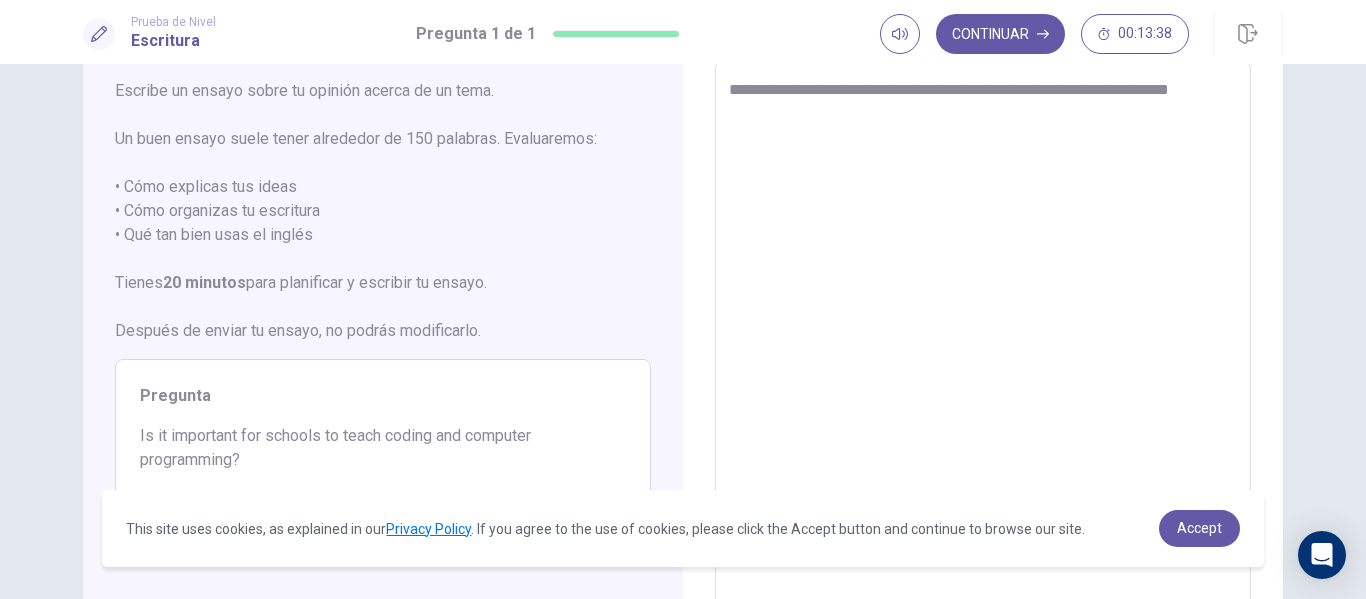 type on "*" 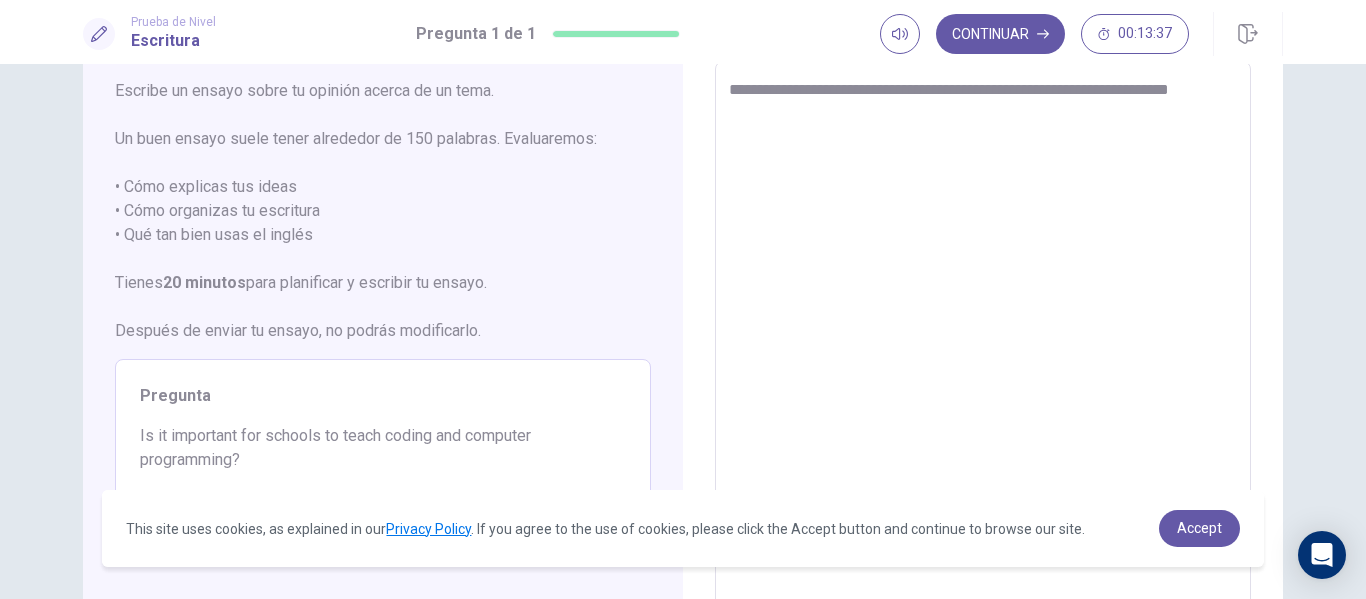 type on "**********" 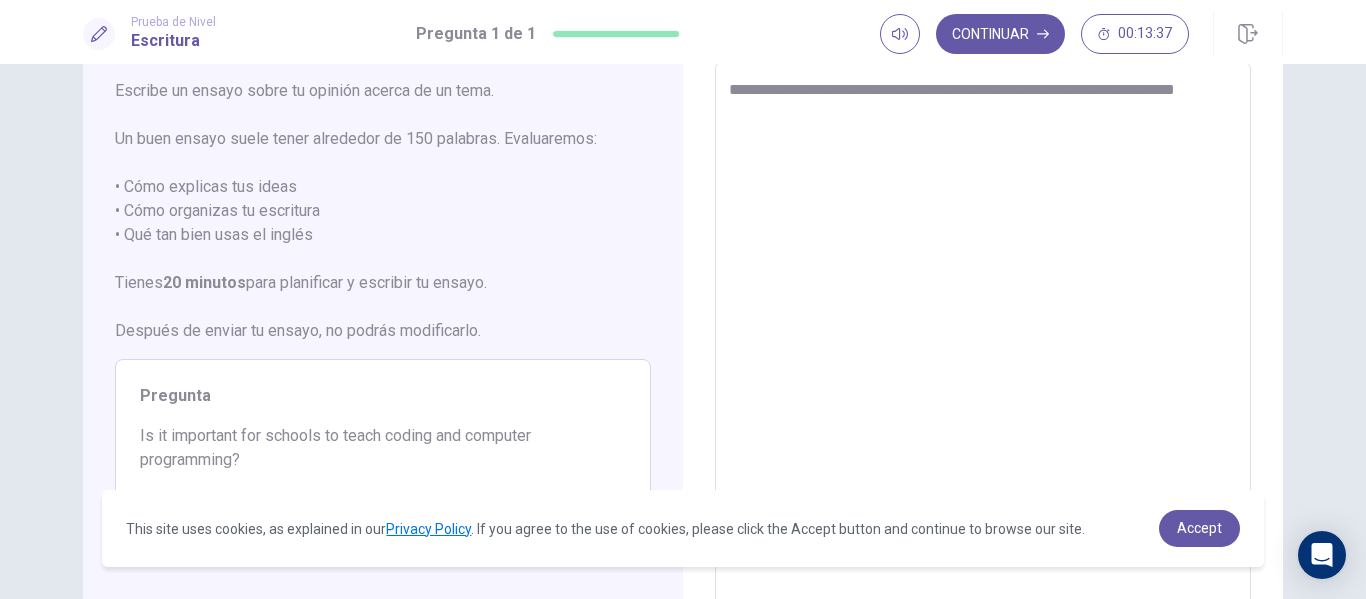type on "*" 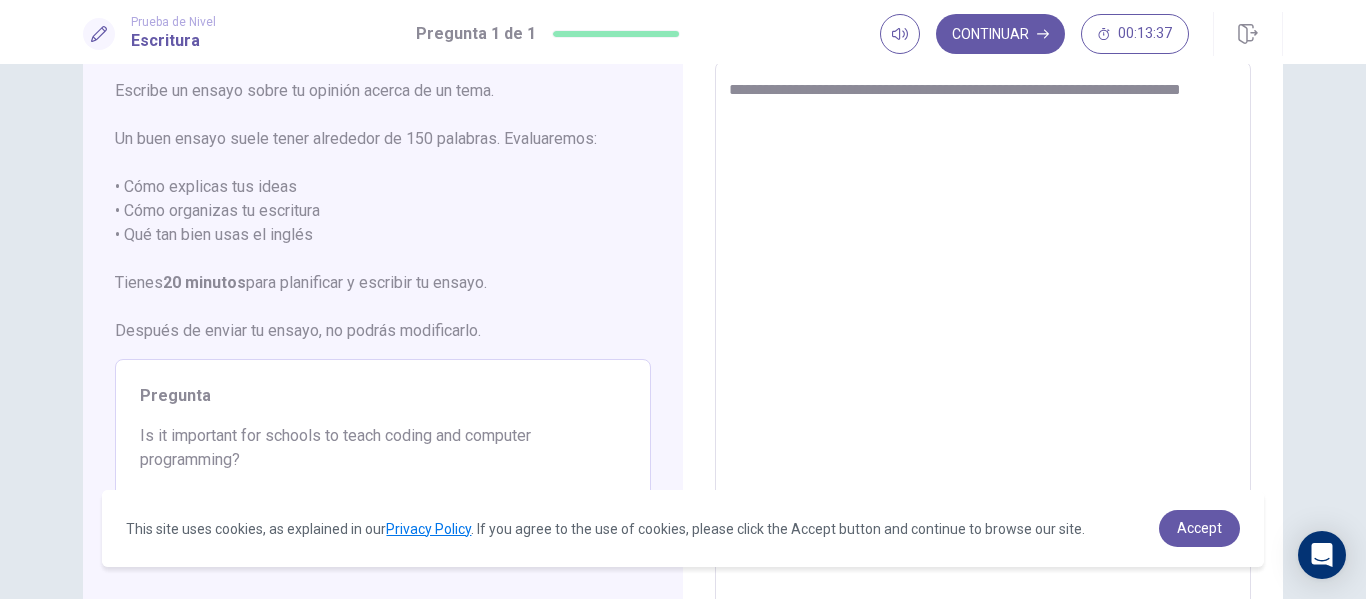 type on "*" 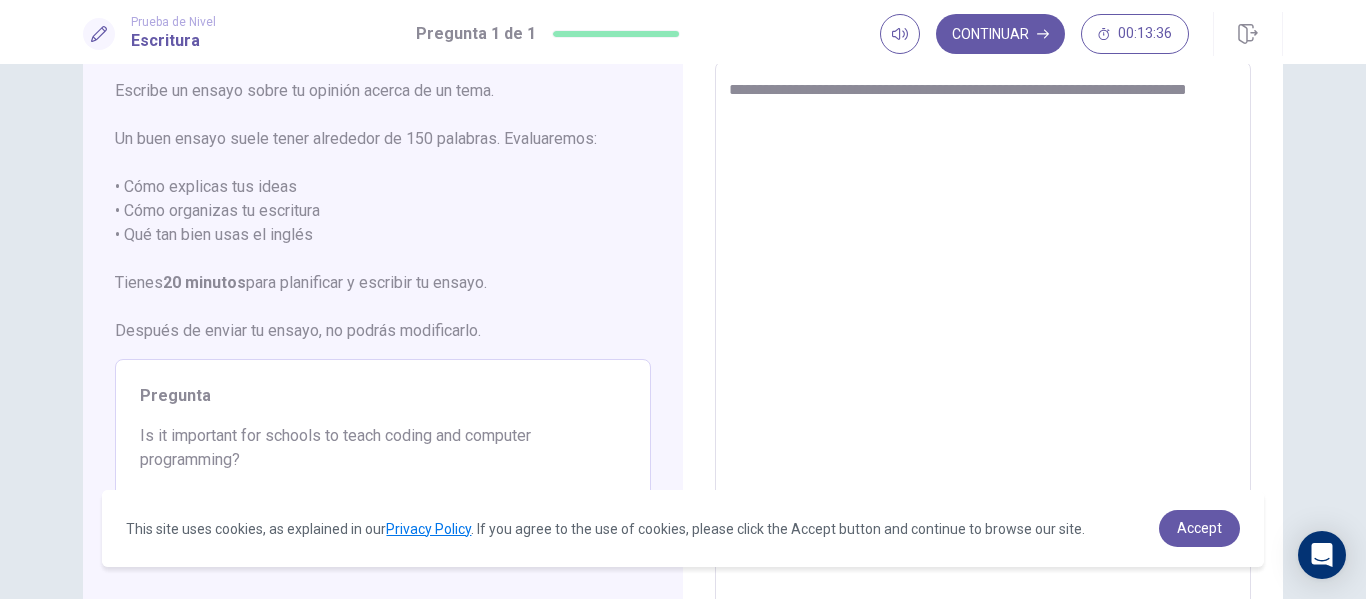 type on "*" 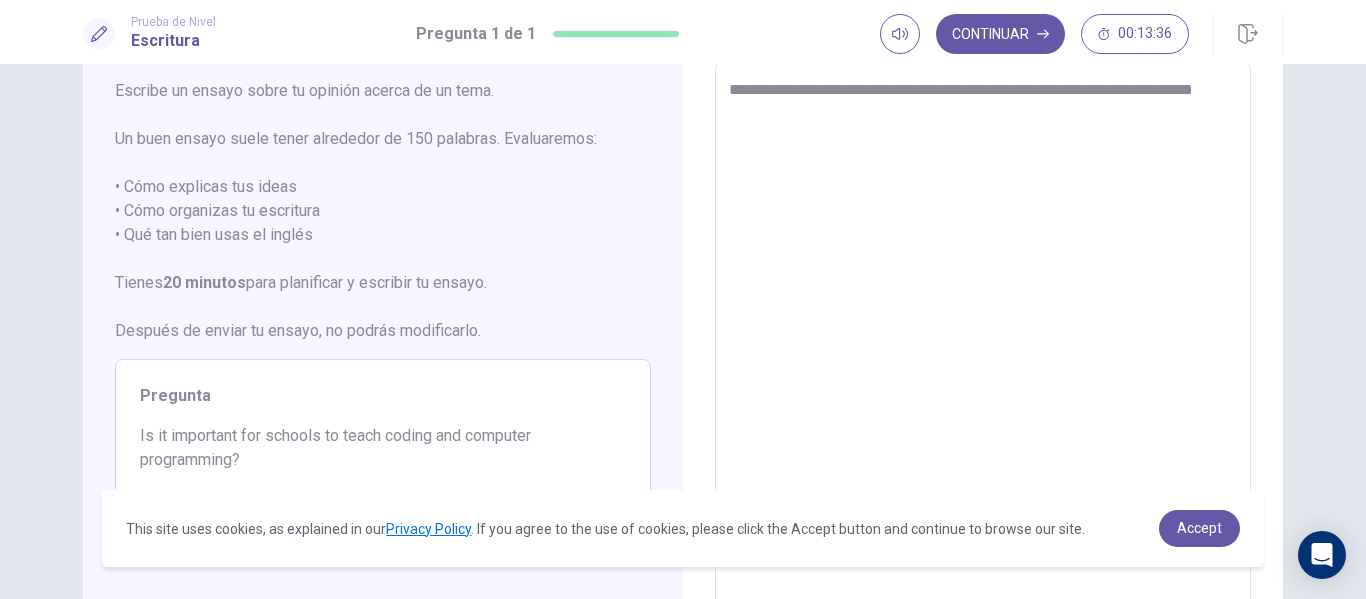 type on "*" 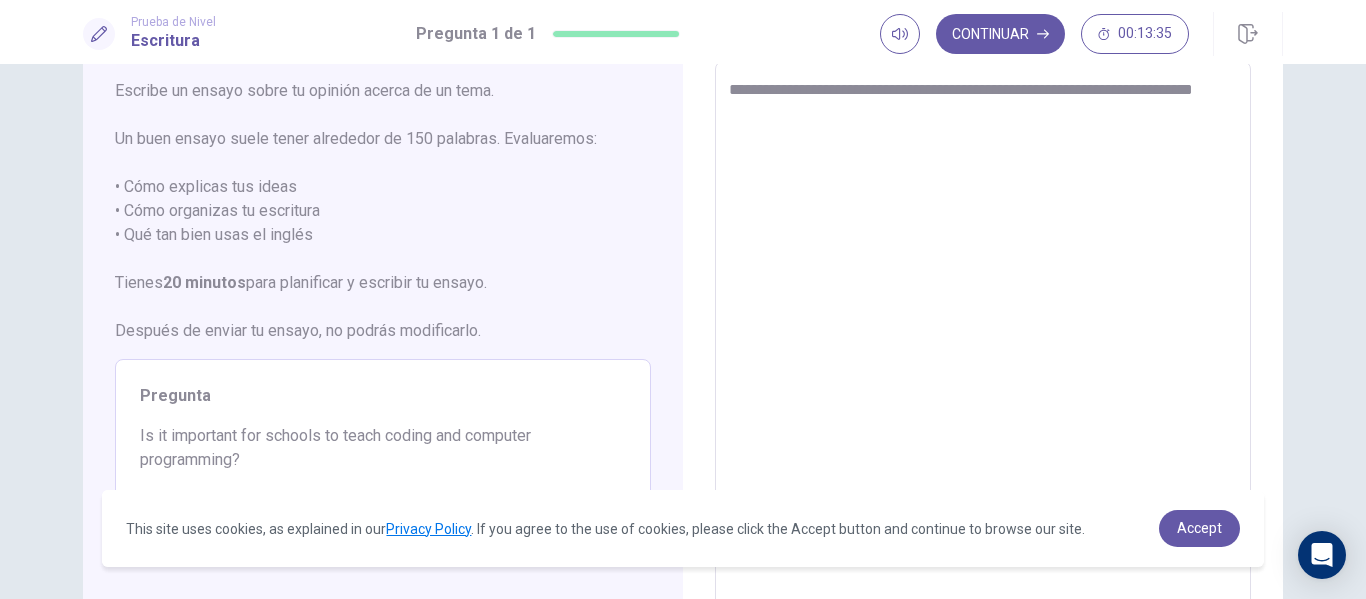 type on "**********" 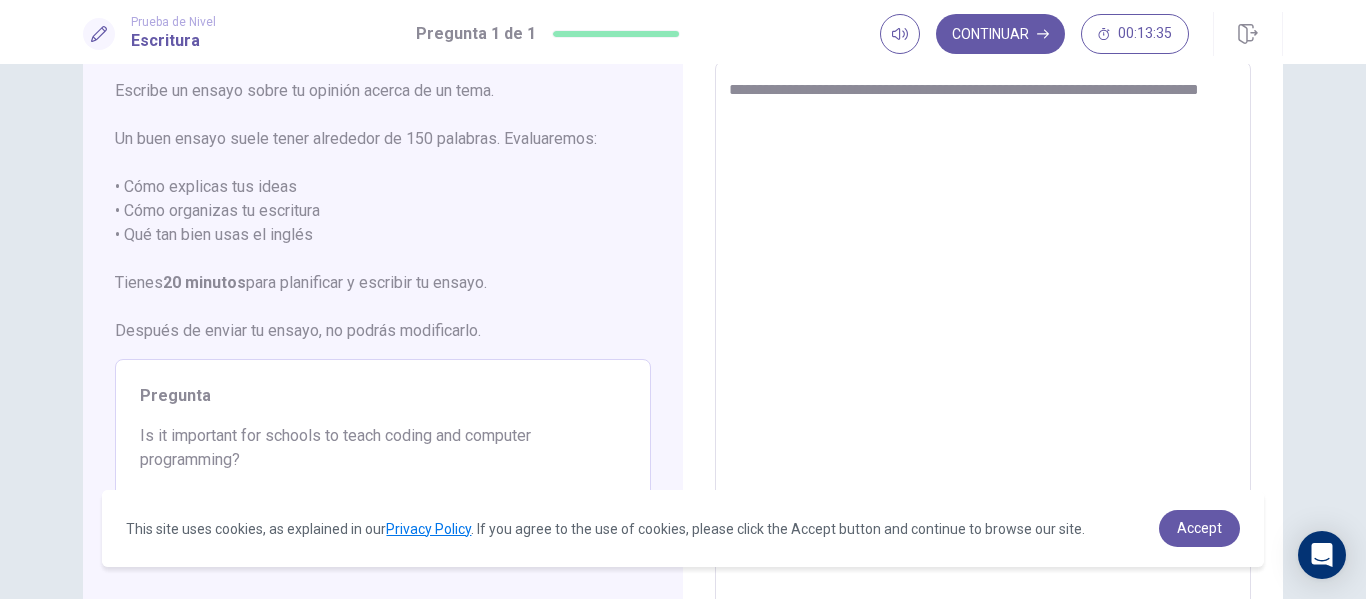 type on "*" 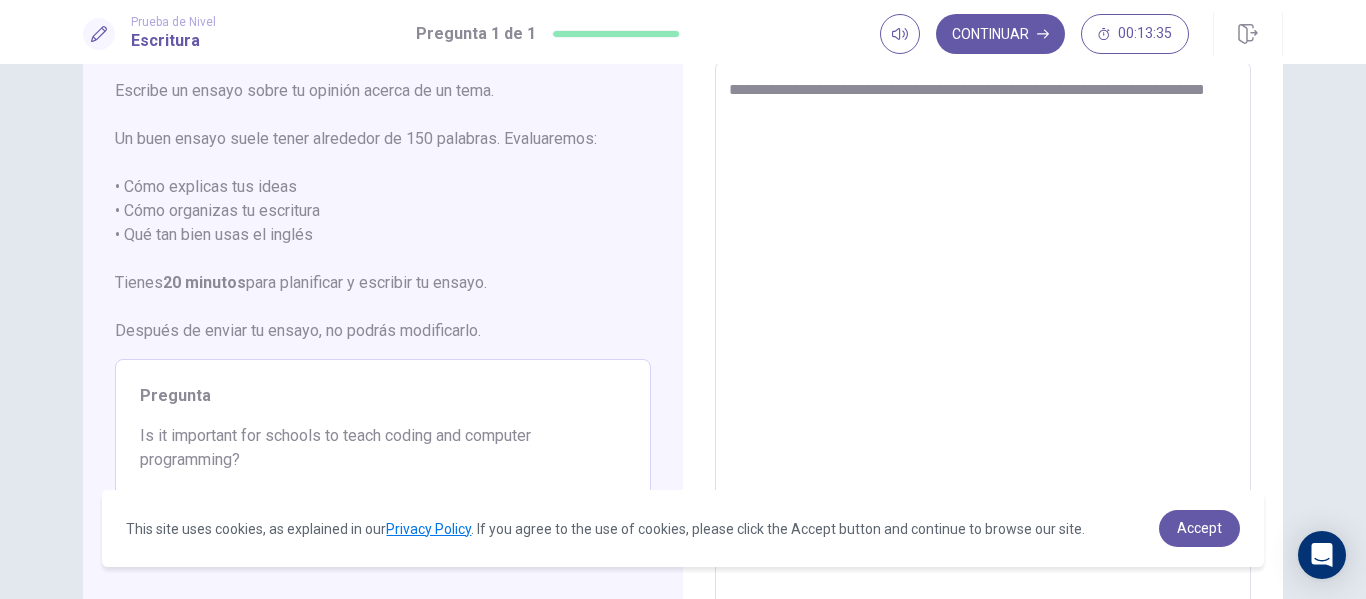 type on "*" 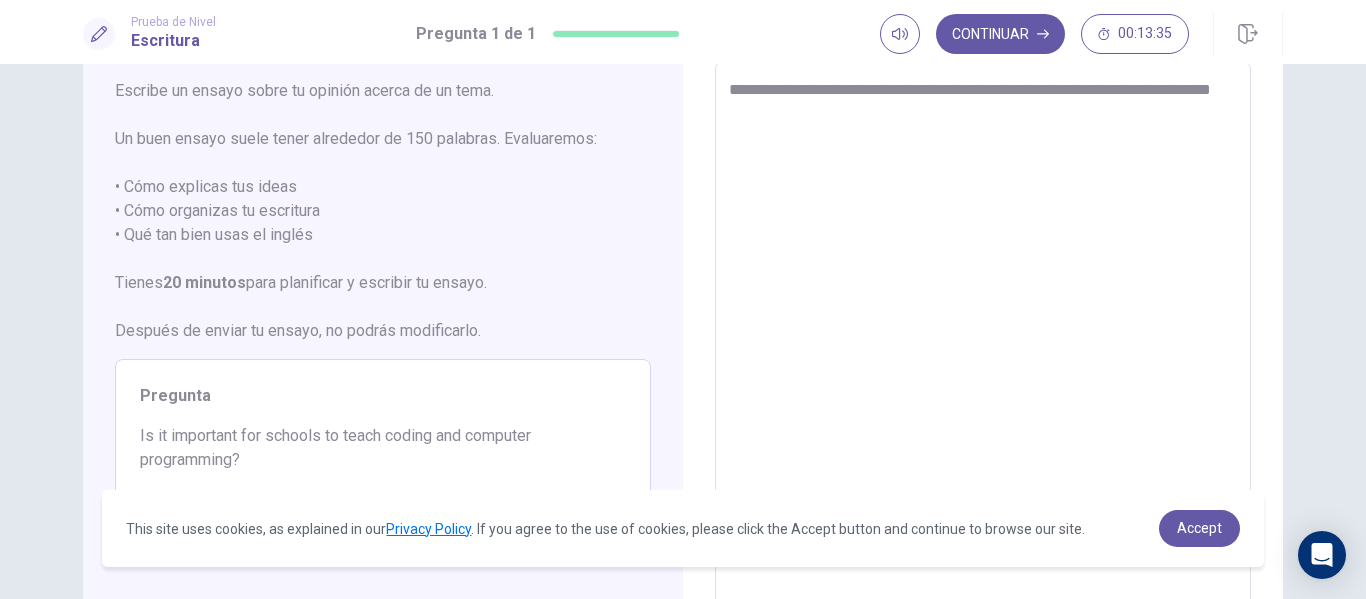 type on "*" 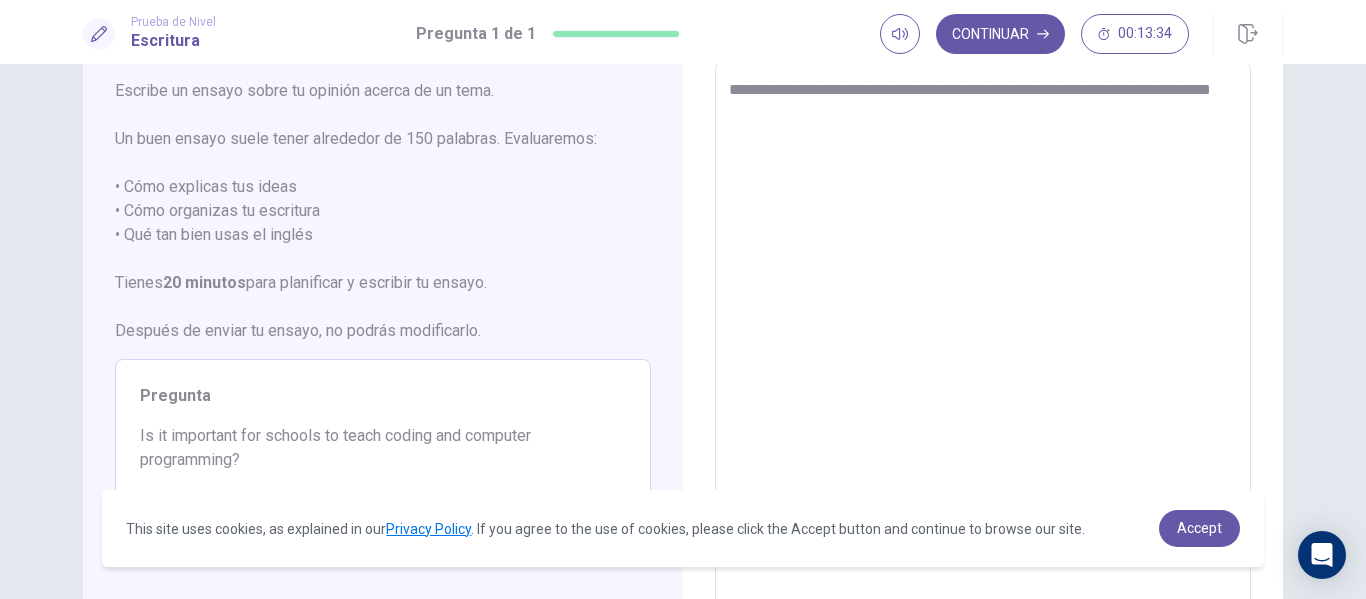 type on "**********" 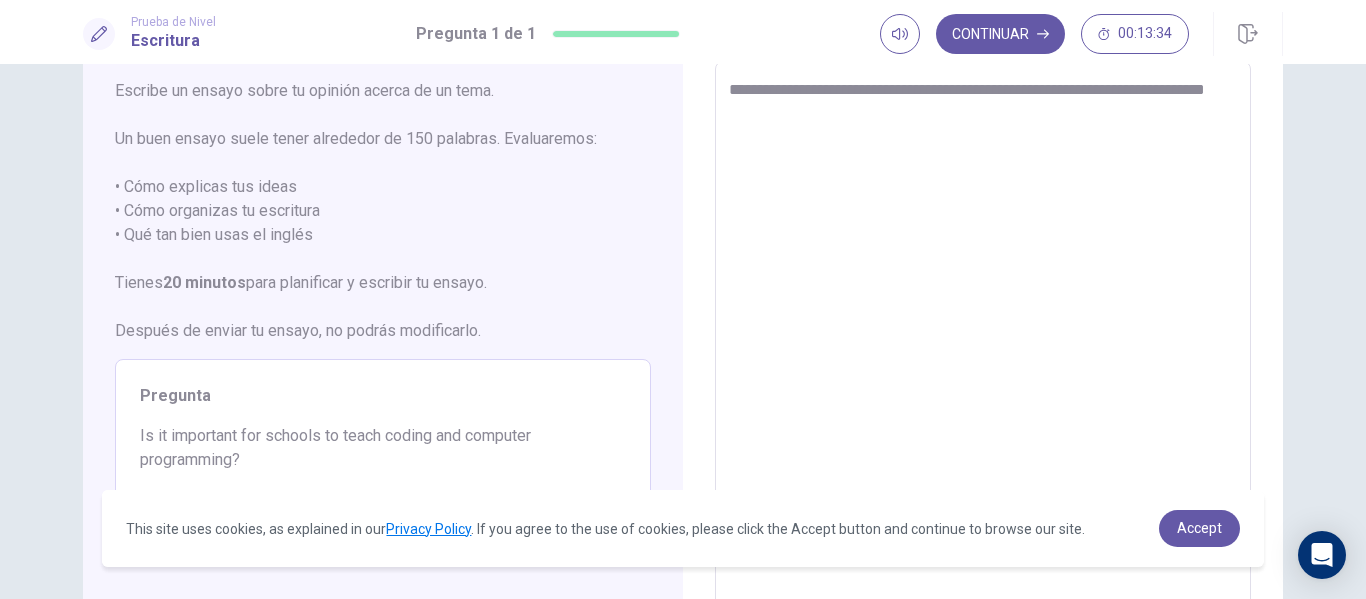 type on "*" 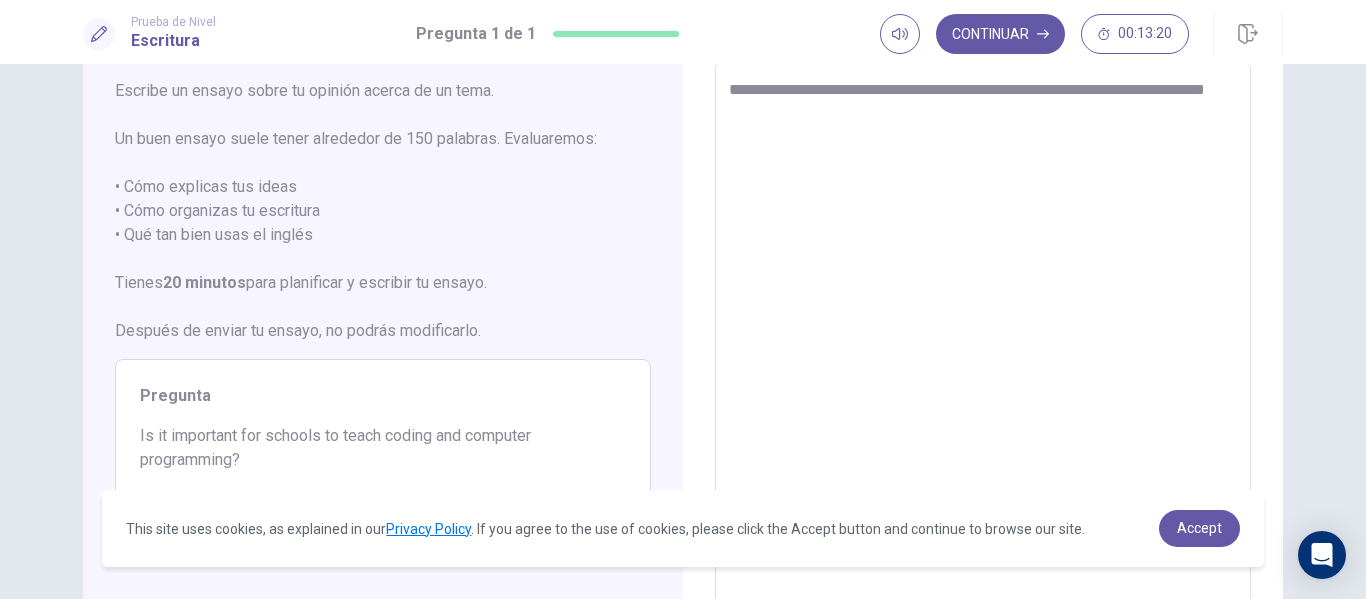 drag, startPoint x: 822, startPoint y: 118, endPoint x: 705, endPoint y: 87, distance: 121.037186 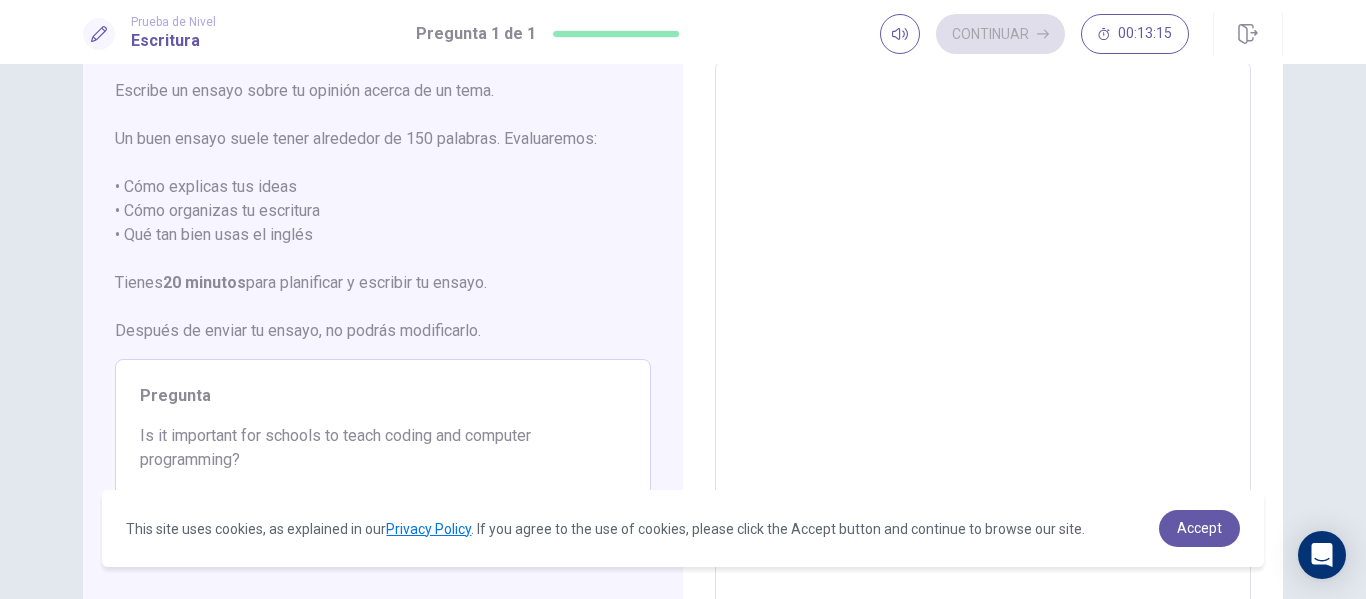 click at bounding box center (983, 338) 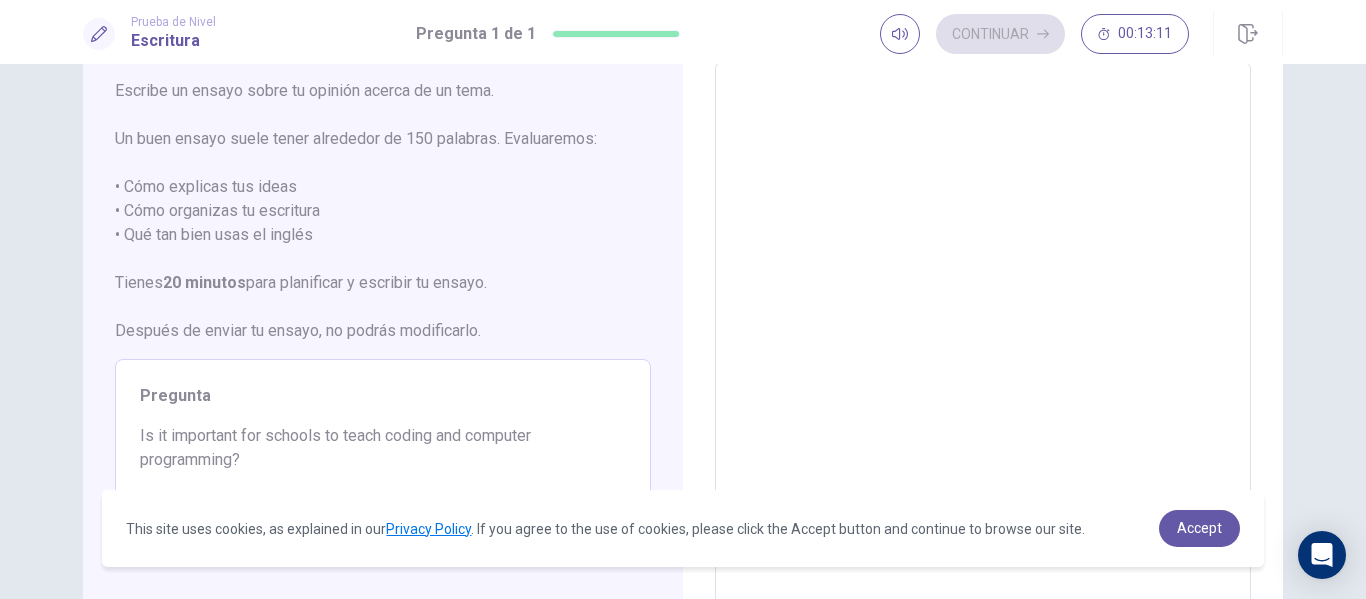 type on "*" 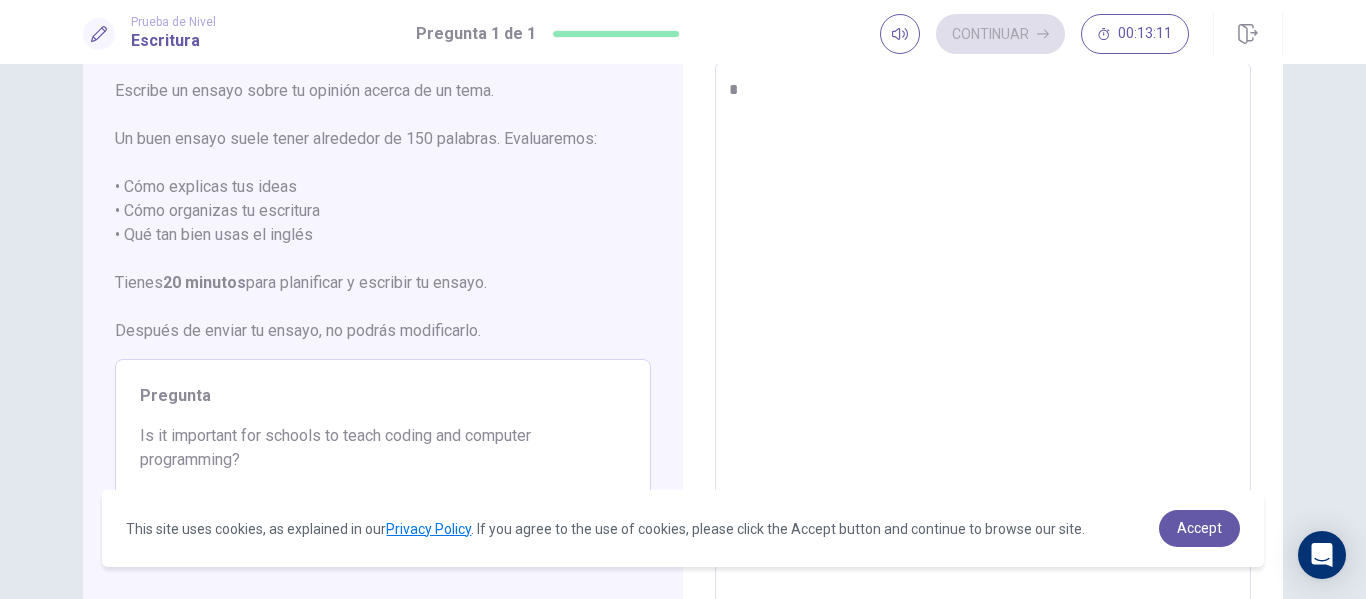 type on "*" 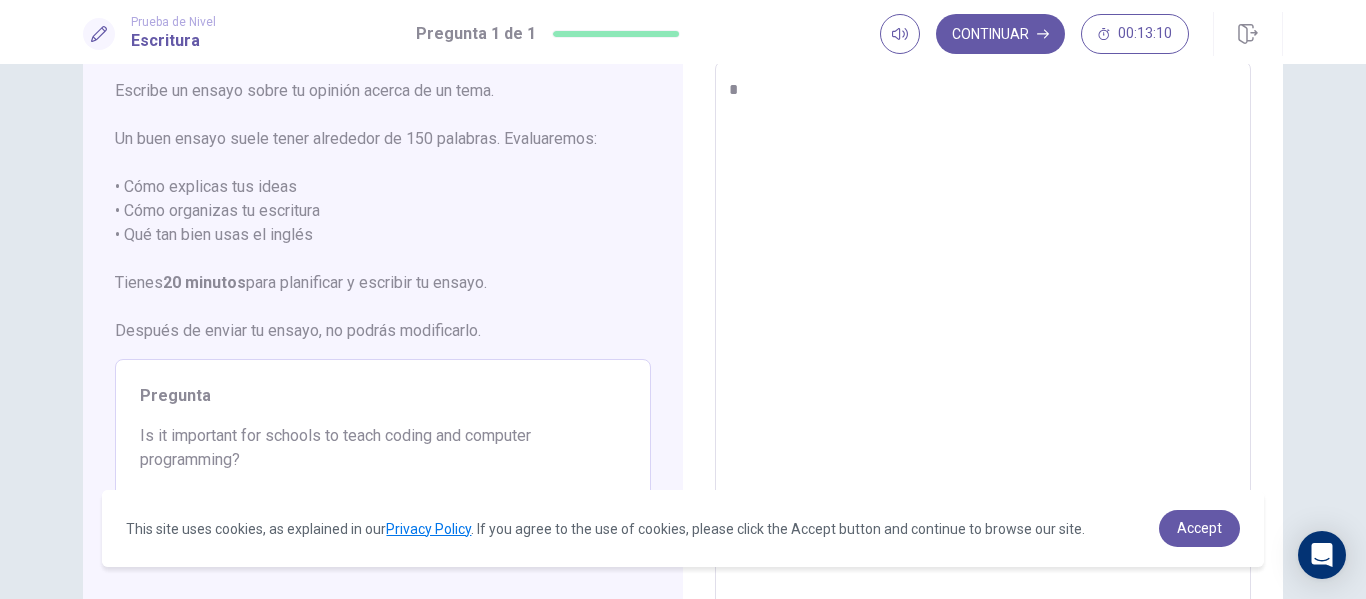 type on "**" 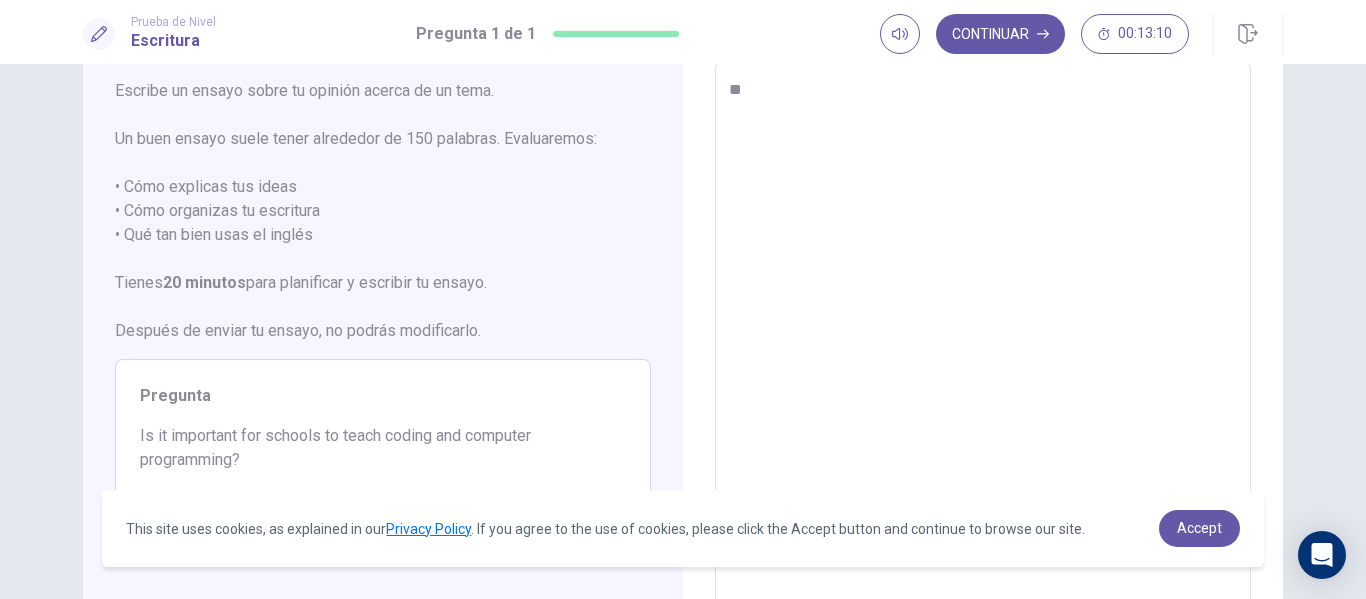 type on "*" 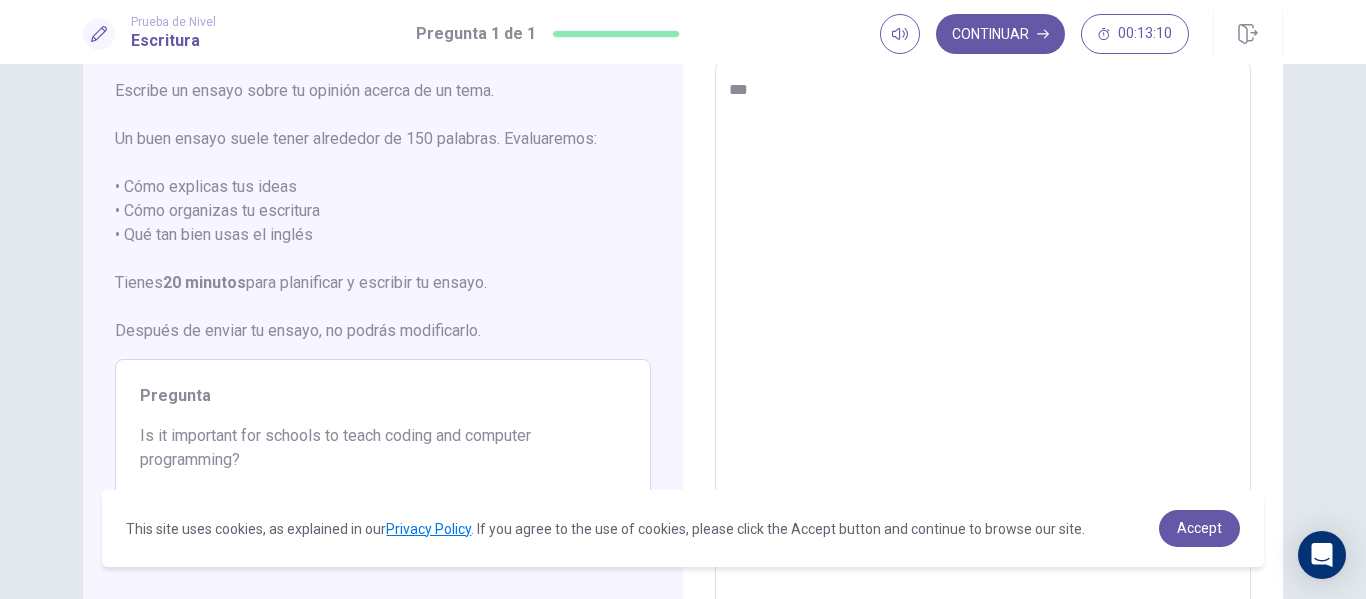 type on "*" 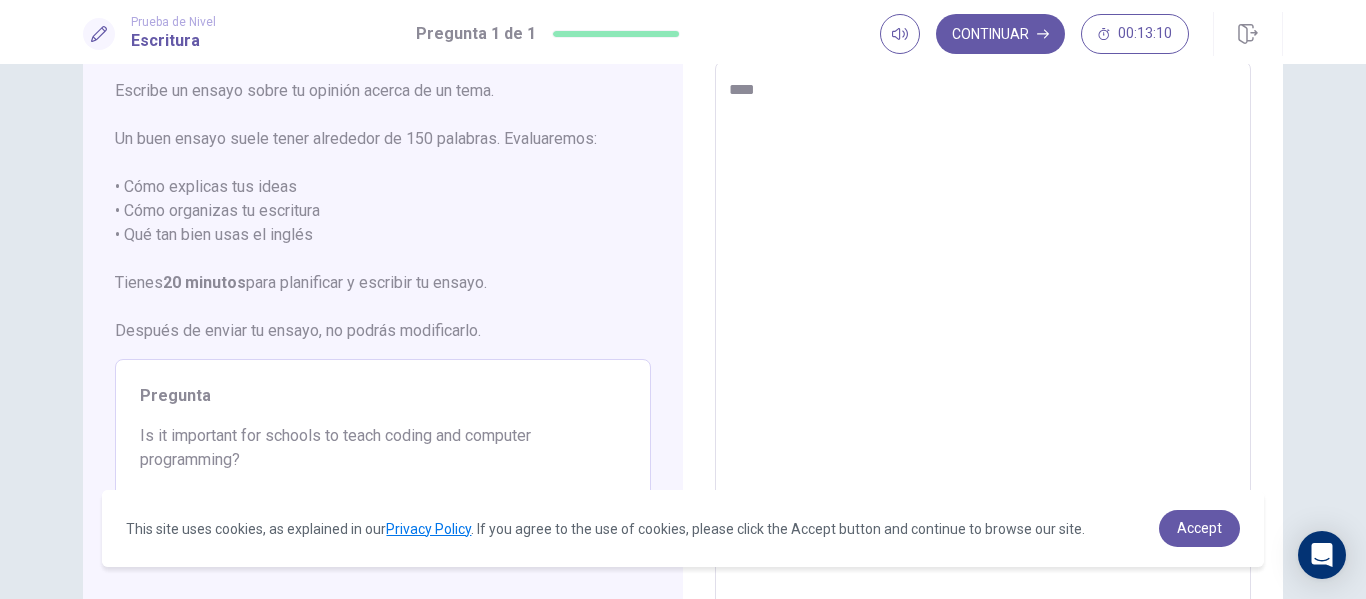 type on "*" 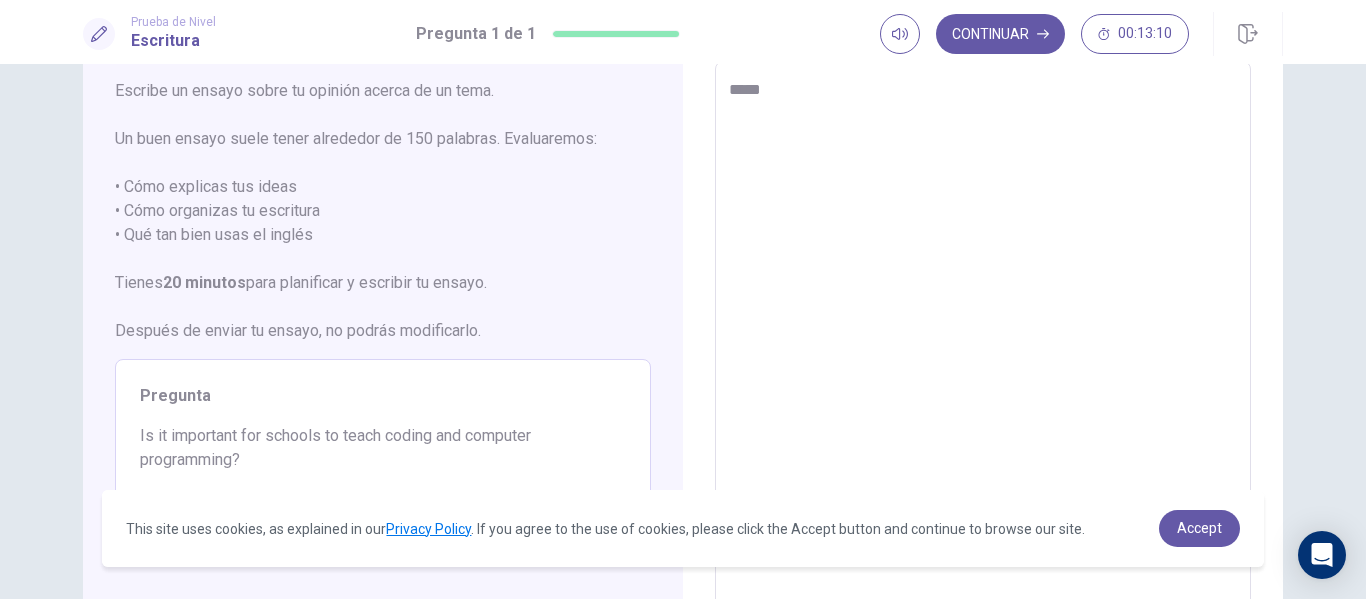 type on "*" 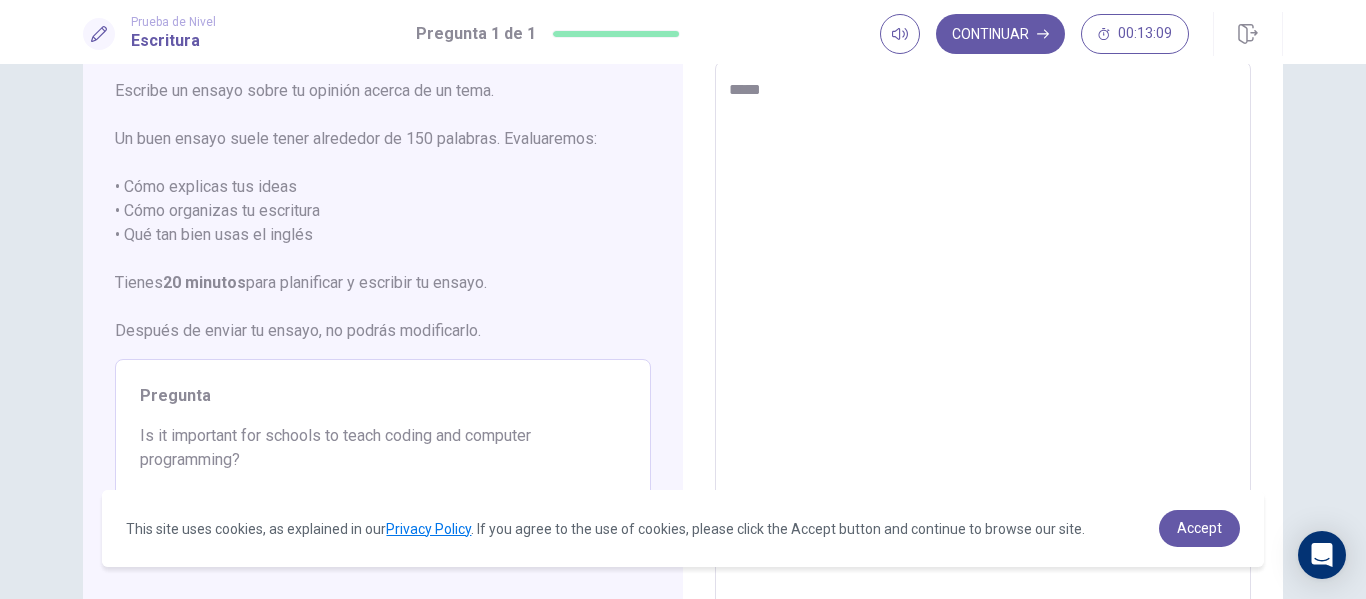 type on "******" 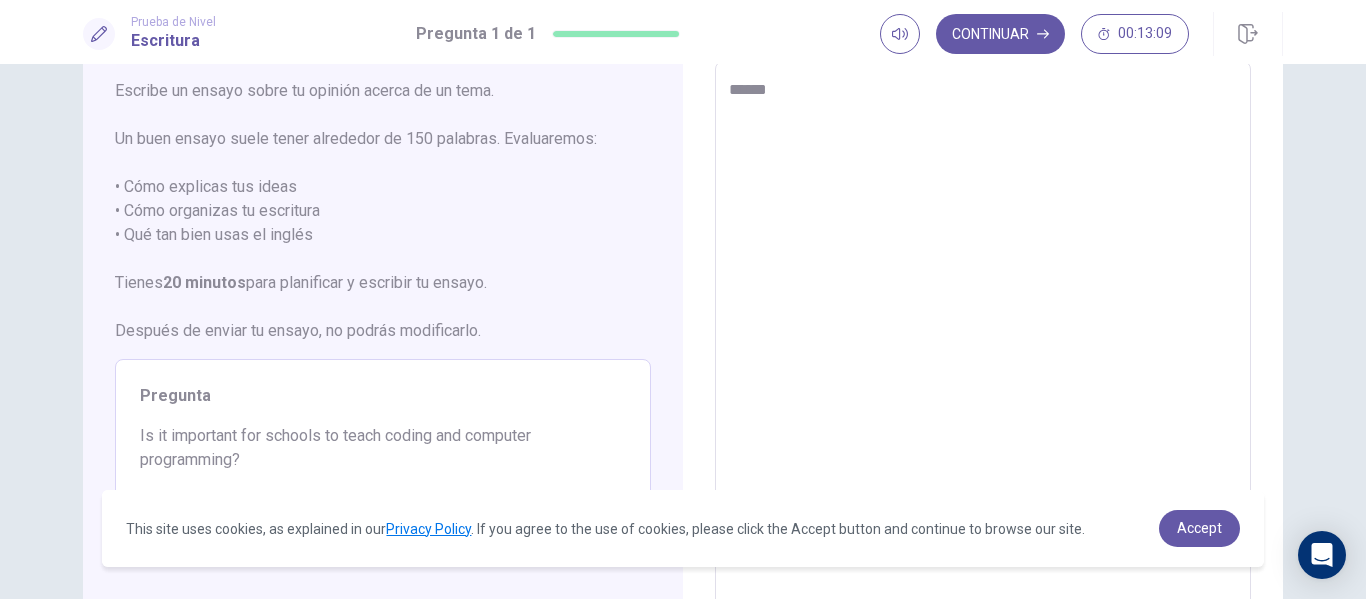 type on "*" 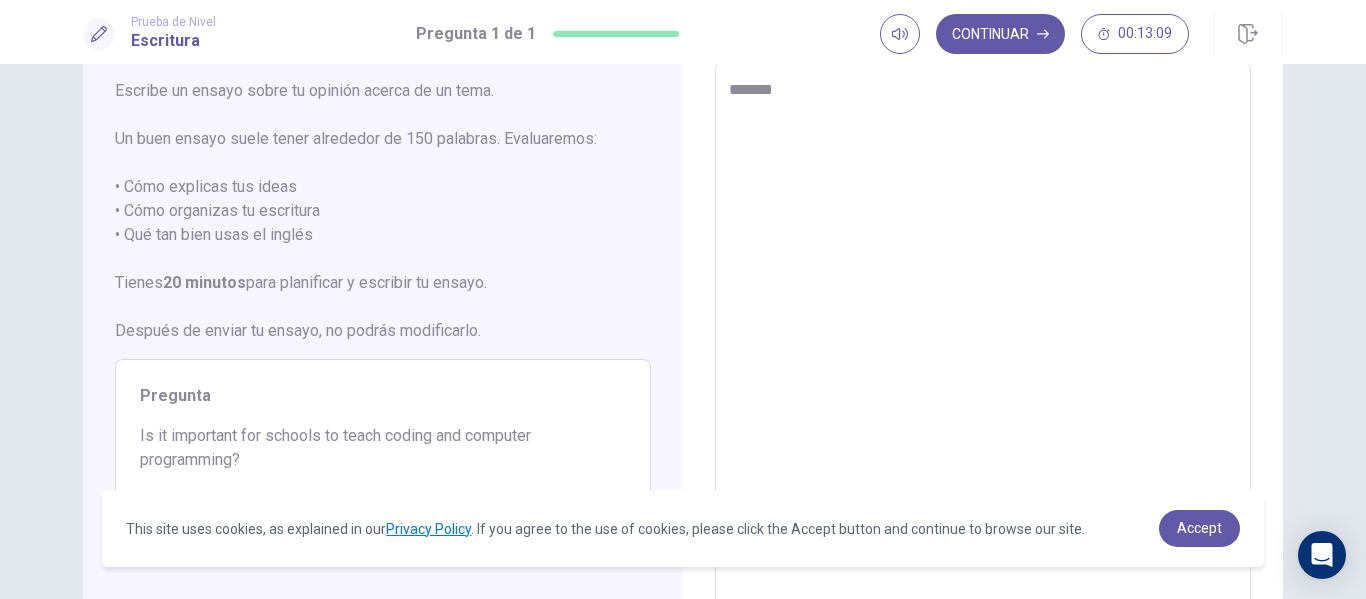 type on "*" 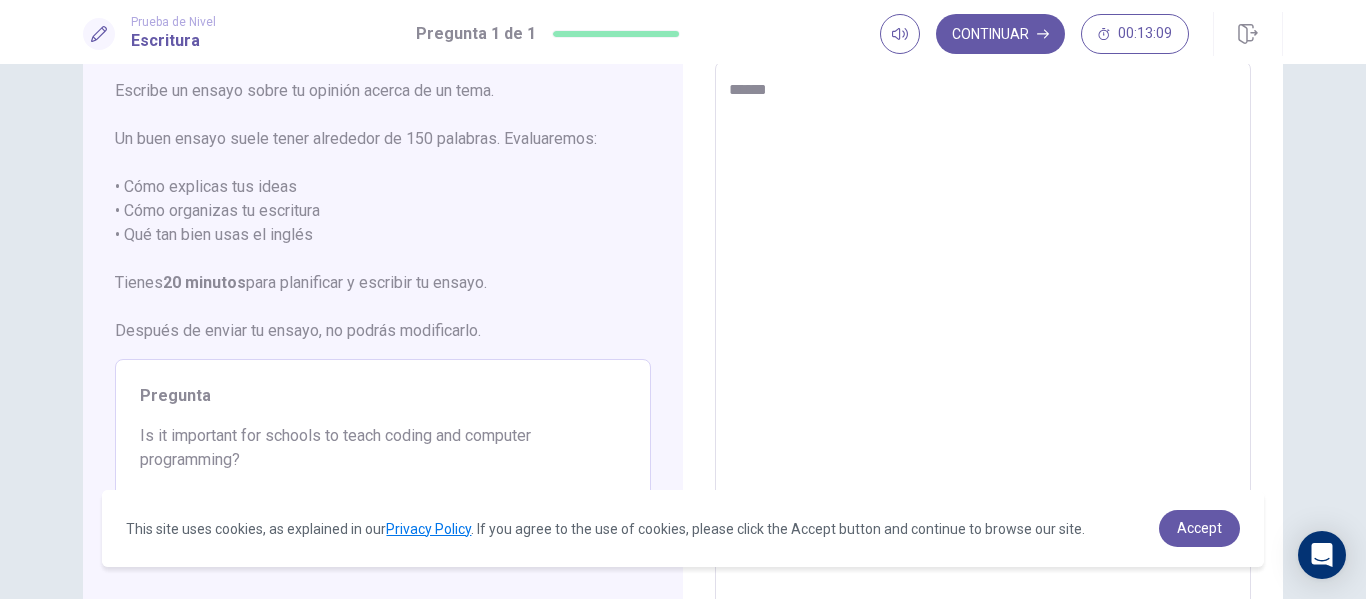 type on "*" 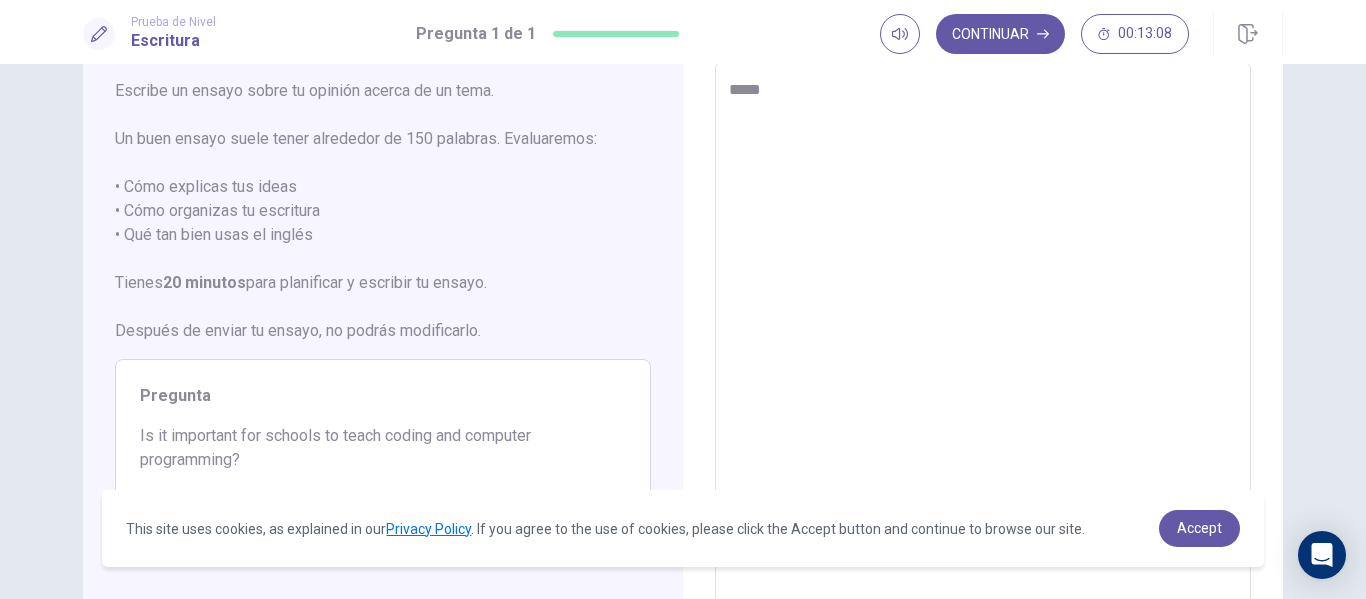 type on "*" 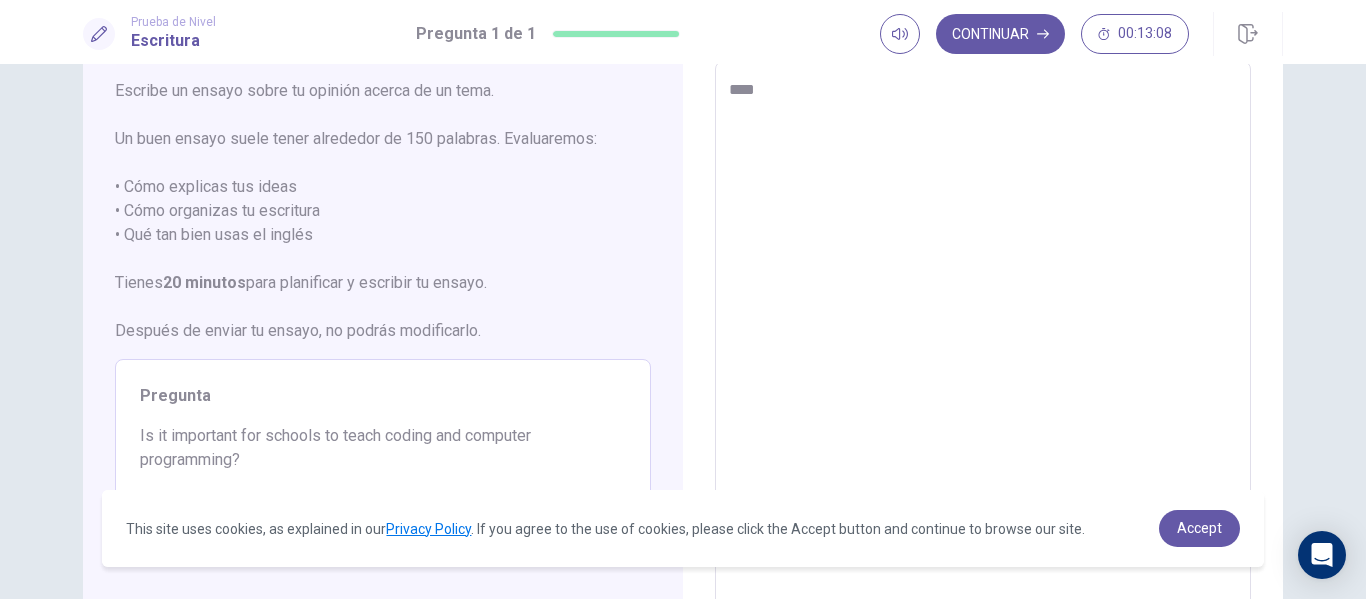 type on "*" 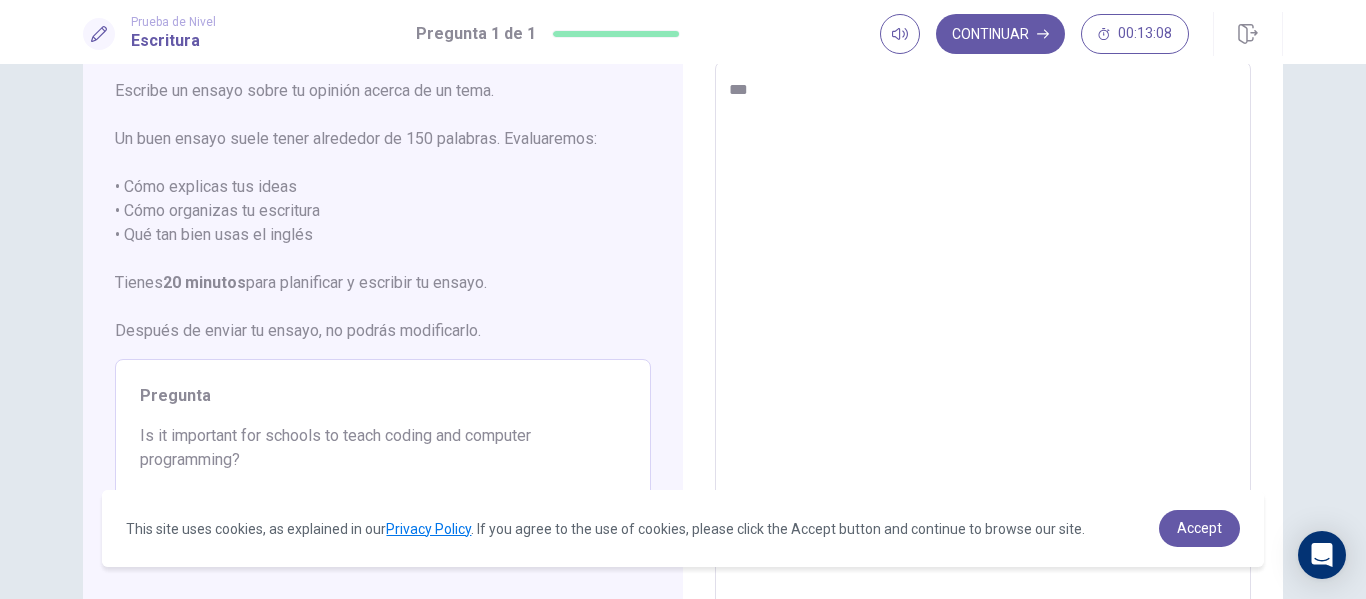 type on "*" 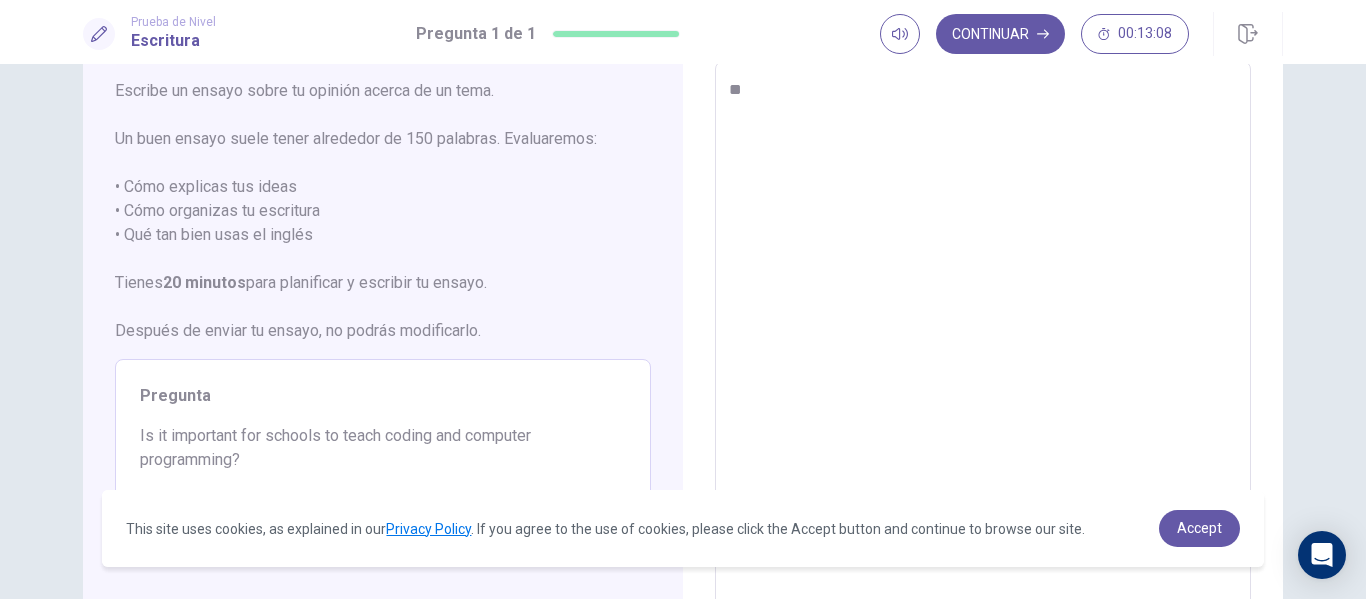 type on "*" 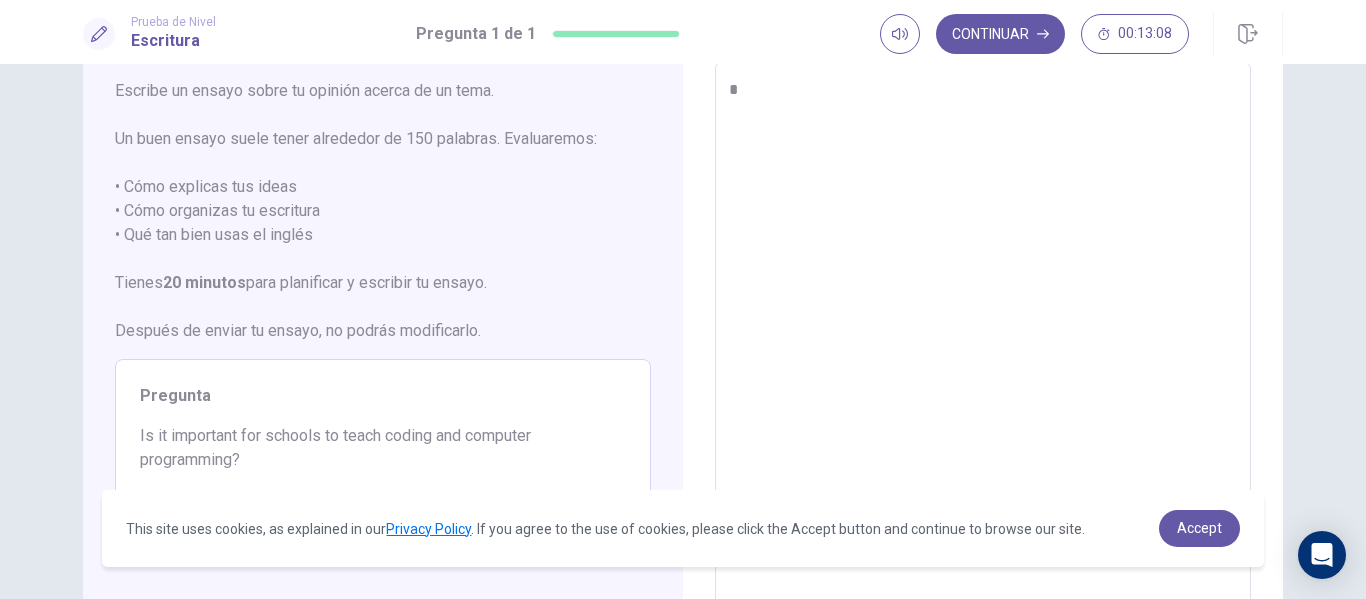 type on "*" 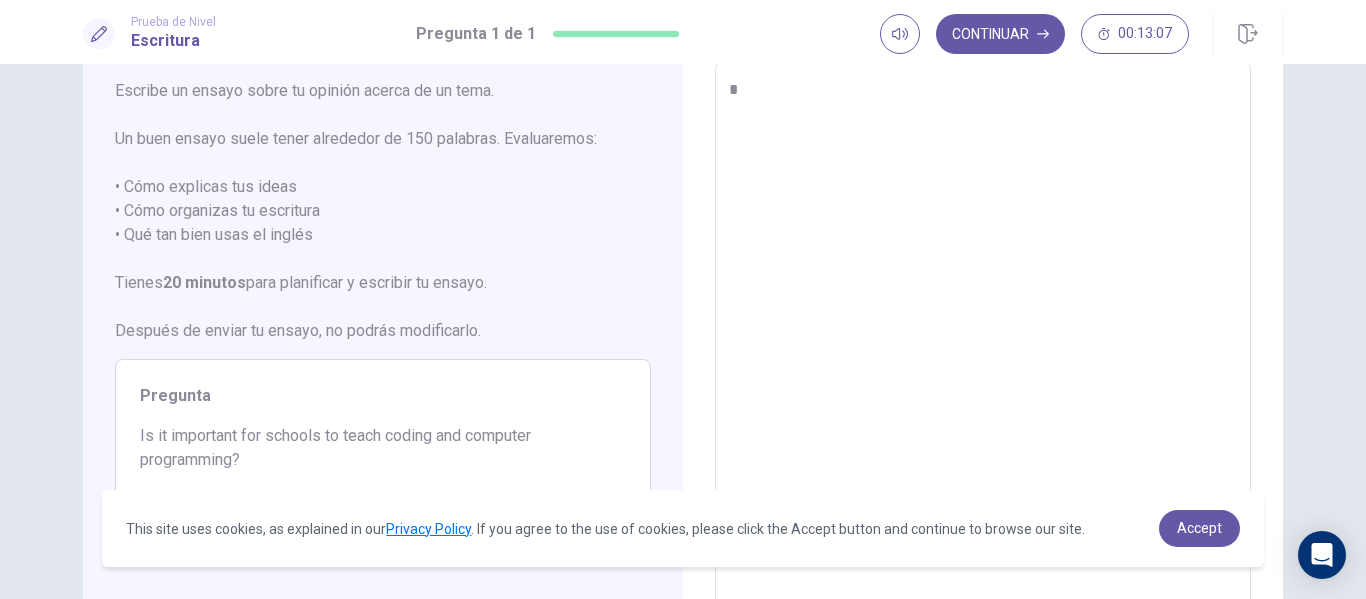 type 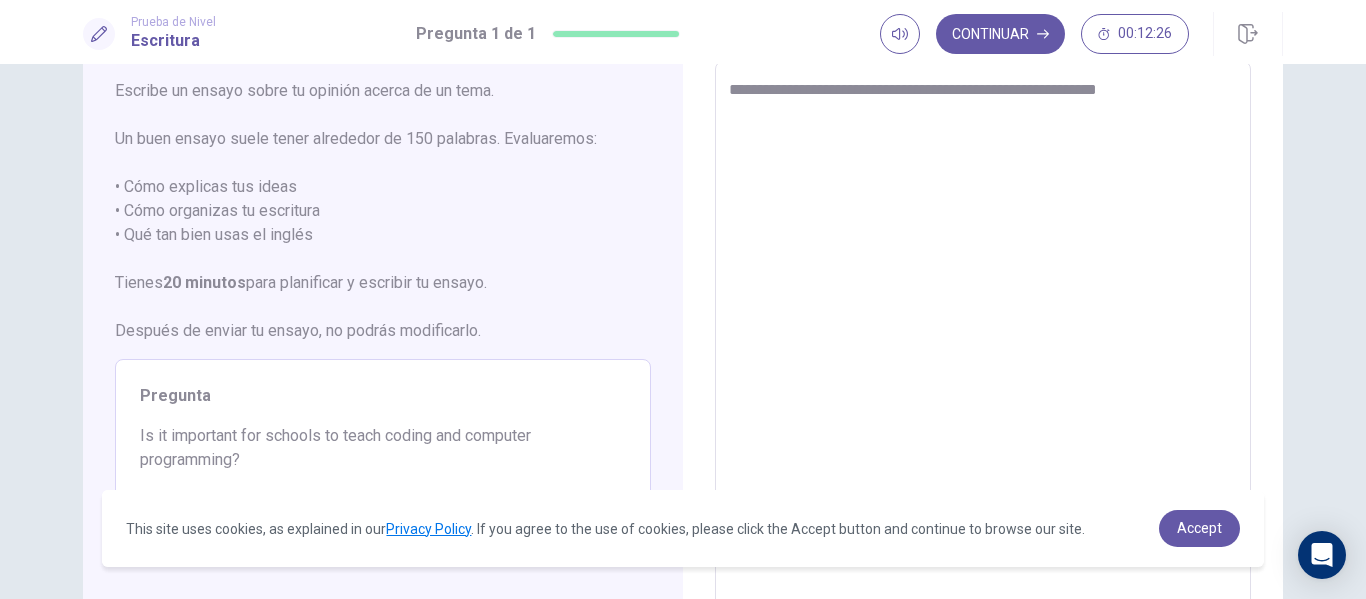 click on "**********" at bounding box center [983, 338] 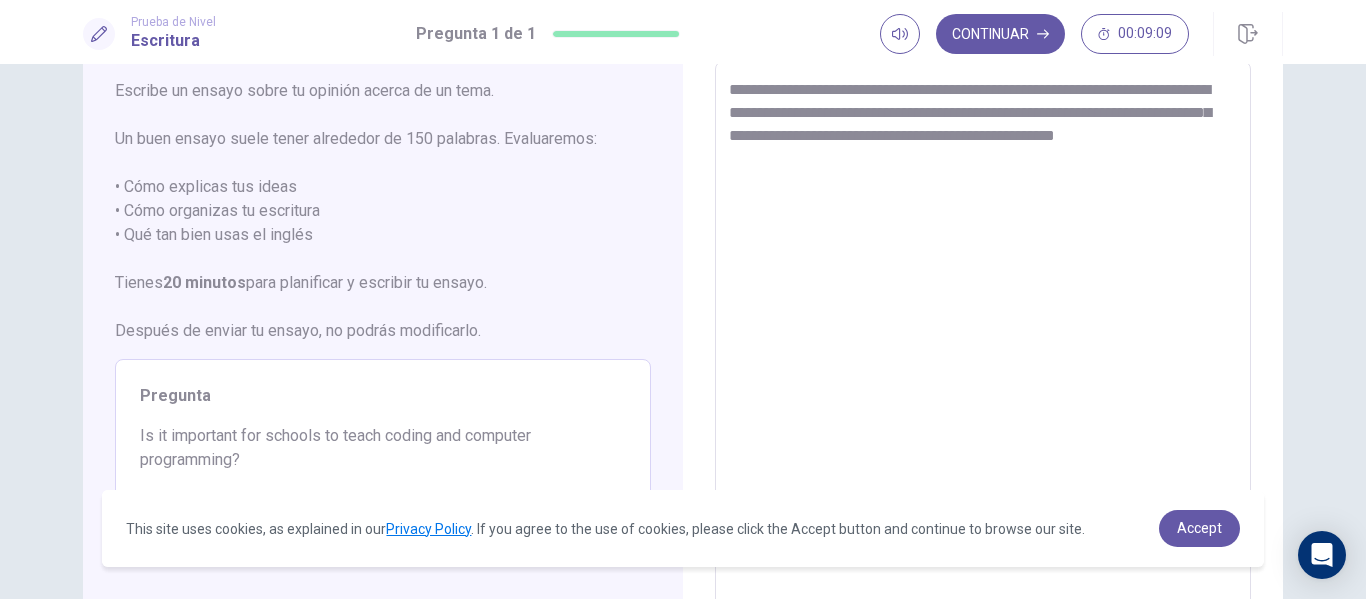 click on "**********" at bounding box center [983, 338] 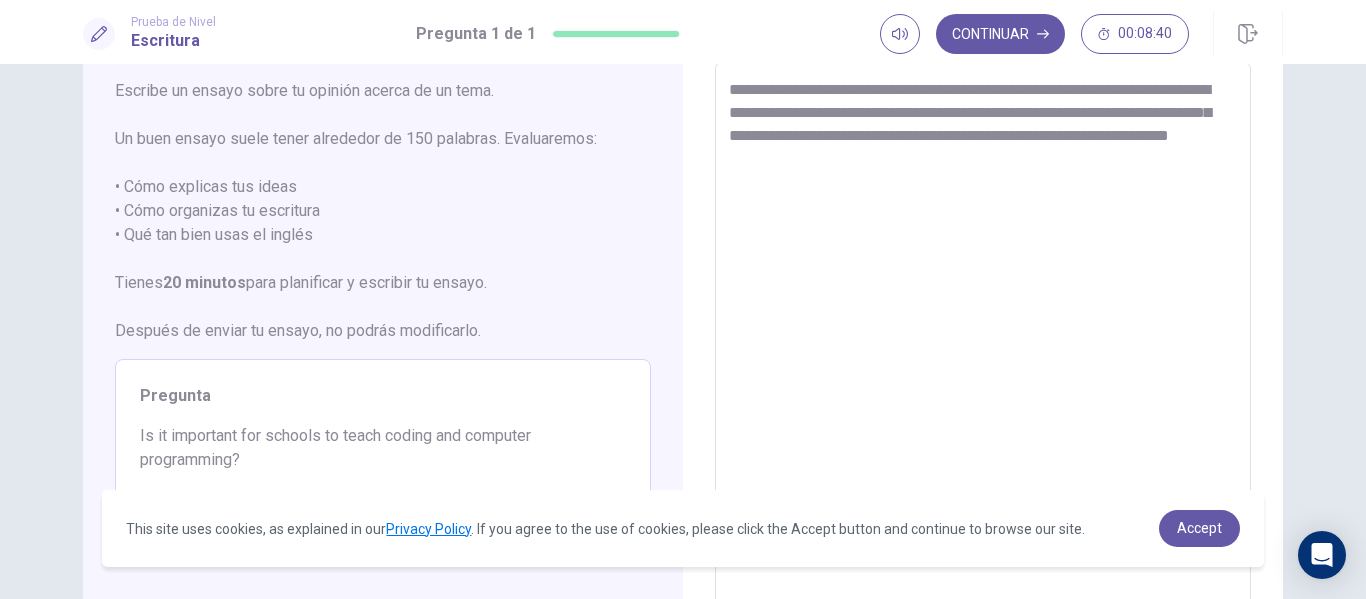 click on "**********" at bounding box center (983, 338) 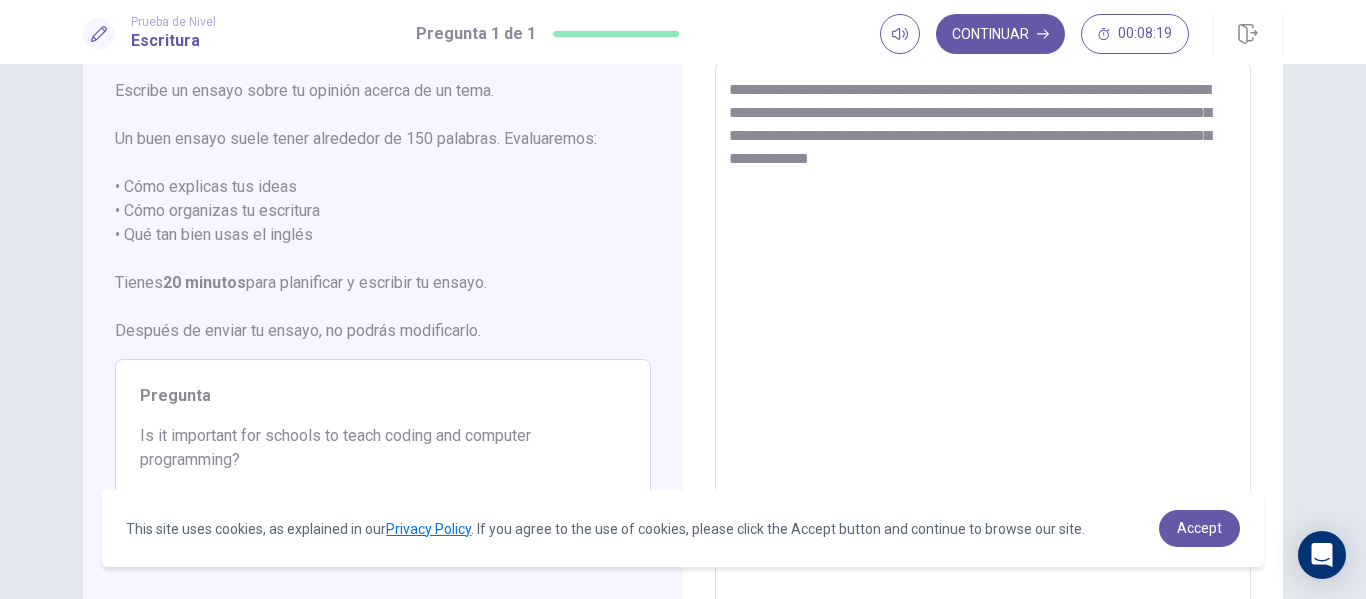 click on "**********" at bounding box center (983, 338) 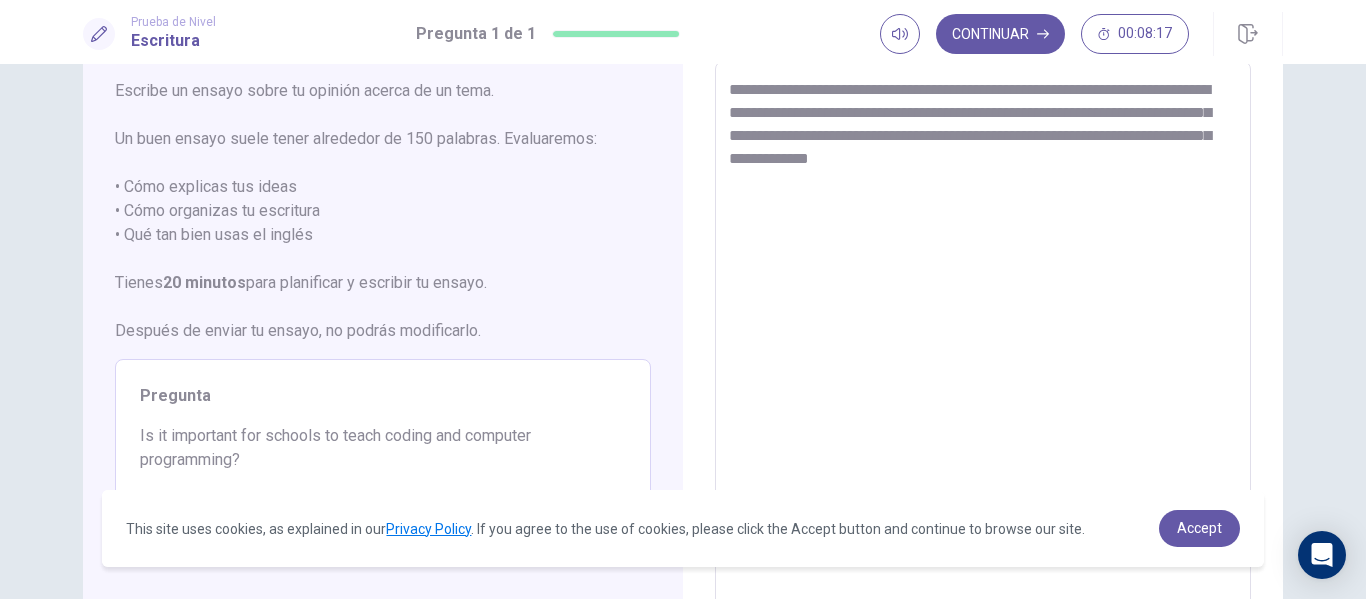 click on "**********" at bounding box center (983, 338) 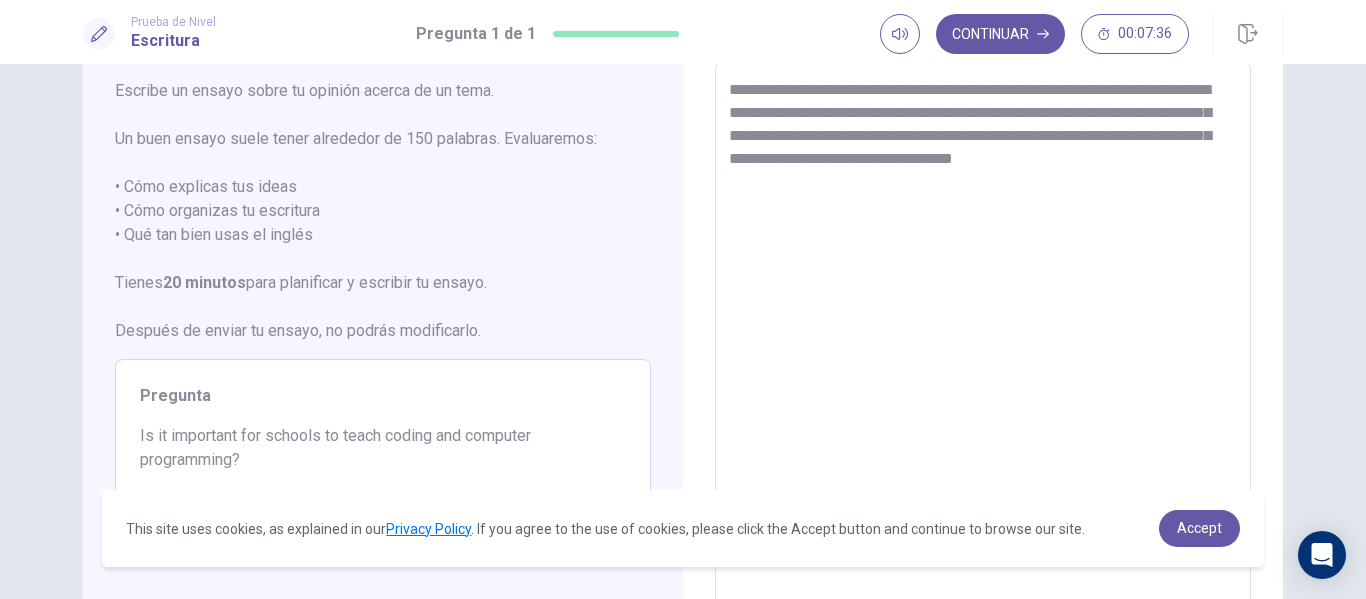 click on "**********" at bounding box center [983, 338] 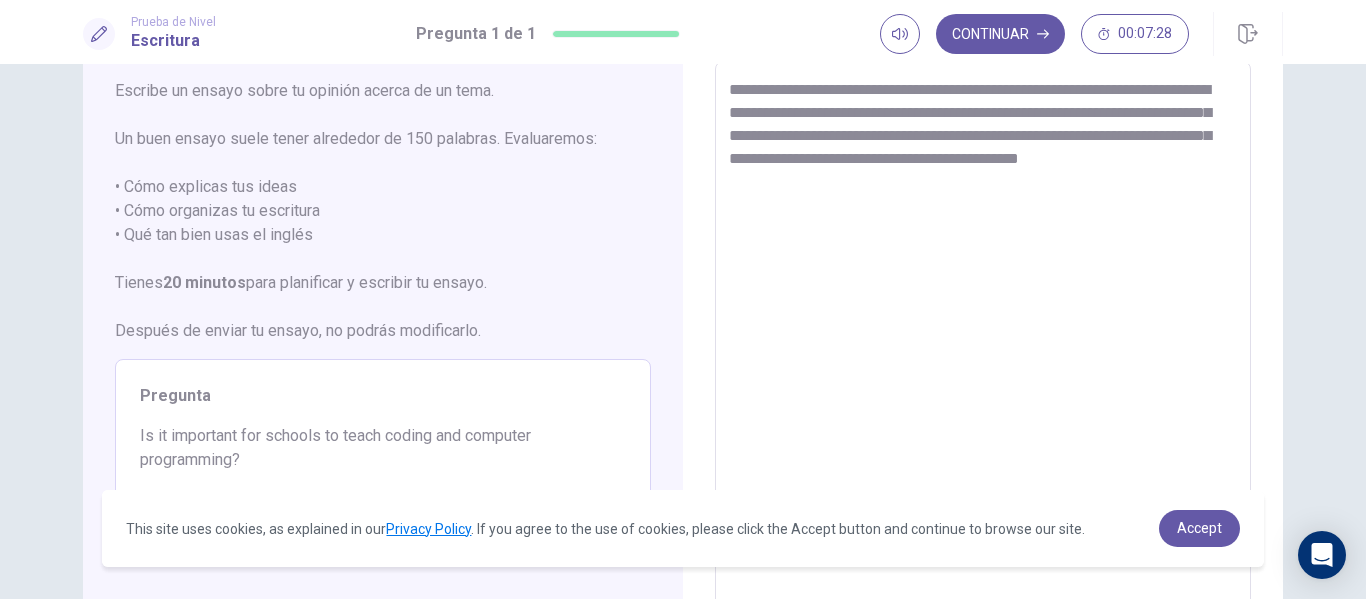 click on "**********" at bounding box center [983, 338] 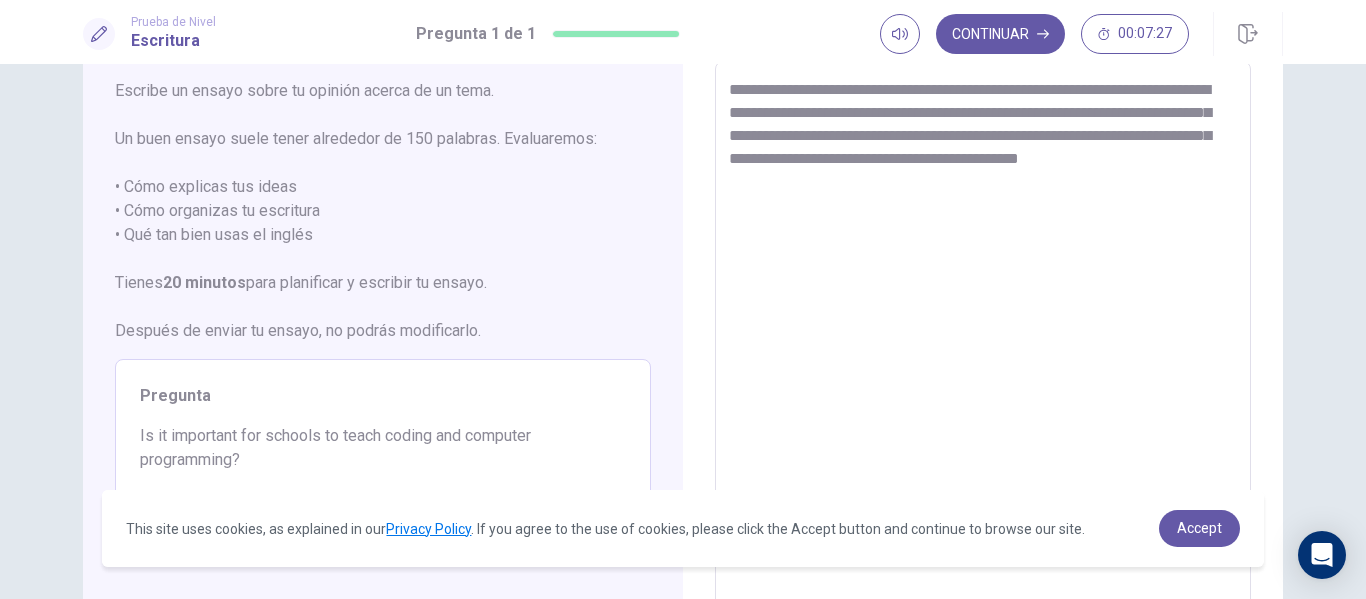 click on "**********" at bounding box center (983, 338) 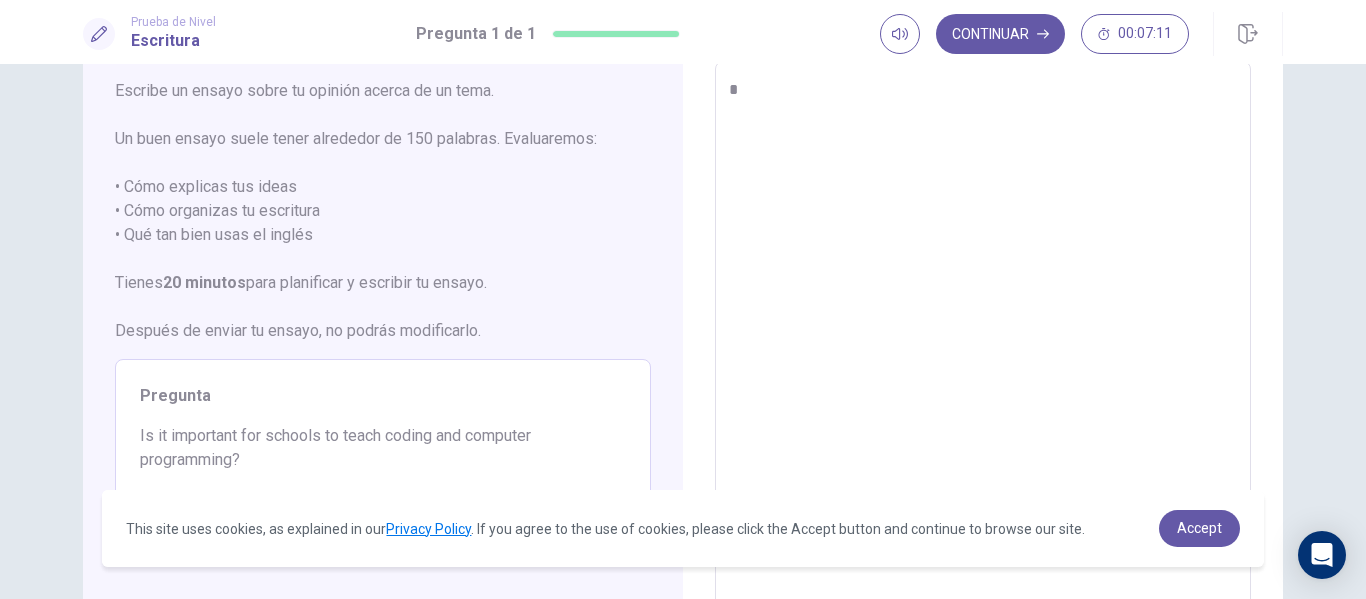 click at bounding box center [983, 338] 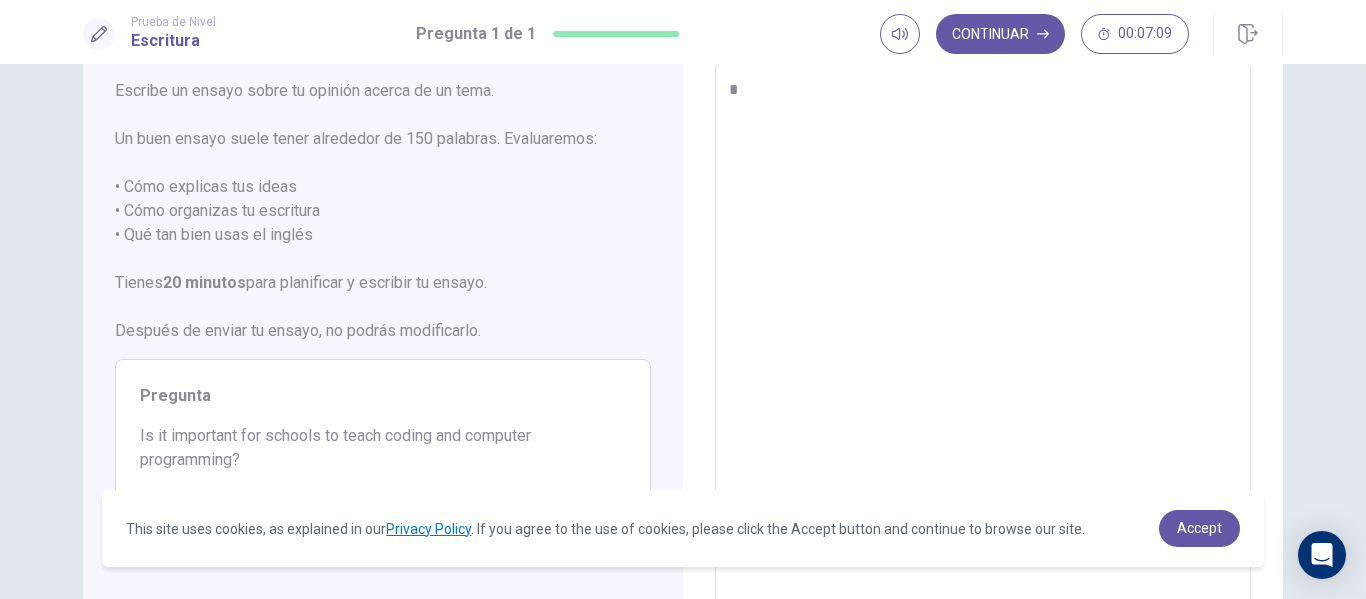 scroll, scrollTop: 0, scrollLeft: 0, axis: both 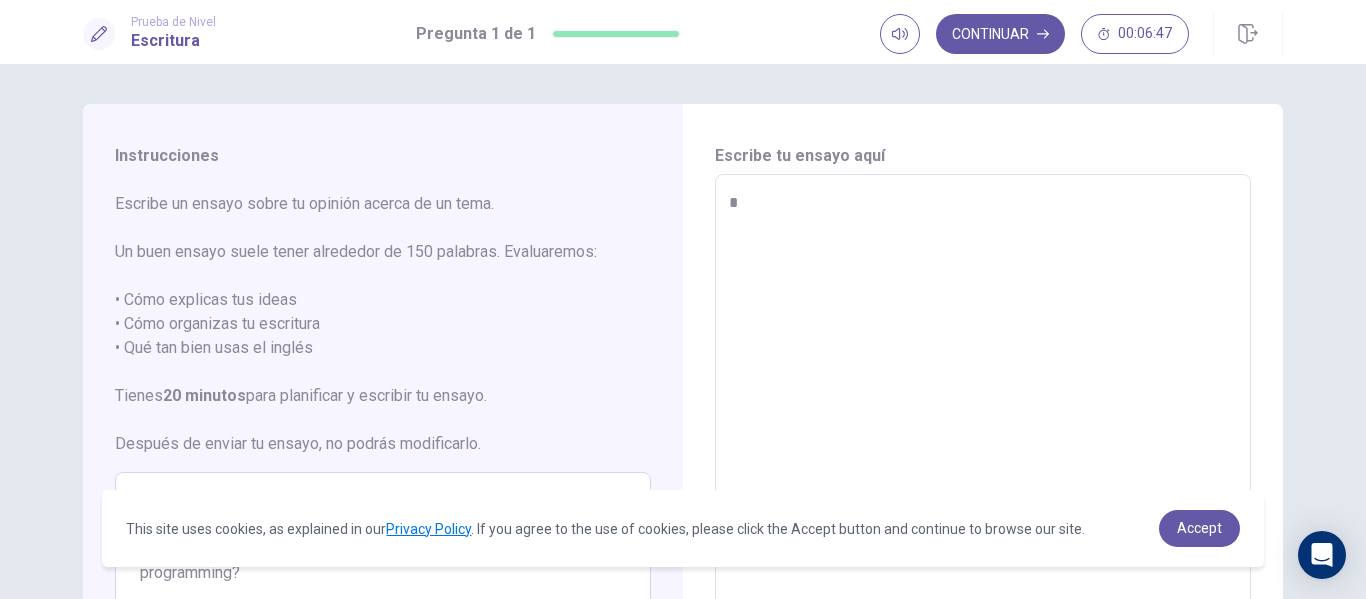 click at bounding box center (983, 451) 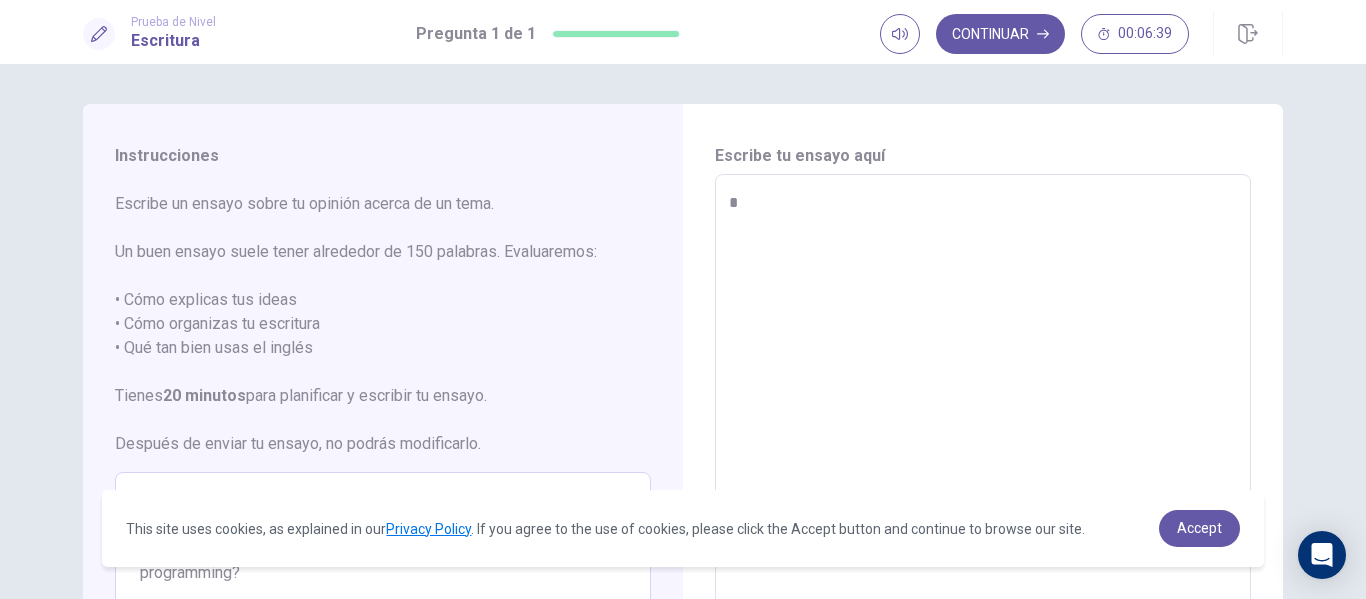 click at bounding box center (983, 451) 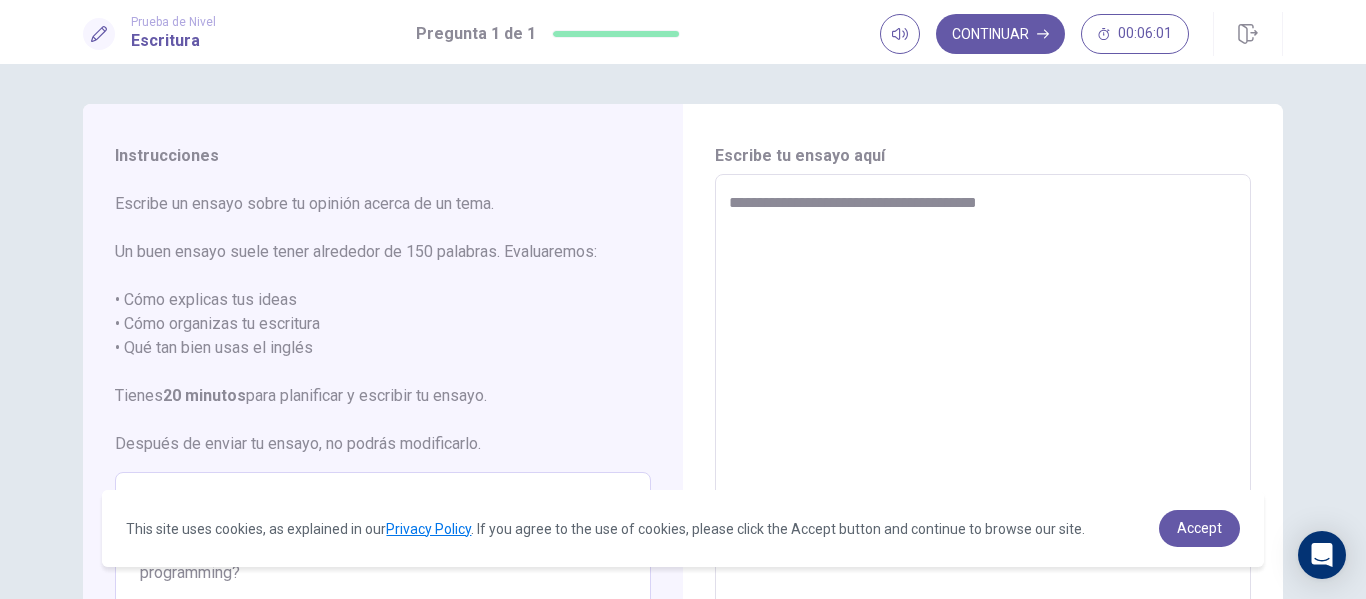 click on "**********" at bounding box center (983, 451) 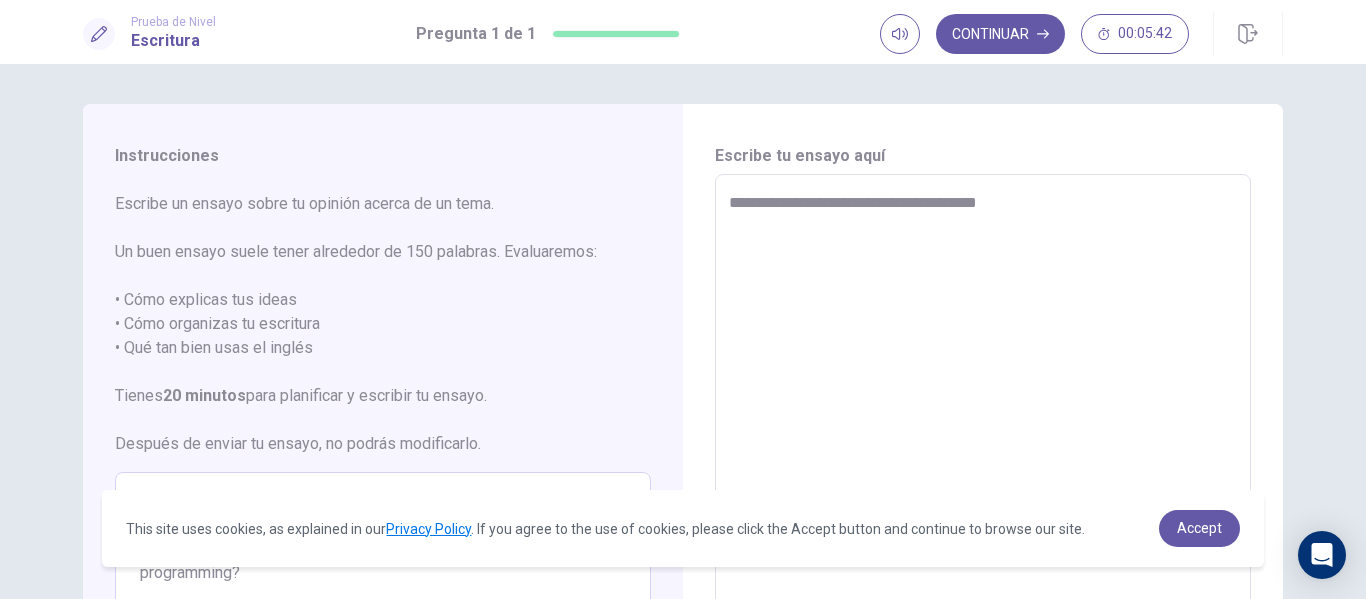 click on "**********" at bounding box center [983, 451] 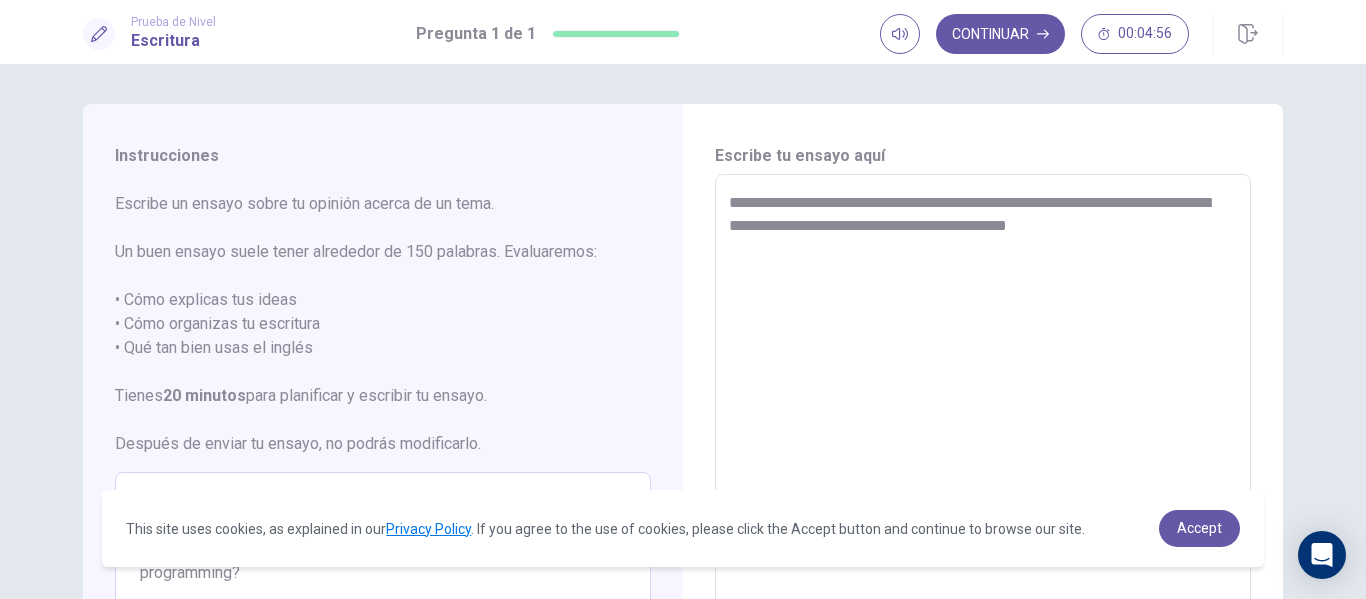 click on "**********" at bounding box center (983, 451) 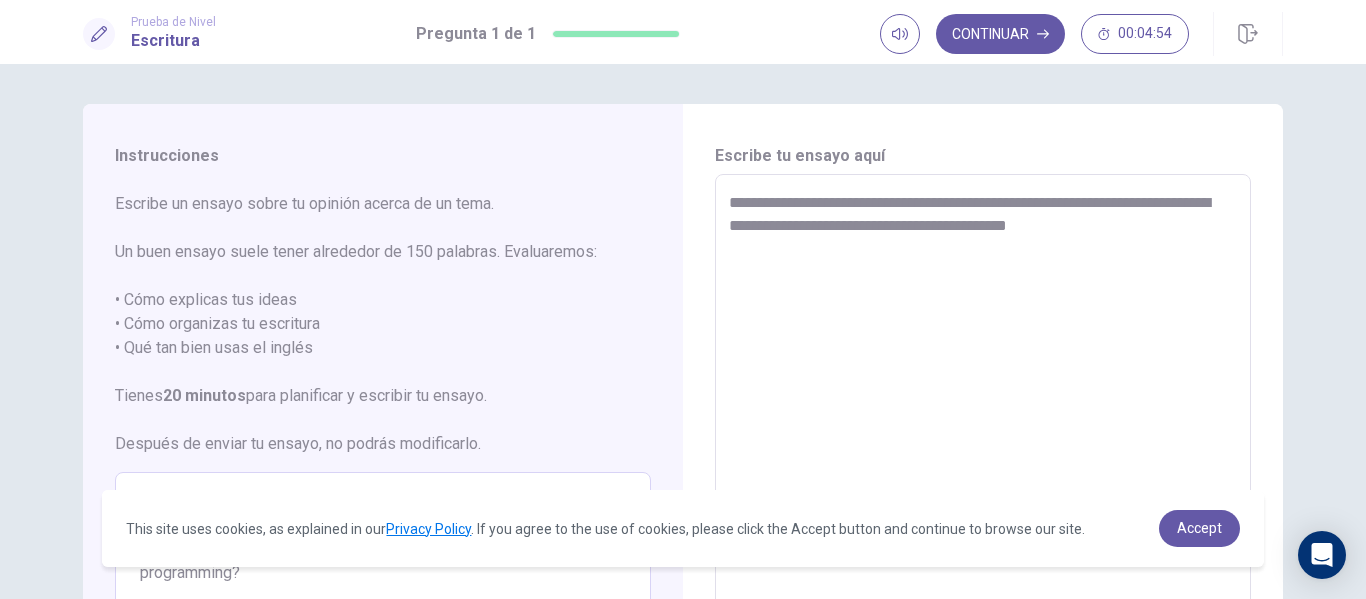 click on "**********" at bounding box center [983, 451] 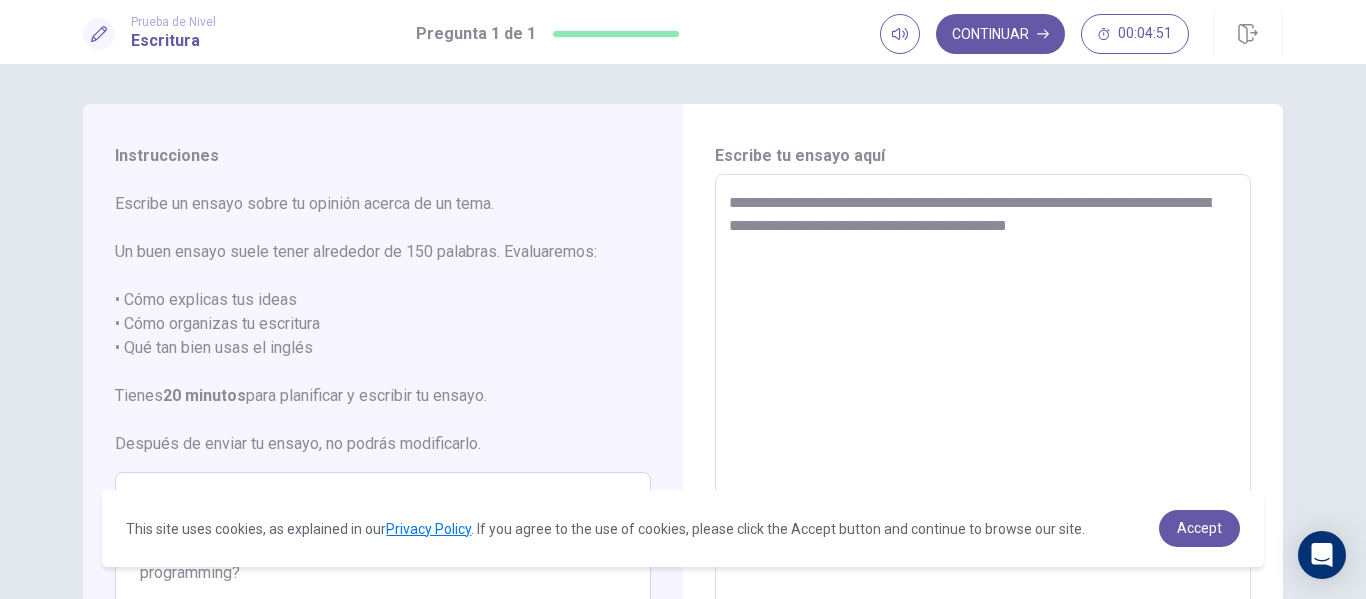 click on "**********" at bounding box center [983, 451] 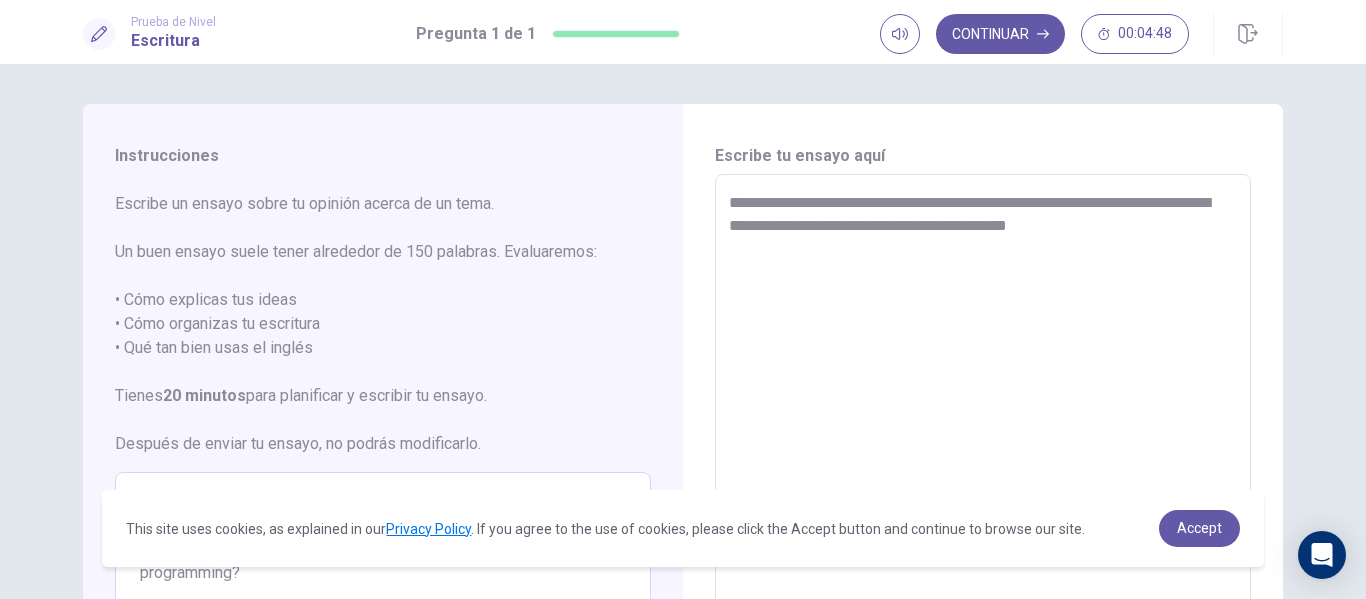 click on "**********" at bounding box center (983, 451) 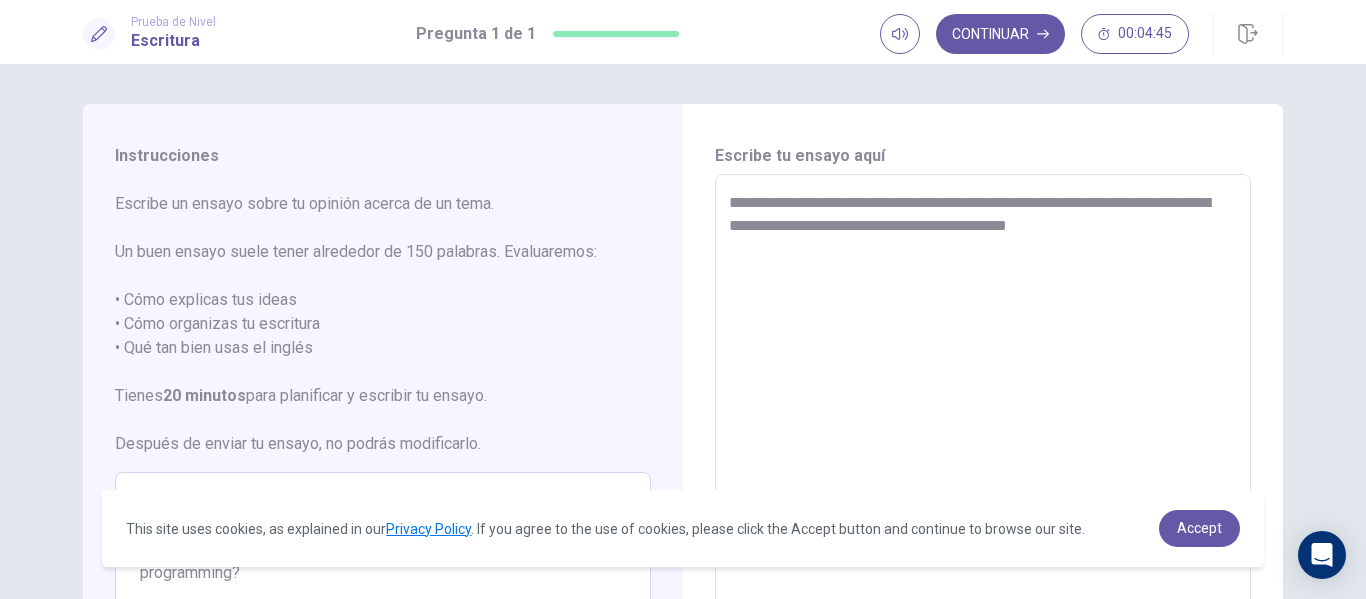 drag, startPoint x: 1152, startPoint y: 236, endPoint x: 915, endPoint y: 240, distance: 237.03375 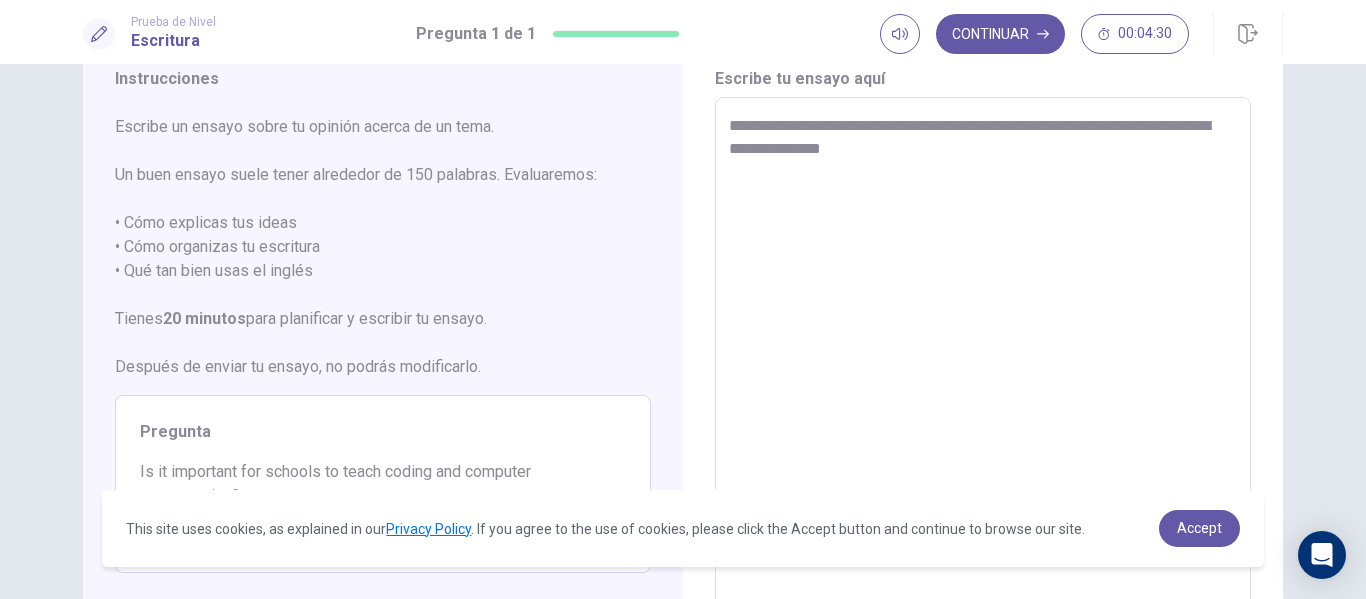 scroll, scrollTop: 0, scrollLeft: 0, axis: both 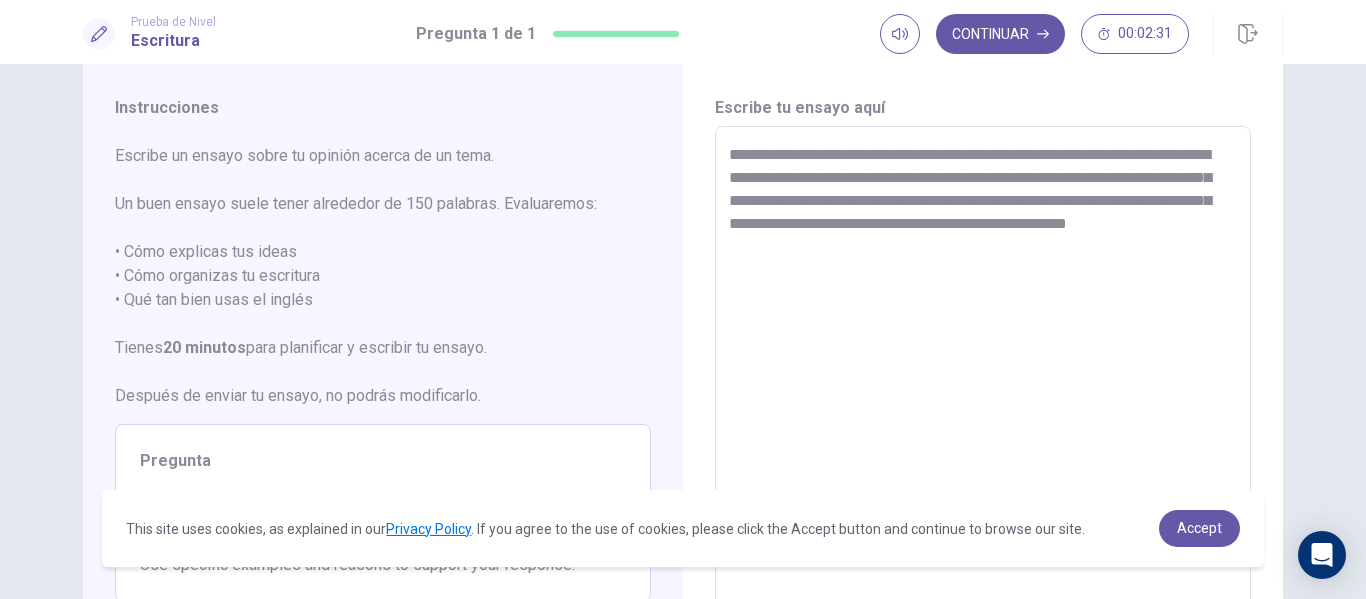 click on "**********" at bounding box center (983, 403) 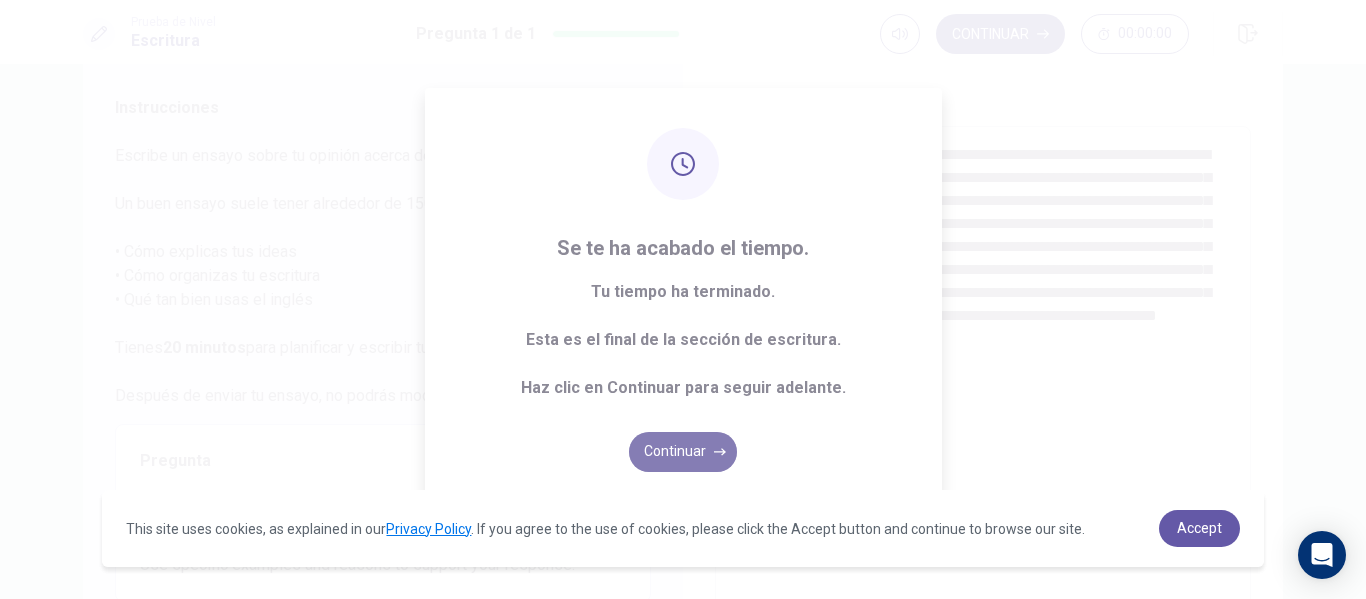 click on "Continuar" at bounding box center [683, 452] 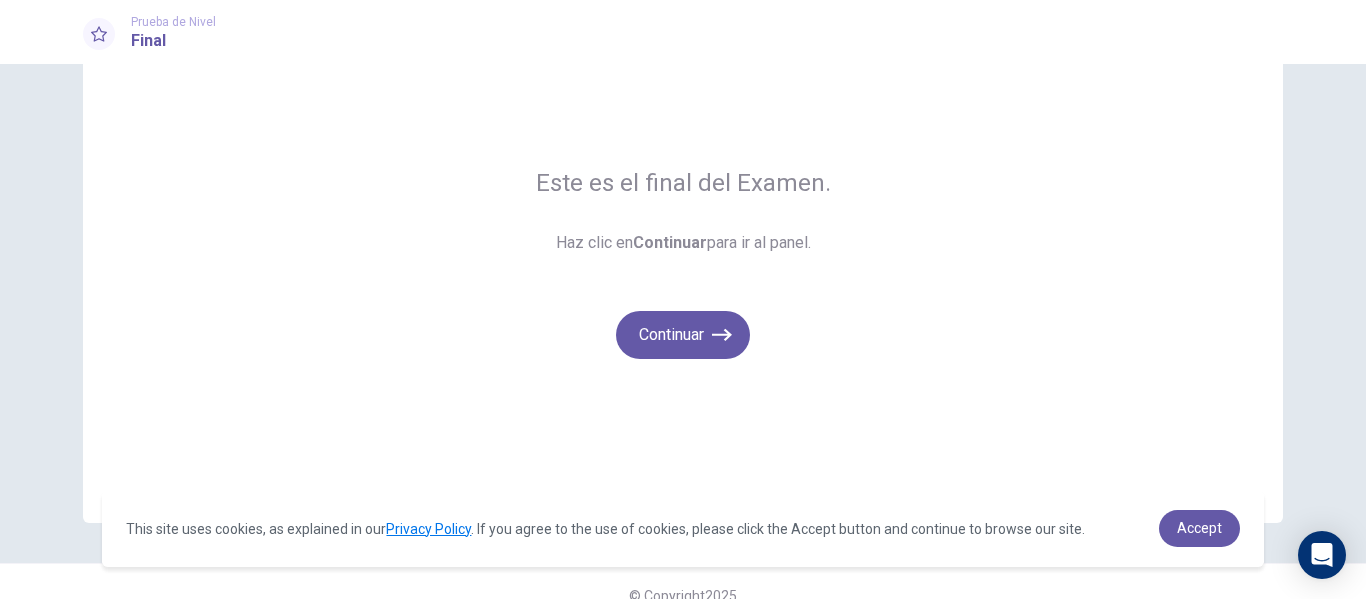 scroll, scrollTop: 129, scrollLeft: 0, axis: vertical 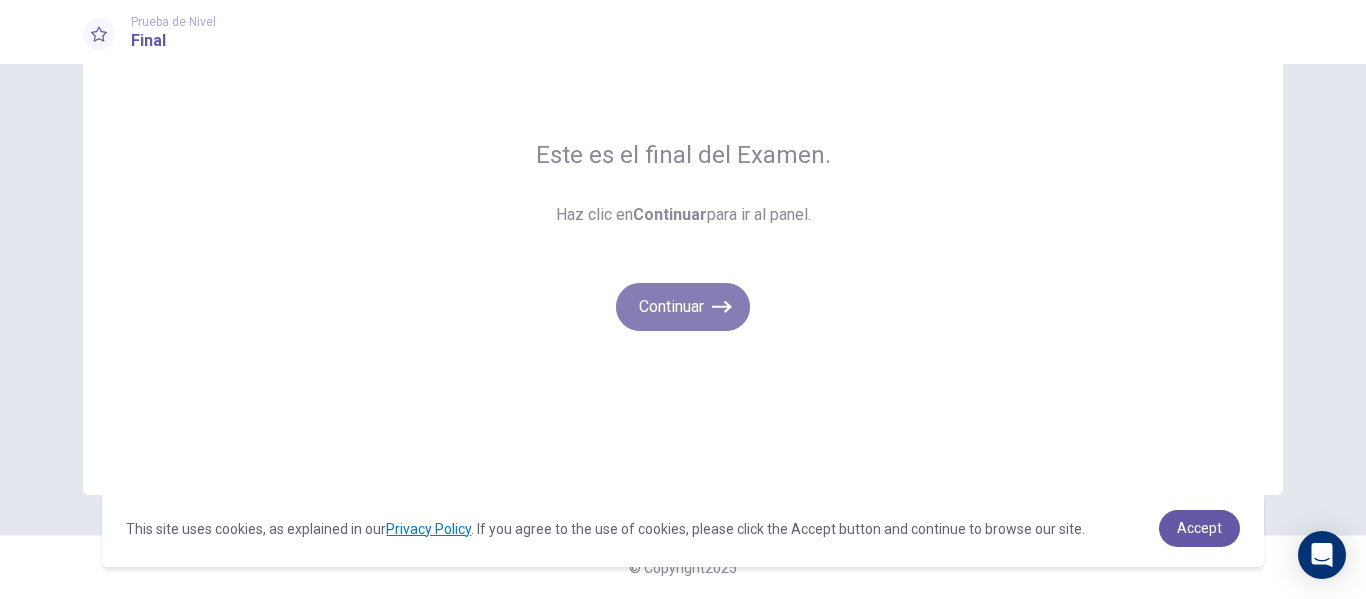click on "Continuar" at bounding box center (683, 307) 